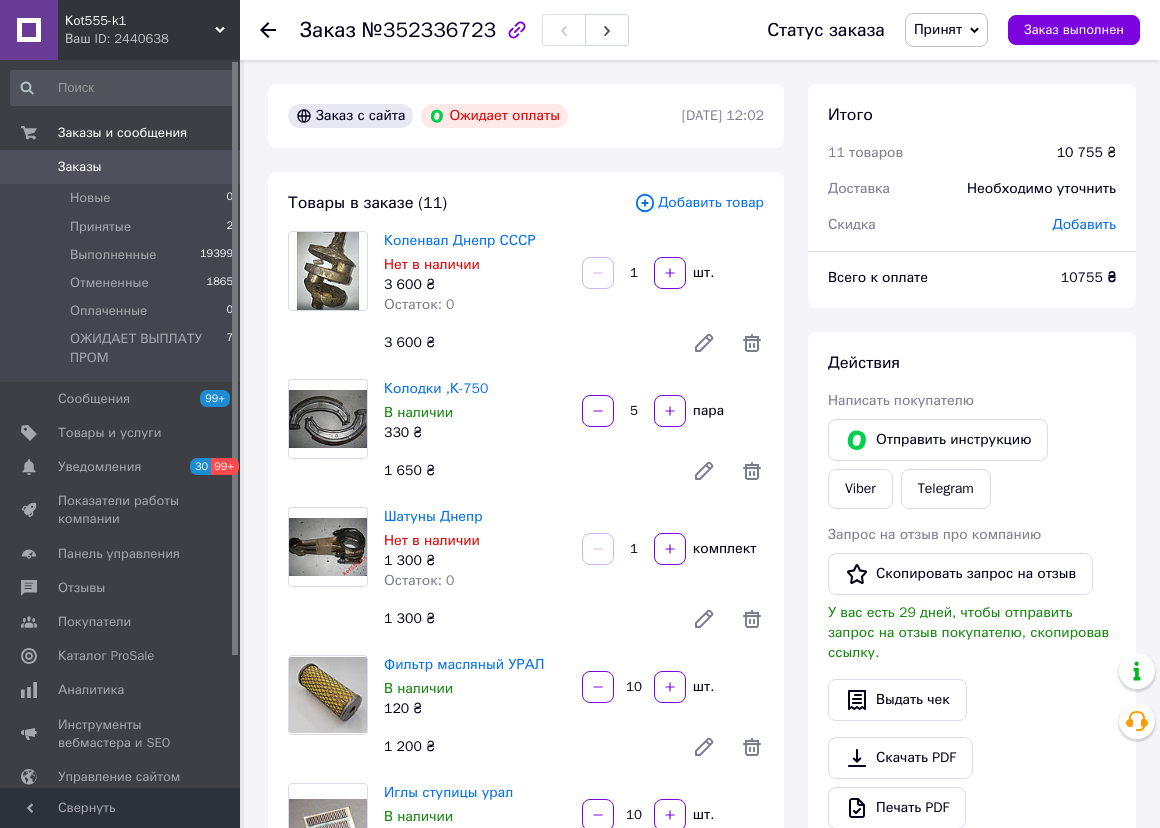 scroll, scrollTop: 90, scrollLeft: 0, axis: vertical 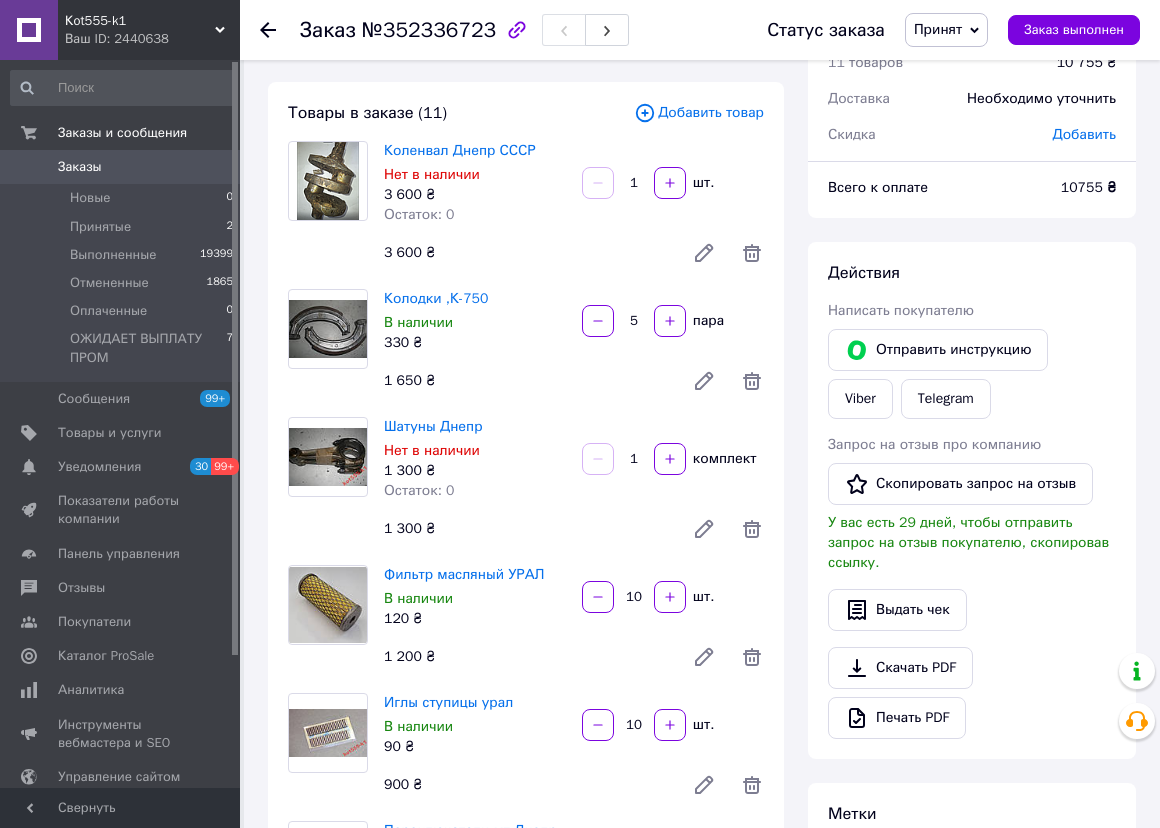 click on "Принятые" at bounding box center (100, 227) 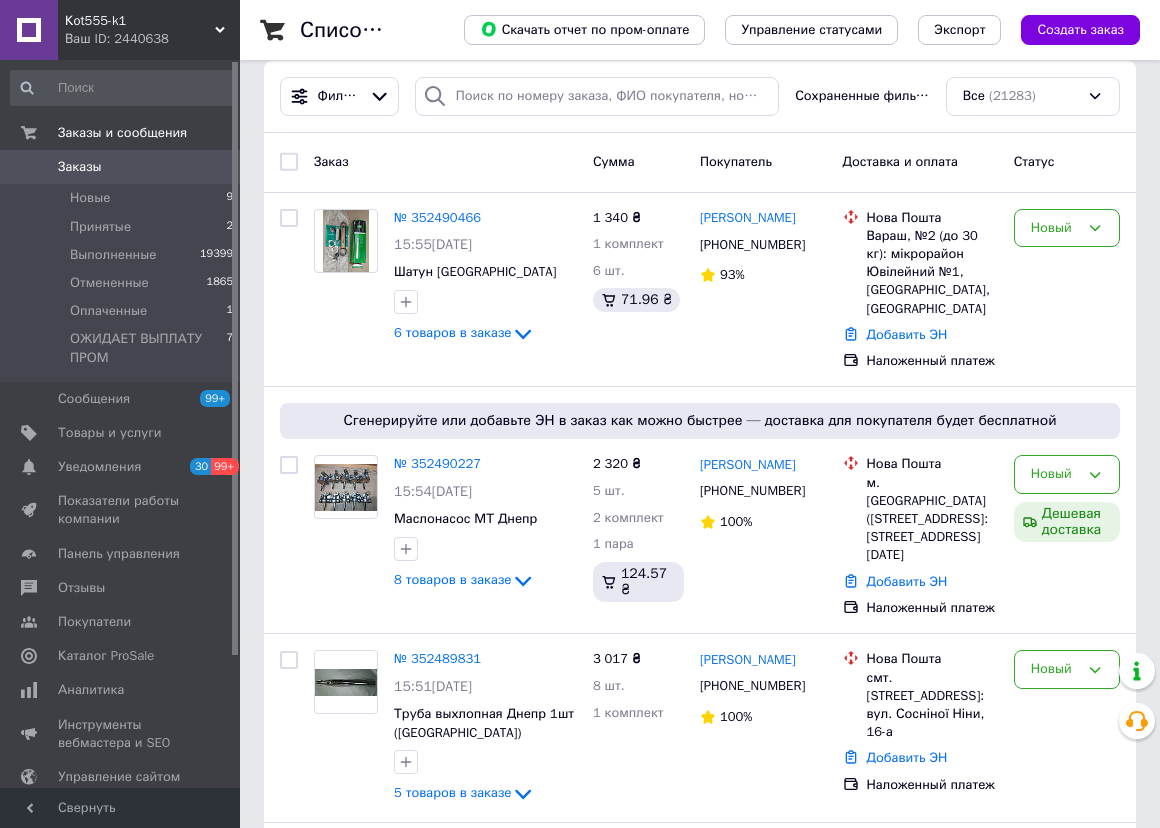 scroll, scrollTop: 0, scrollLeft: 0, axis: both 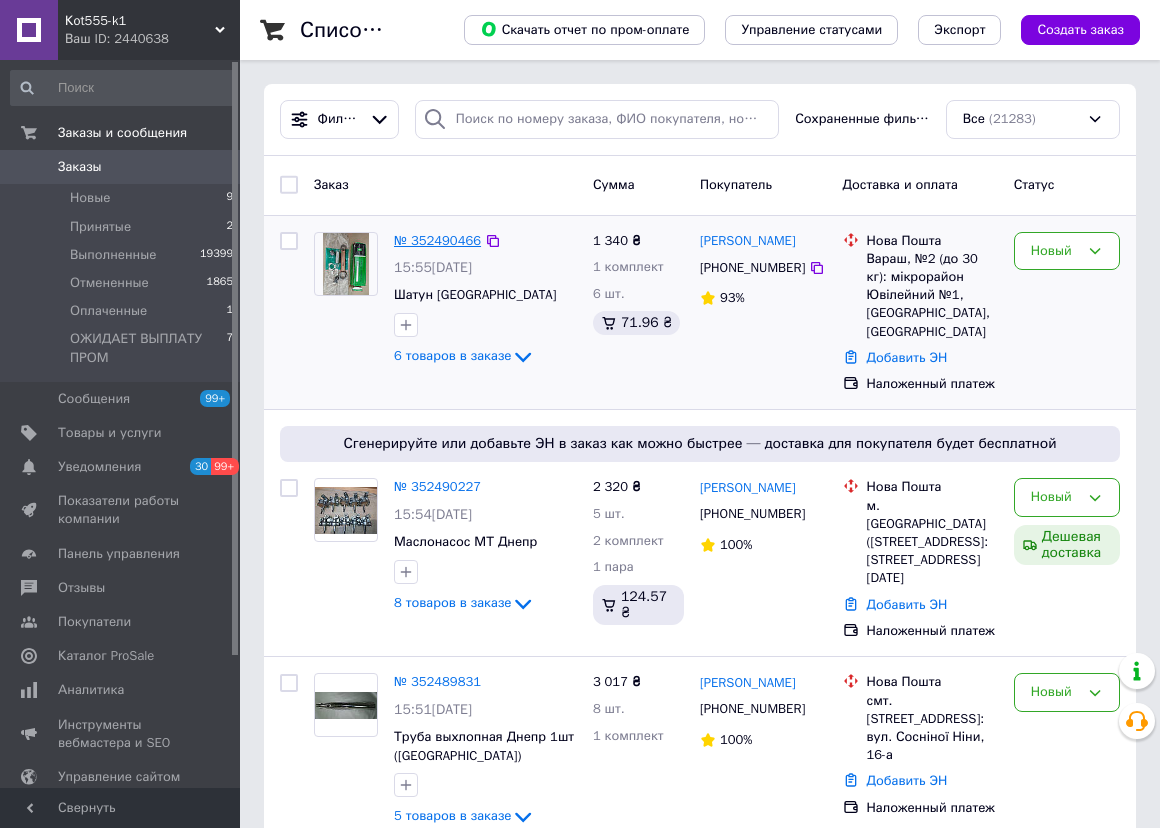 click on "№ 352490466" at bounding box center (437, 240) 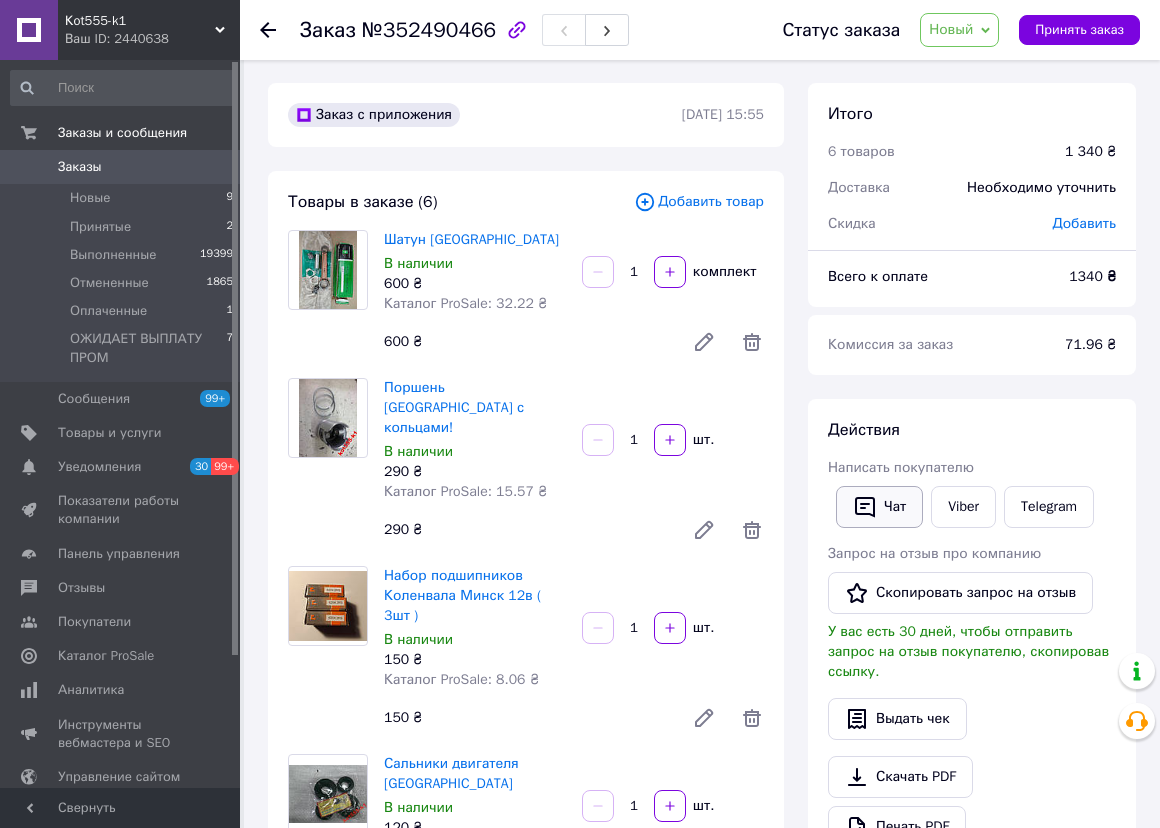scroll, scrollTop: 0, scrollLeft: 0, axis: both 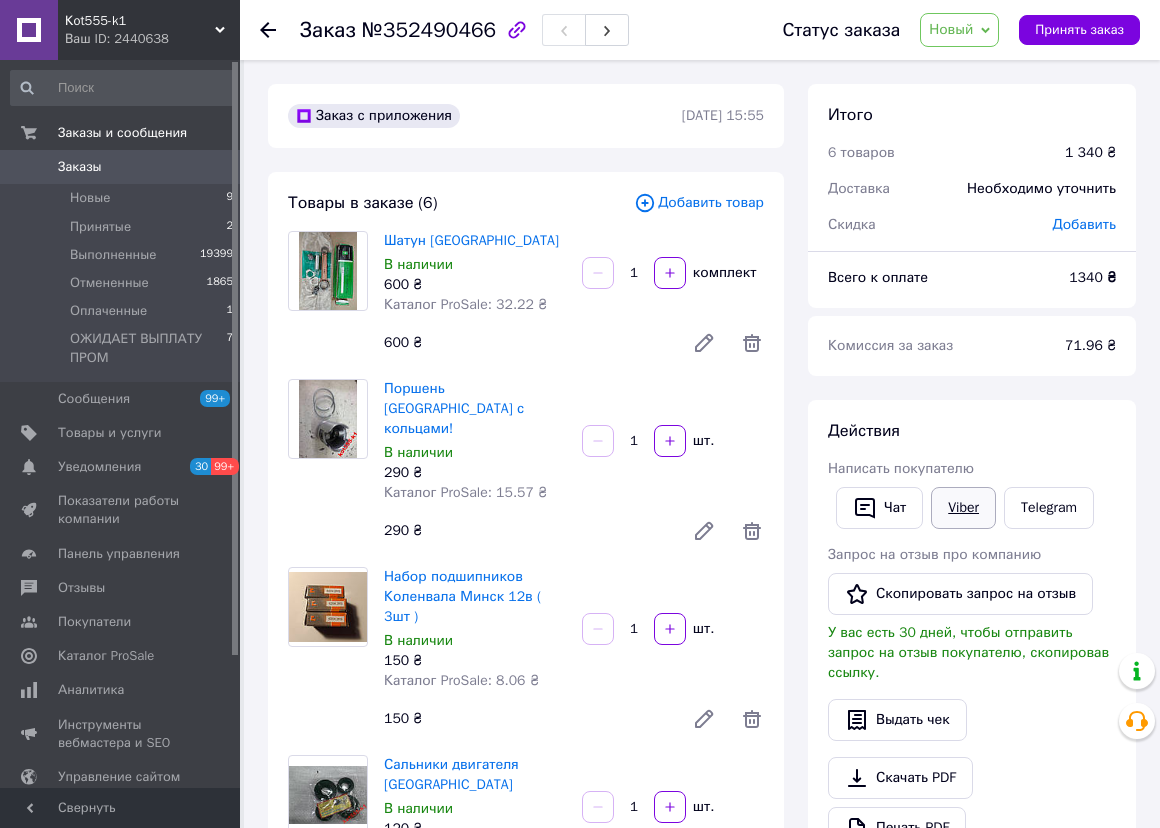 click on "Viber" at bounding box center [963, 508] 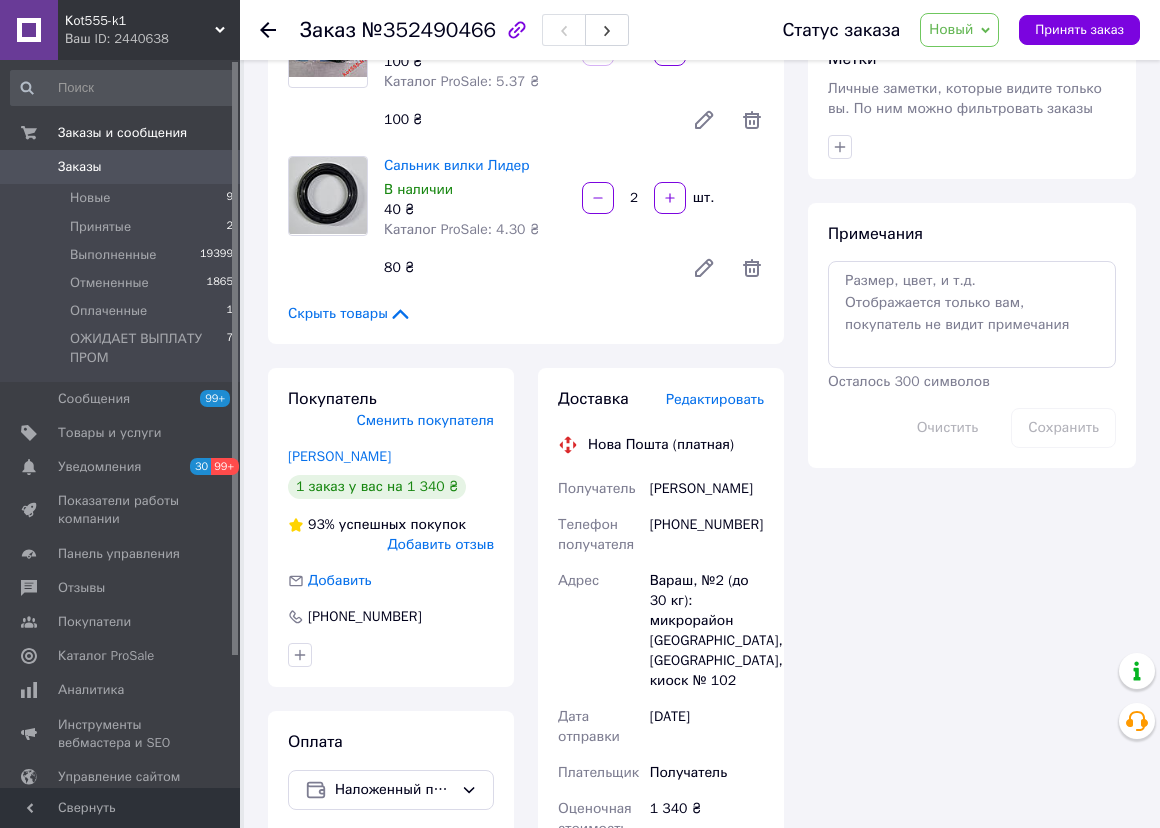 scroll, scrollTop: 727, scrollLeft: 0, axis: vertical 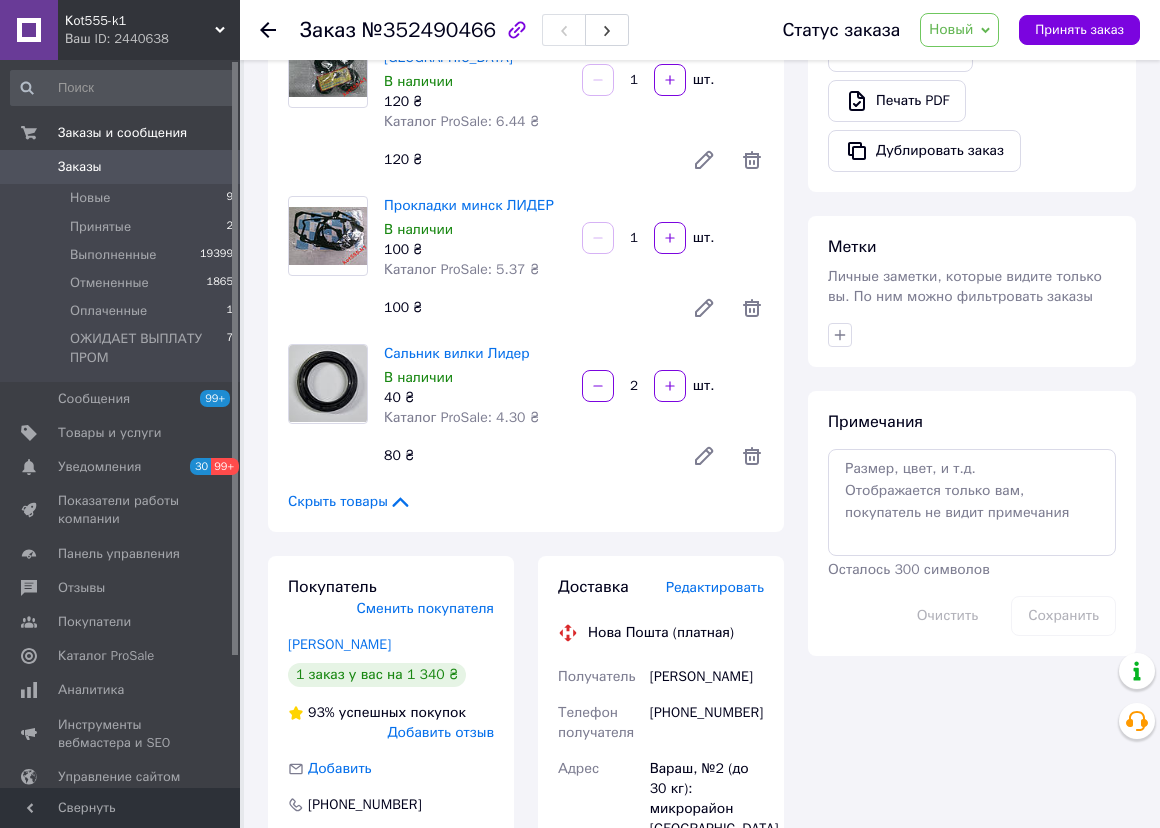 click on "Новый" at bounding box center (951, 29) 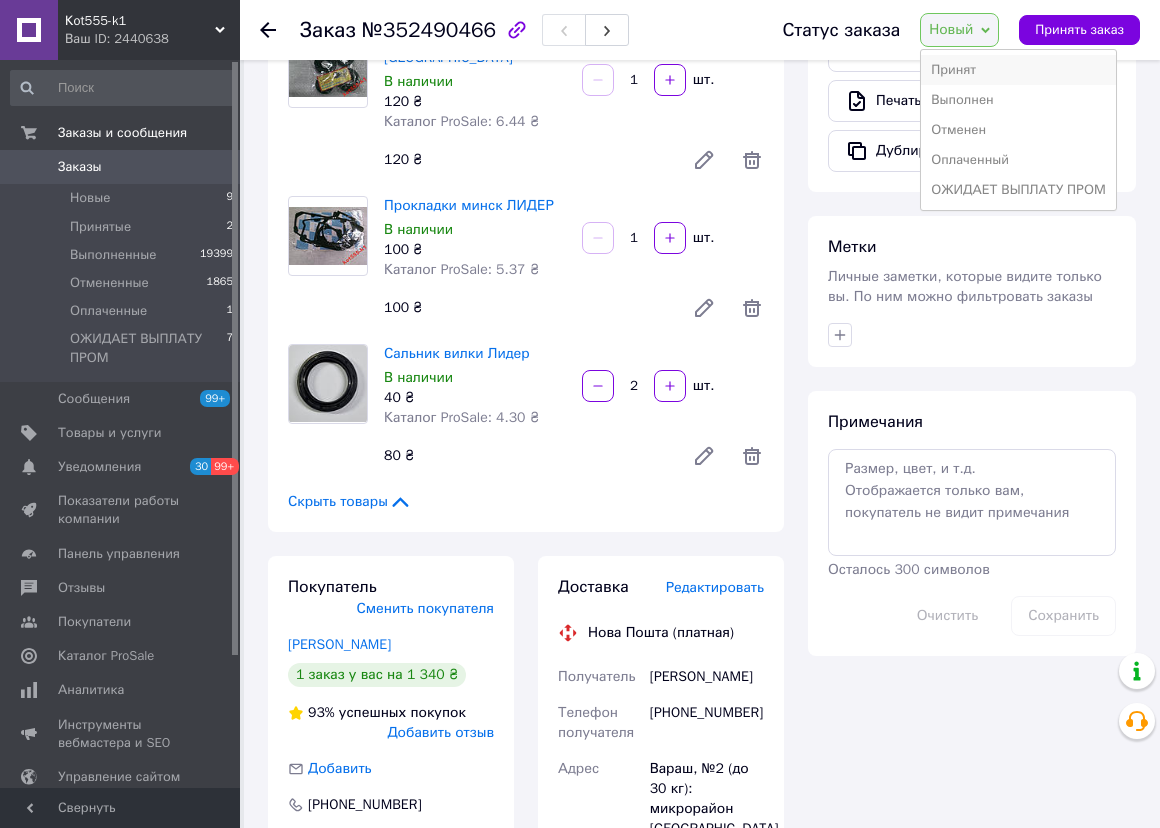 click on "Принят" at bounding box center [1018, 70] 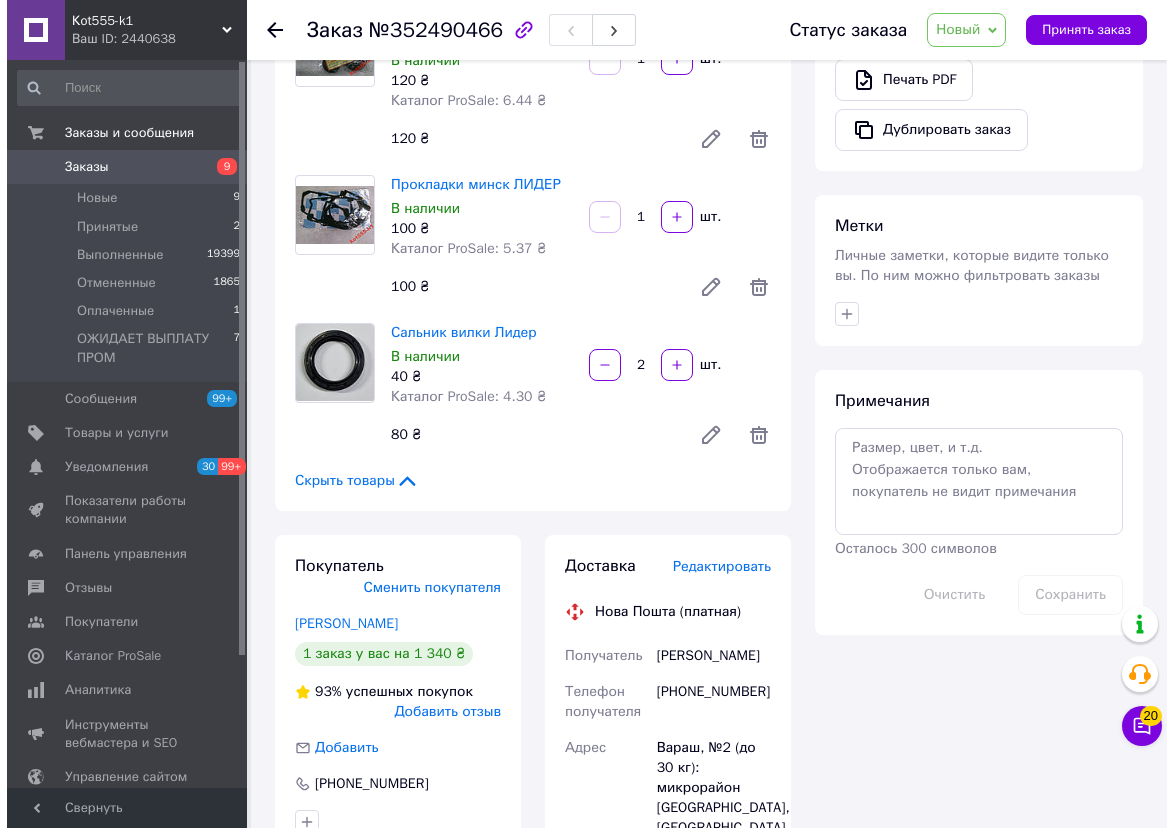 scroll, scrollTop: 818, scrollLeft: 0, axis: vertical 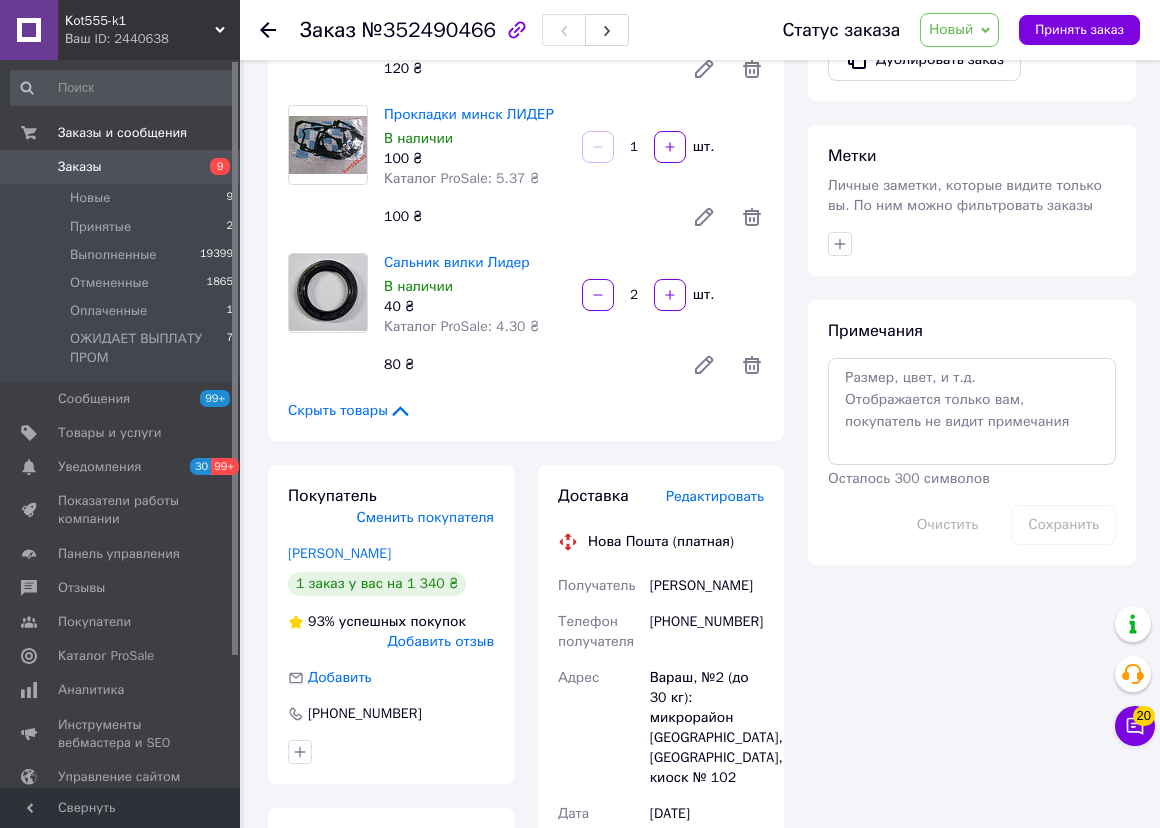 click on "Редактировать" at bounding box center (715, 496) 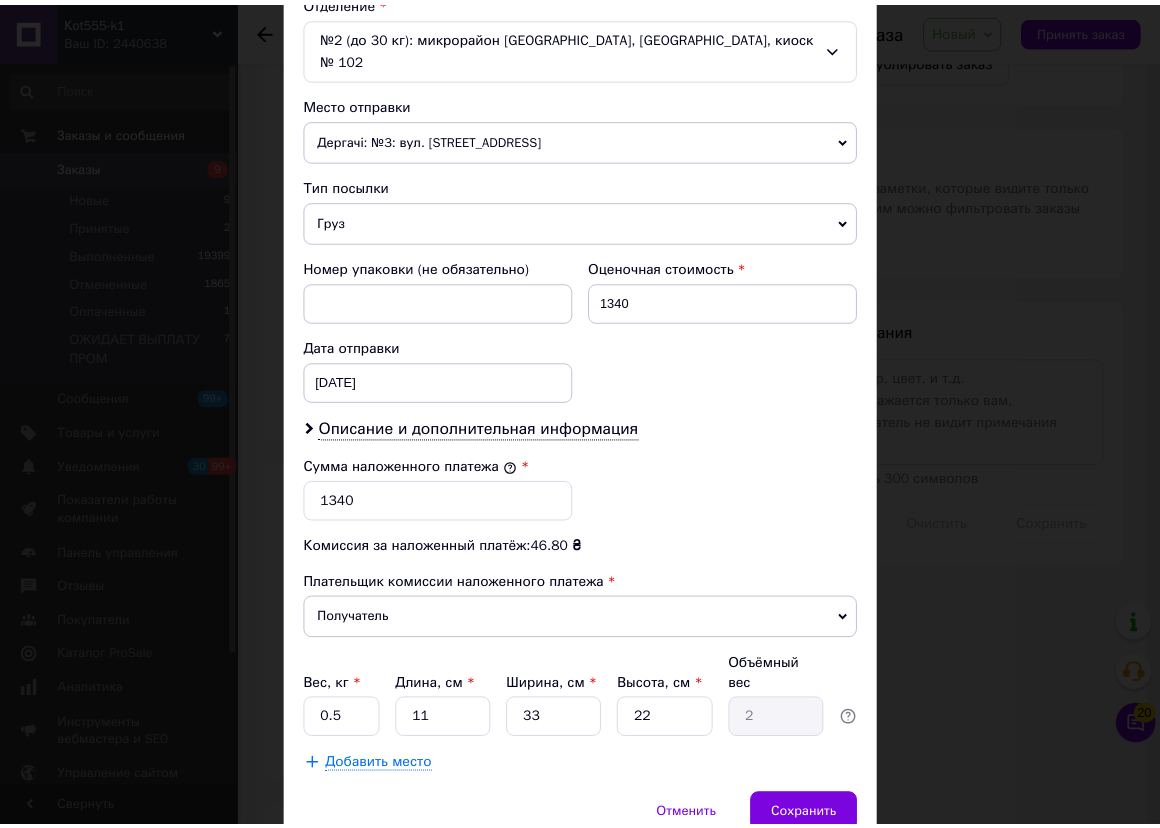 scroll, scrollTop: 694, scrollLeft: 0, axis: vertical 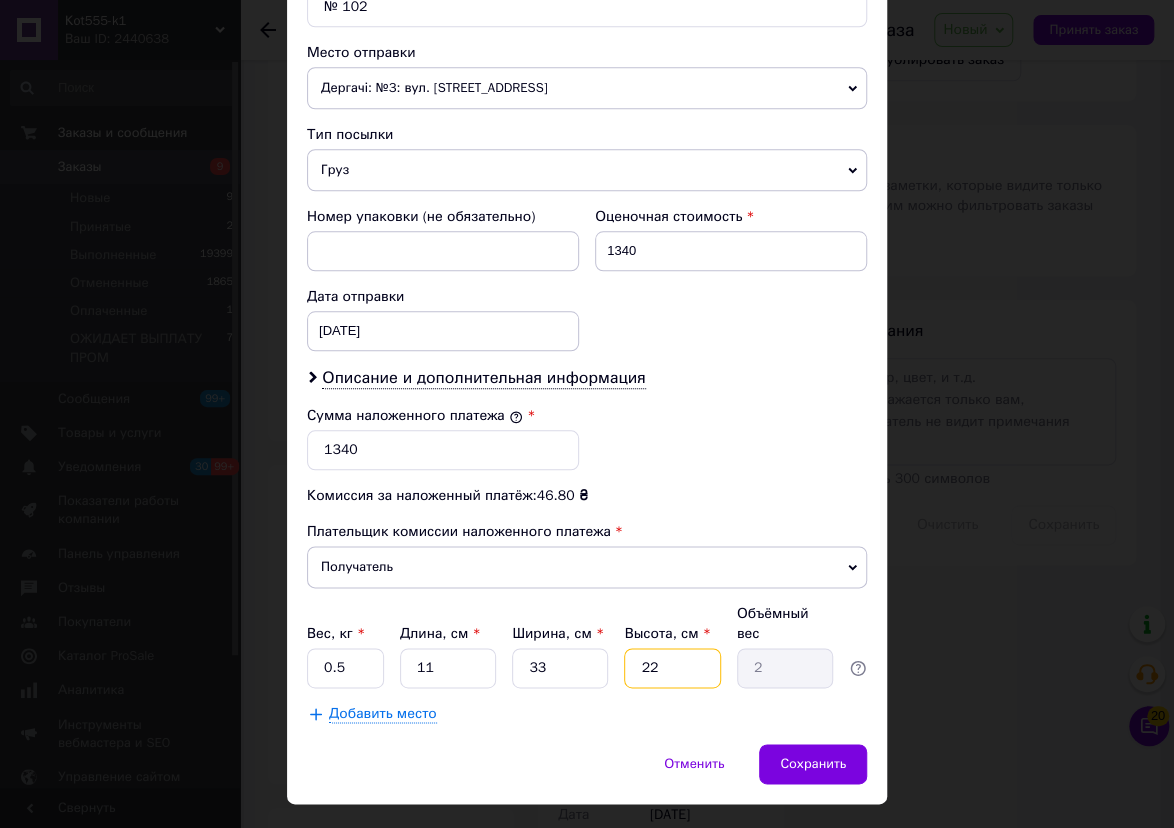 click on "22" at bounding box center [672, 668] 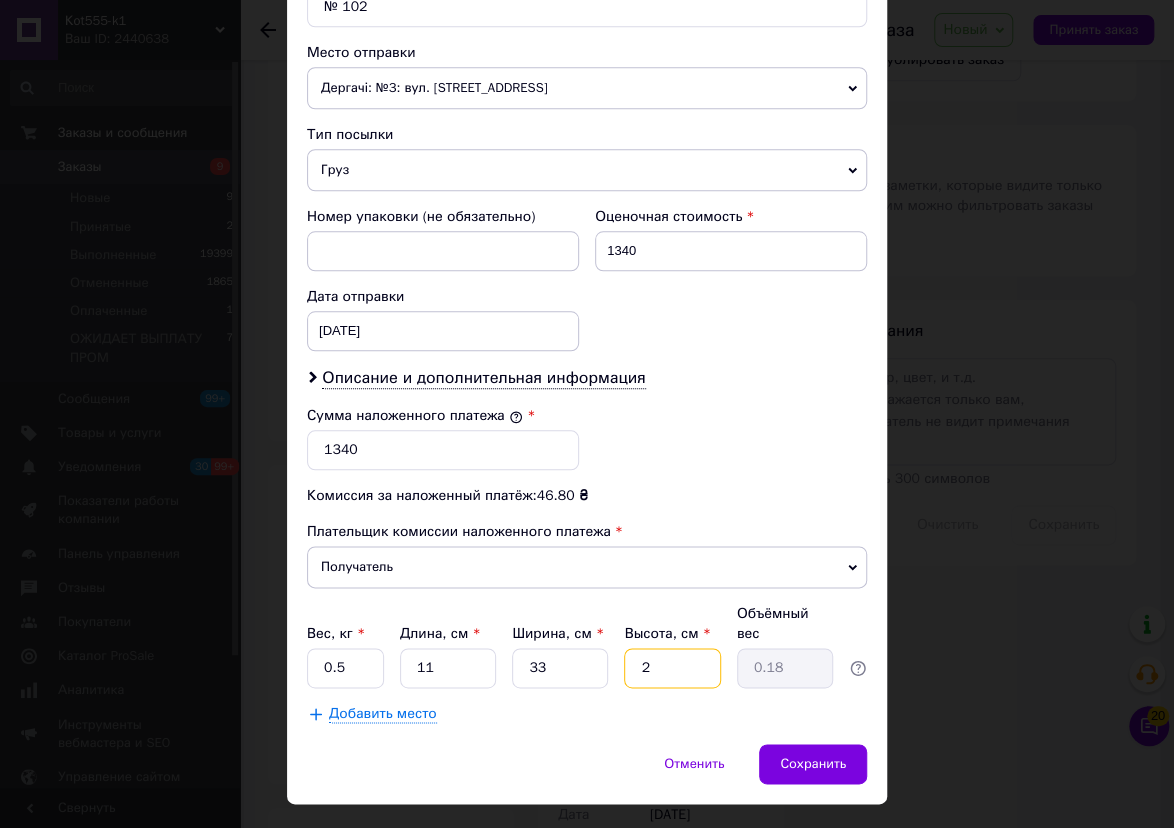 type on "2" 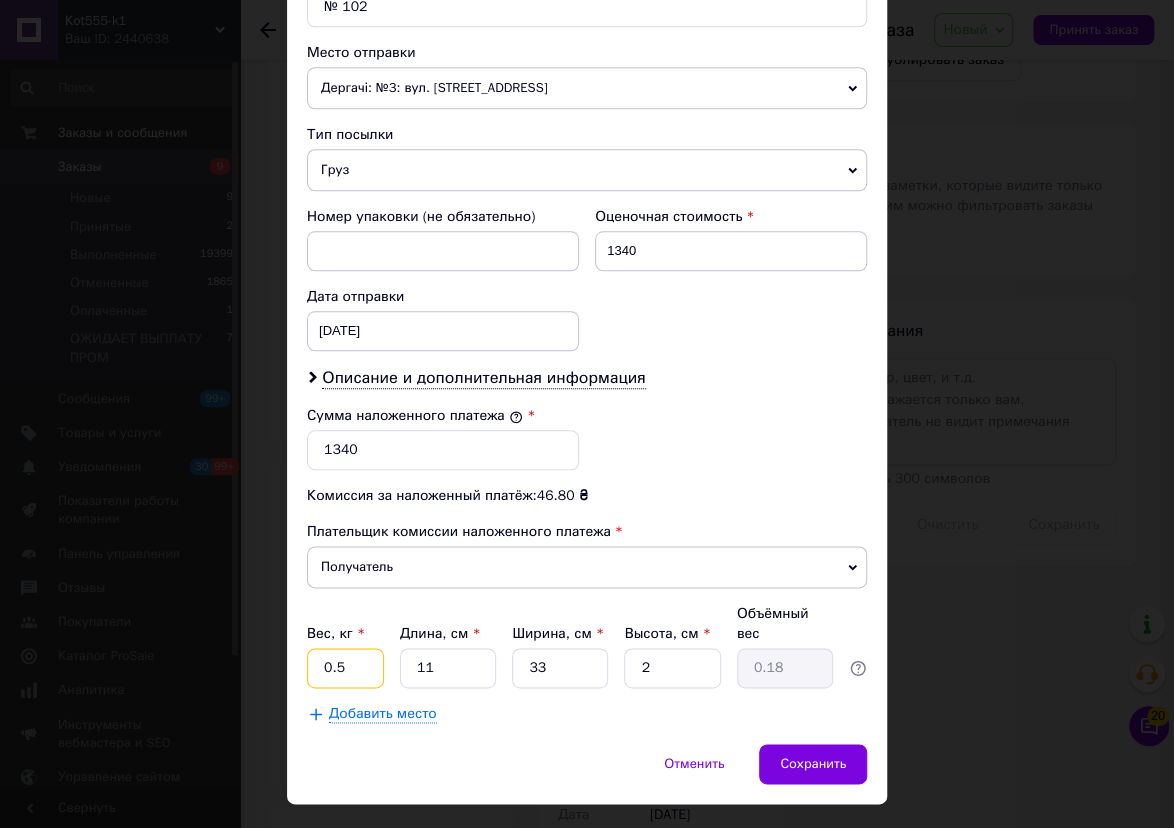 click on "0.5" at bounding box center [345, 668] 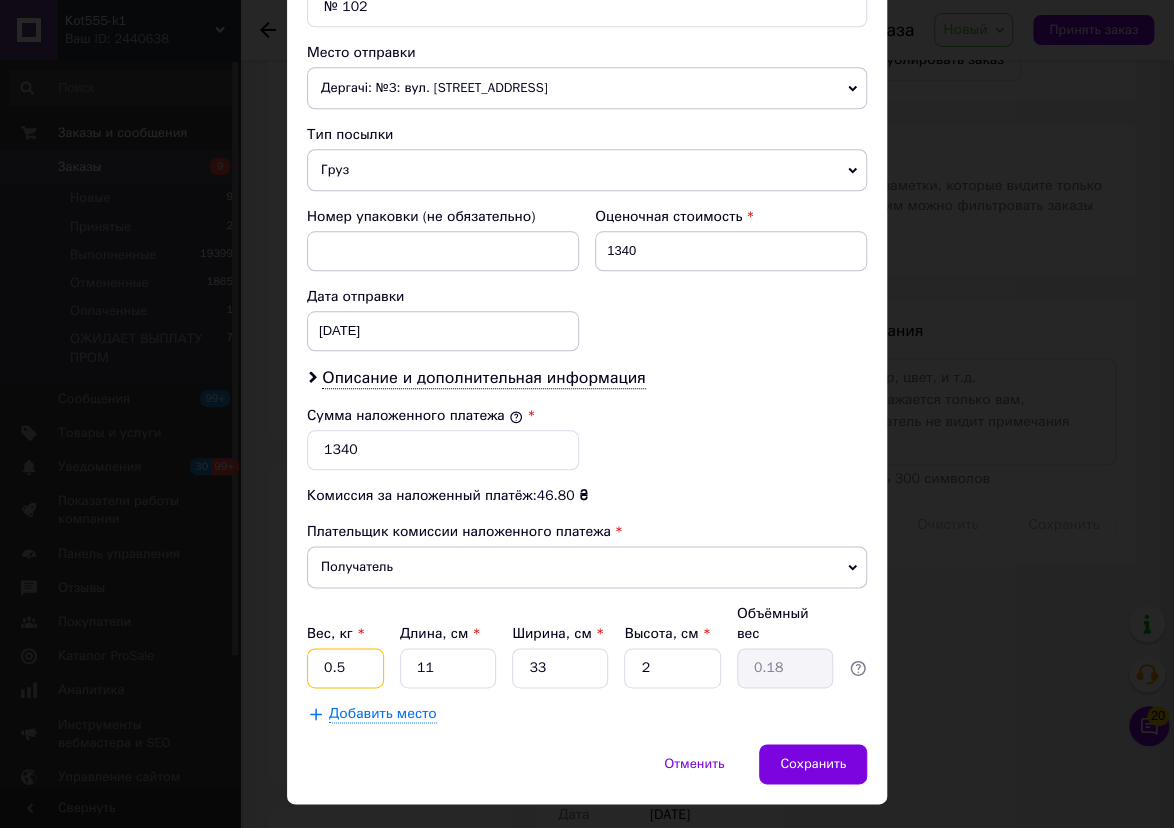 click on "0.5" at bounding box center [345, 668] 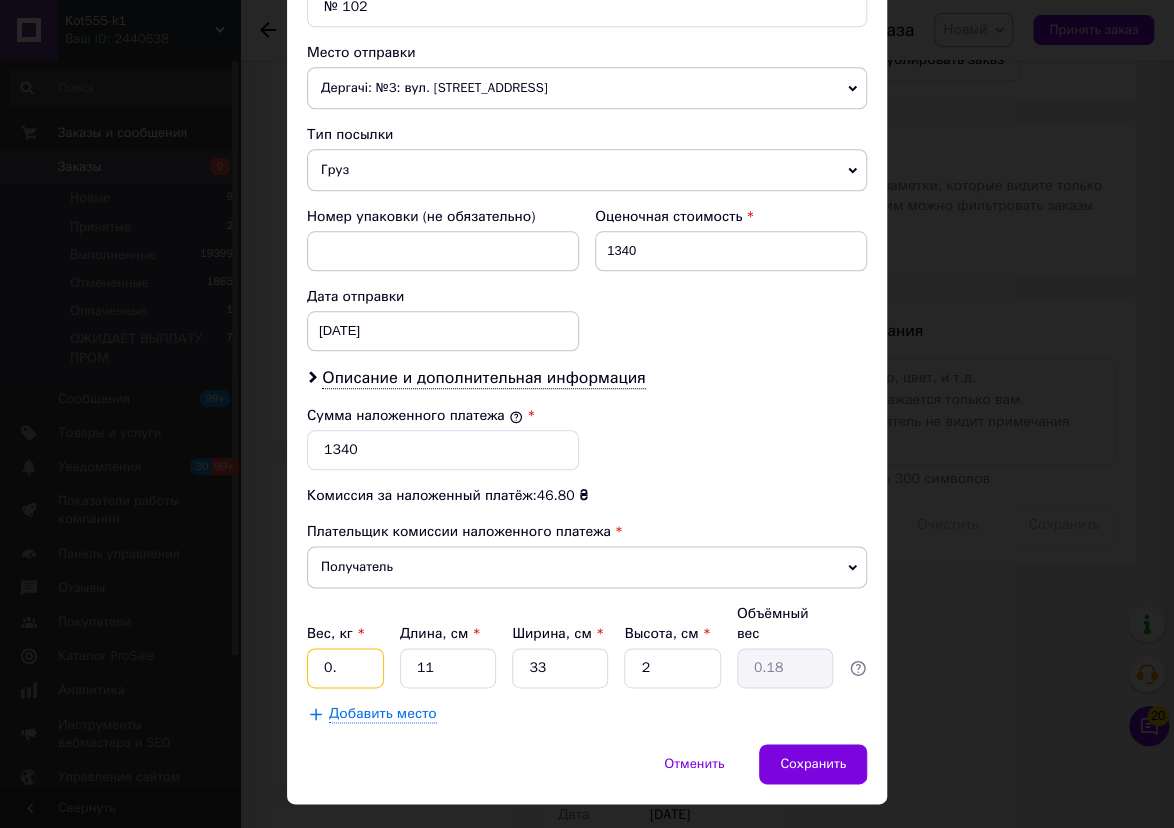 type on "0" 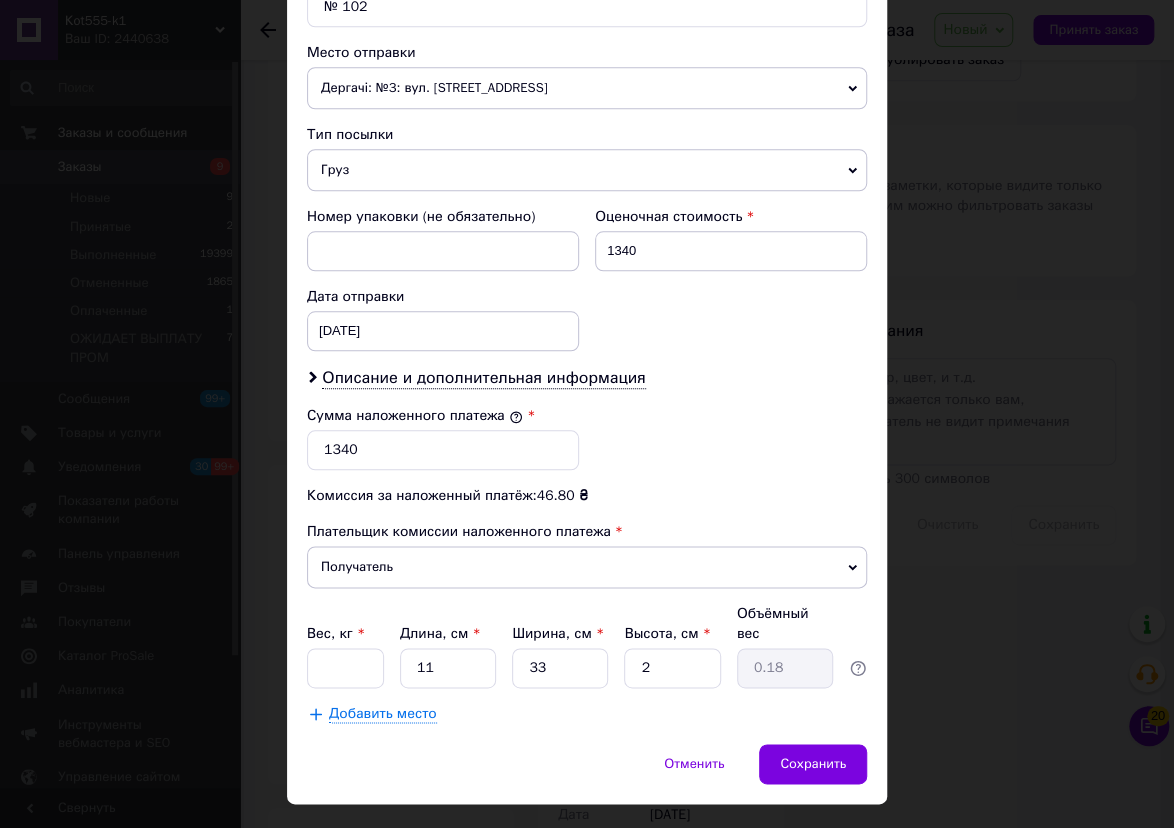 click on "Место отправки" at bounding box center [587, 53] 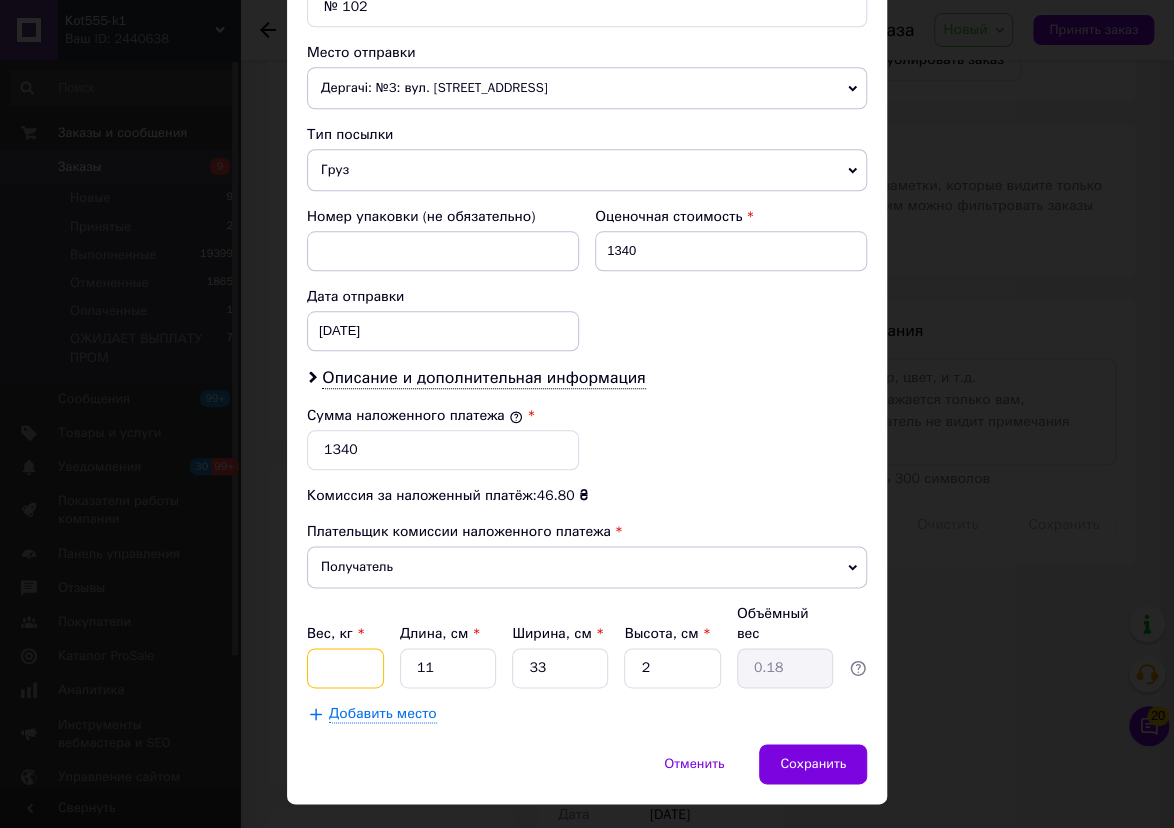 click on "Вес, кг   *" at bounding box center [345, 668] 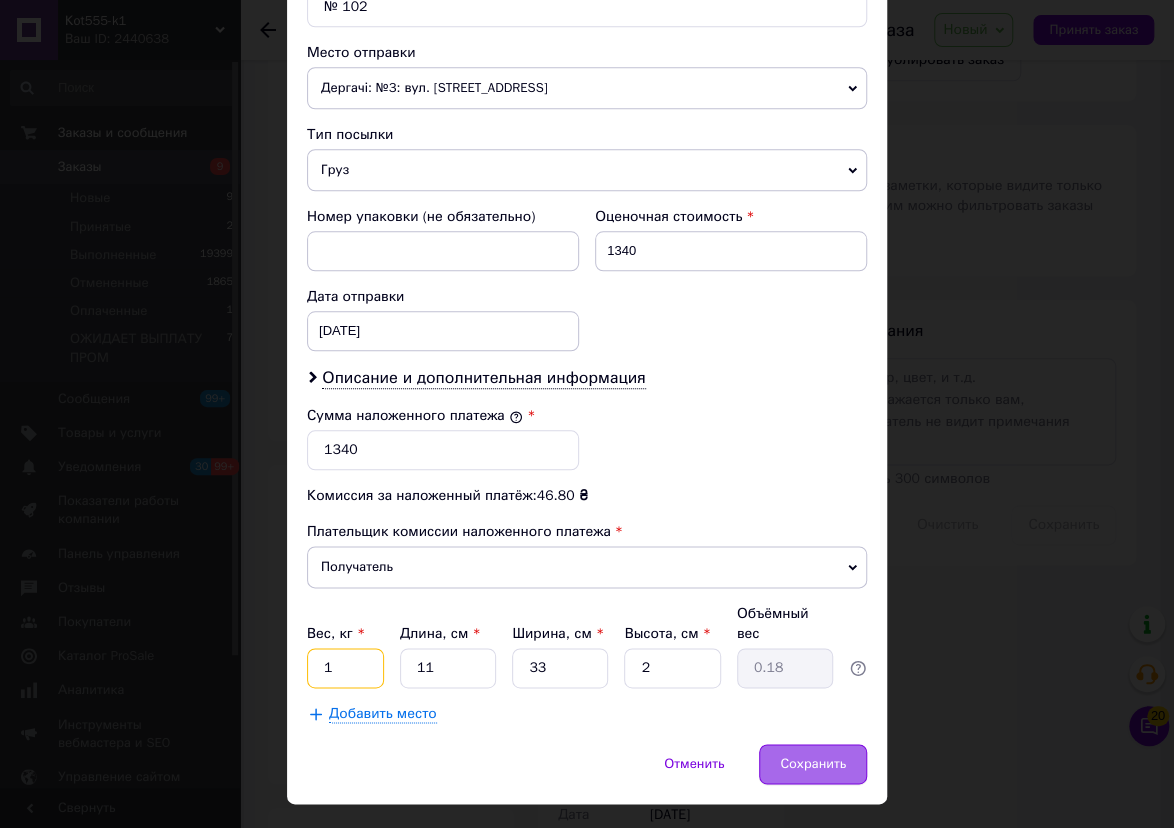type on "1" 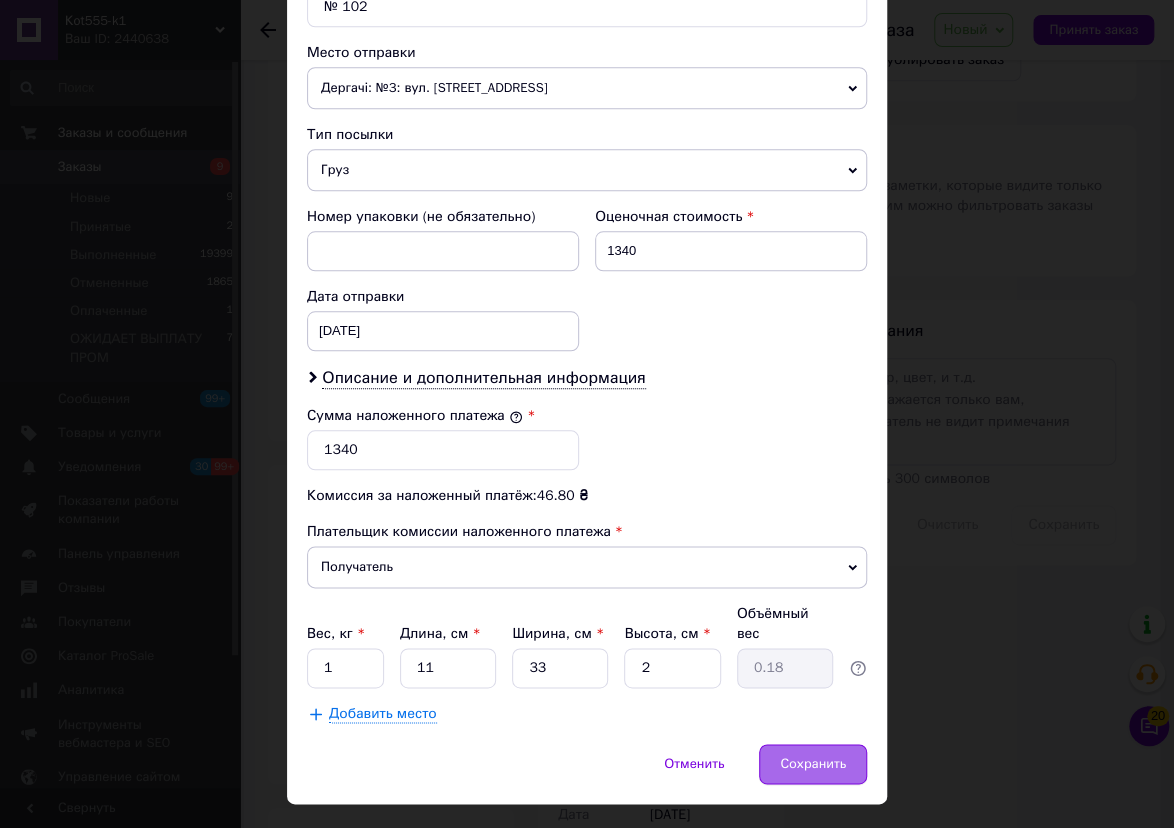 click on "Сохранить" at bounding box center [813, 764] 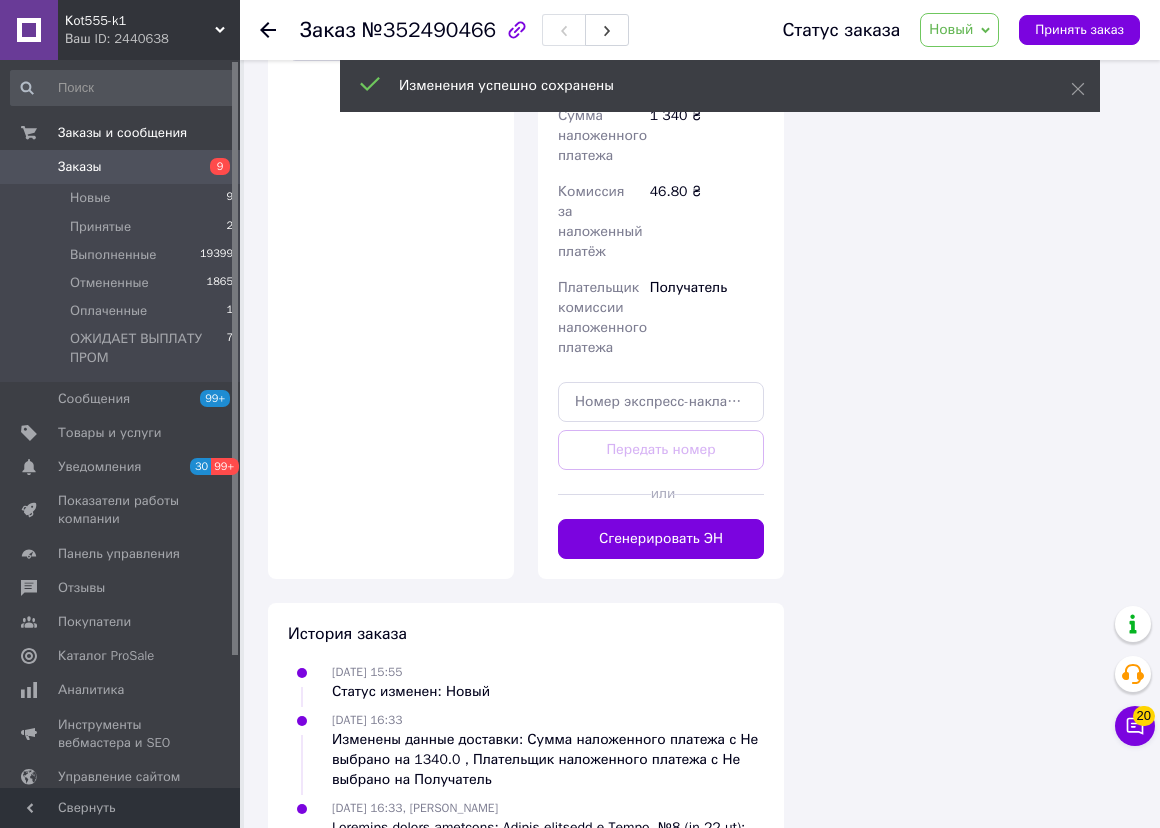 scroll, scrollTop: 1727, scrollLeft: 0, axis: vertical 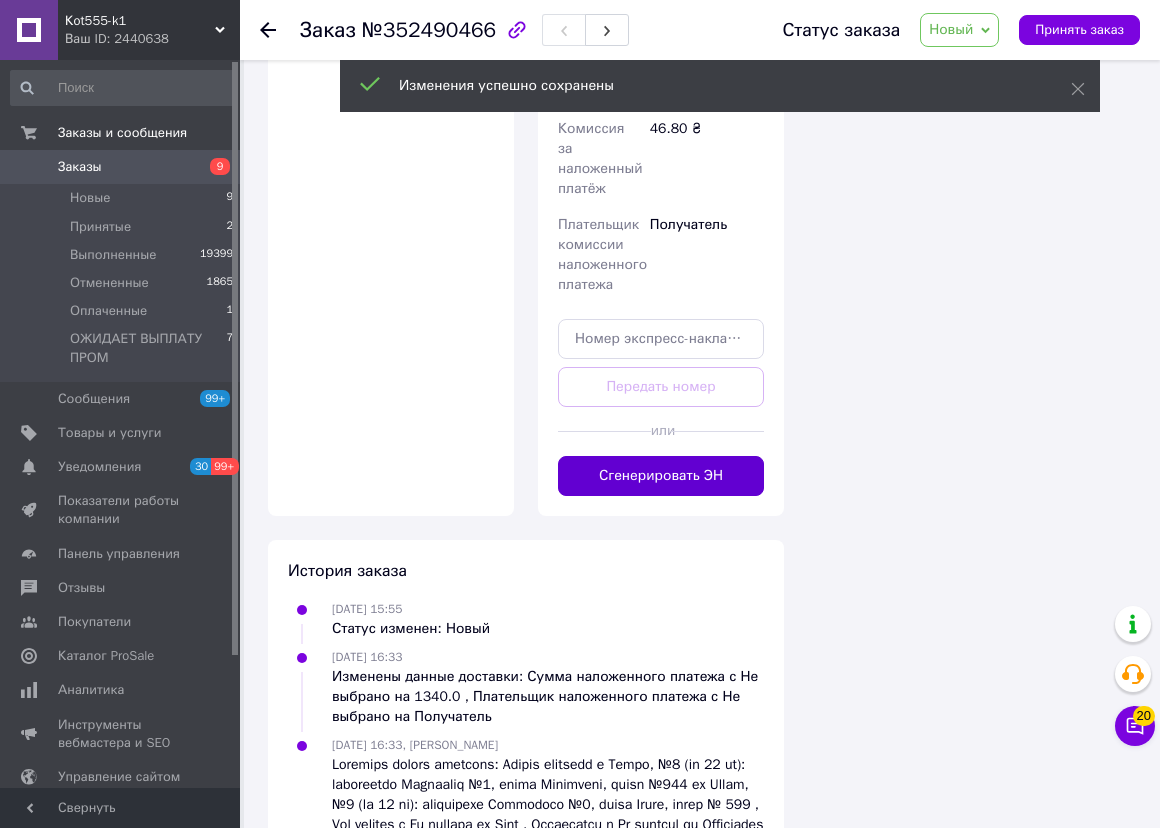 click on "Сгенерировать ЭН" at bounding box center [661, 476] 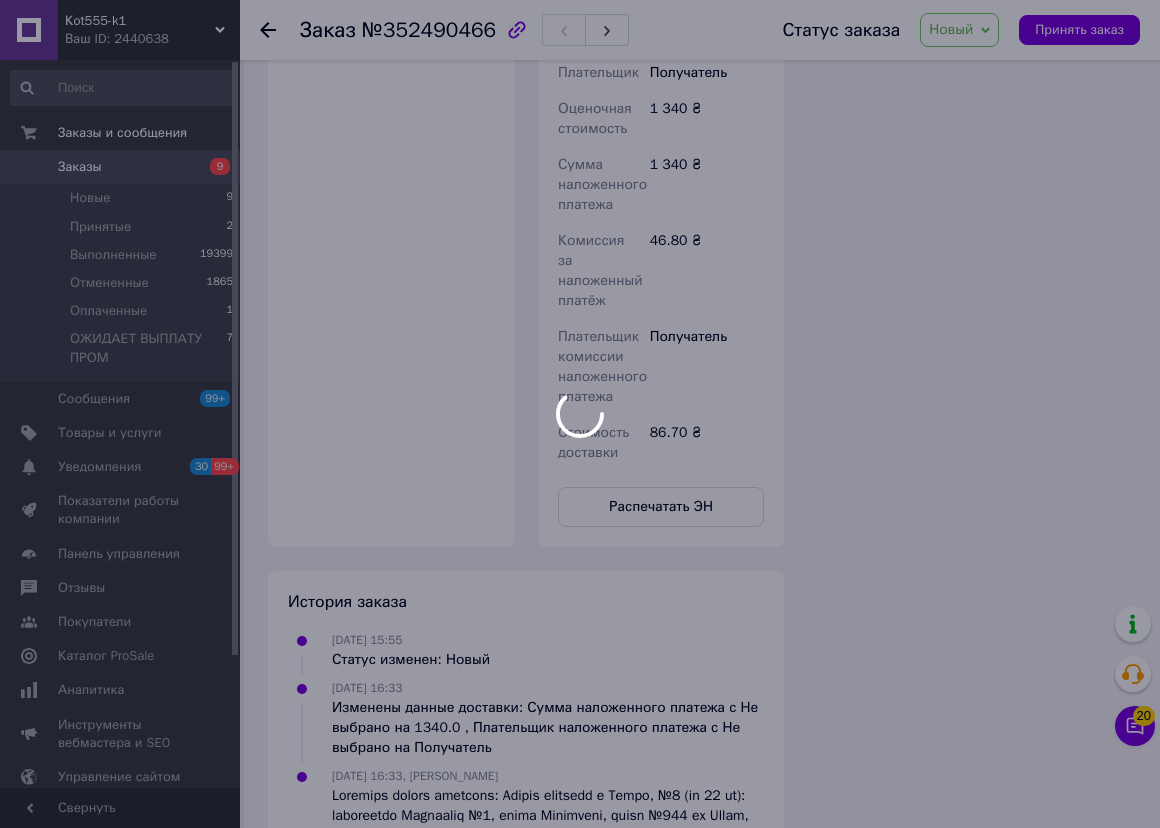 click at bounding box center [580, 414] 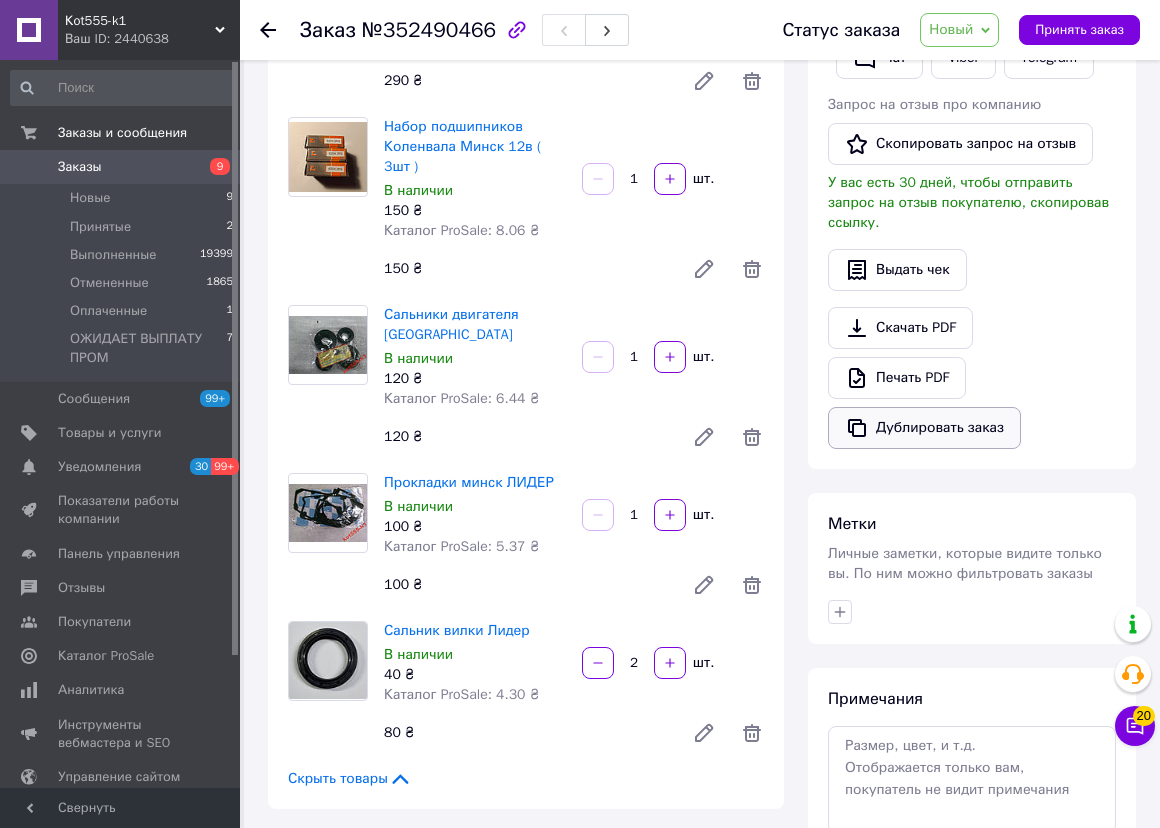 scroll, scrollTop: 410, scrollLeft: 0, axis: vertical 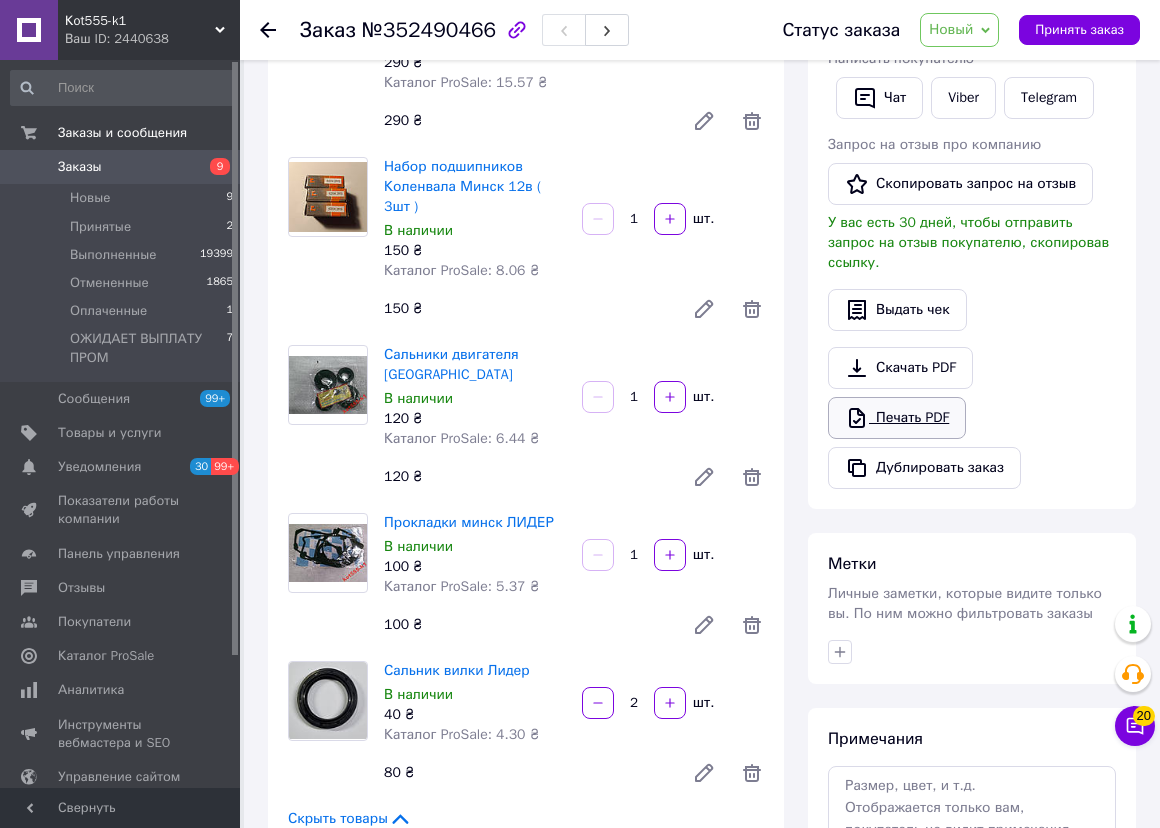 click on "Печать PDF" at bounding box center (897, 418) 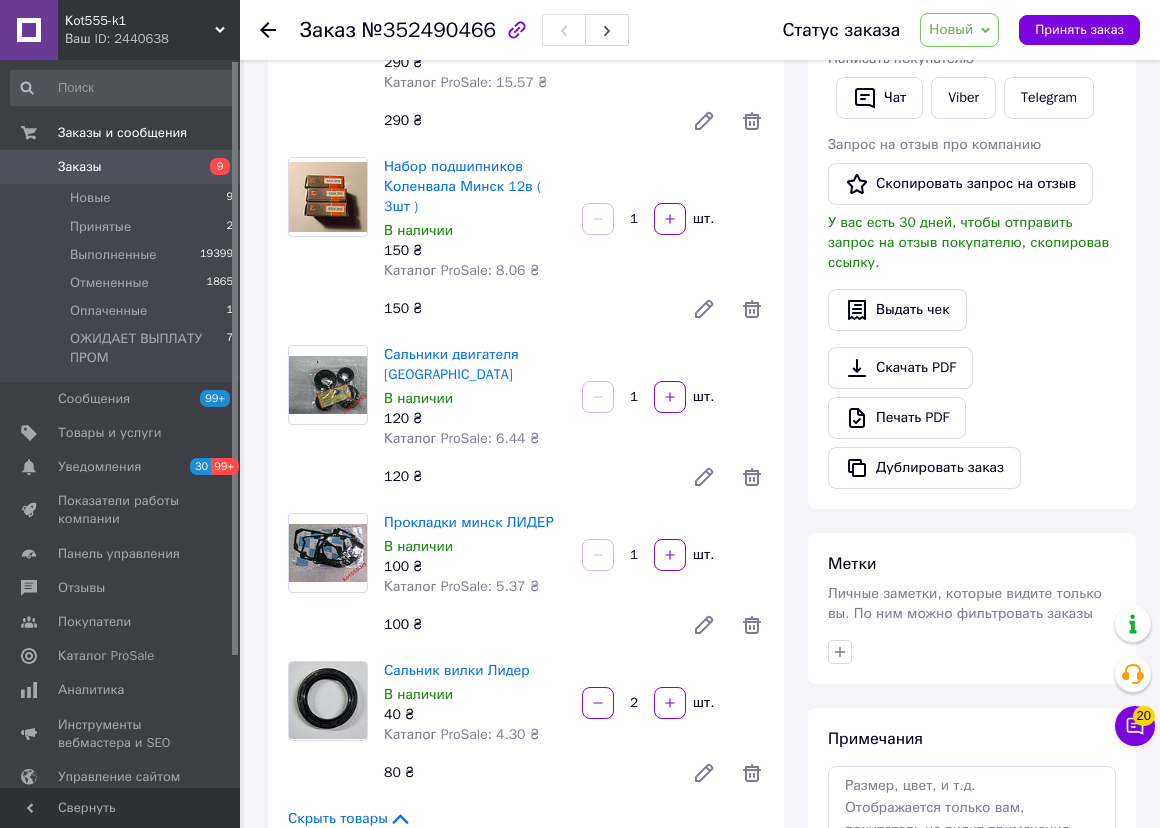 click on "Новый" at bounding box center (951, 29) 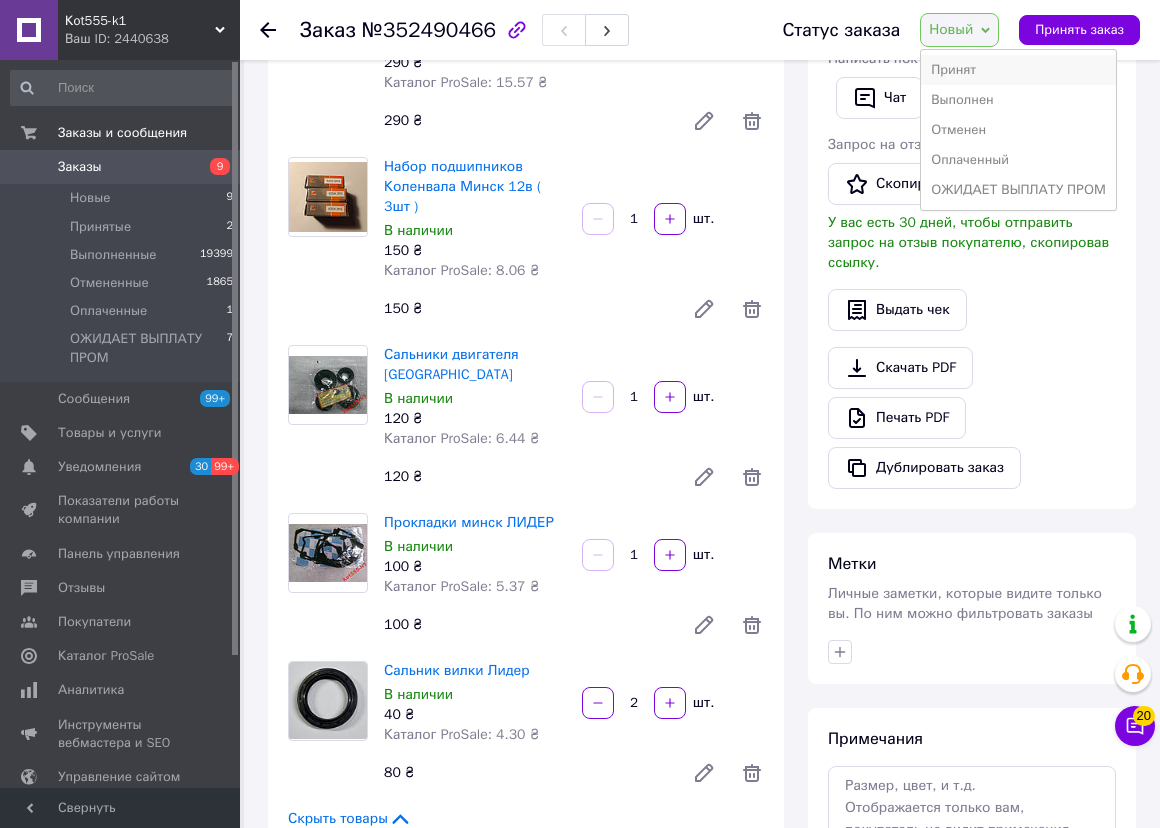 click on "Принят" at bounding box center (1018, 70) 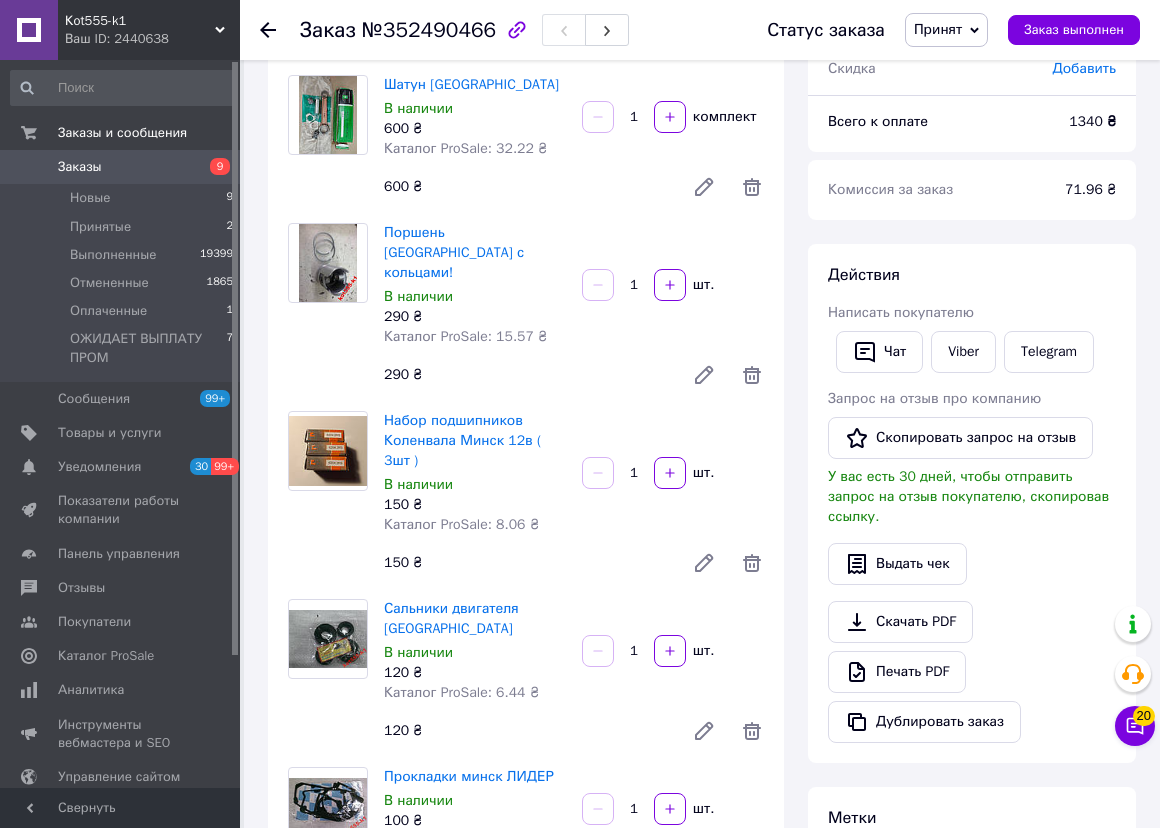 scroll, scrollTop: 137, scrollLeft: 0, axis: vertical 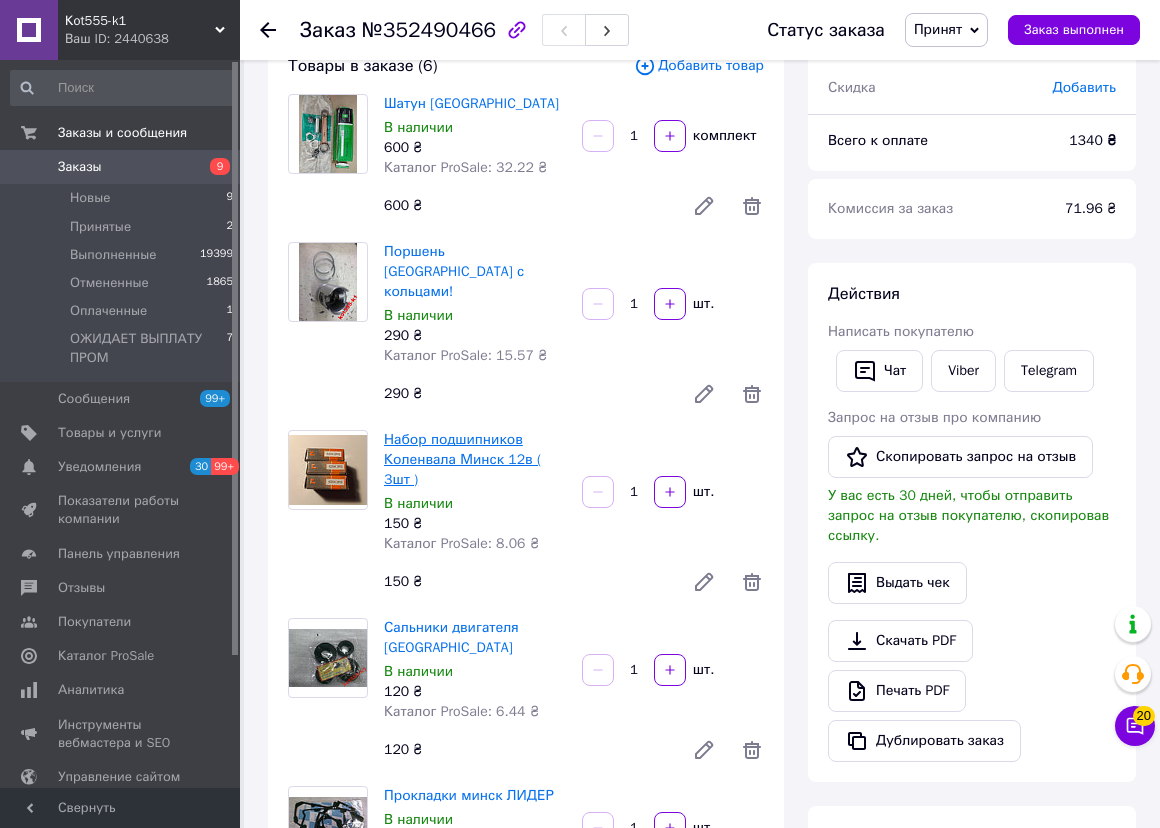 click on "Набор подшипников Коленвала Минск 12в ( 3шт )" at bounding box center [462, 459] 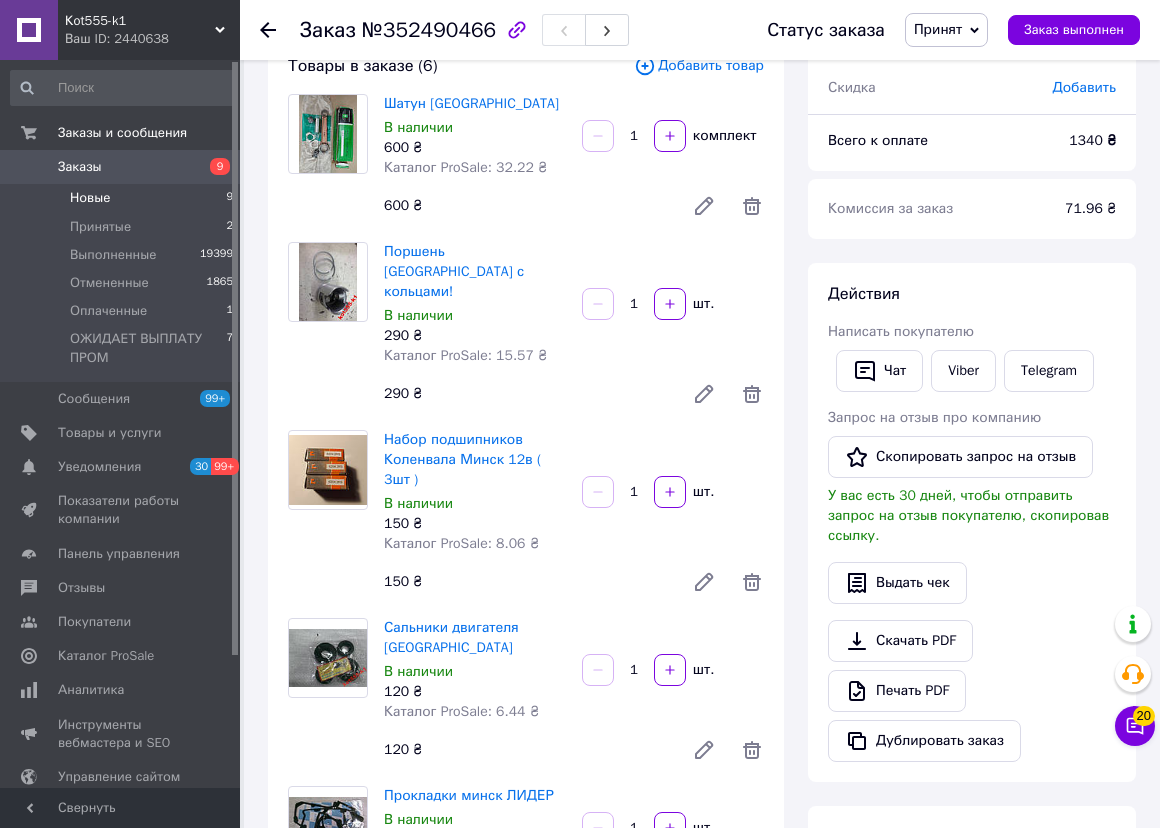 click on "Новые" at bounding box center [90, 198] 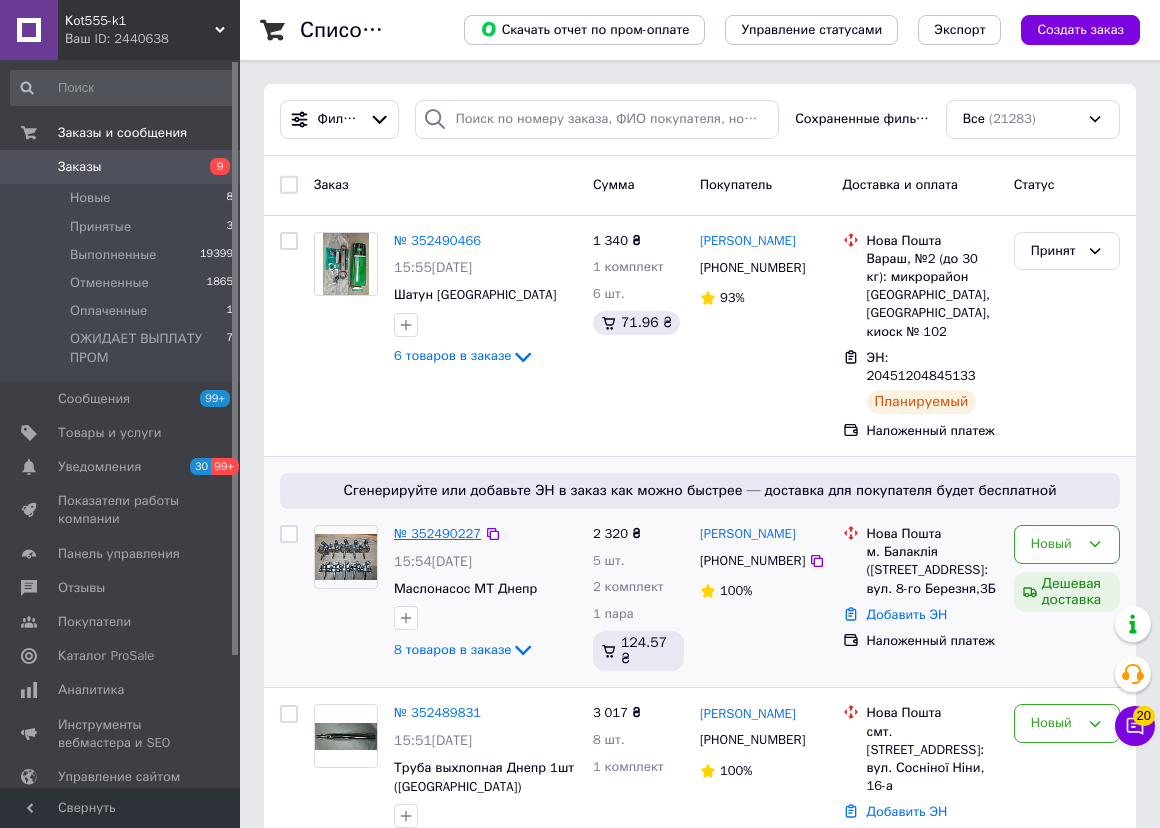 click on "№ 352490227" at bounding box center (437, 533) 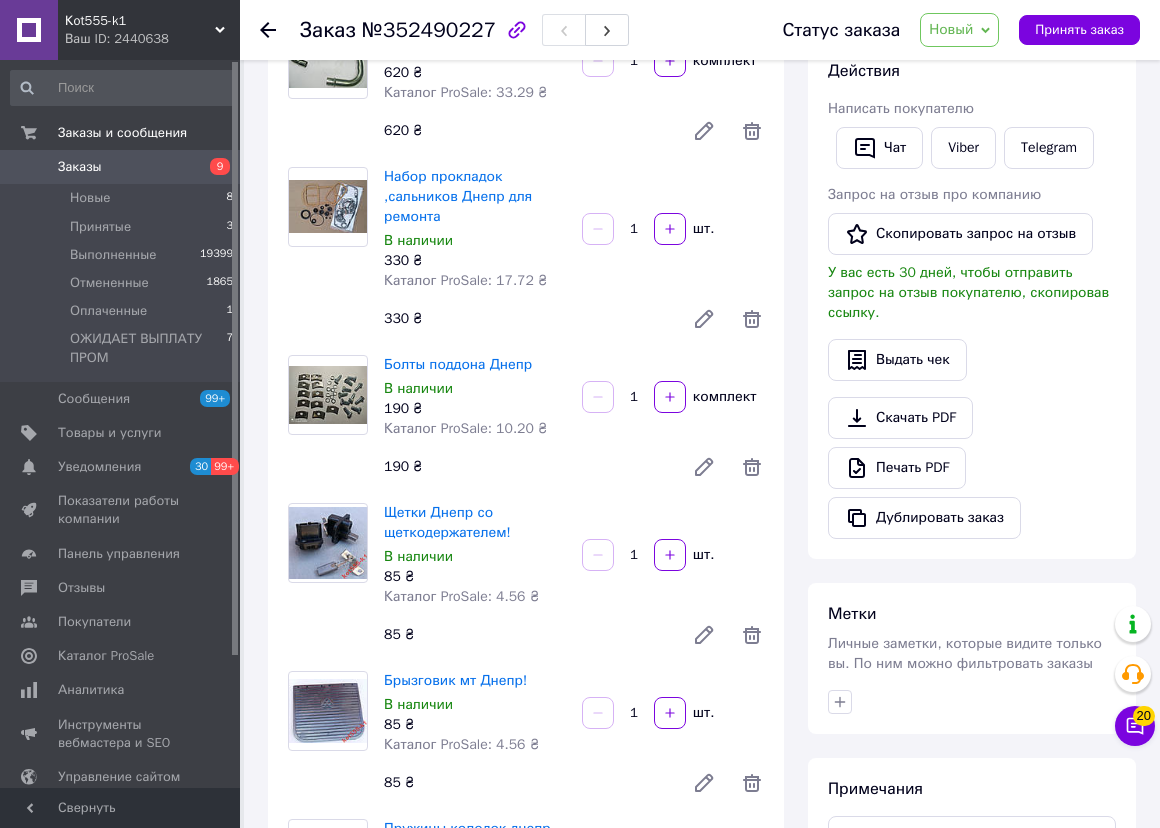 scroll, scrollTop: 0, scrollLeft: 0, axis: both 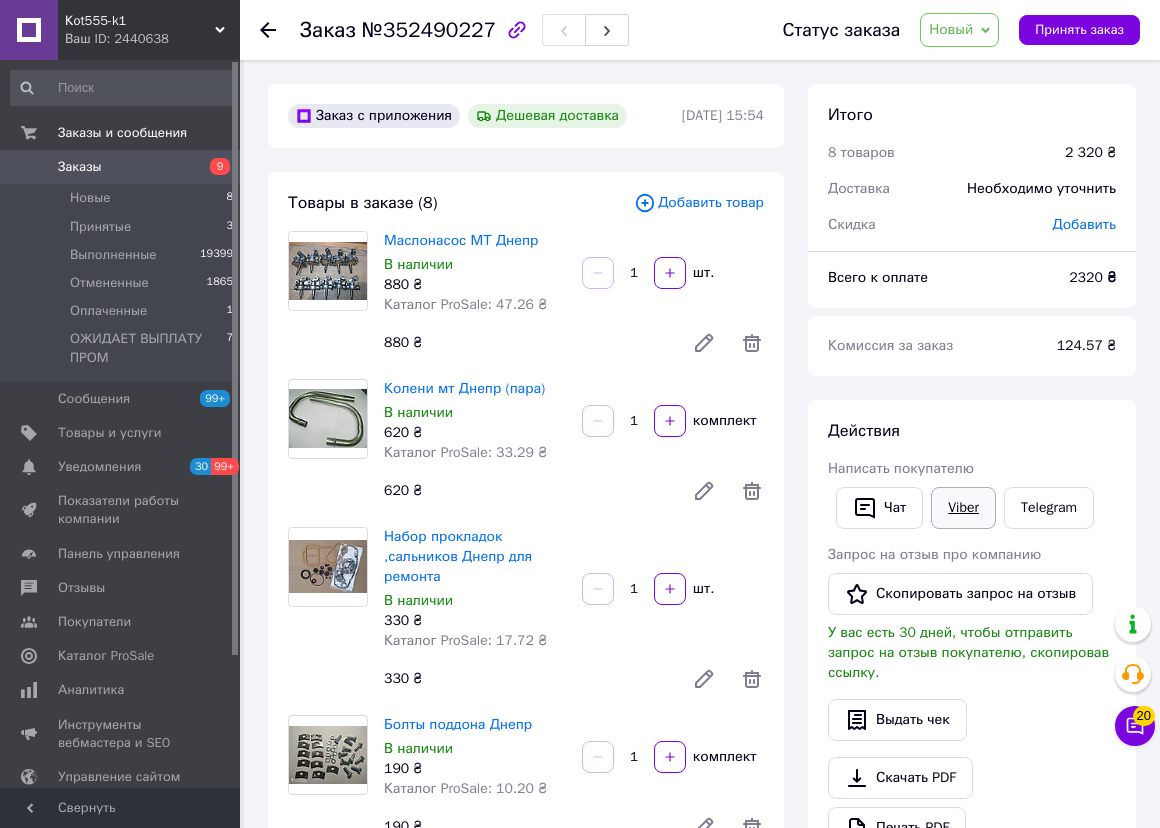click on "Viber" at bounding box center [963, 508] 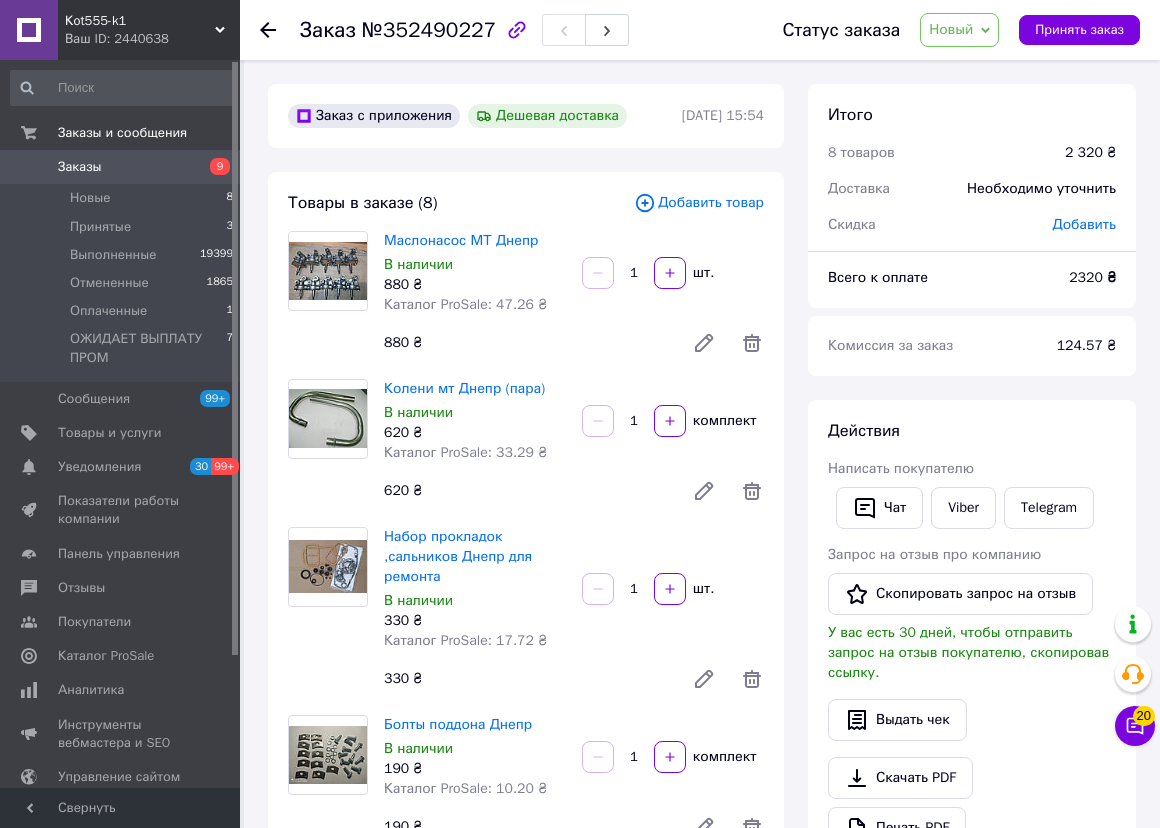 click on "Новый" at bounding box center (951, 29) 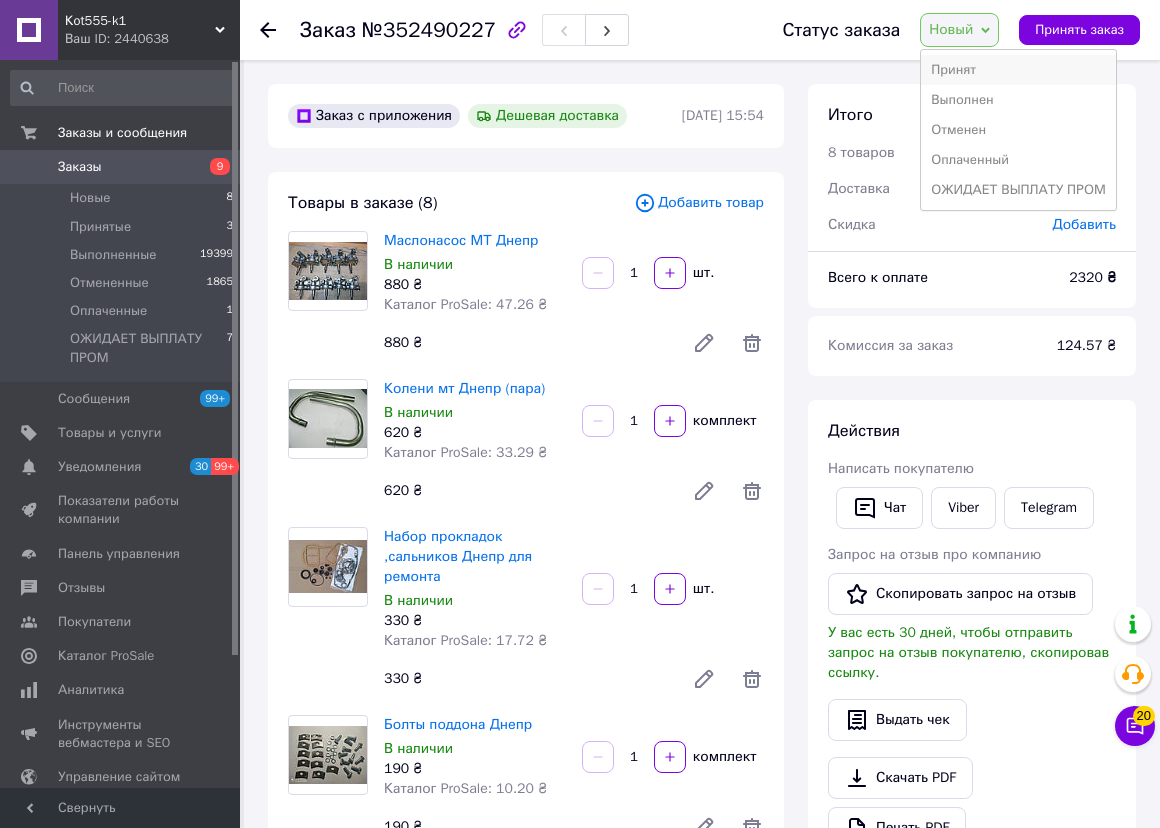 click on "Принят" at bounding box center [1018, 70] 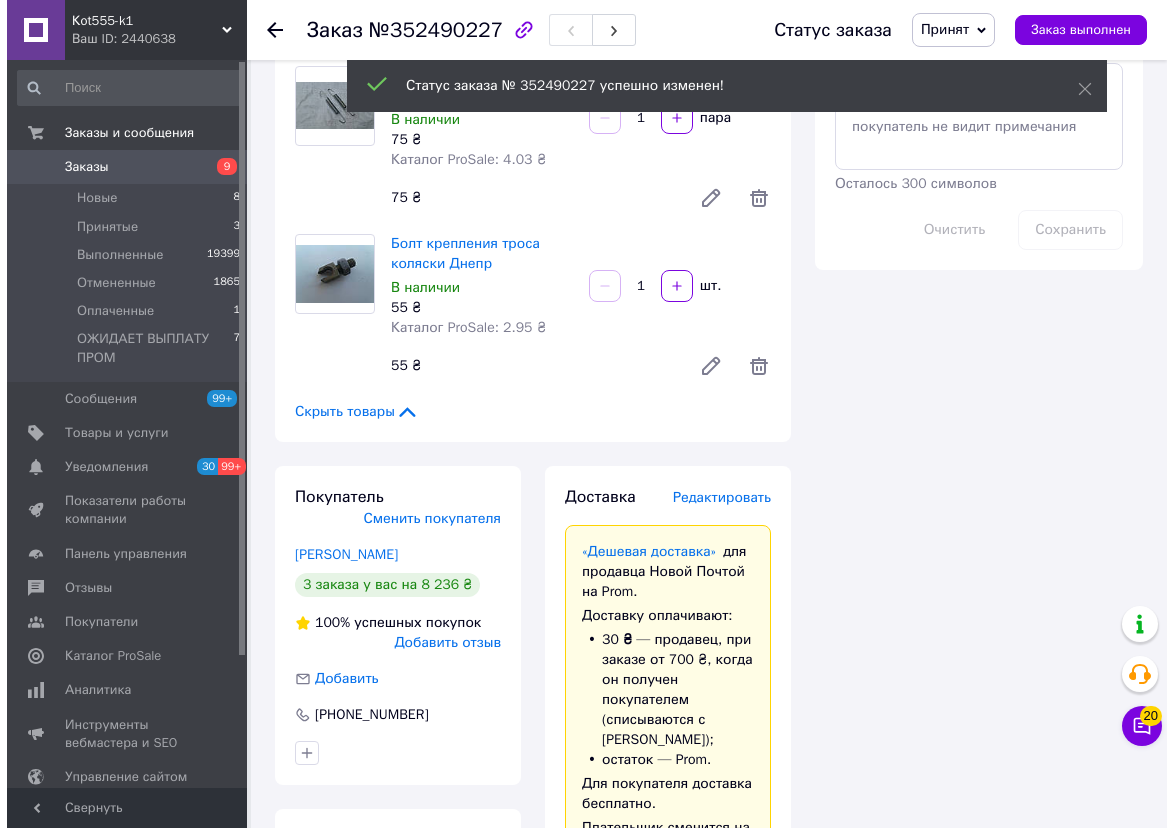 scroll, scrollTop: 1090, scrollLeft: 0, axis: vertical 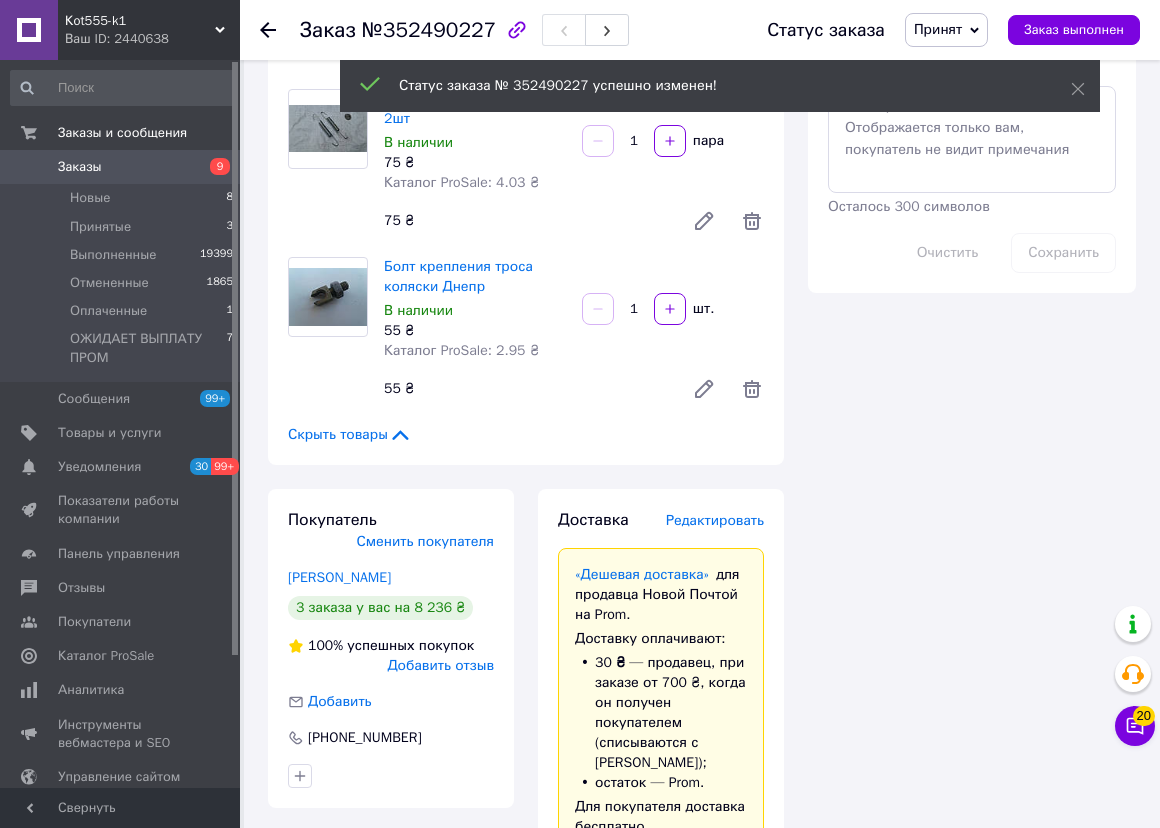 click on "Редактировать" at bounding box center [715, 520] 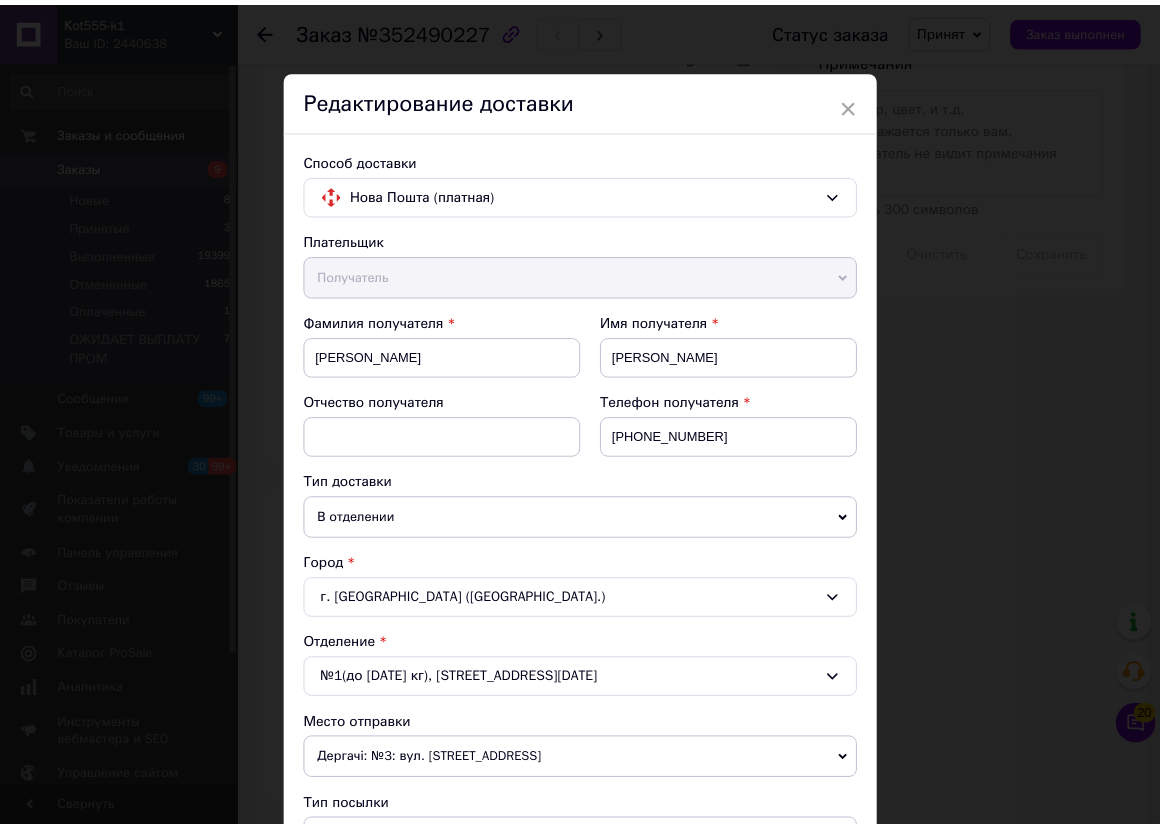 scroll, scrollTop: 694, scrollLeft: 0, axis: vertical 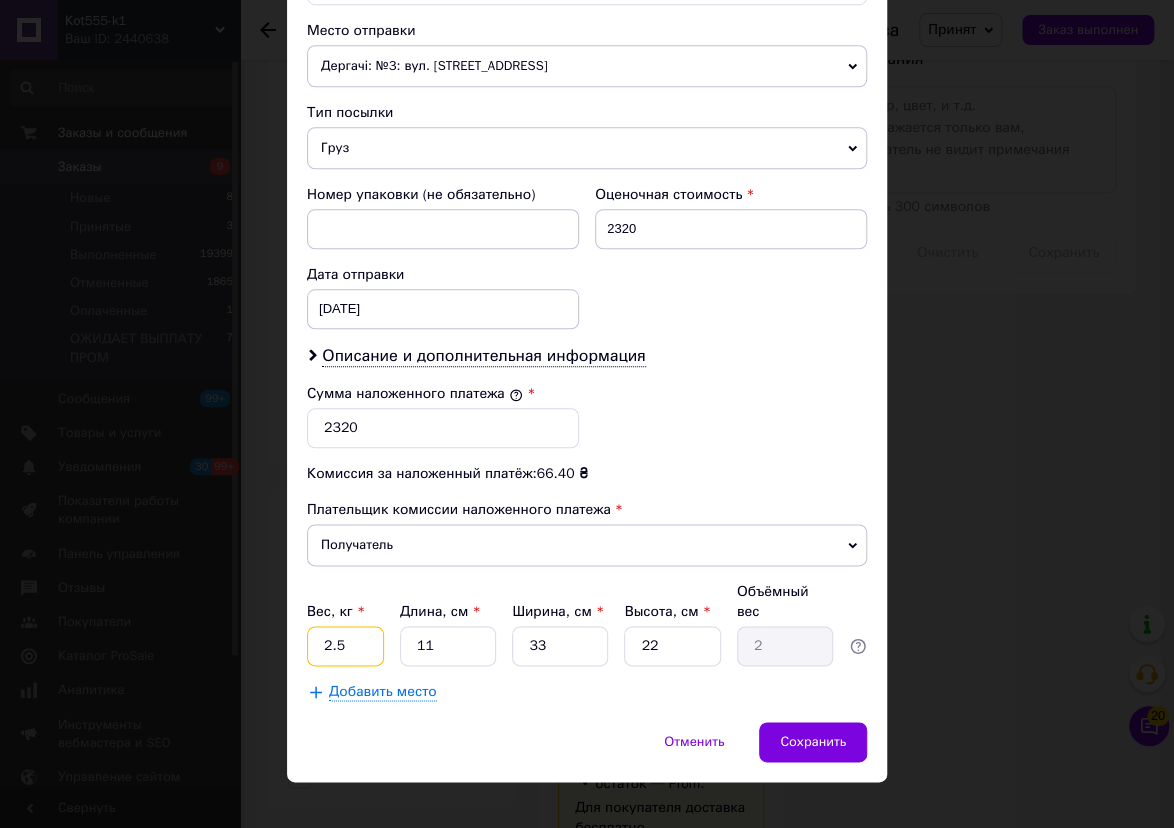 click on "2.5" at bounding box center (345, 646) 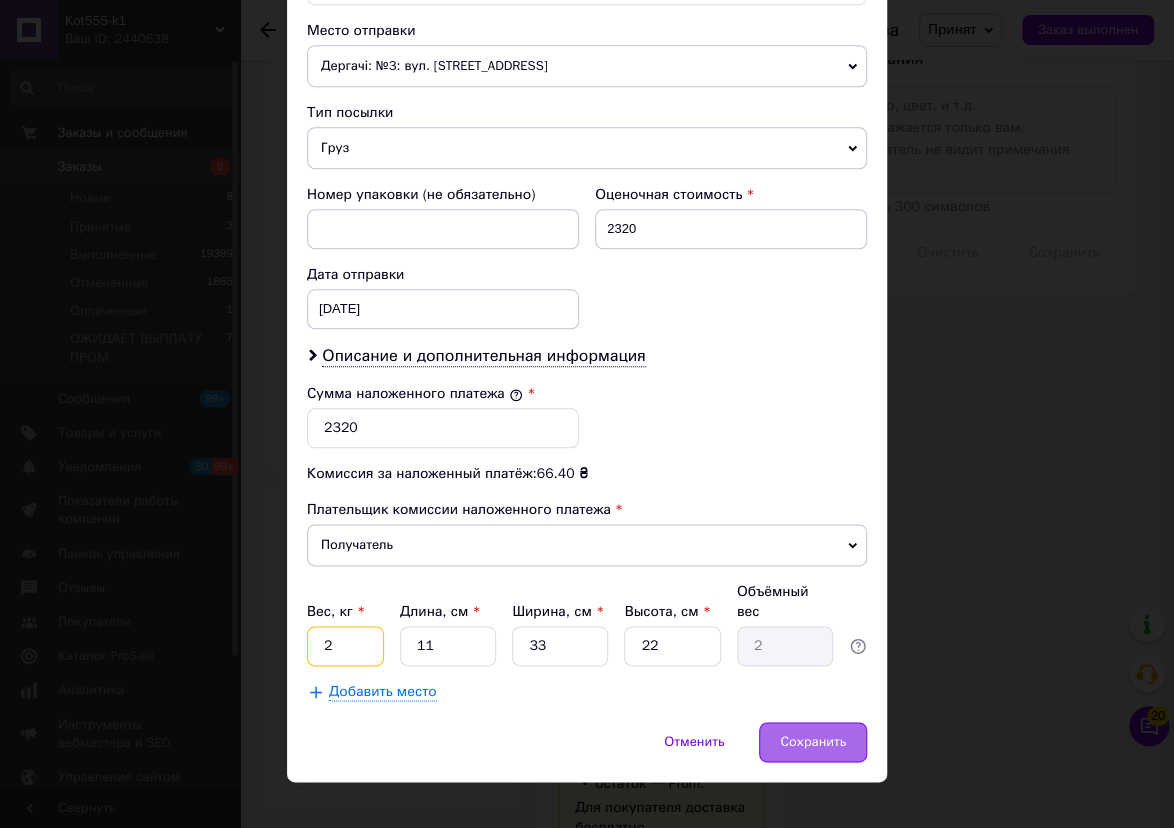 type on "2" 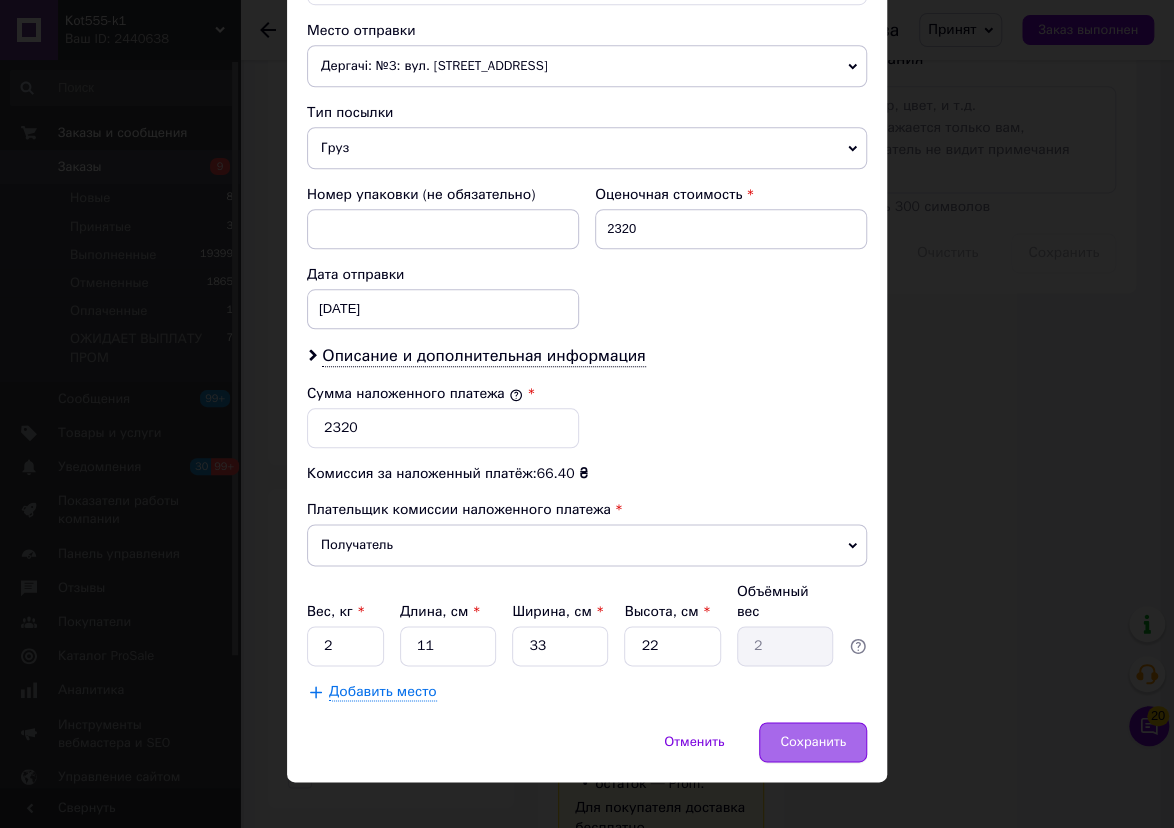 click on "Сохранить" at bounding box center (813, 742) 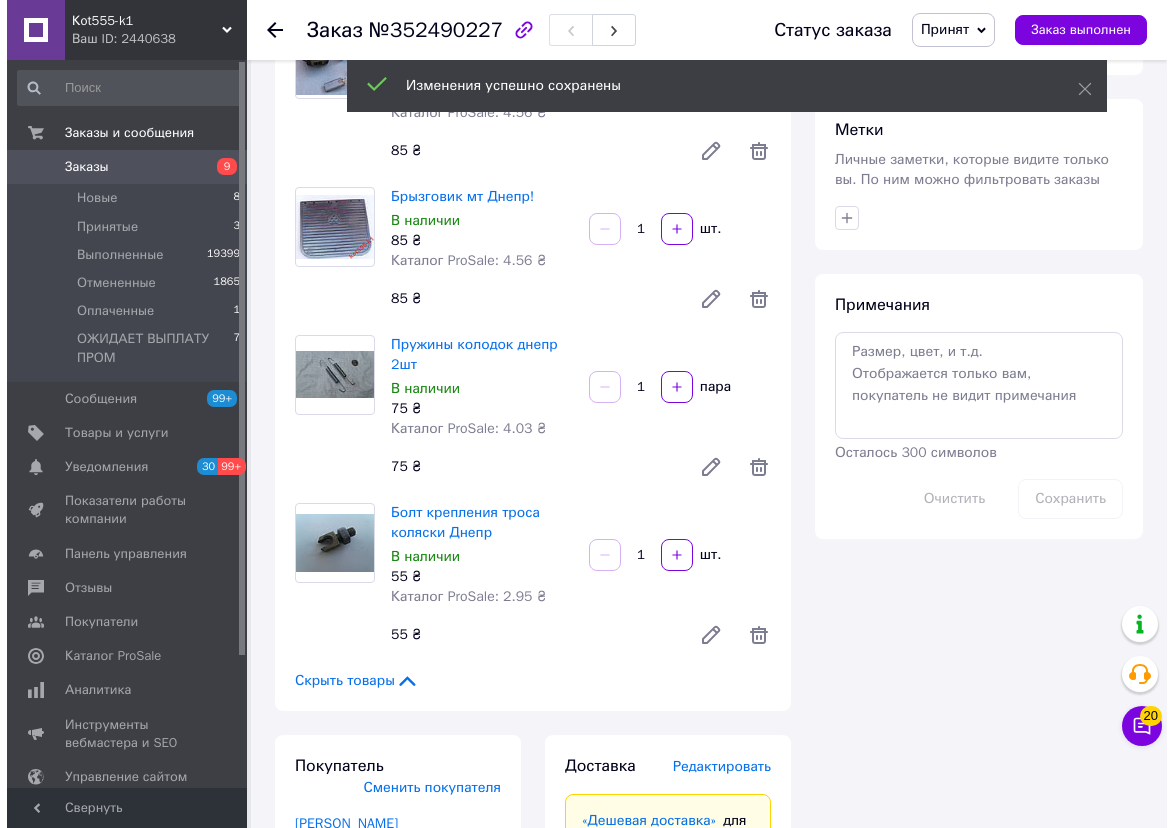 scroll, scrollTop: 1090, scrollLeft: 0, axis: vertical 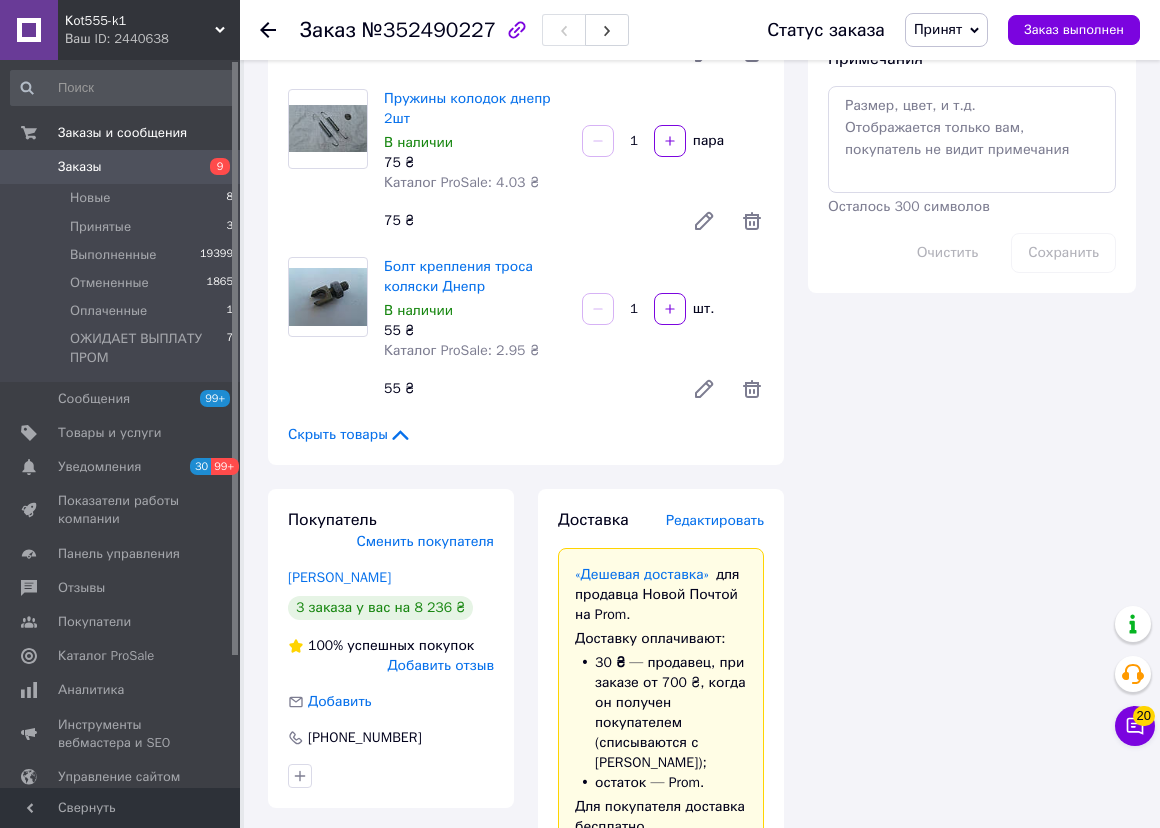 click on "Редактировать" at bounding box center [715, 520] 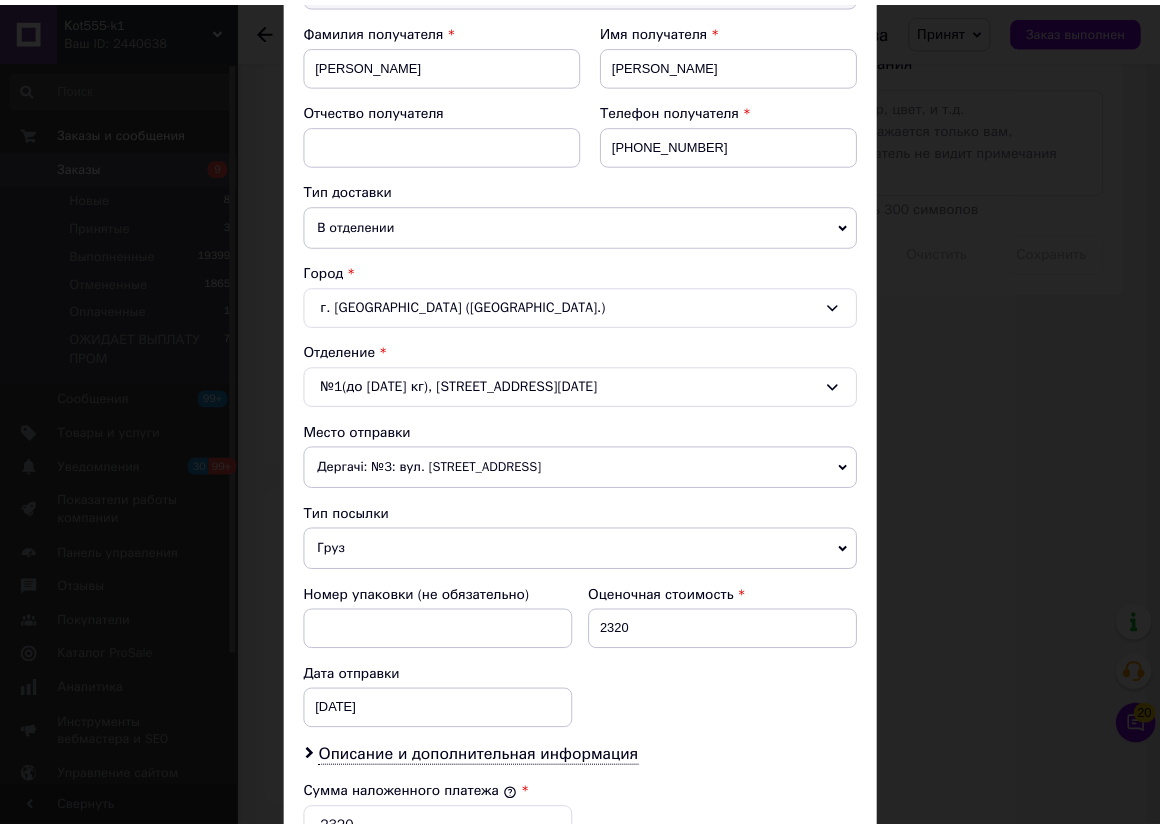 scroll, scrollTop: 694, scrollLeft: 0, axis: vertical 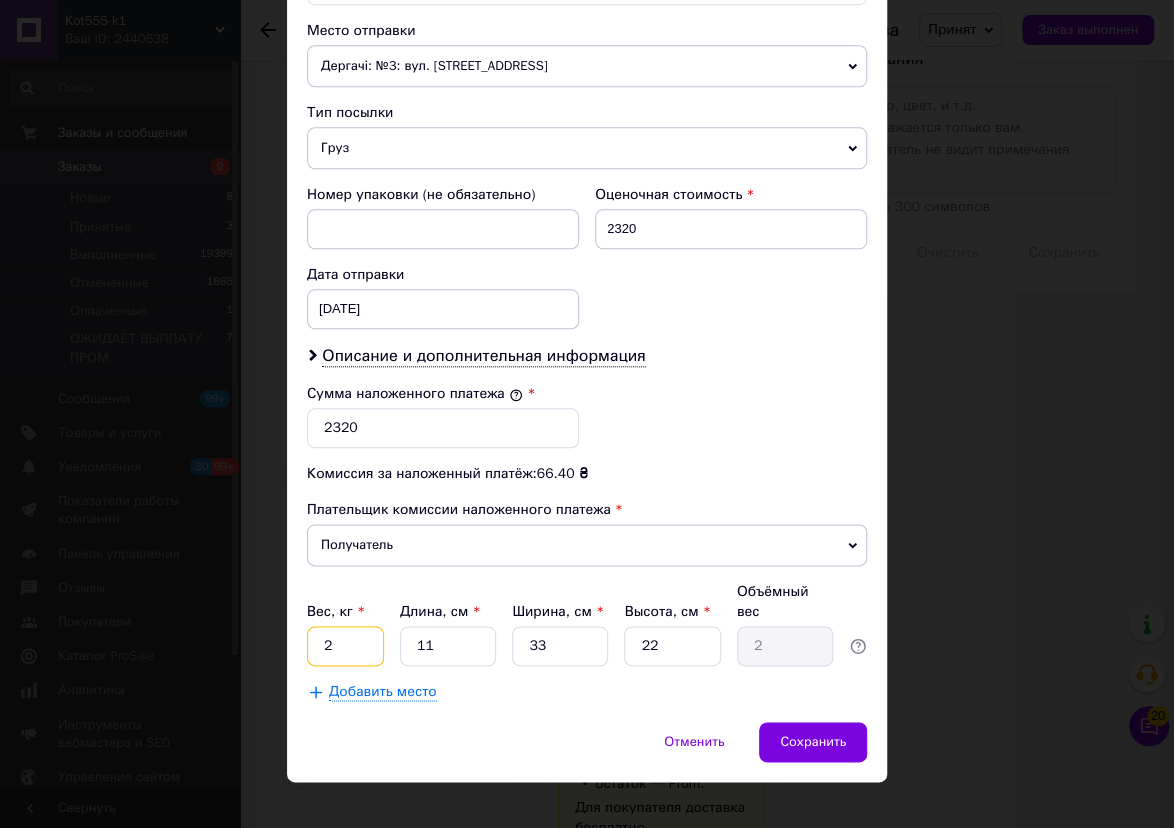 drag, startPoint x: 364, startPoint y: 634, endPoint x: 358, endPoint y: 620, distance: 15.231546 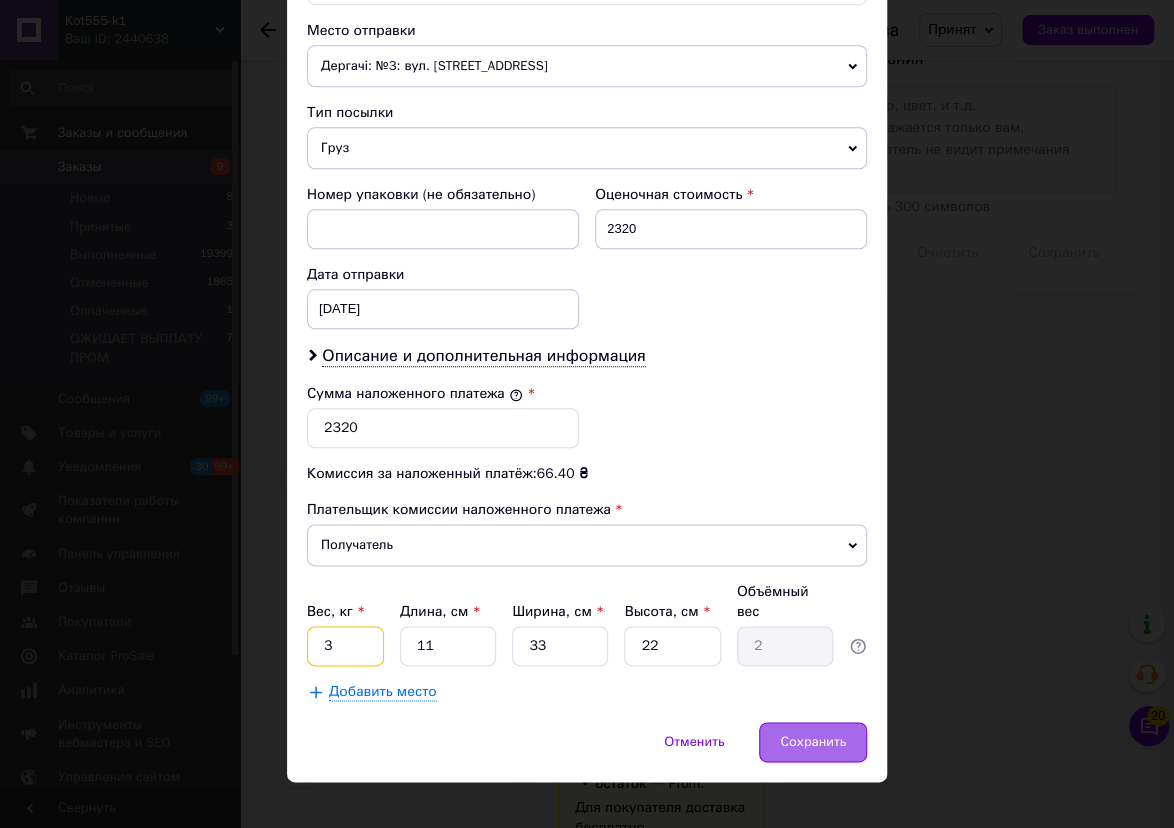 type on "3" 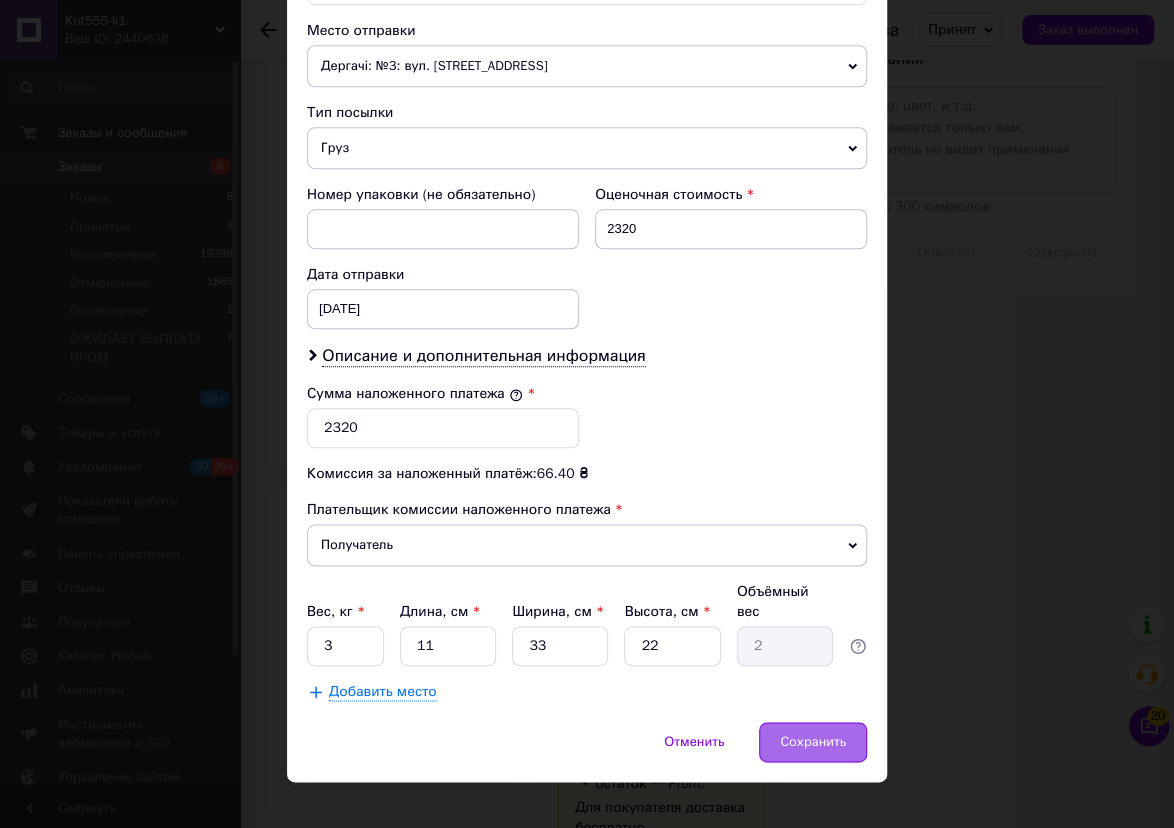 click on "Сохранить" at bounding box center (813, 742) 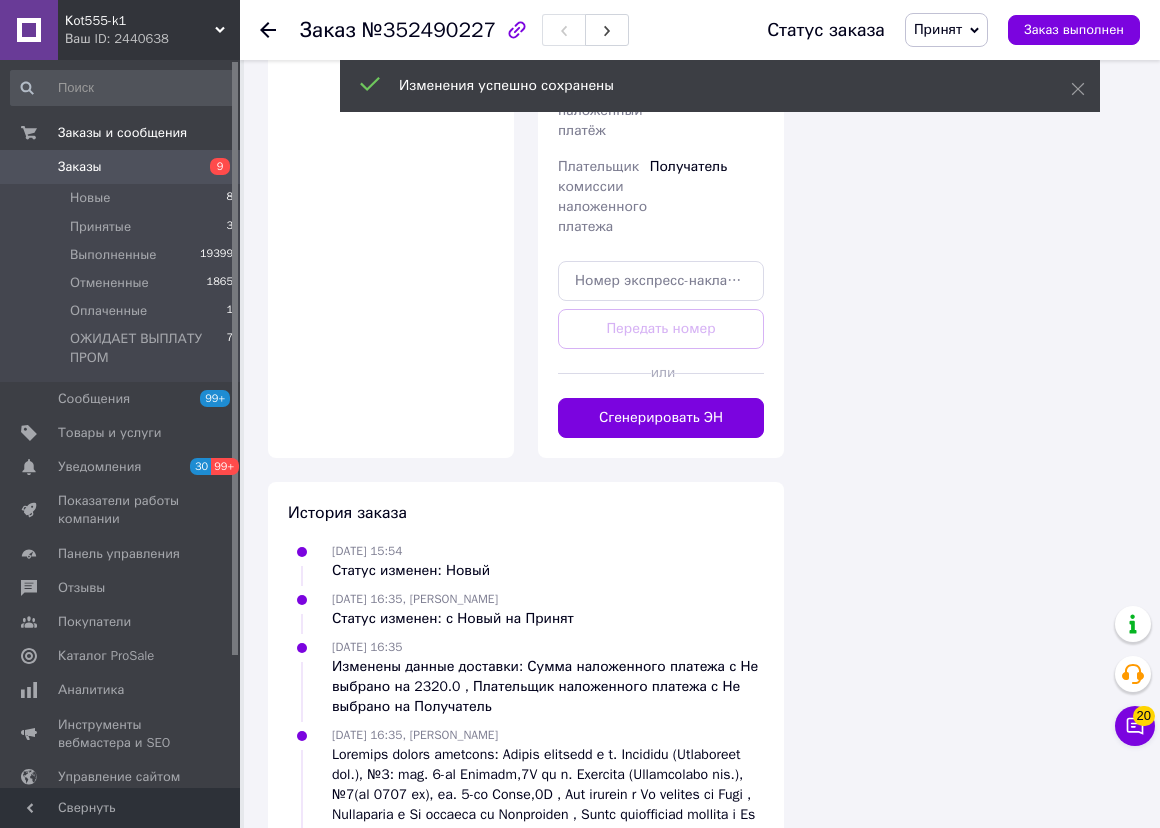 scroll, scrollTop: 2545, scrollLeft: 0, axis: vertical 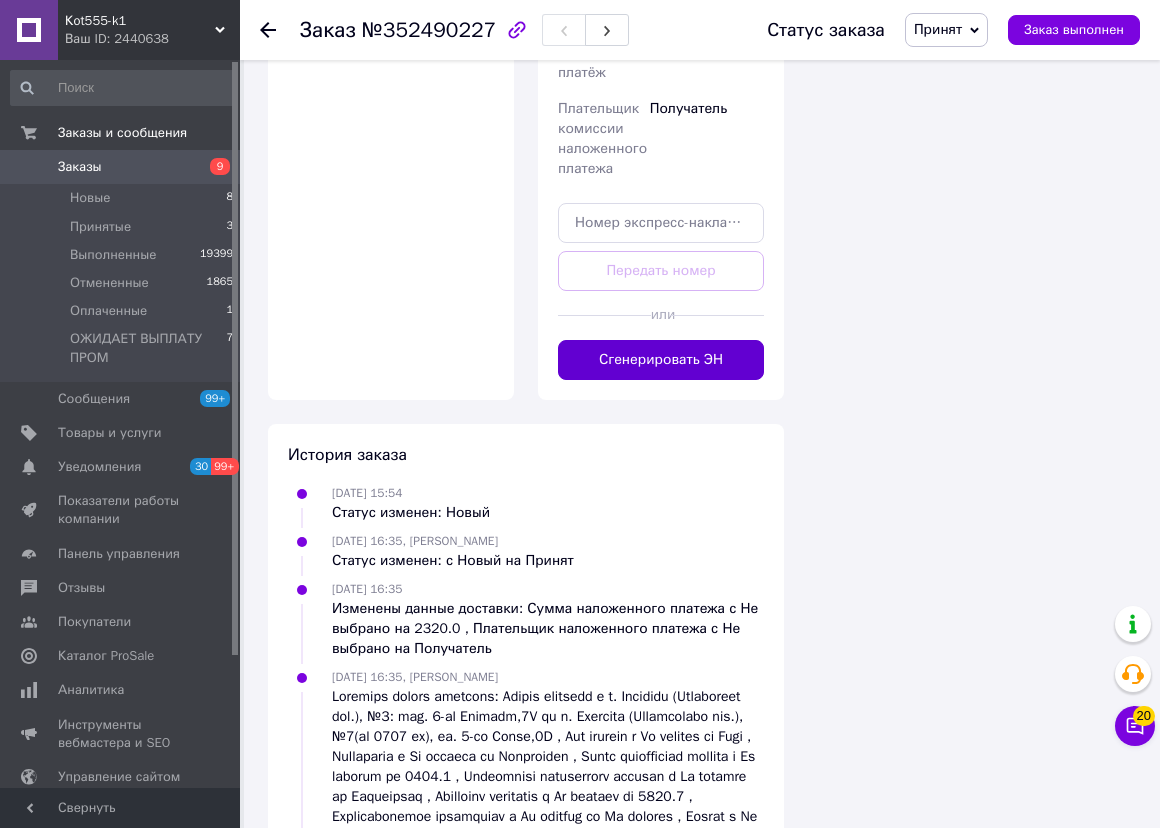 click on "Сгенерировать ЭН" at bounding box center [661, 360] 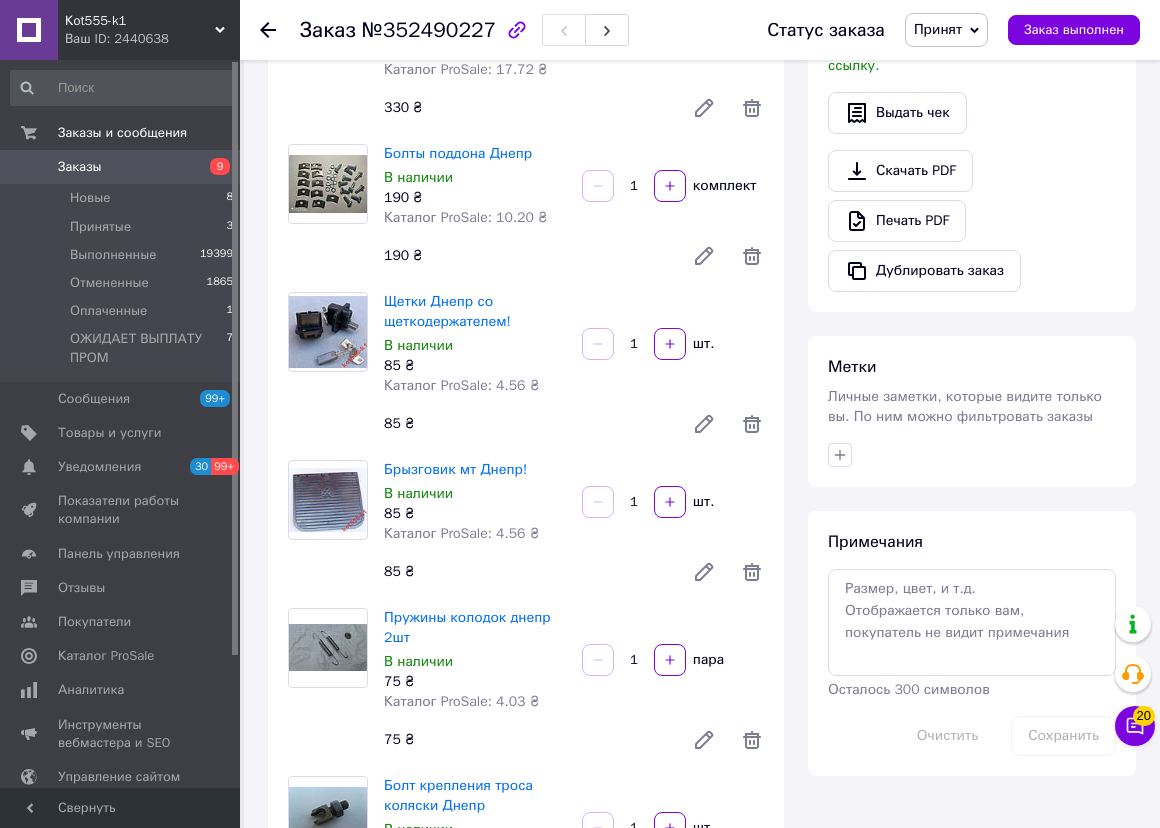 scroll, scrollTop: 545, scrollLeft: 0, axis: vertical 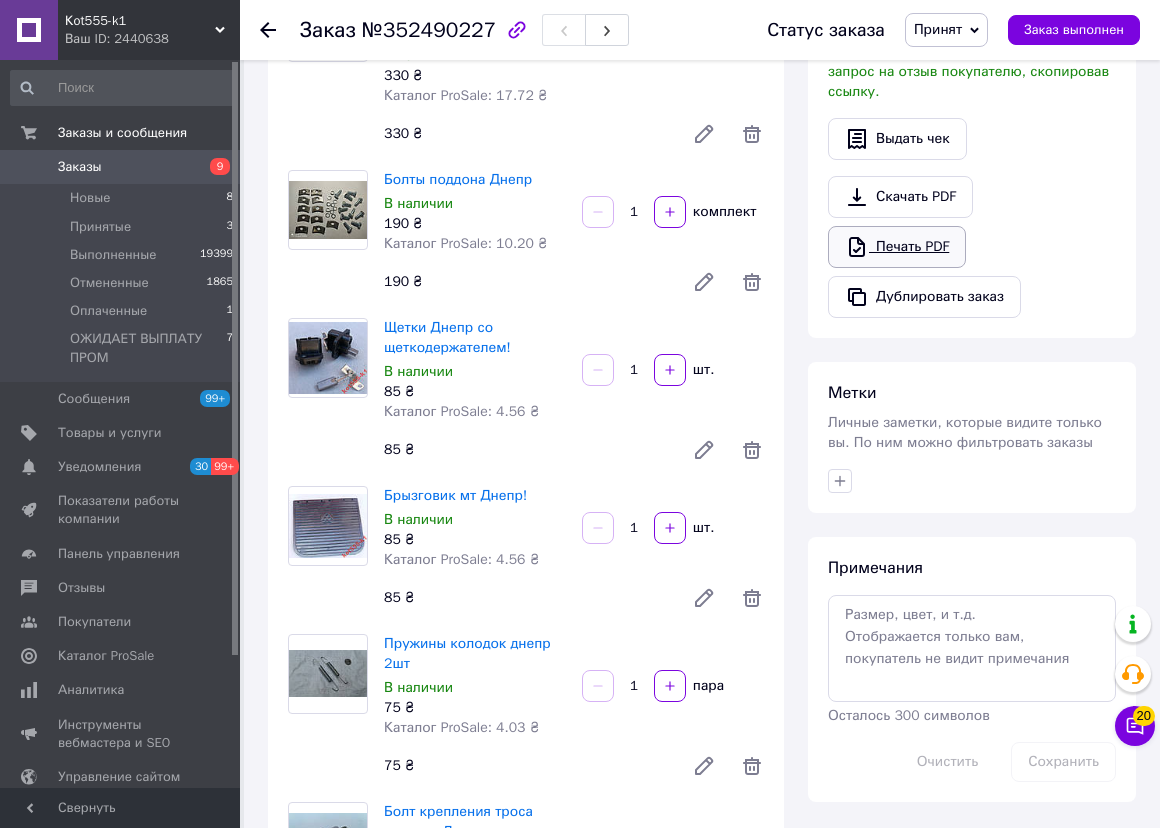 click on "Печать PDF" at bounding box center [897, 247] 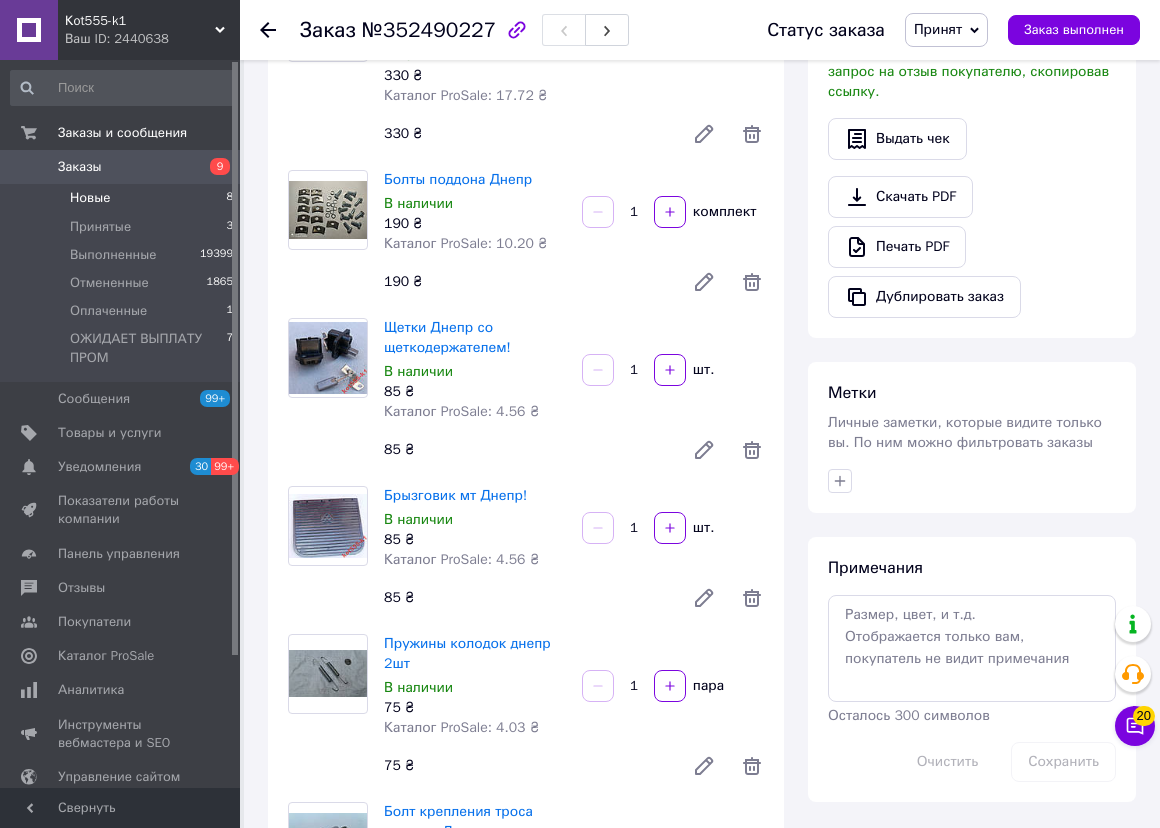 click on "Новые" at bounding box center (90, 198) 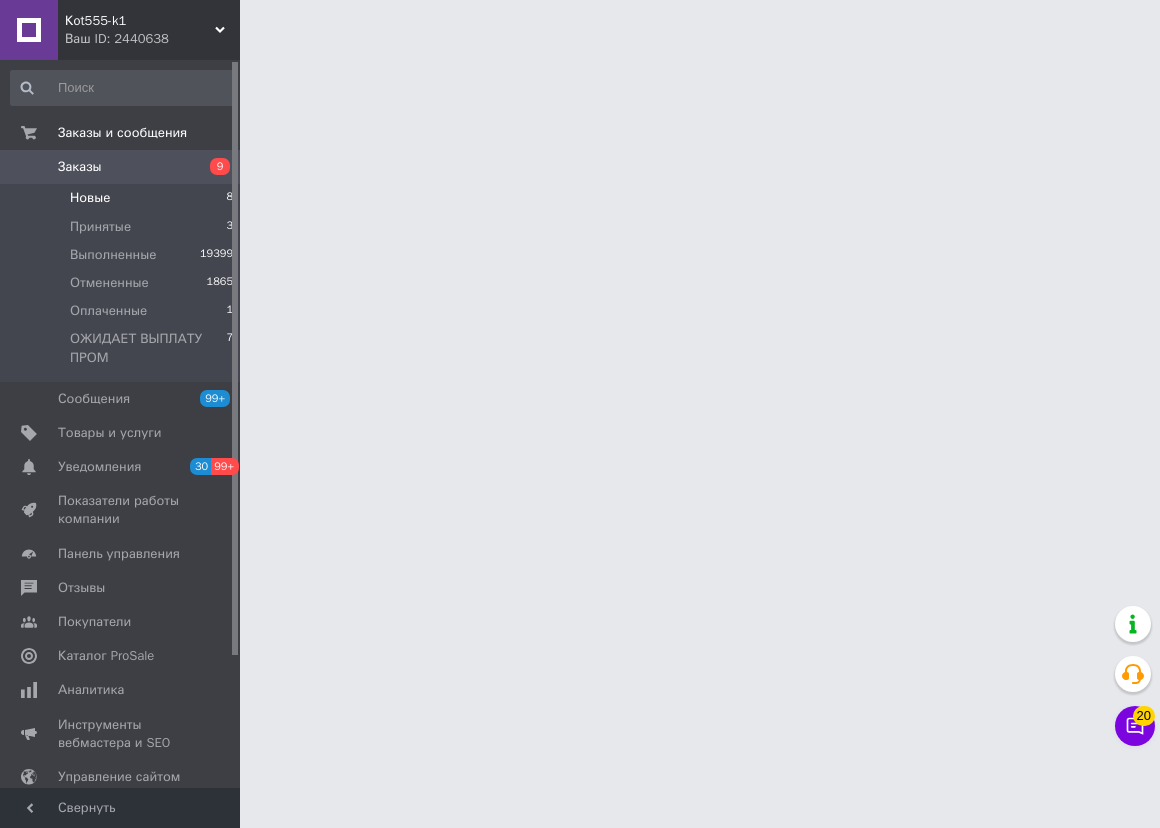 scroll, scrollTop: 0, scrollLeft: 0, axis: both 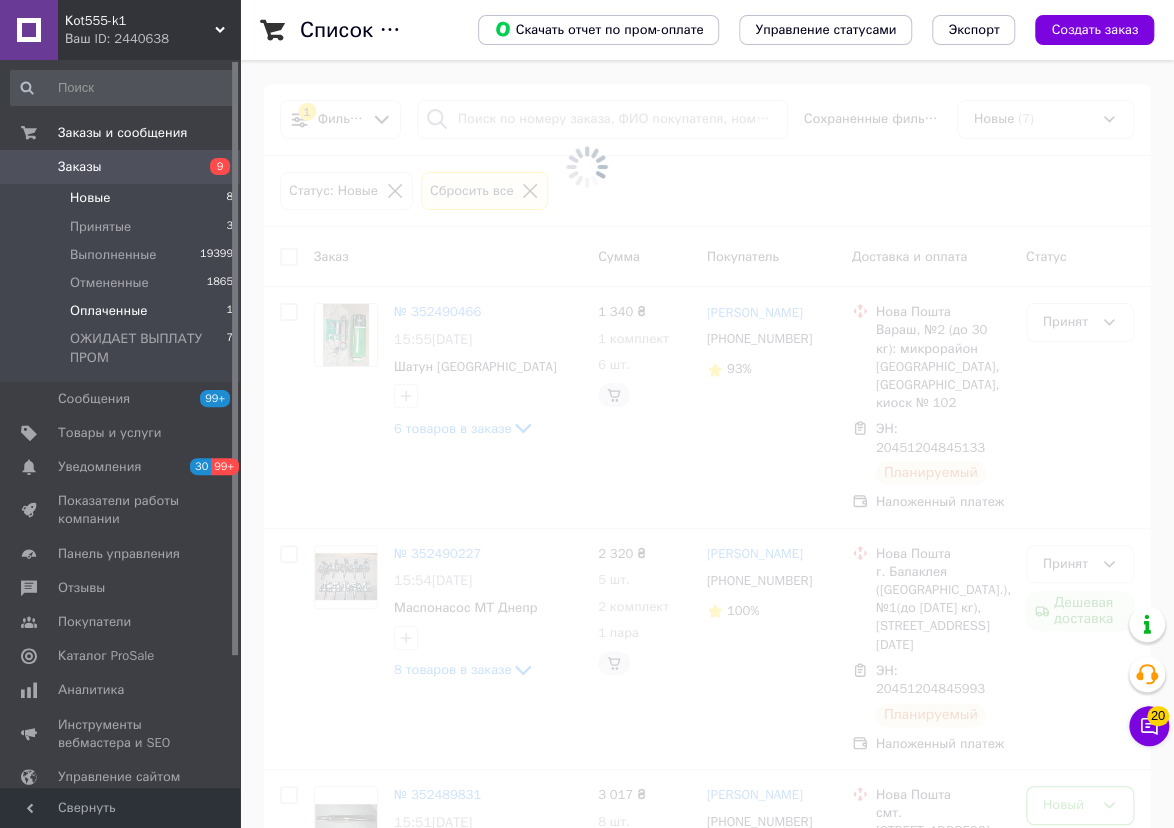click on "Оплаченные" at bounding box center [108, 311] 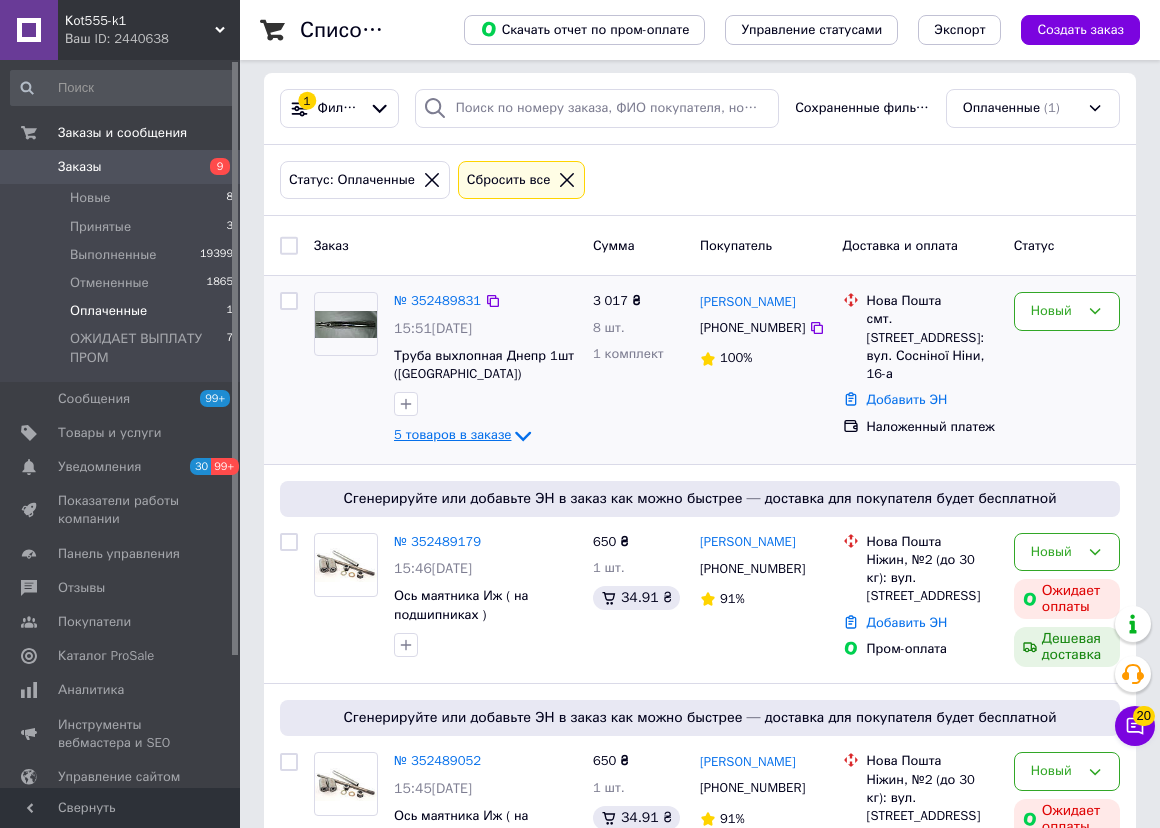 scroll, scrollTop: 0, scrollLeft: 0, axis: both 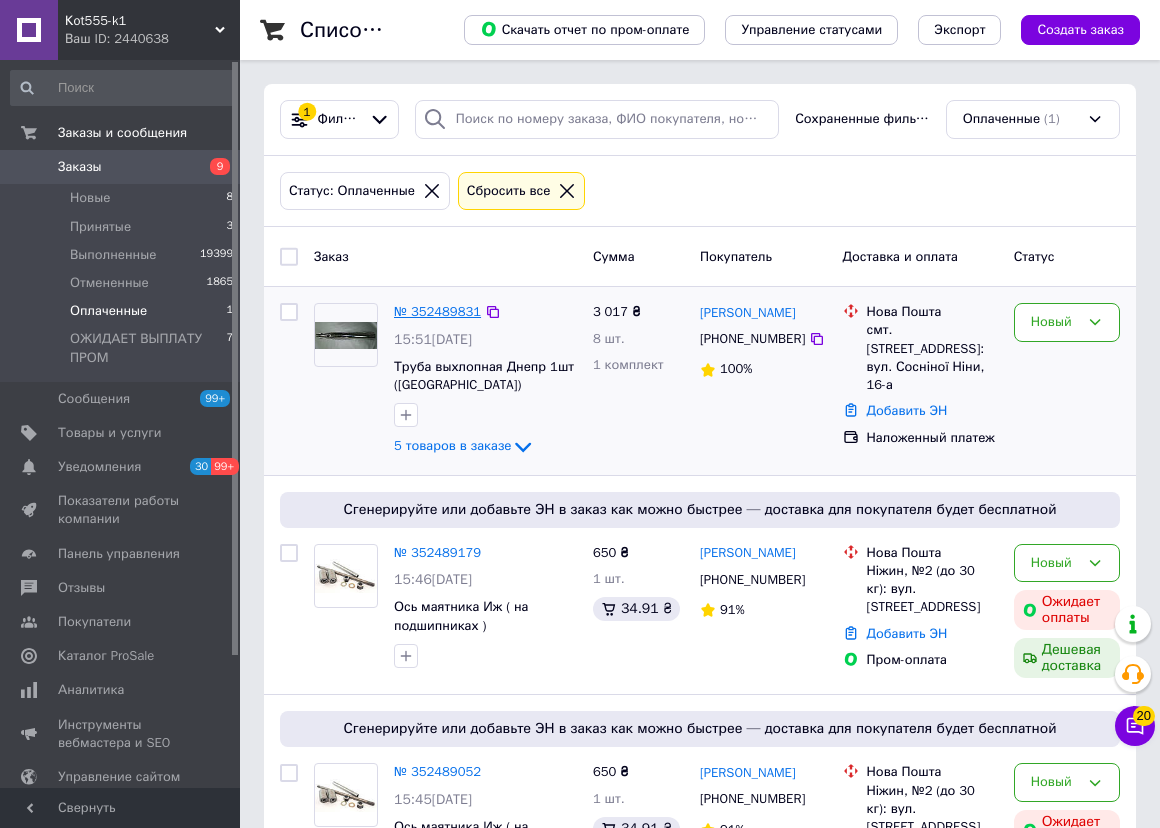 click on "№ 352489831" at bounding box center [437, 311] 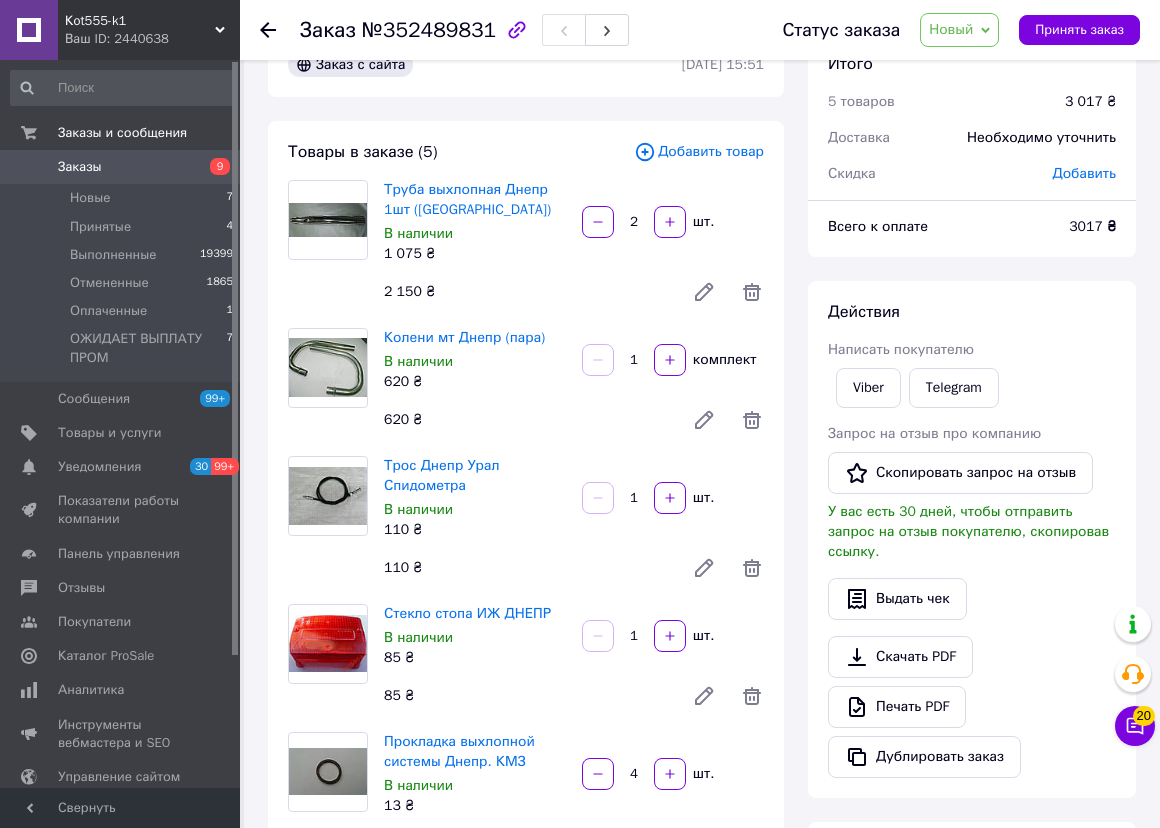 scroll, scrollTop: 0, scrollLeft: 0, axis: both 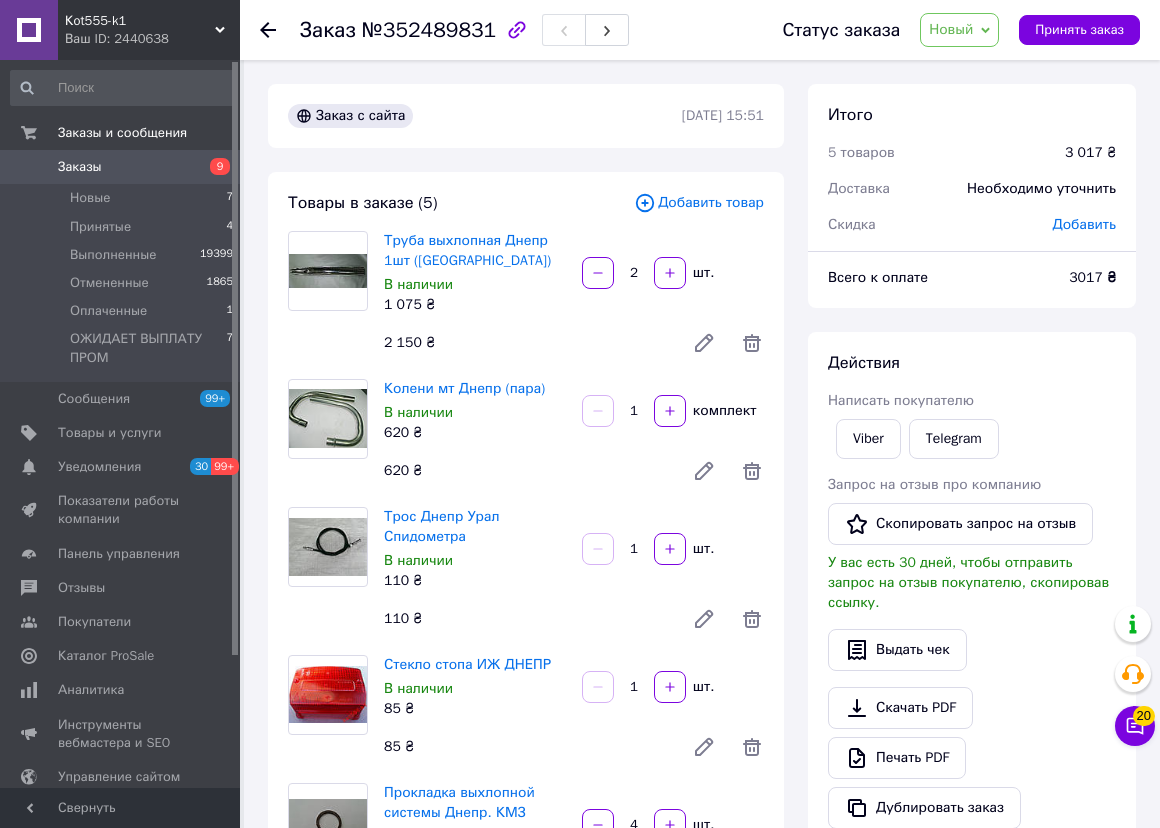 click on "Новый" at bounding box center [951, 29] 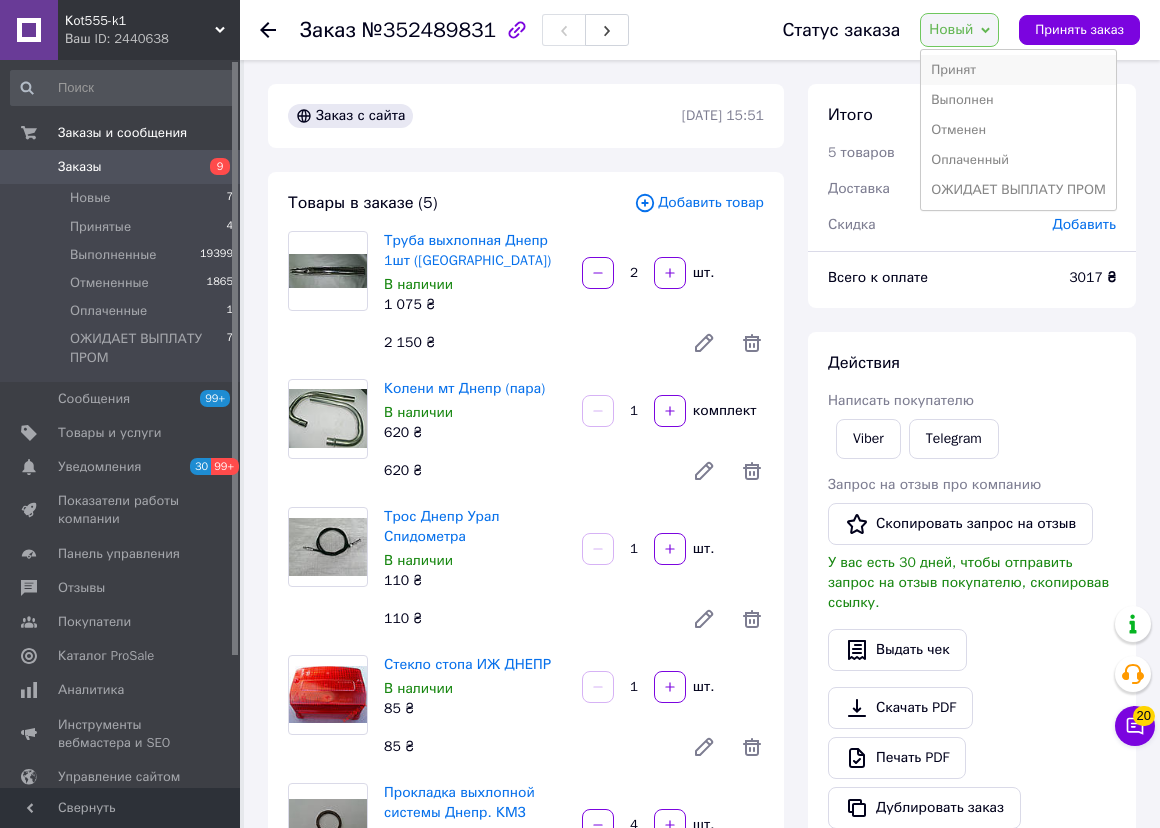 click on "Принят" at bounding box center (1018, 70) 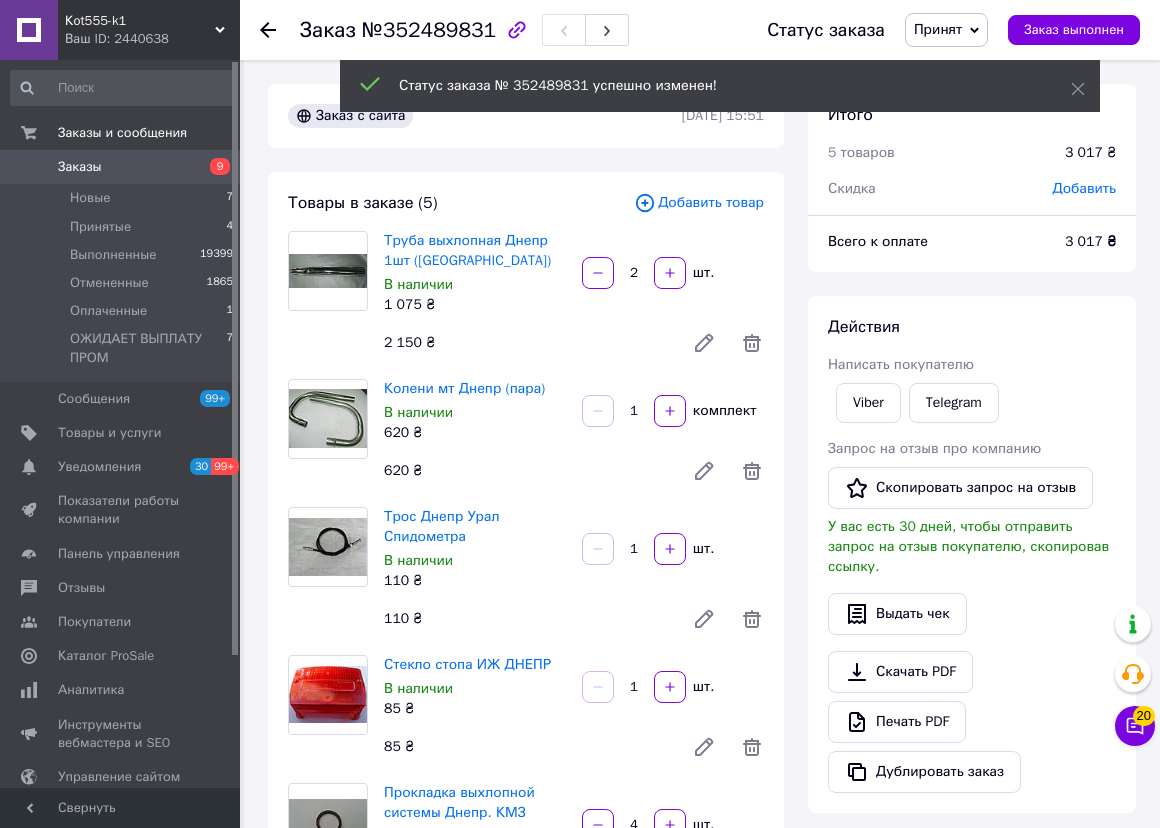 click on "Написать покупателю" at bounding box center (972, 365) 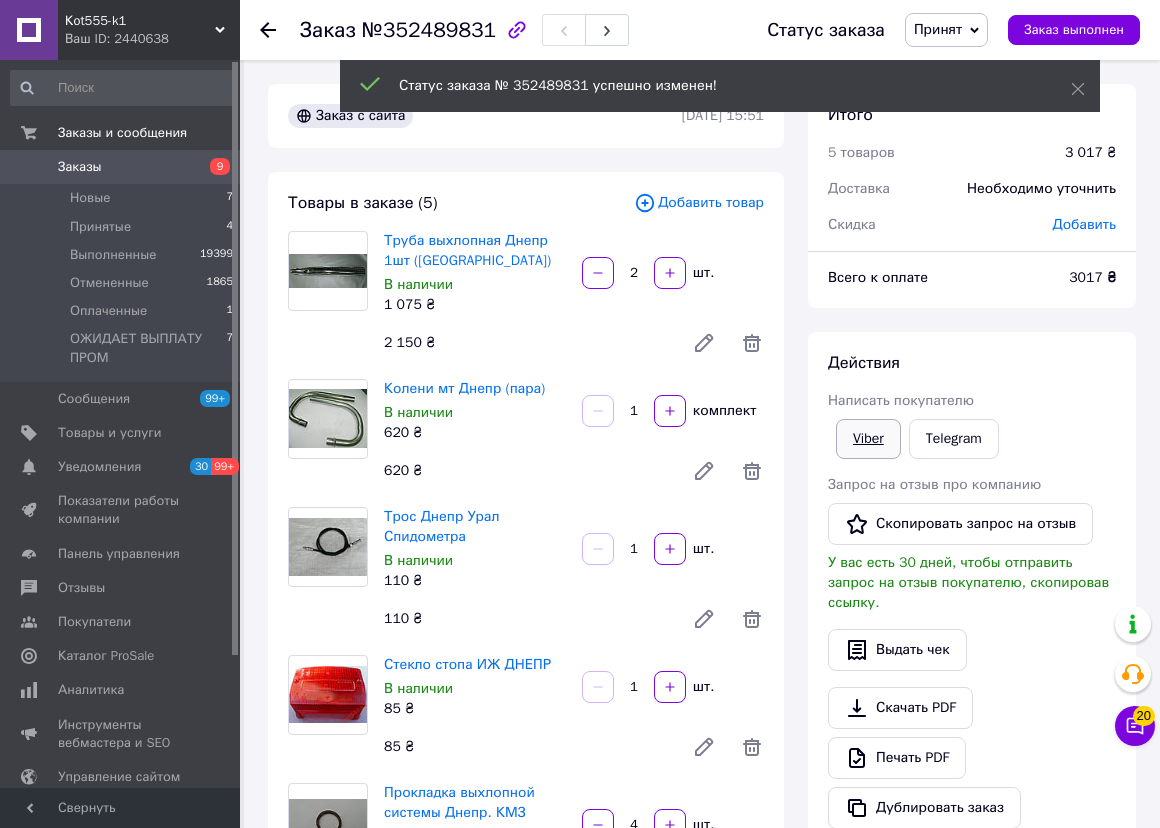 click on "Viber" at bounding box center (868, 439) 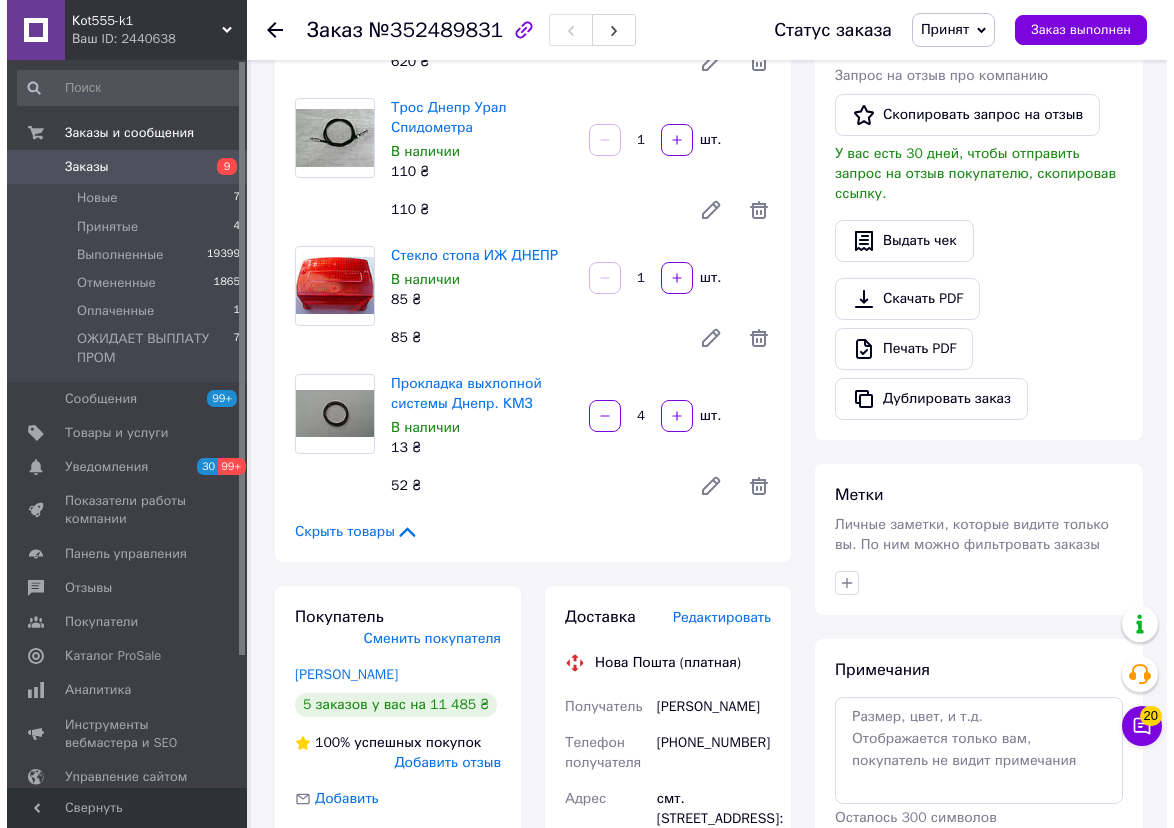 scroll, scrollTop: 363, scrollLeft: 0, axis: vertical 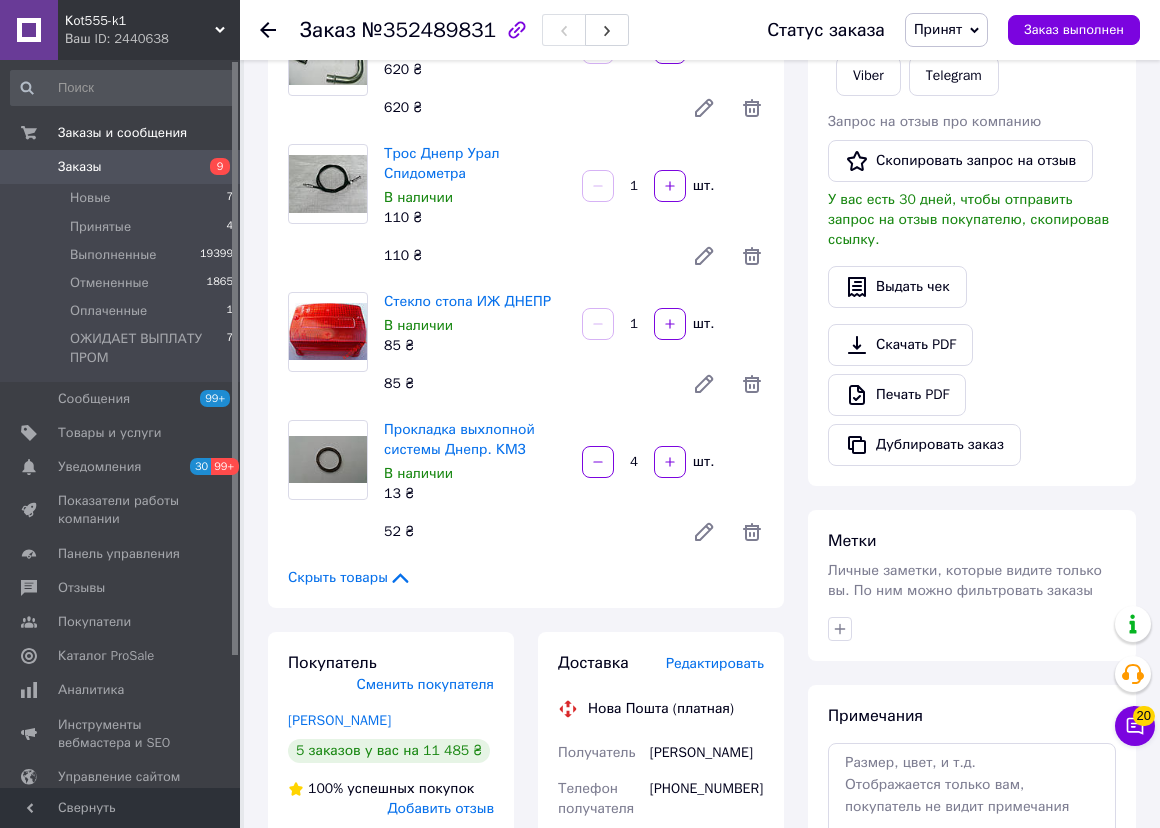 click on "Редактировать" at bounding box center (715, 663) 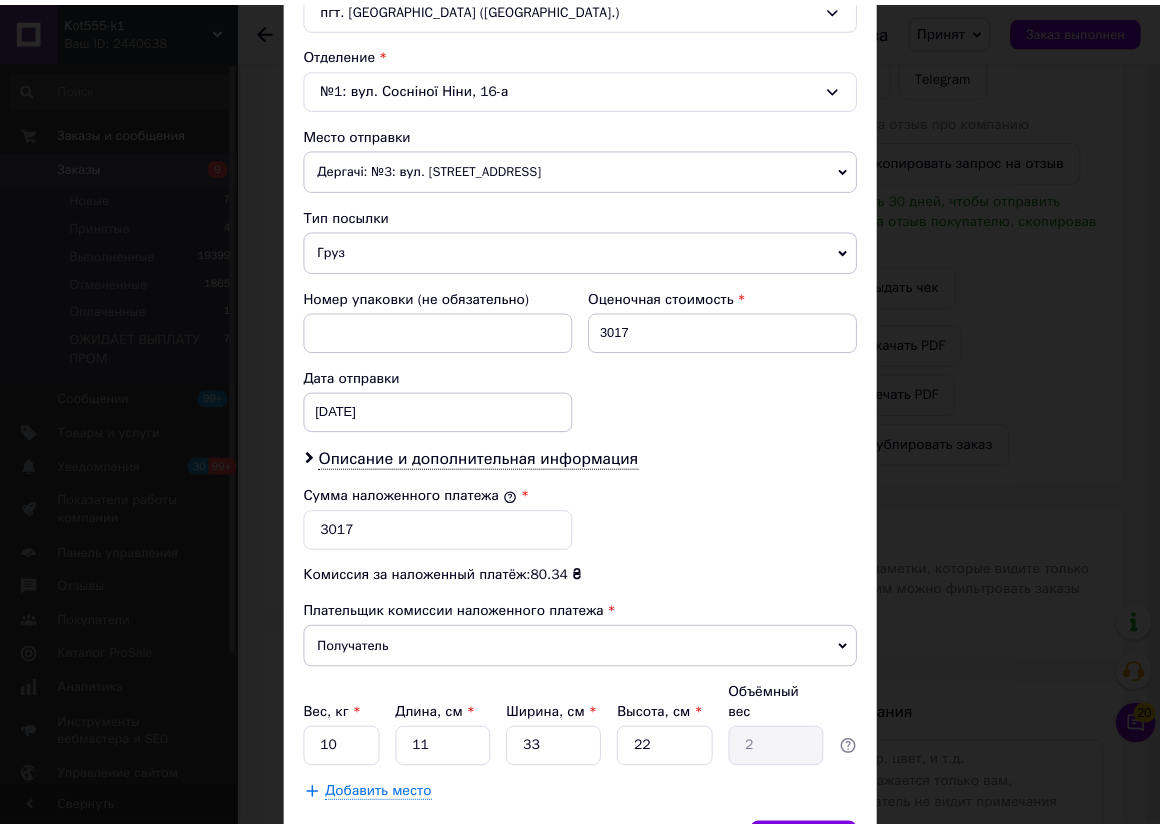 scroll, scrollTop: 694, scrollLeft: 0, axis: vertical 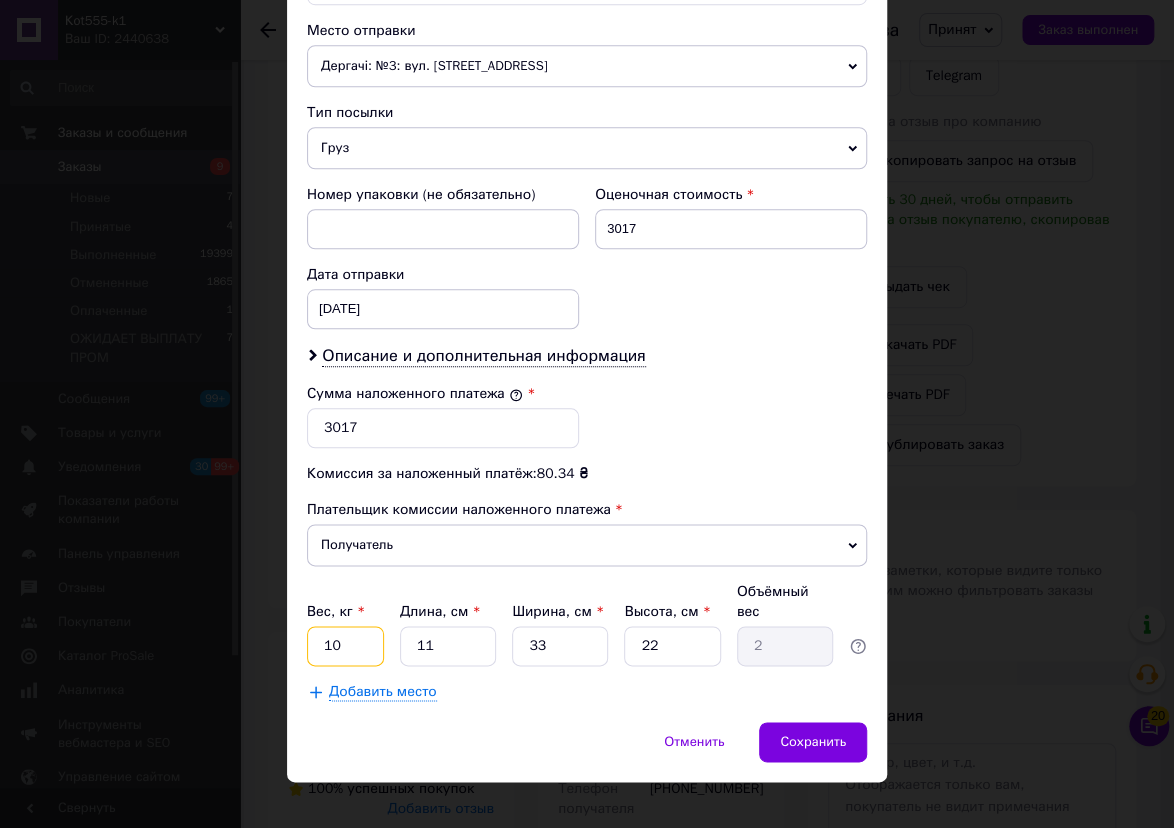 click on "10" at bounding box center [345, 646] 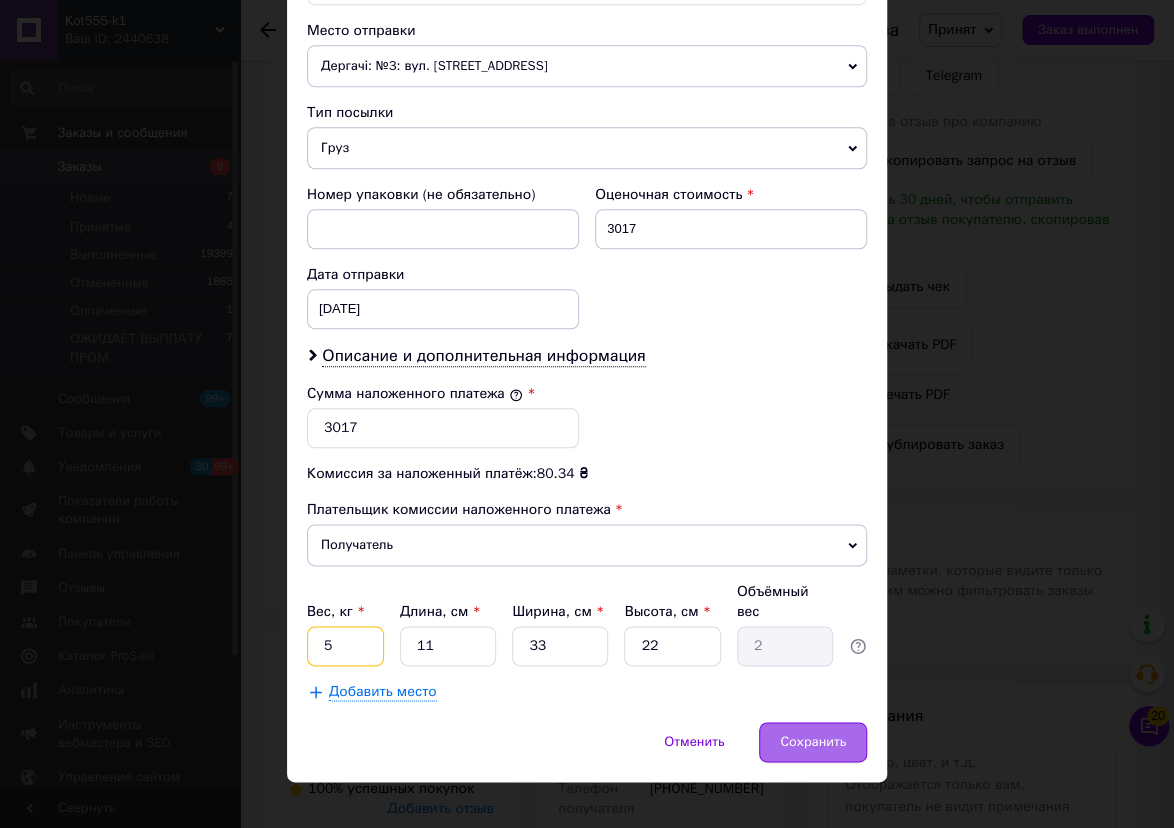 type on "5" 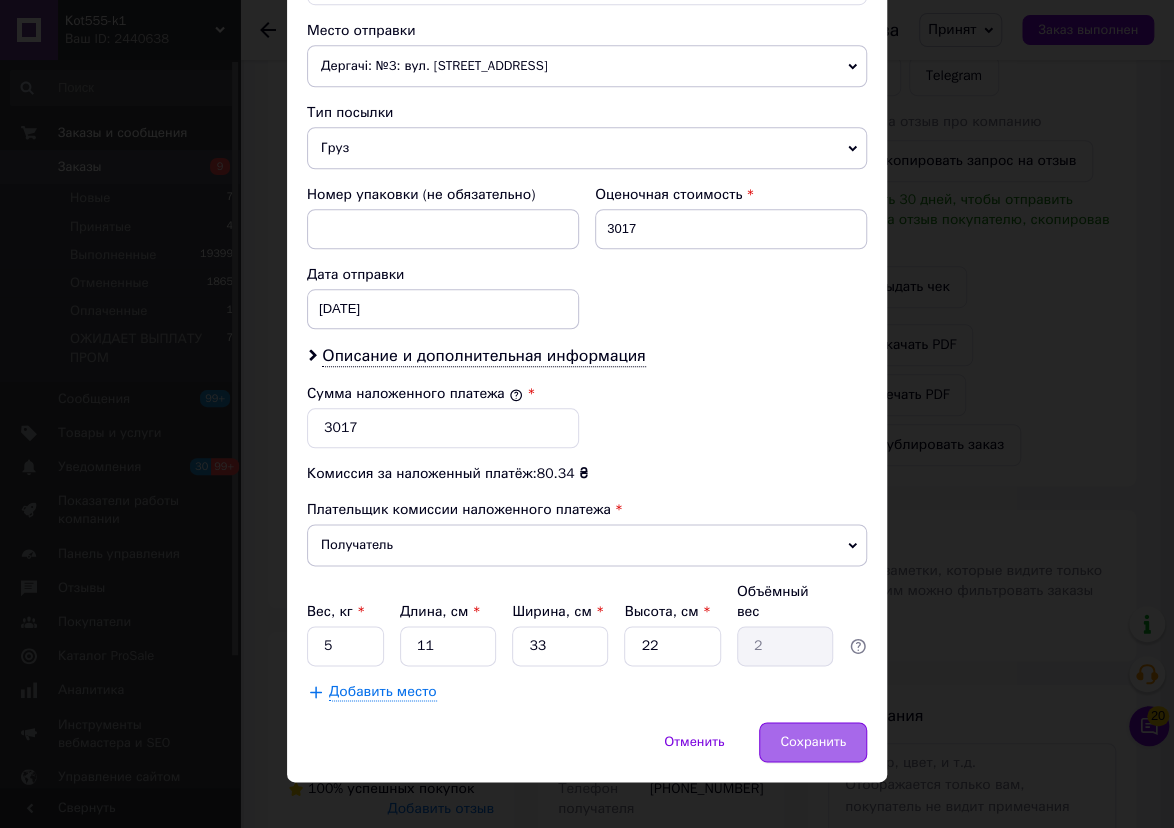click on "Сохранить" at bounding box center [813, 742] 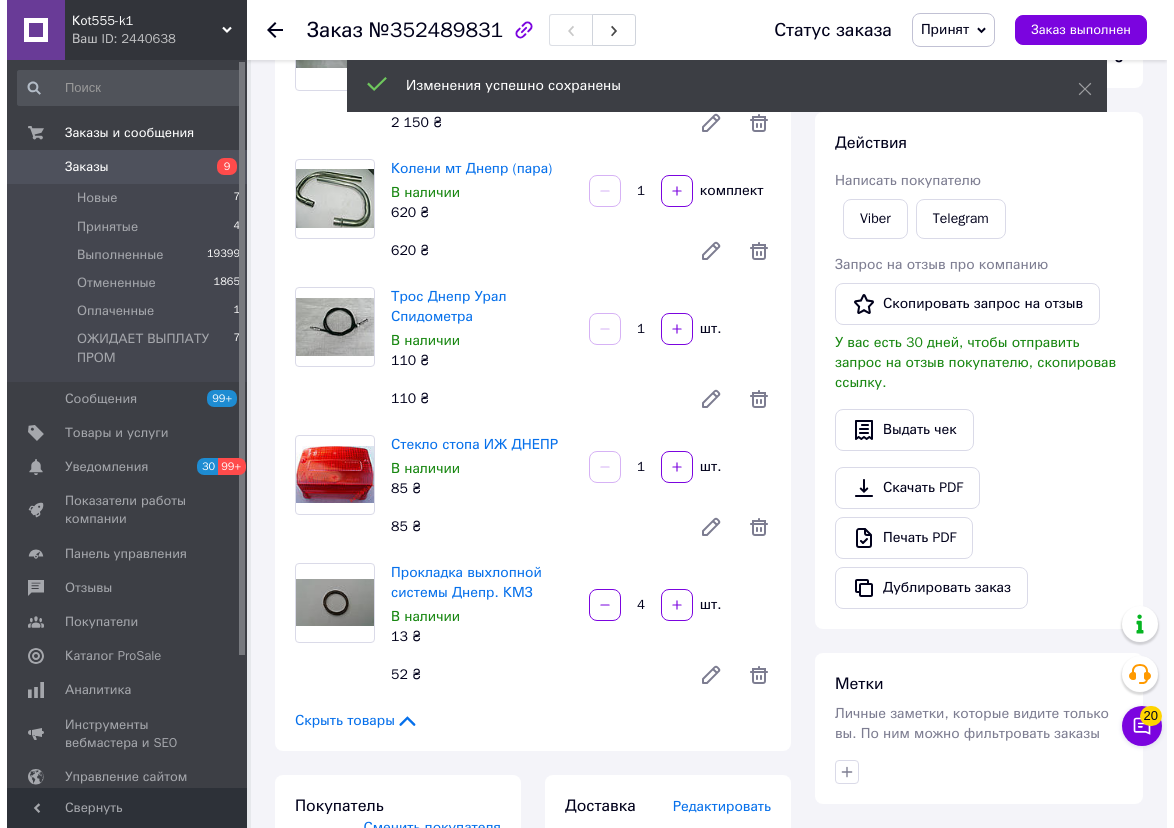 scroll, scrollTop: 545, scrollLeft: 0, axis: vertical 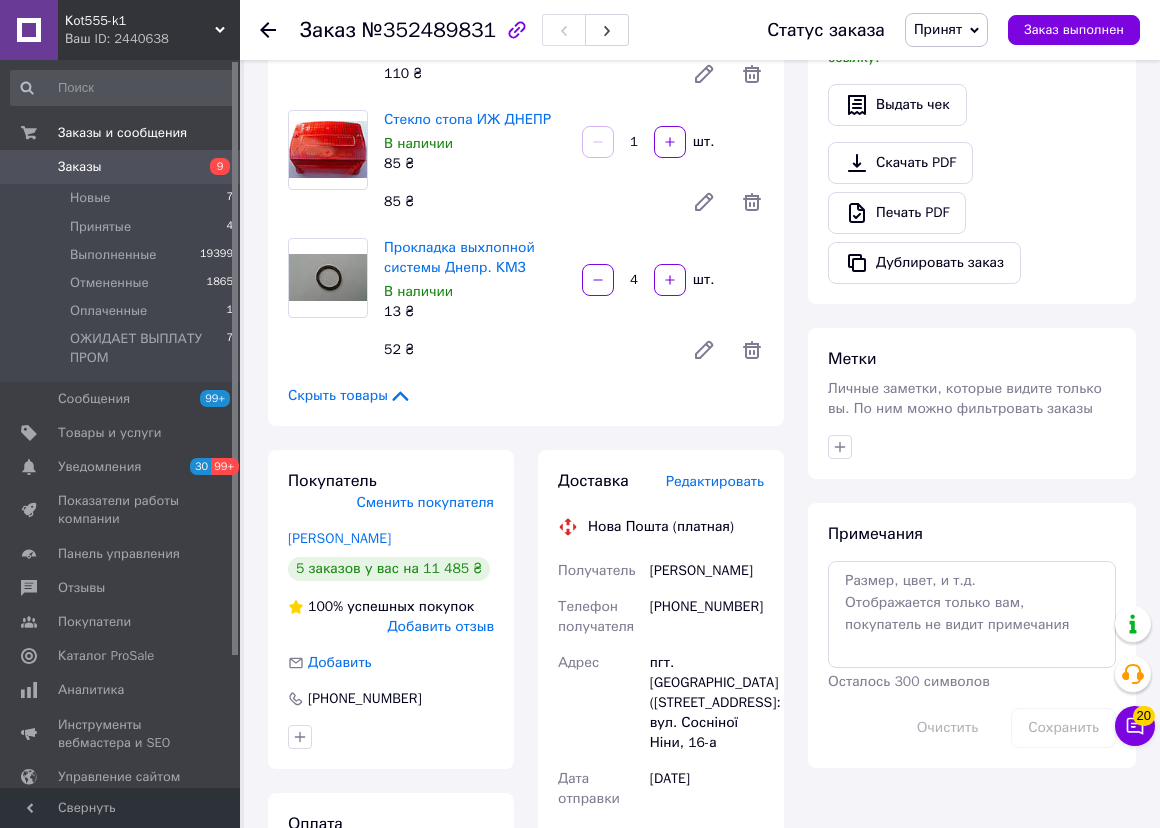 click on "Редактировать" at bounding box center [715, 481] 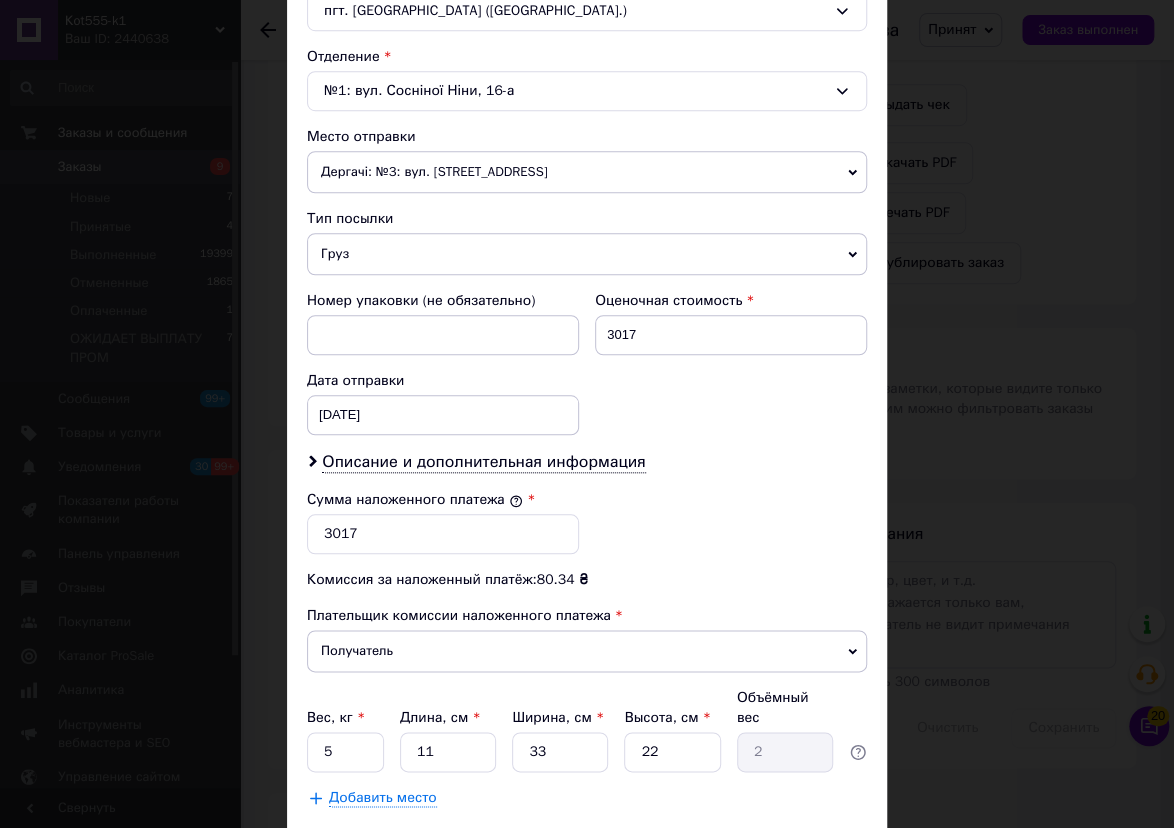 scroll, scrollTop: 636, scrollLeft: 0, axis: vertical 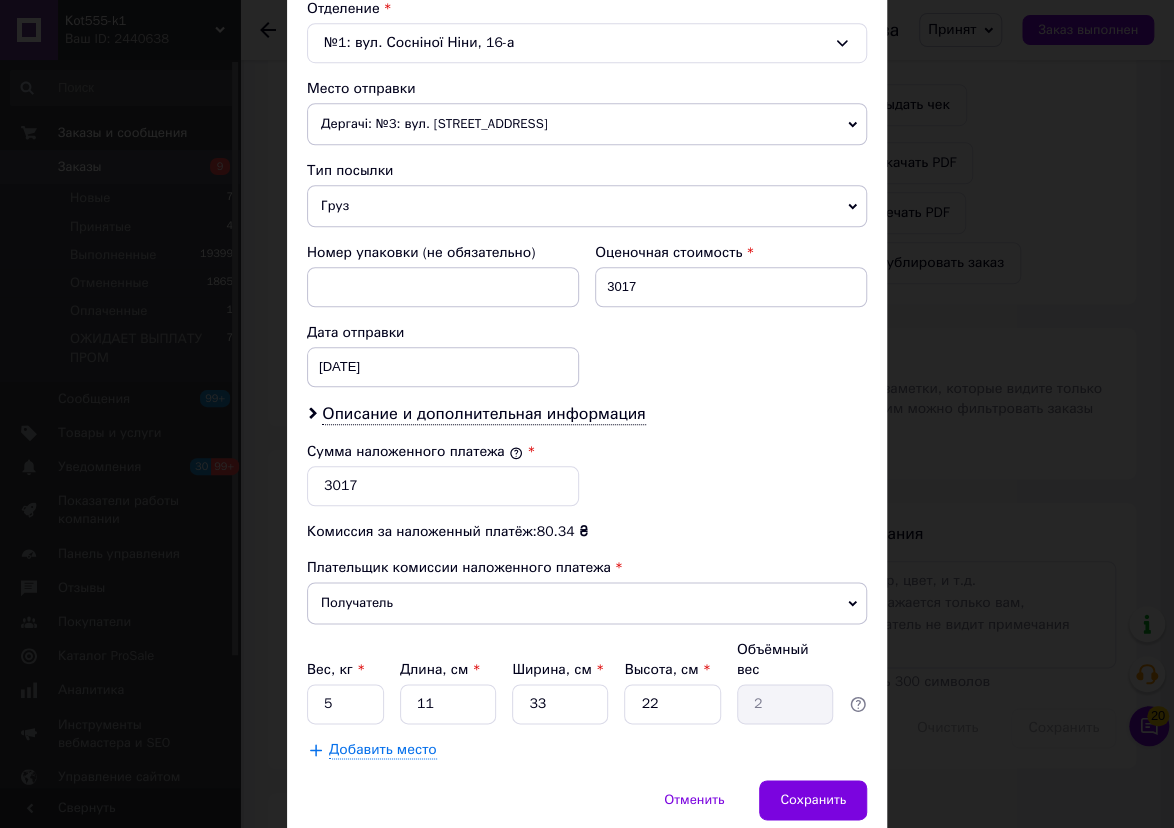 click on "Добавить место" at bounding box center (383, 750) 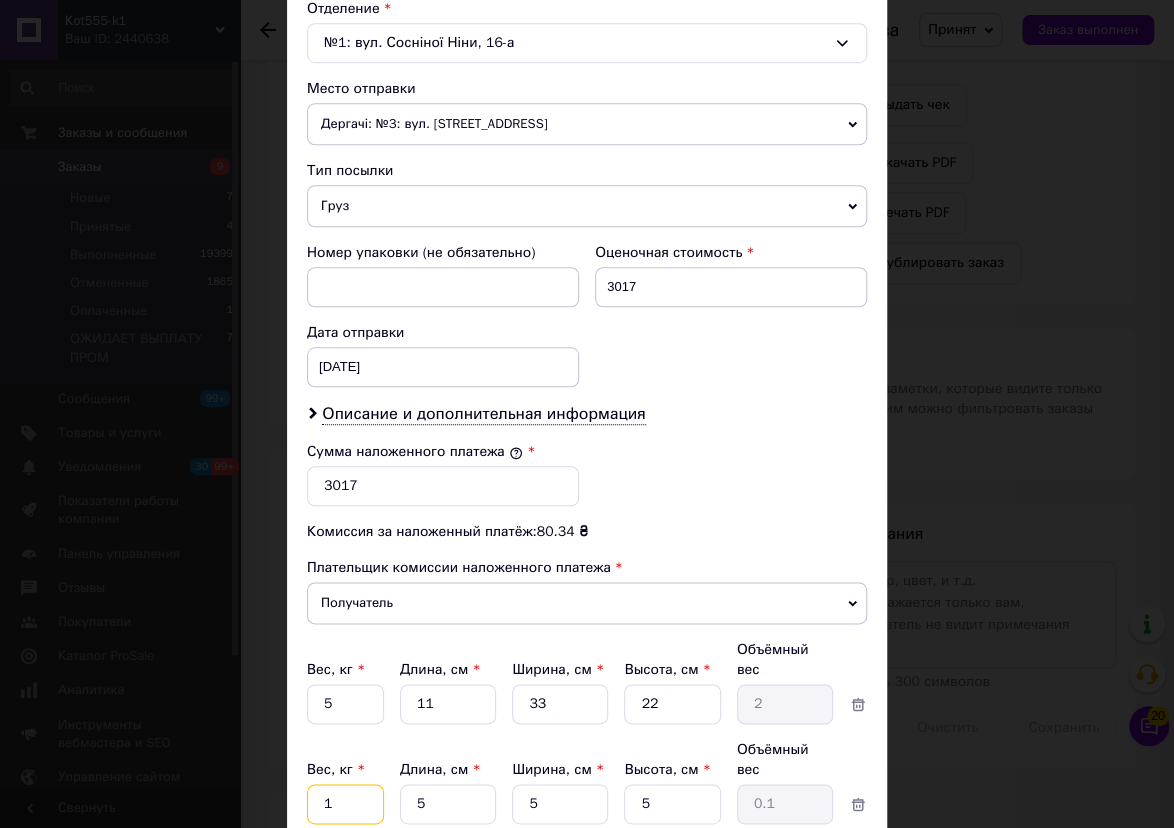 click on "1" at bounding box center (345, 704) 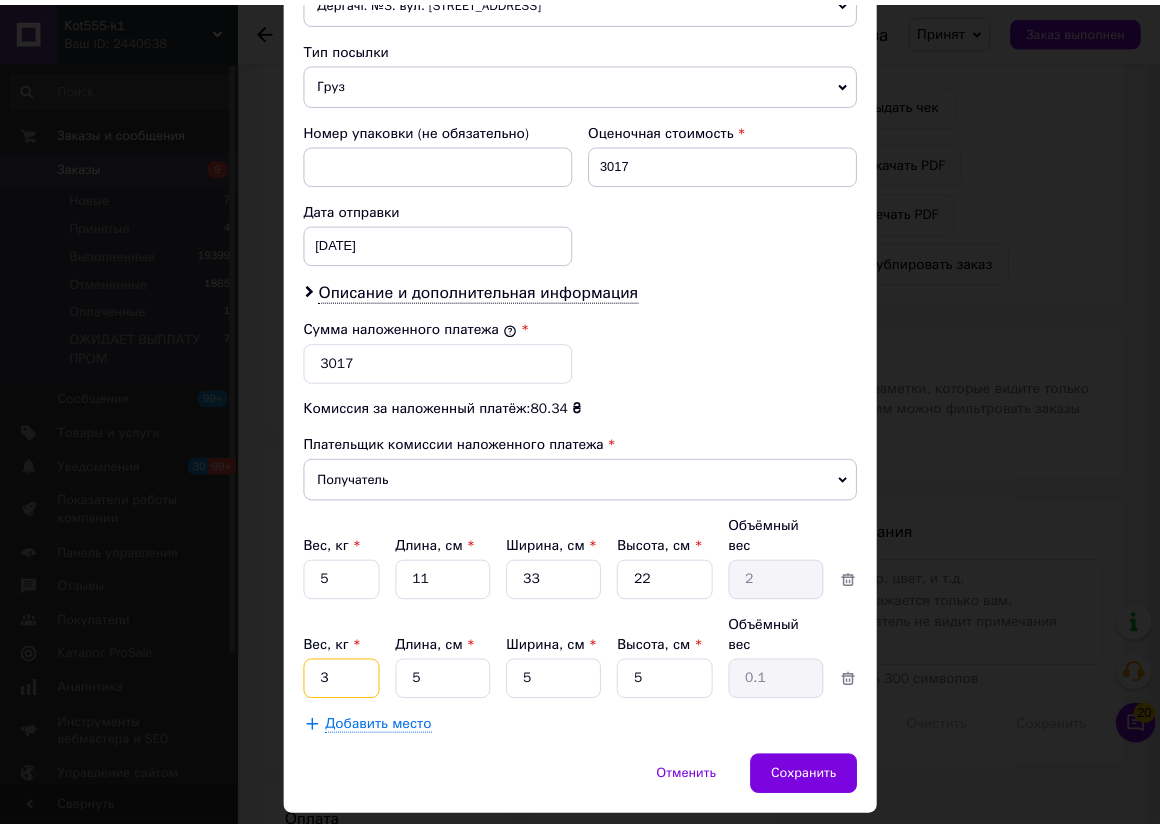 scroll, scrollTop: 774, scrollLeft: 0, axis: vertical 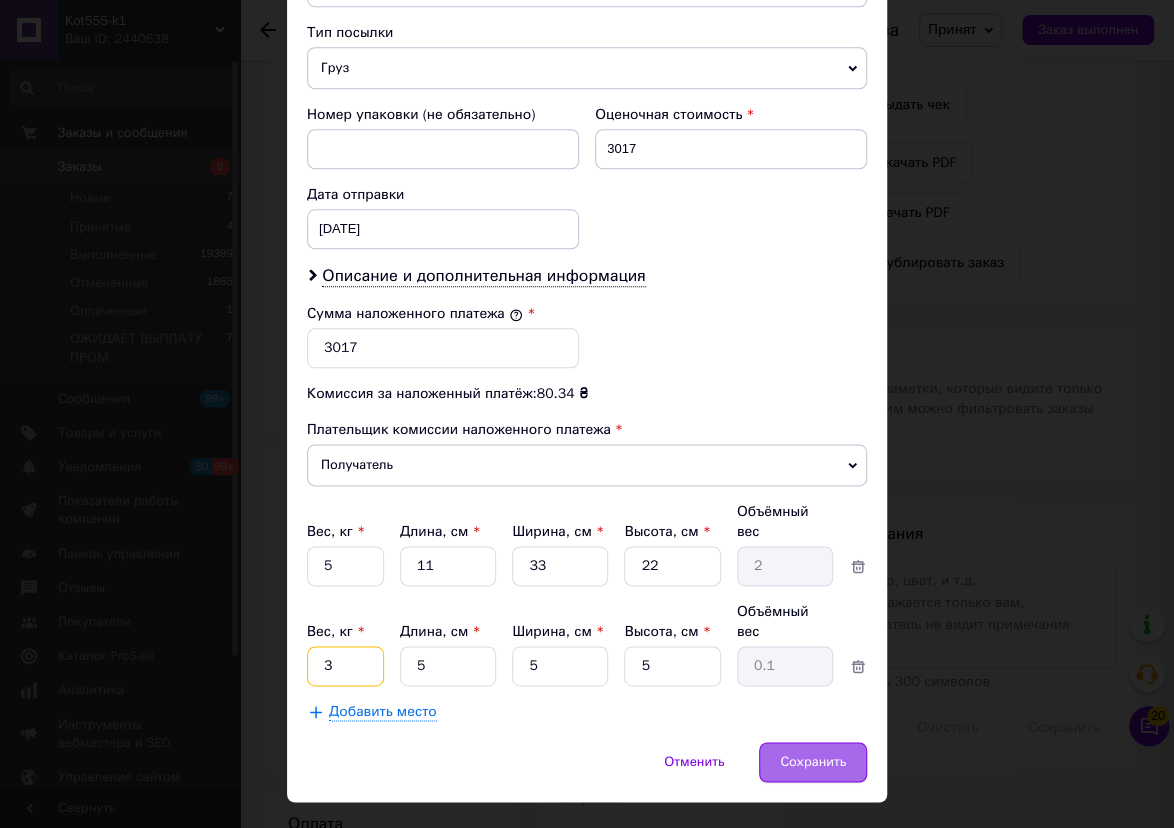 type on "3" 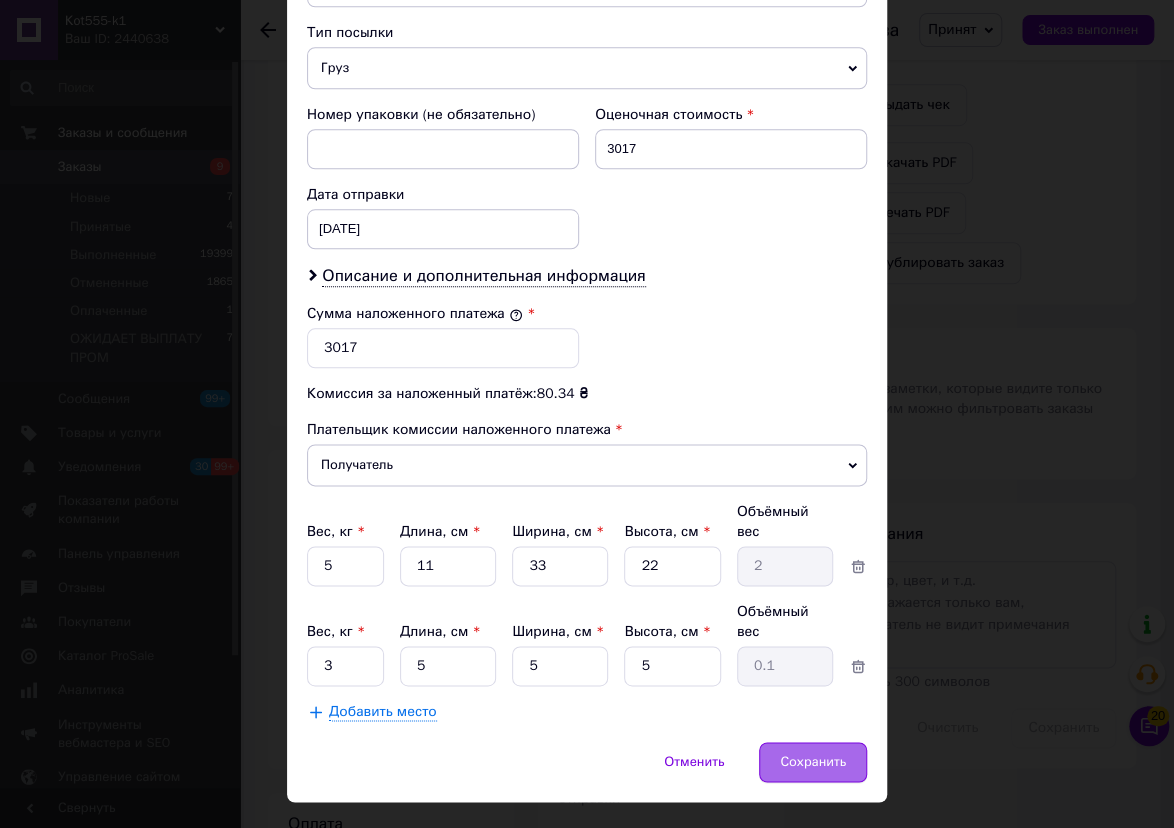 click on "Сохранить" at bounding box center (813, 762) 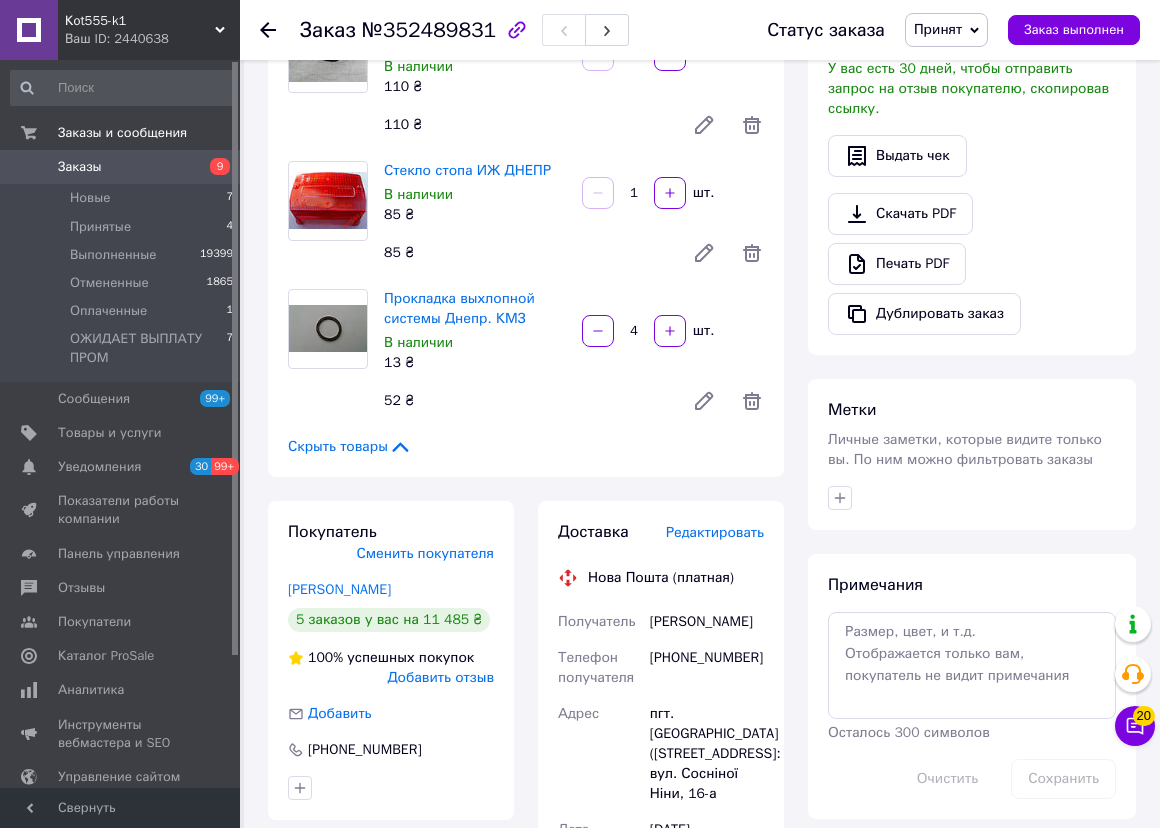scroll, scrollTop: 545, scrollLeft: 0, axis: vertical 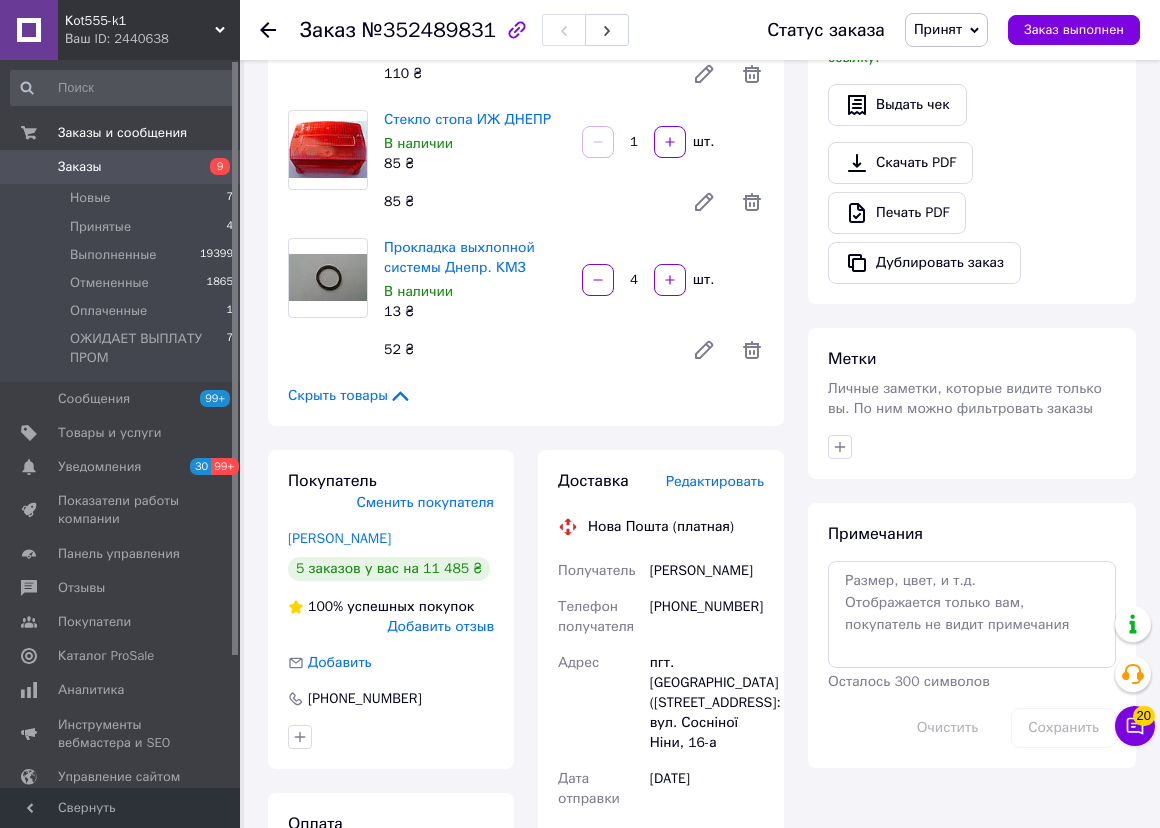 click on "Заказы" at bounding box center [80, 167] 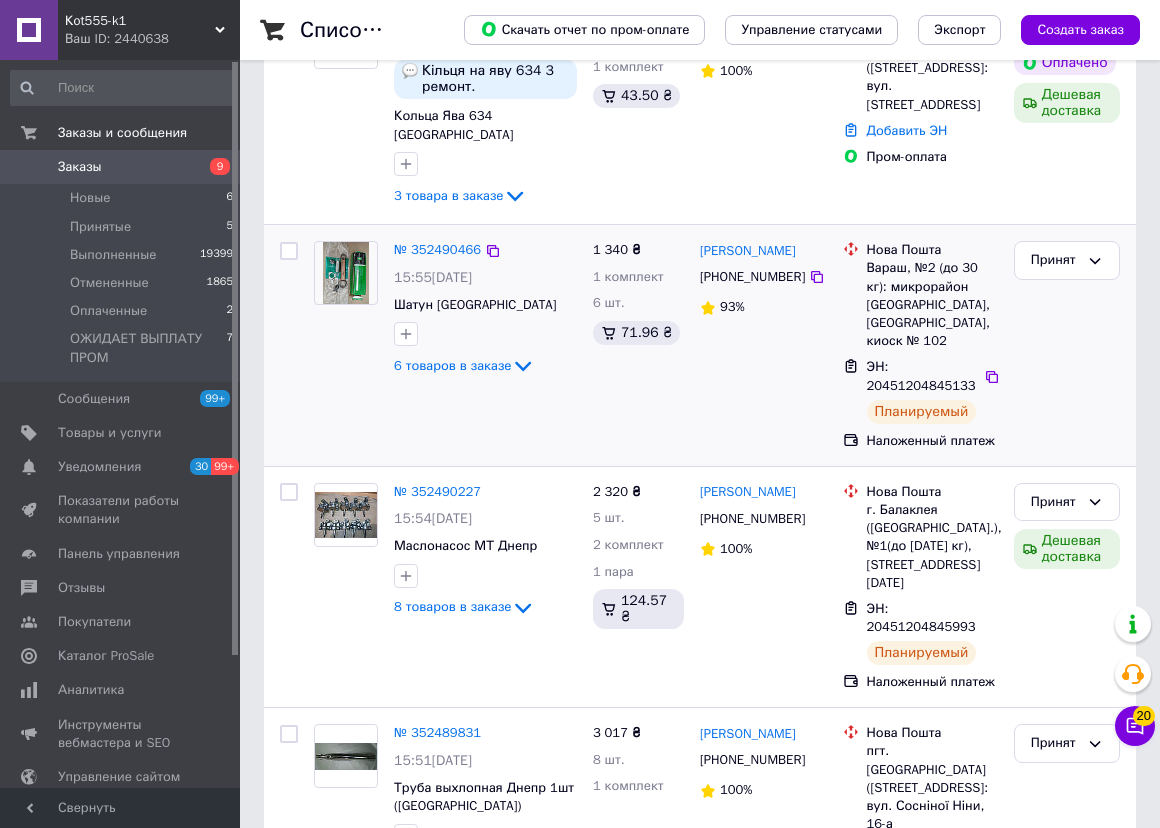 scroll, scrollTop: 545, scrollLeft: 0, axis: vertical 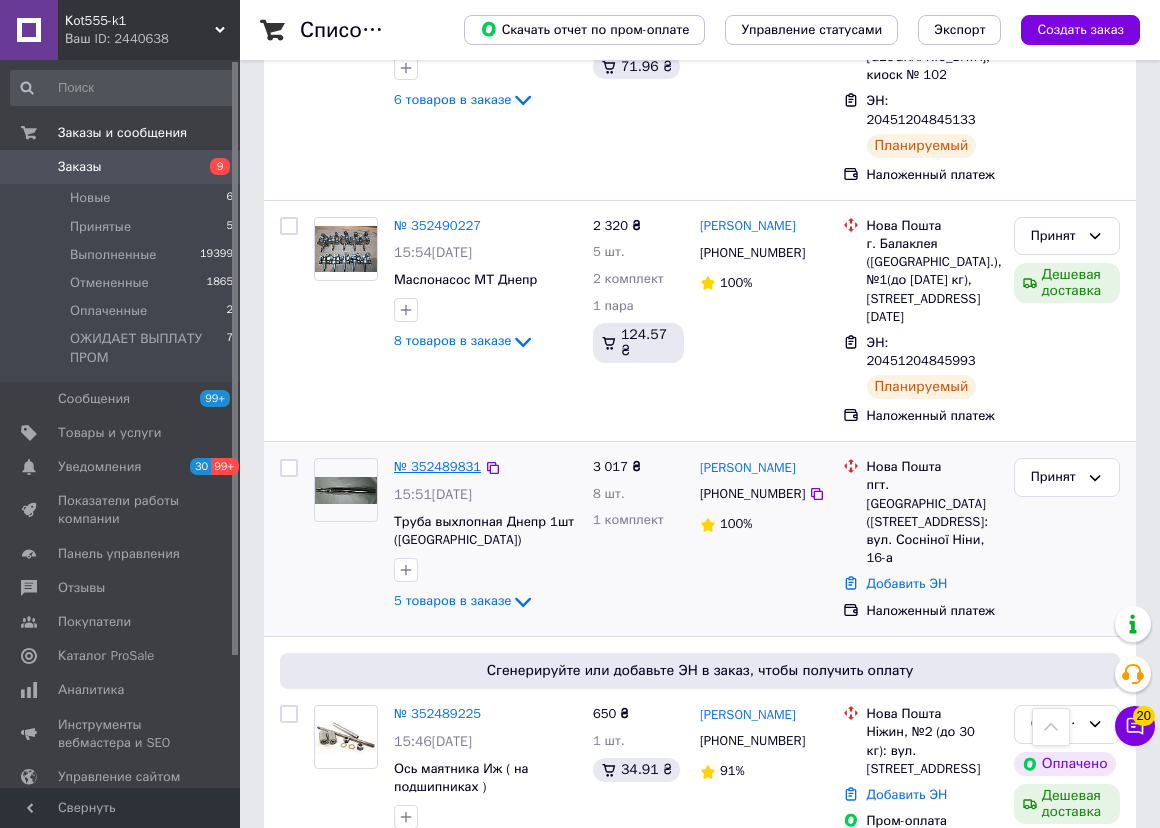 click on "№ 352489831" at bounding box center [437, 466] 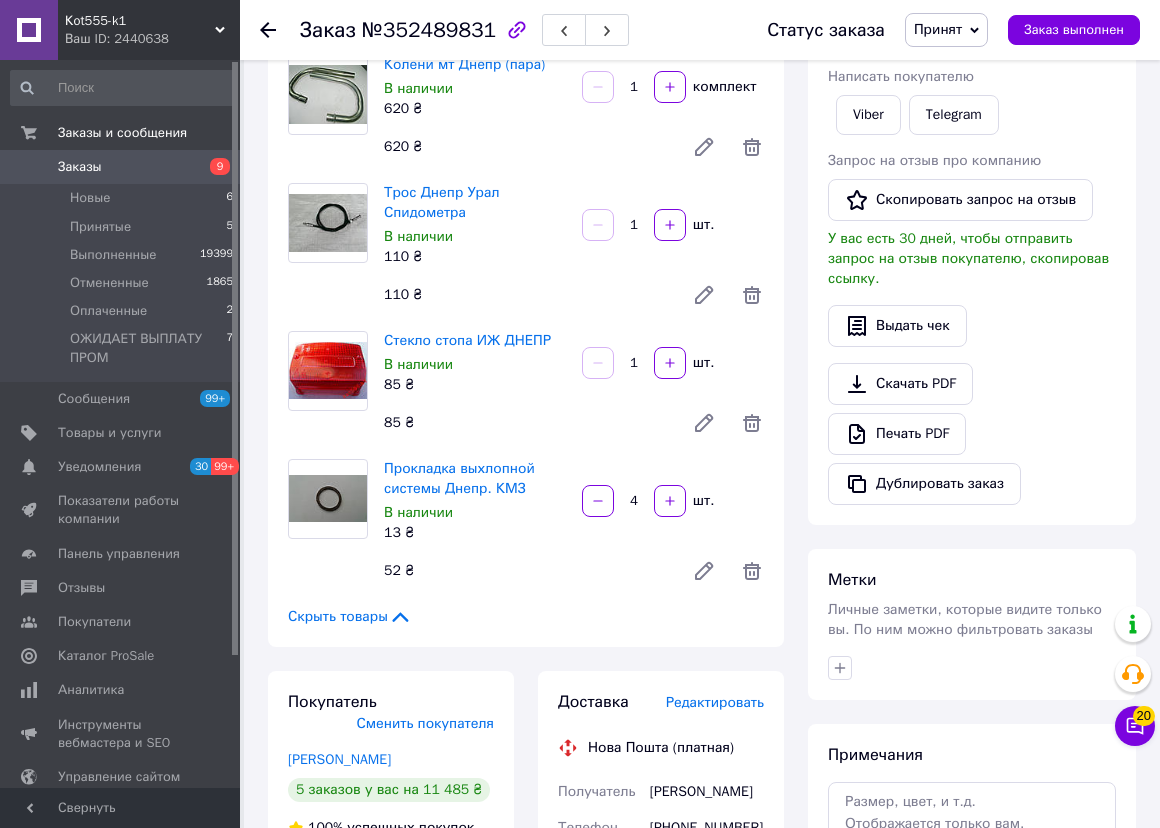 scroll, scrollTop: 454, scrollLeft: 0, axis: vertical 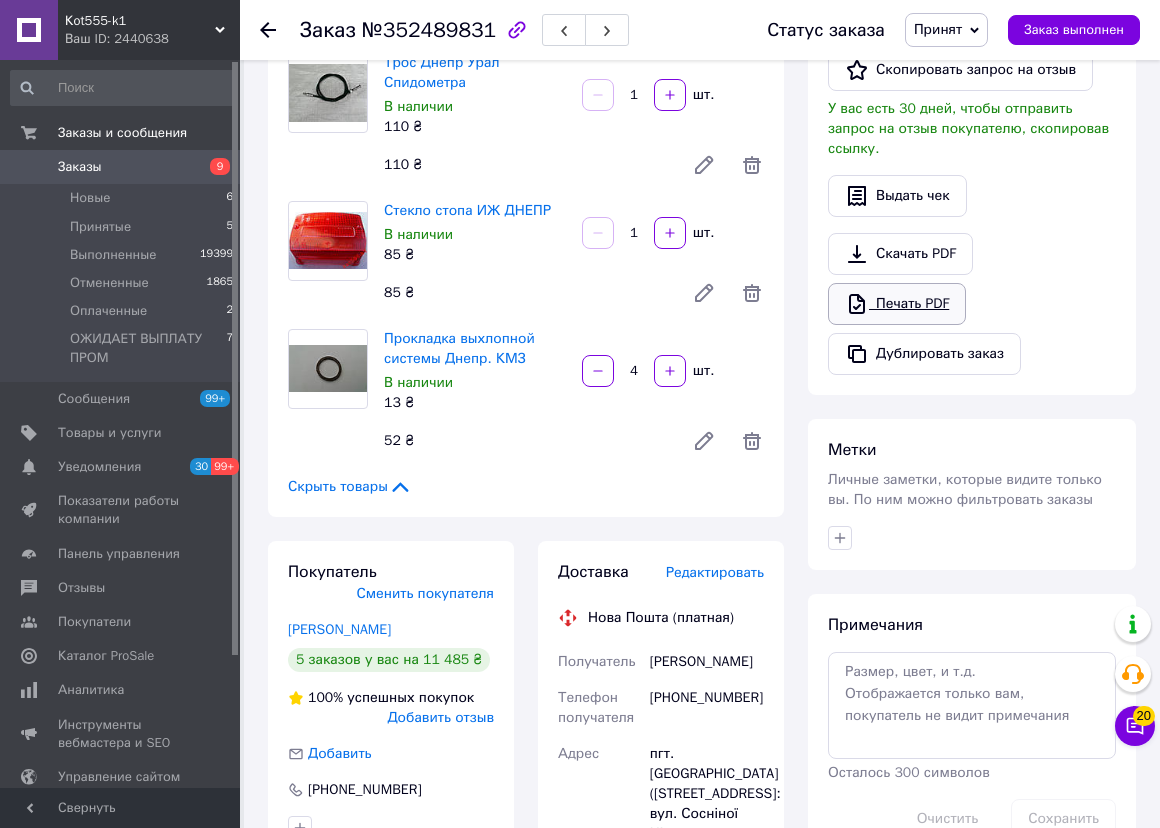 click on "Печать PDF" at bounding box center (897, 304) 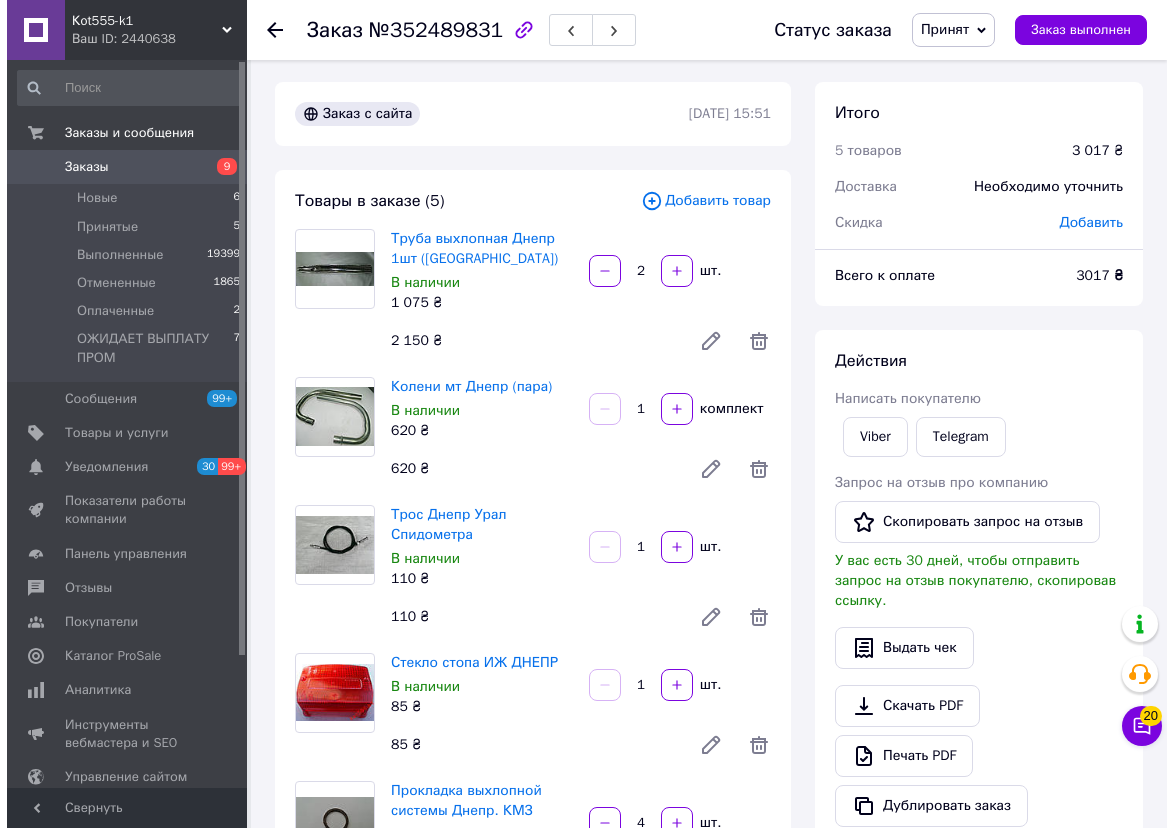 scroll, scrollTop: 0, scrollLeft: 0, axis: both 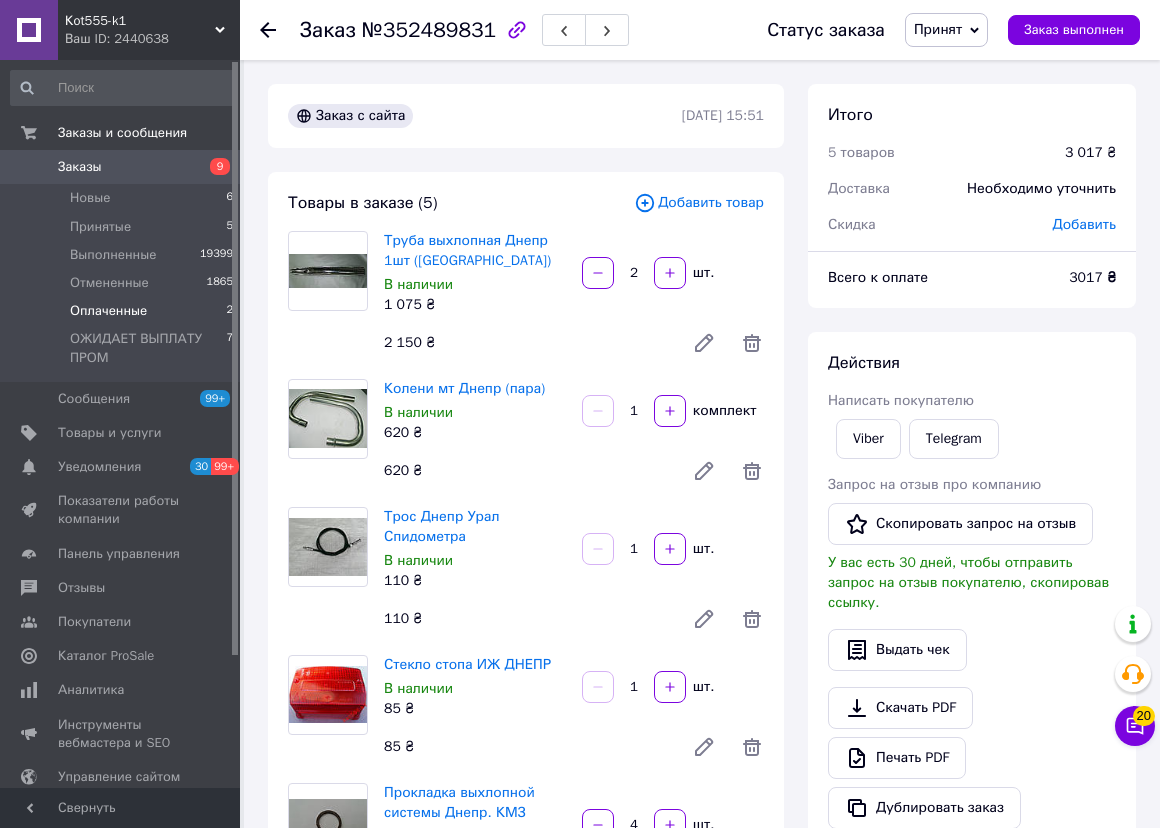 click on "Оплаченные" at bounding box center (108, 311) 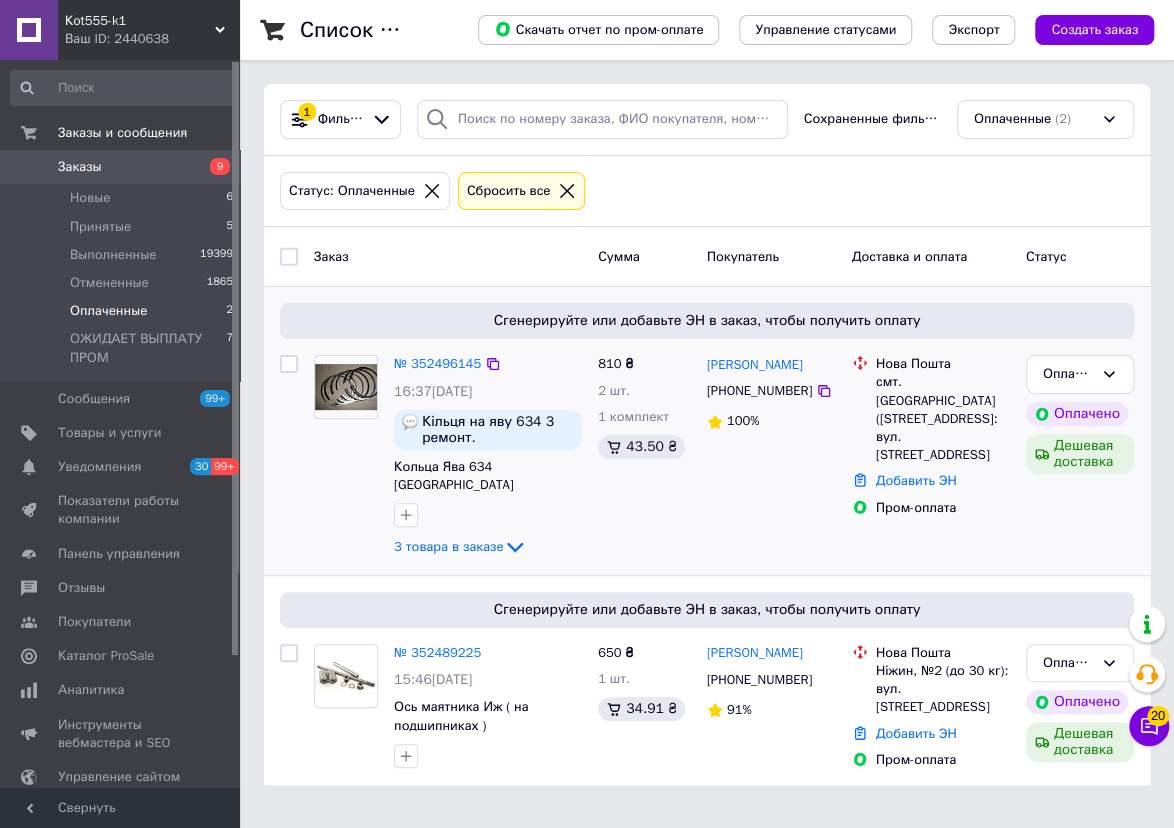 click on "№ 352496145" at bounding box center [437, 364] 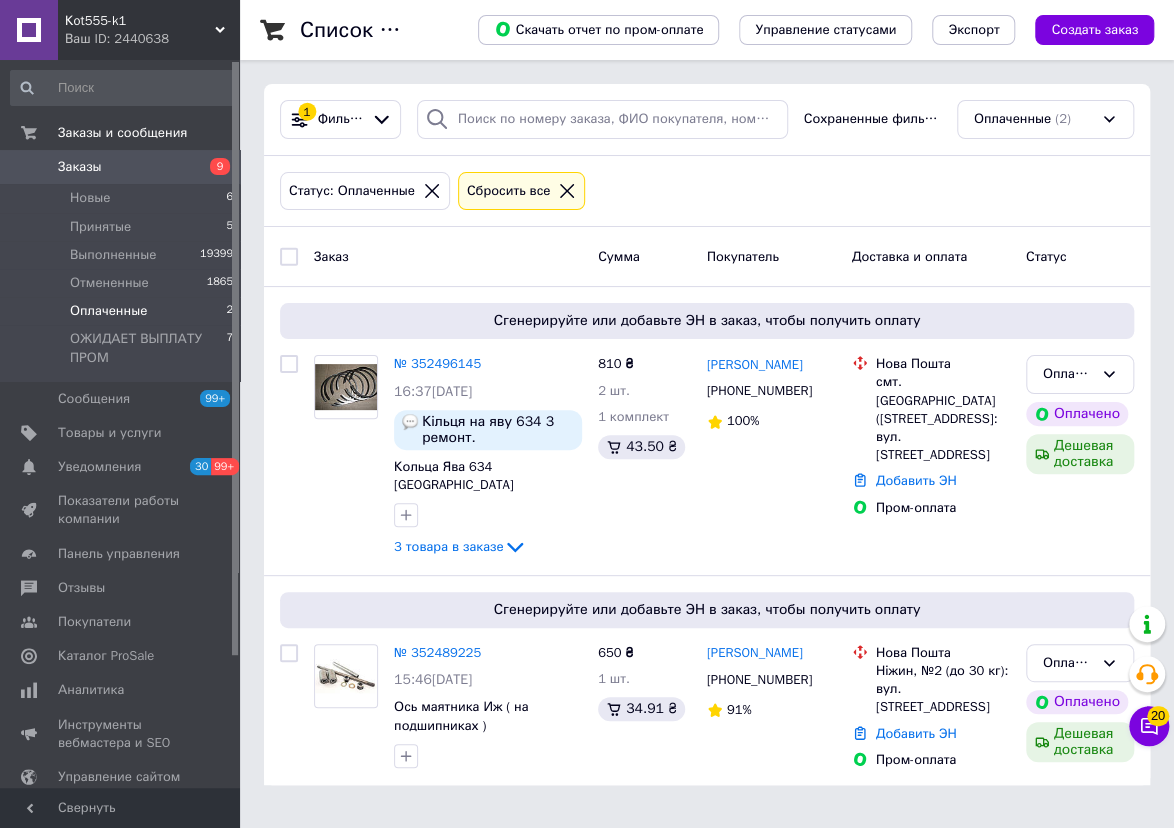 click on "Оплаченные" at bounding box center (108, 311) 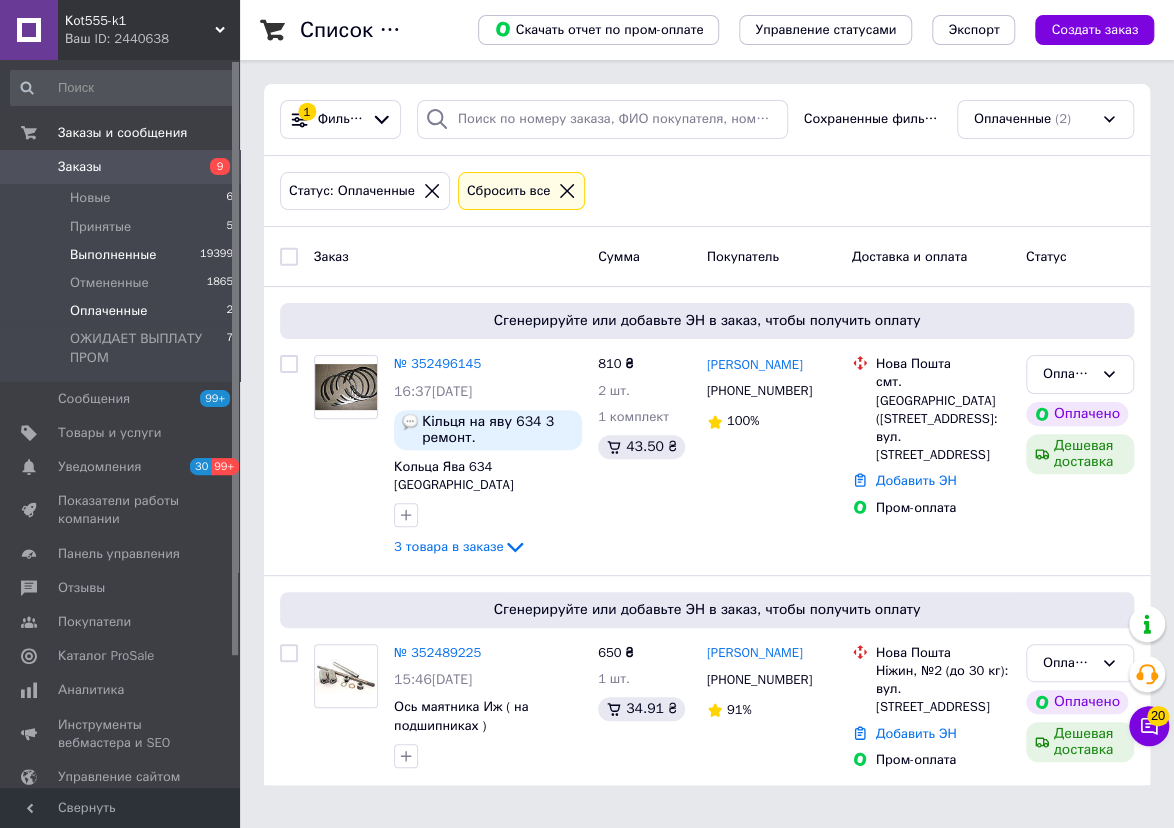 click on "Выполненные" at bounding box center [113, 255] 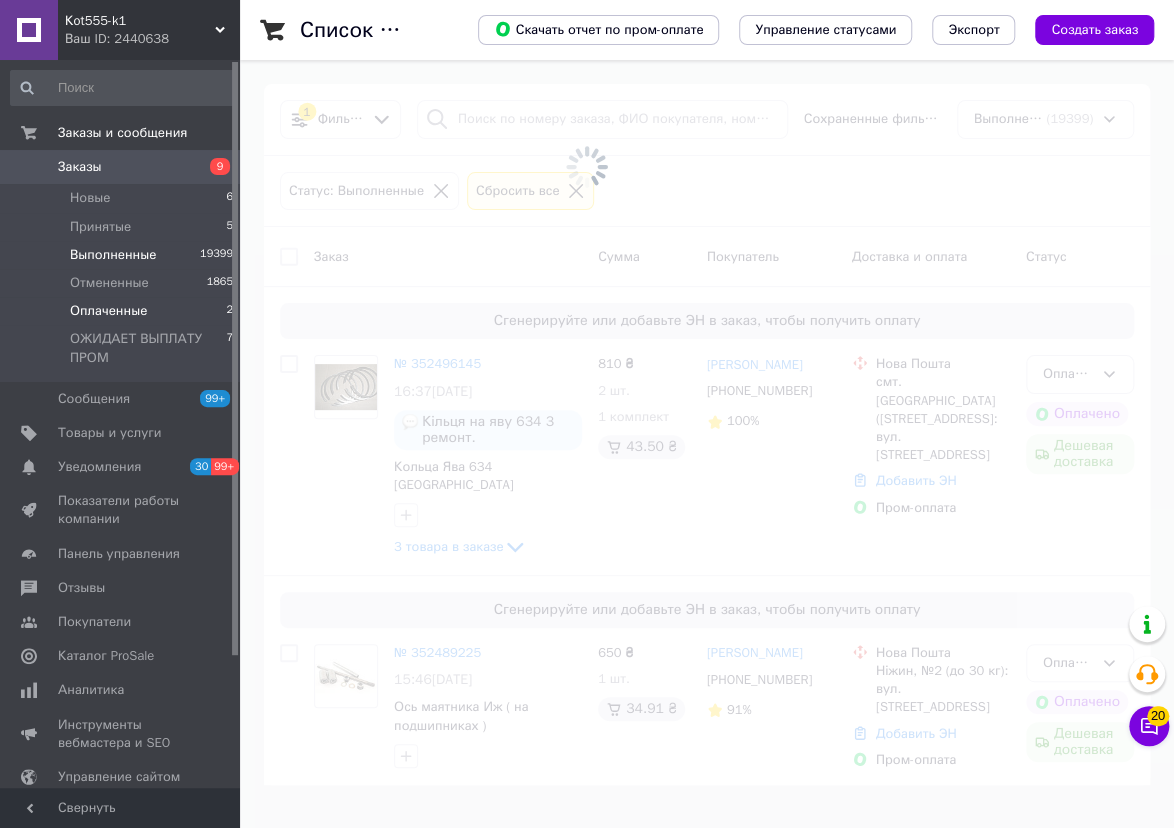 click on "Оплаченные" at bounding box center [108, 311] 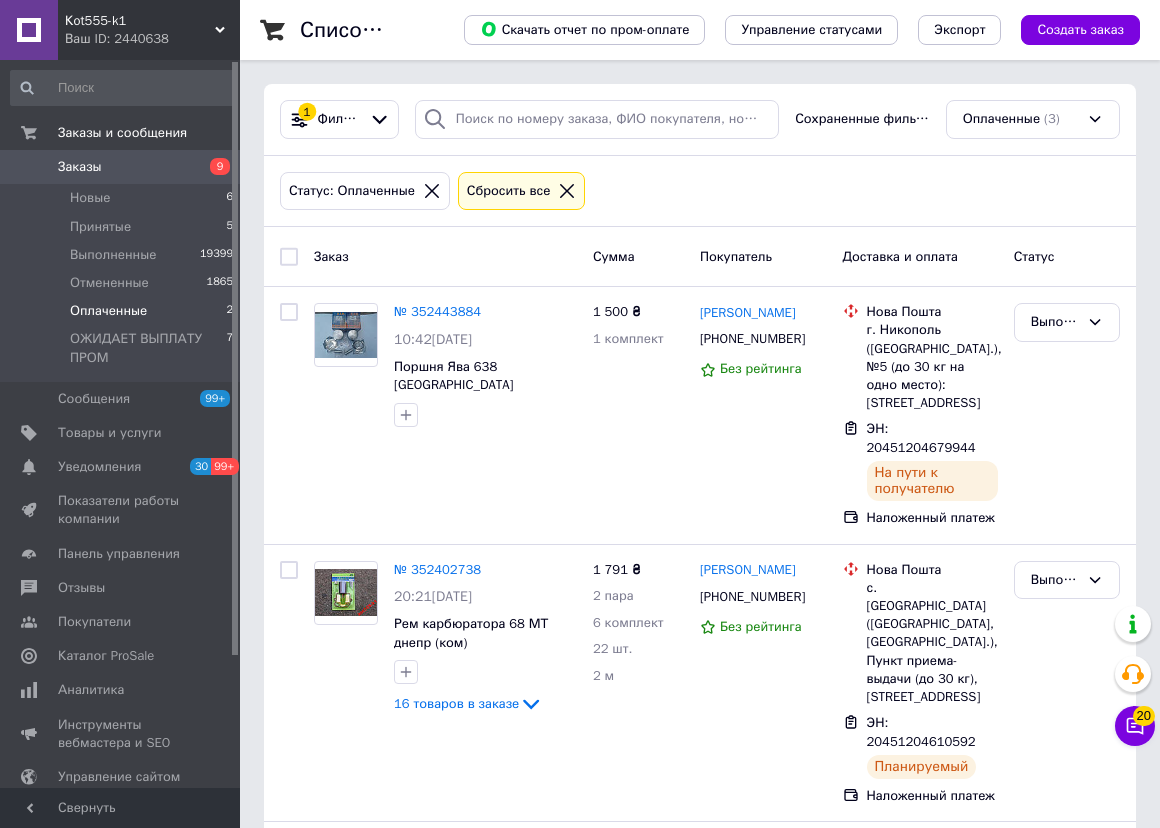 click on "Оплаченные" at bounding box center (108, 311) 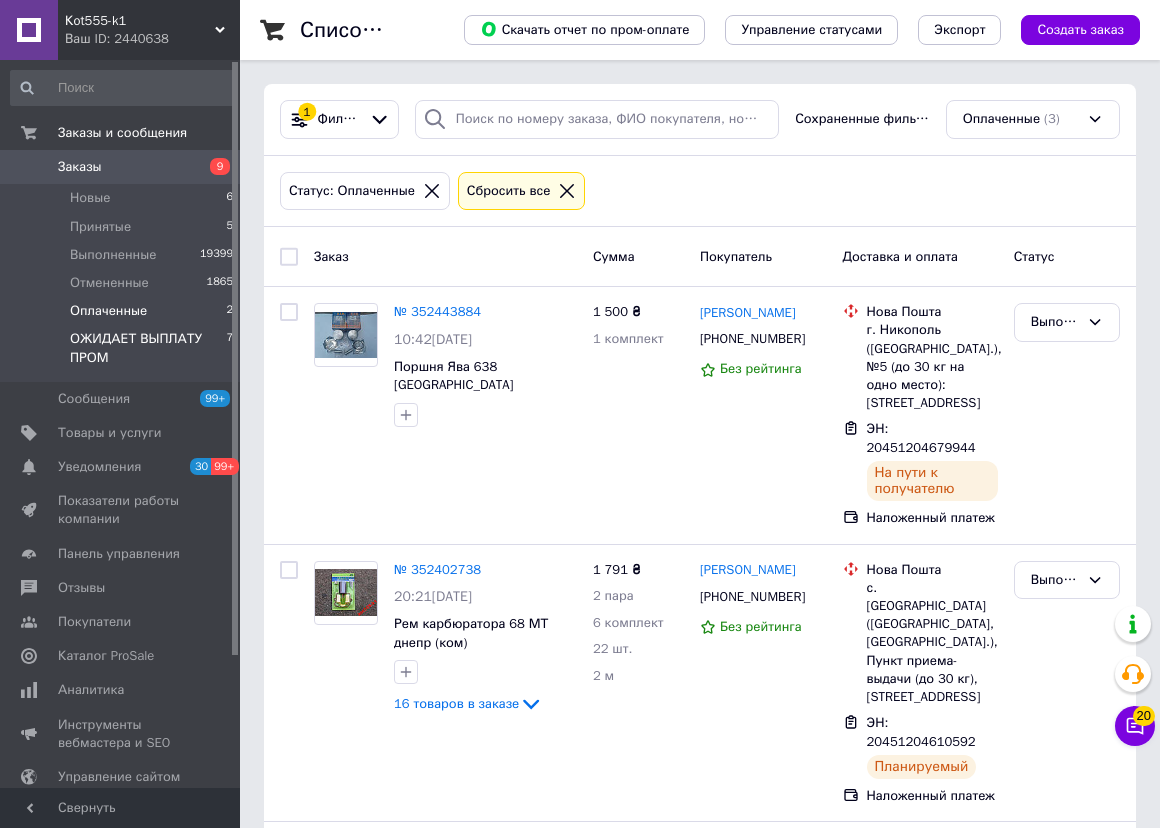 click on "ОЖИДАЕТ ВЫПЛАТУ ПРОМ" at bounding box center (148, 348) 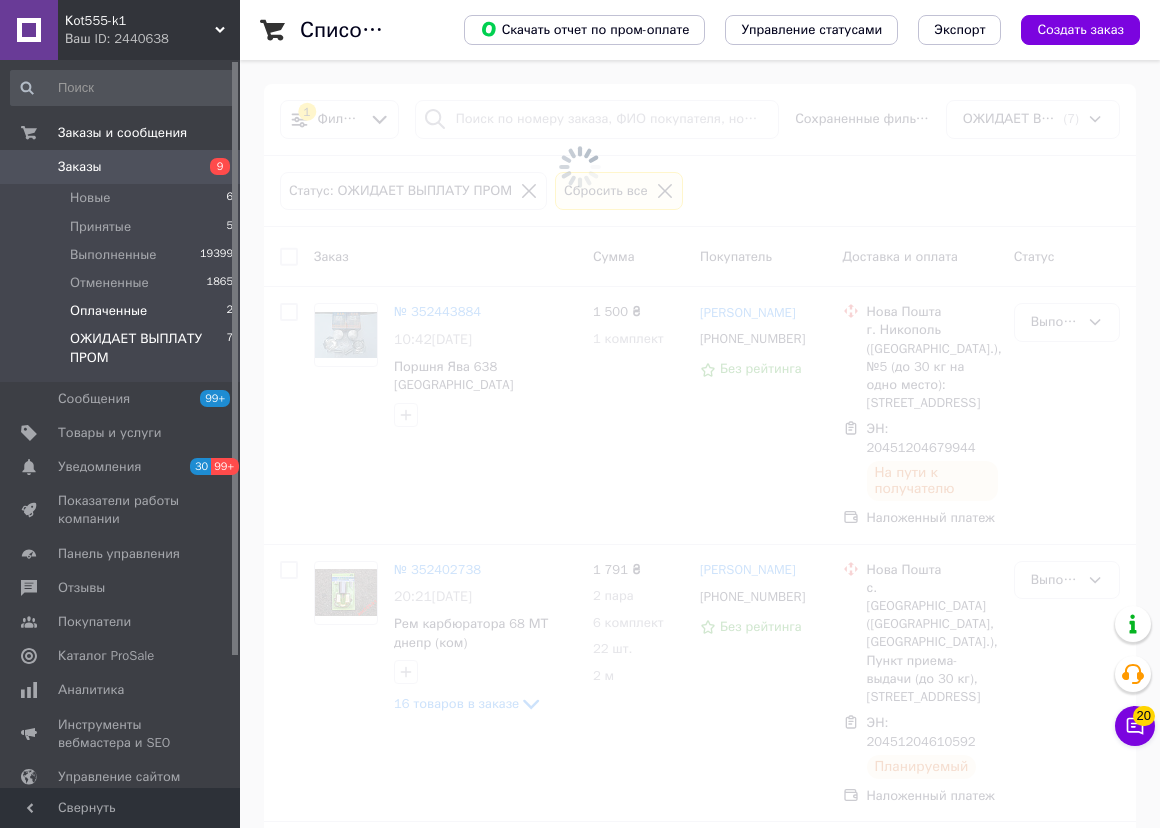 click on "Оплаченные" at bounding box center (108, 311) 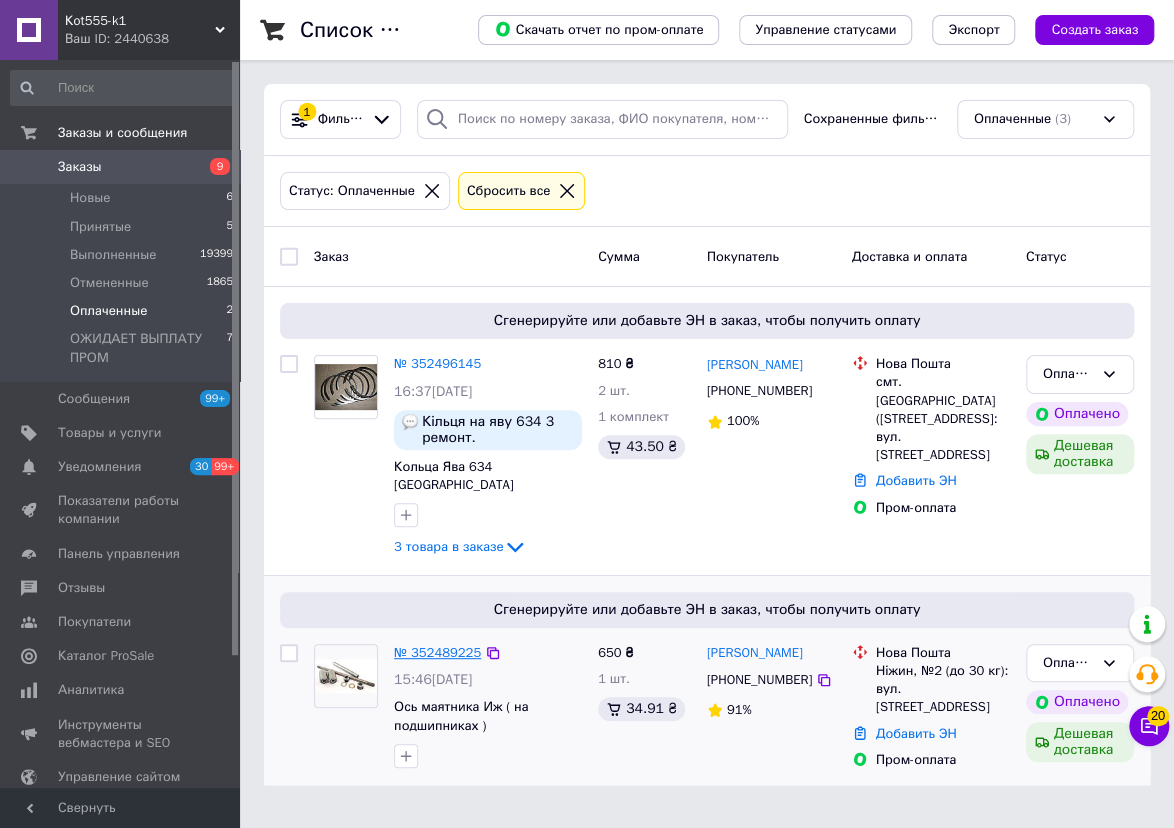click on "№ 352489225" at bounding box center (437, 652) 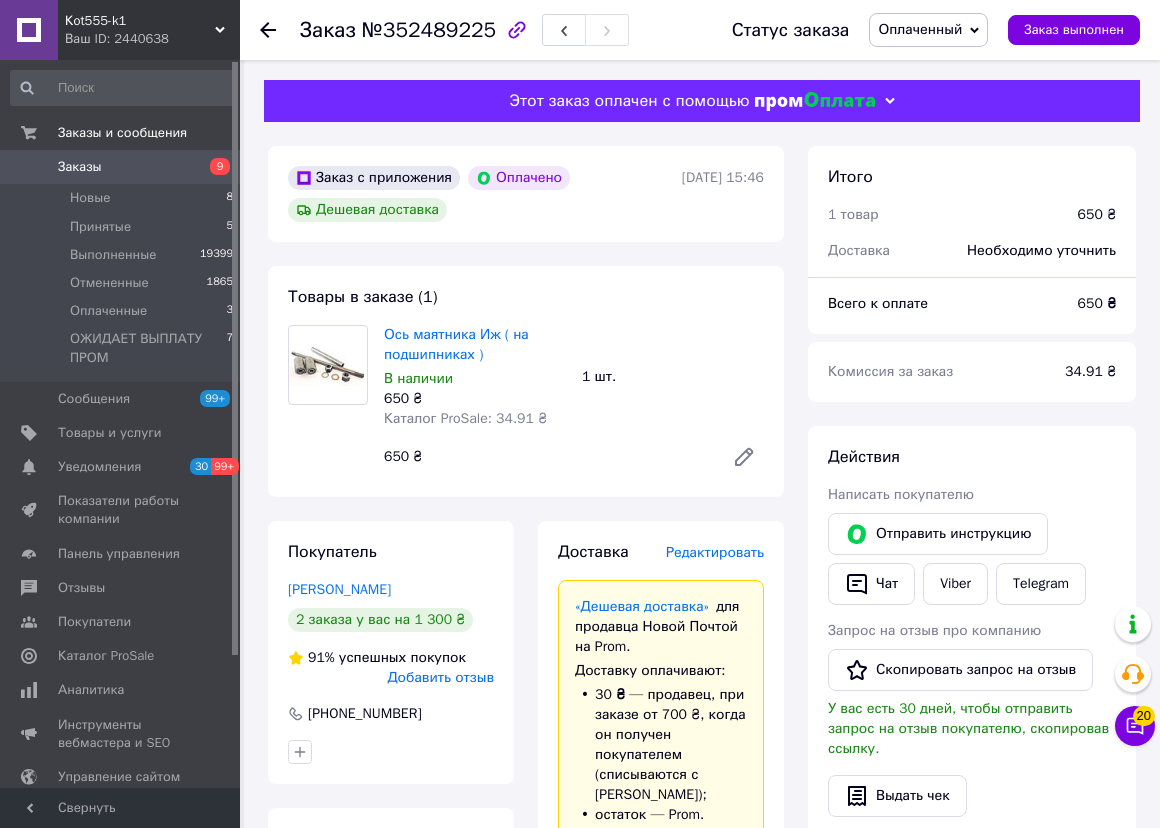 click on "Редактировать" at bounding box center (715, 552) 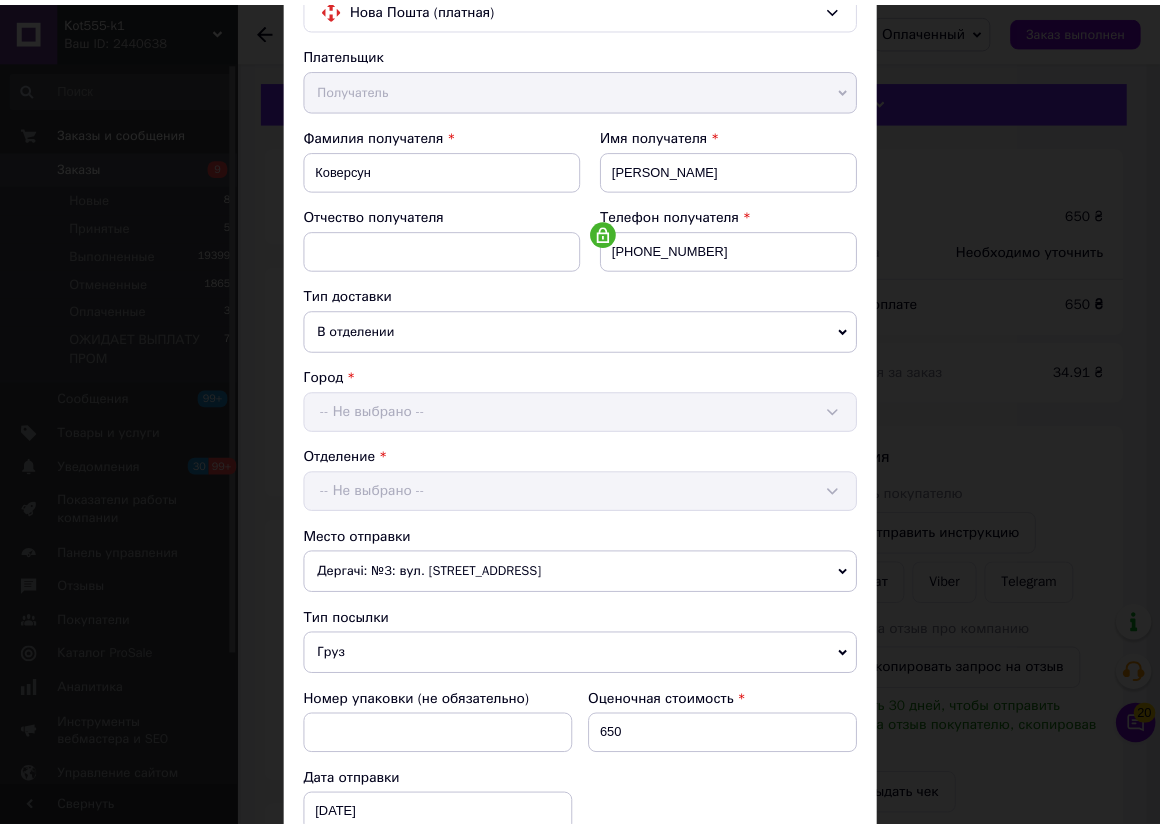 scroll, scrollTop: 497, scrollLeft: 0, axis: vertical 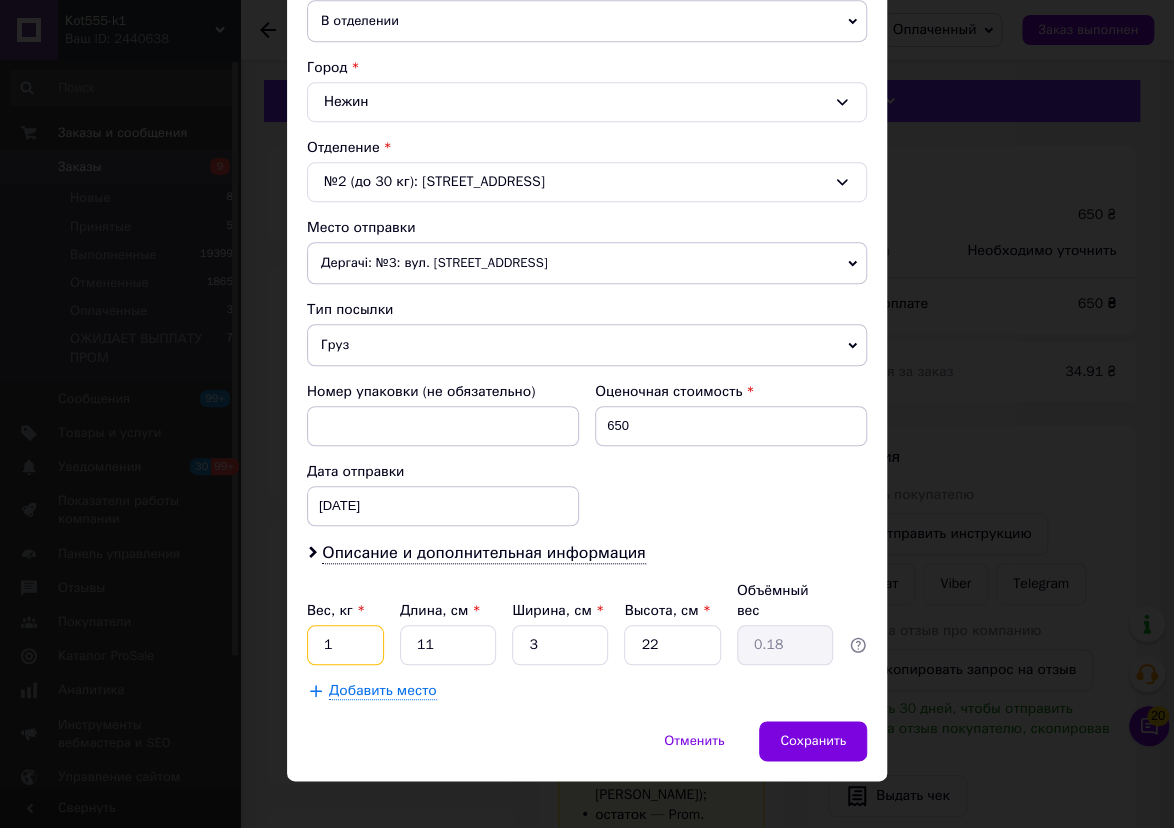 click on "1" at bounding box center (345, 645) 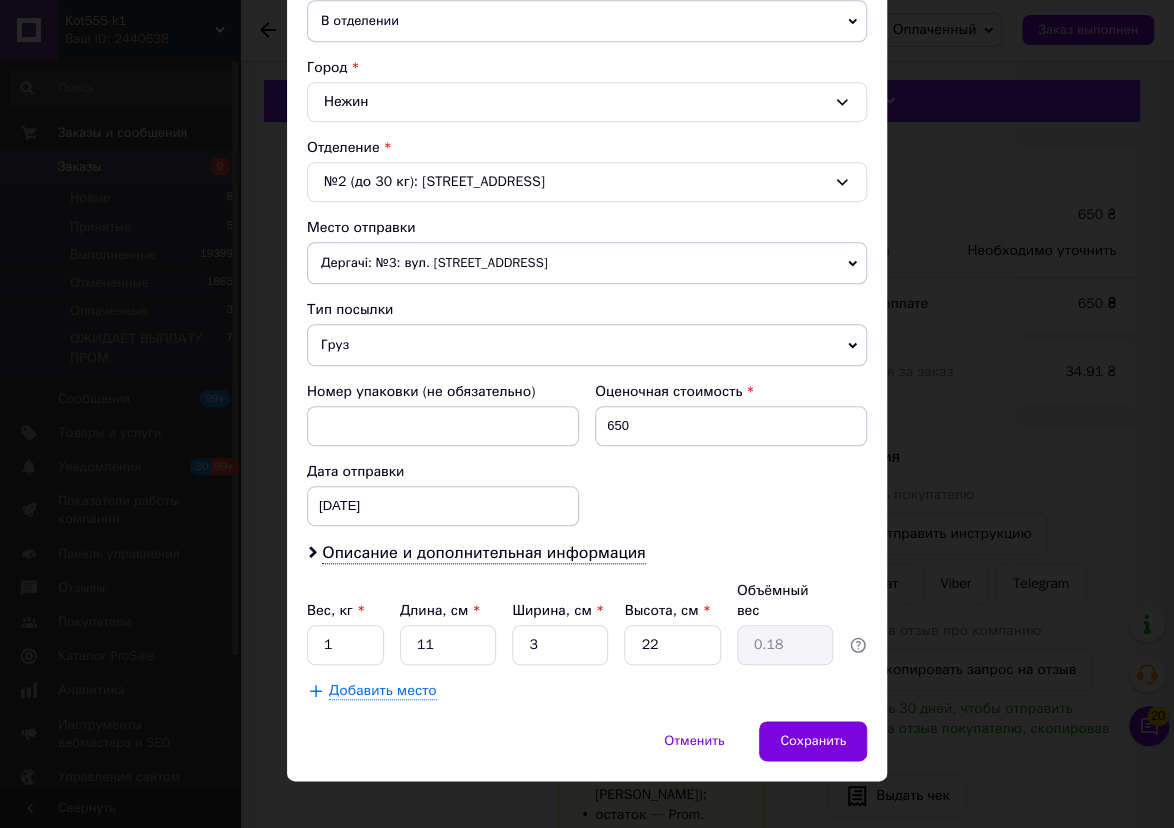 click on "Добавить место" at bounding box center (587, 691) 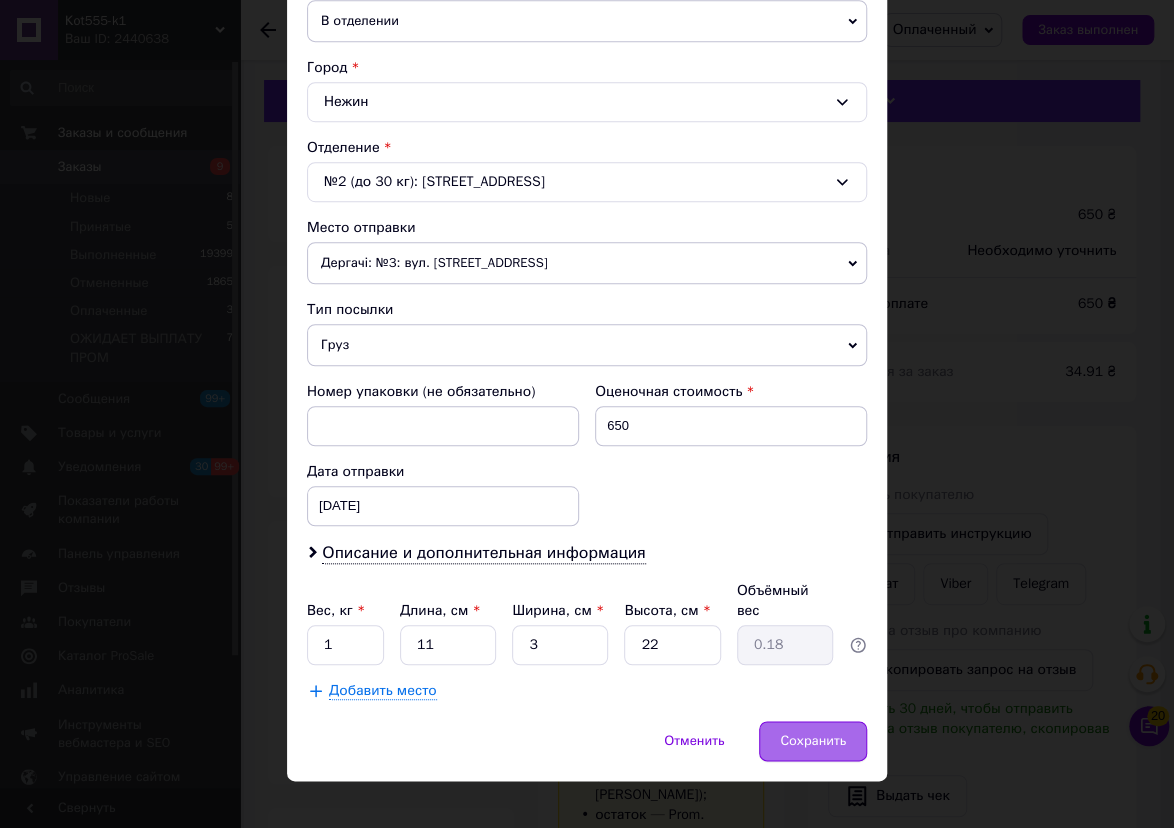 click on "Сохранить" at bounding box center (813, 741) 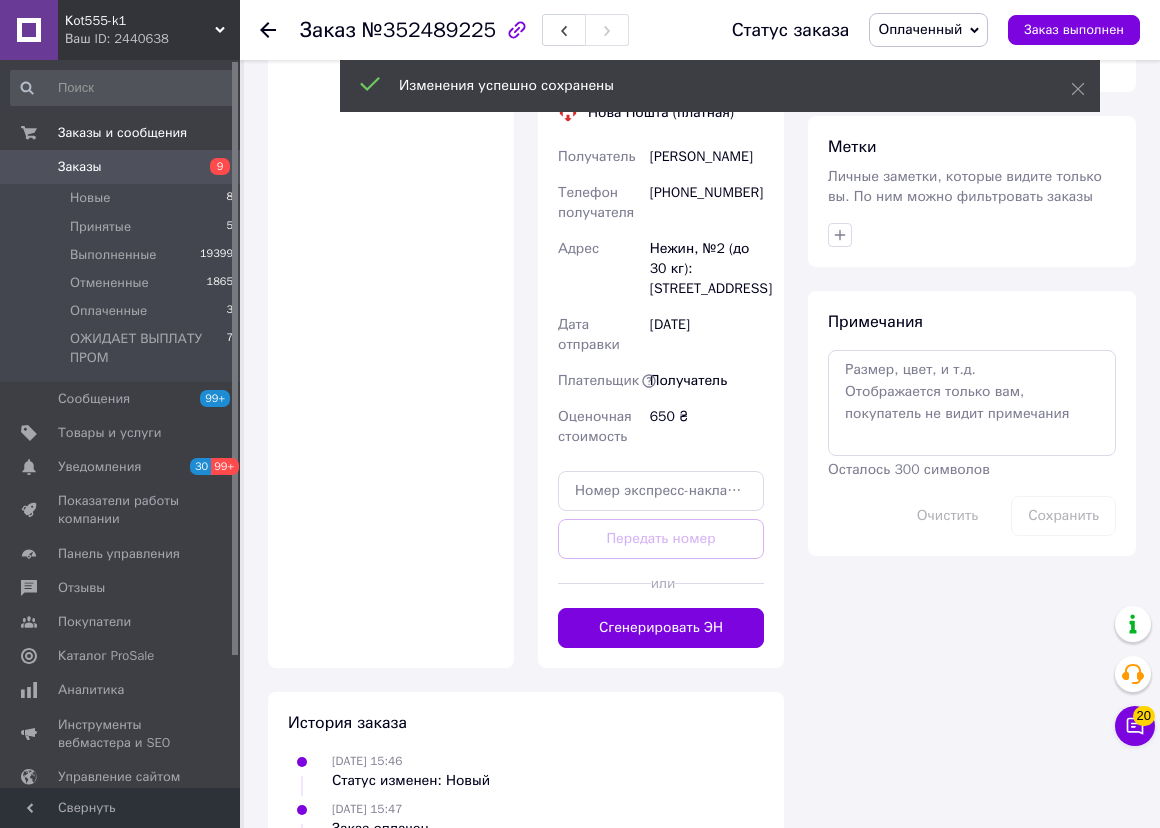 scroll, scrollTop: 1181, scrollLeft: 0, axis: vertical 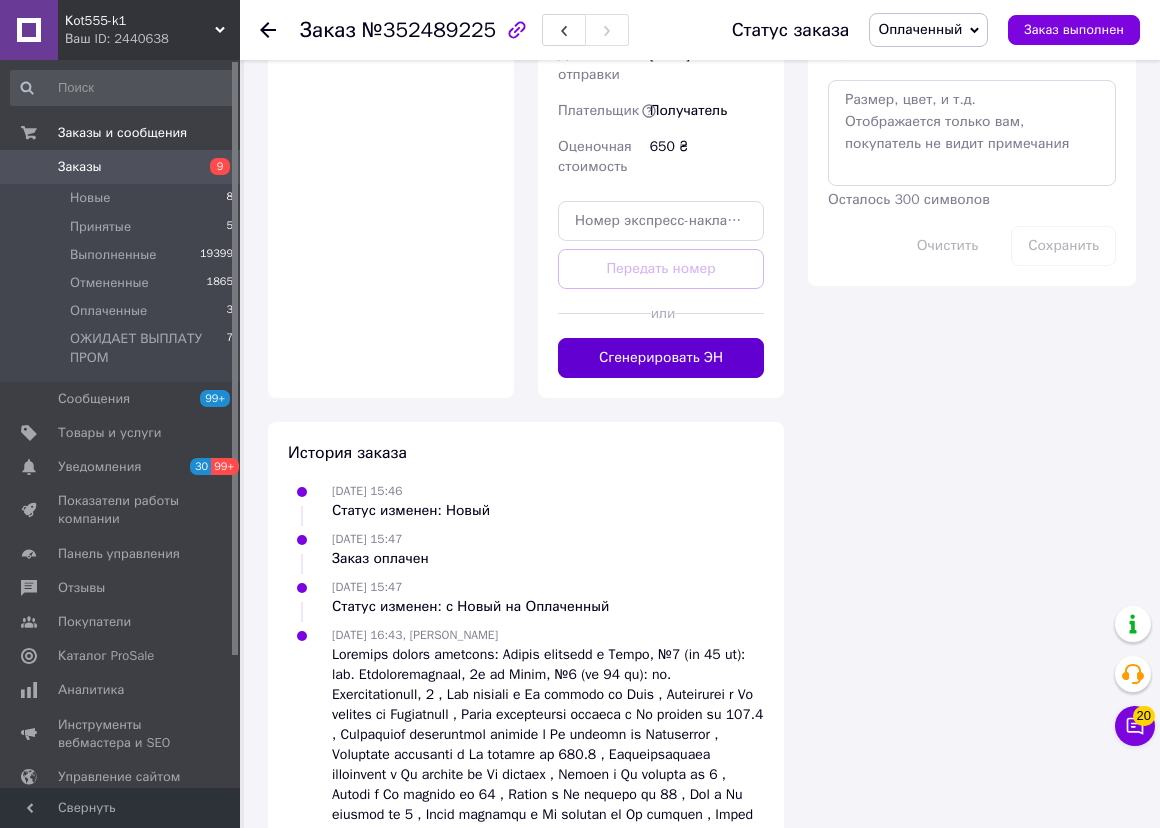 click on "Сгенерировать ЭН" at bounding box center (661, 358) 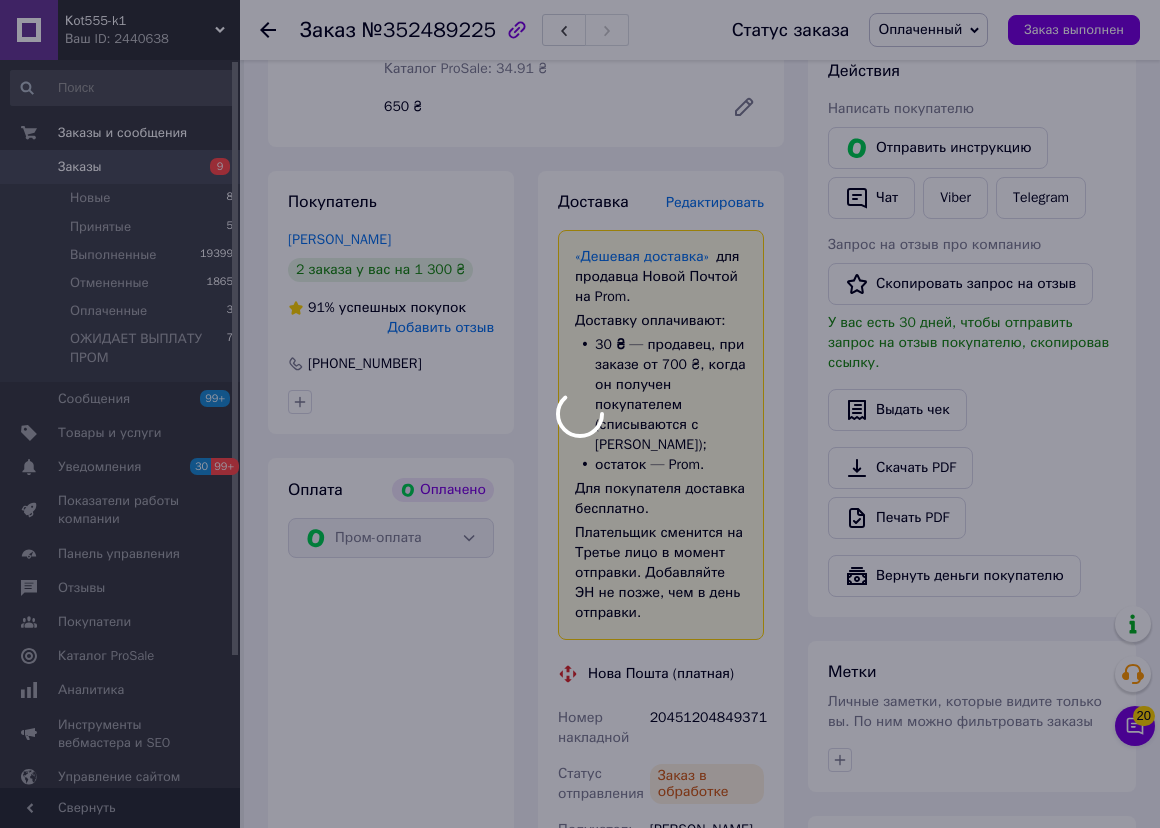 scroll, scrollTop: 272, scrollLeft: 0, axis: vertical 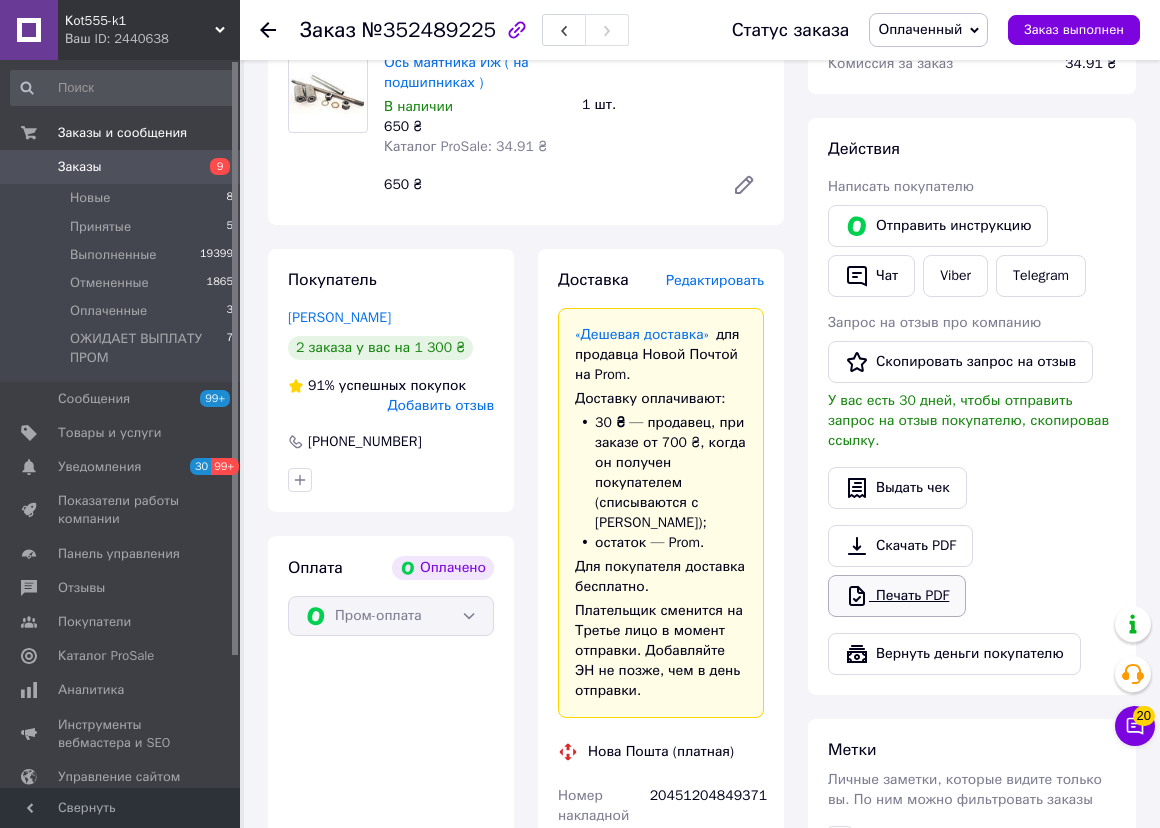 click on "Печать PDF" at bounding box center (897, 596) 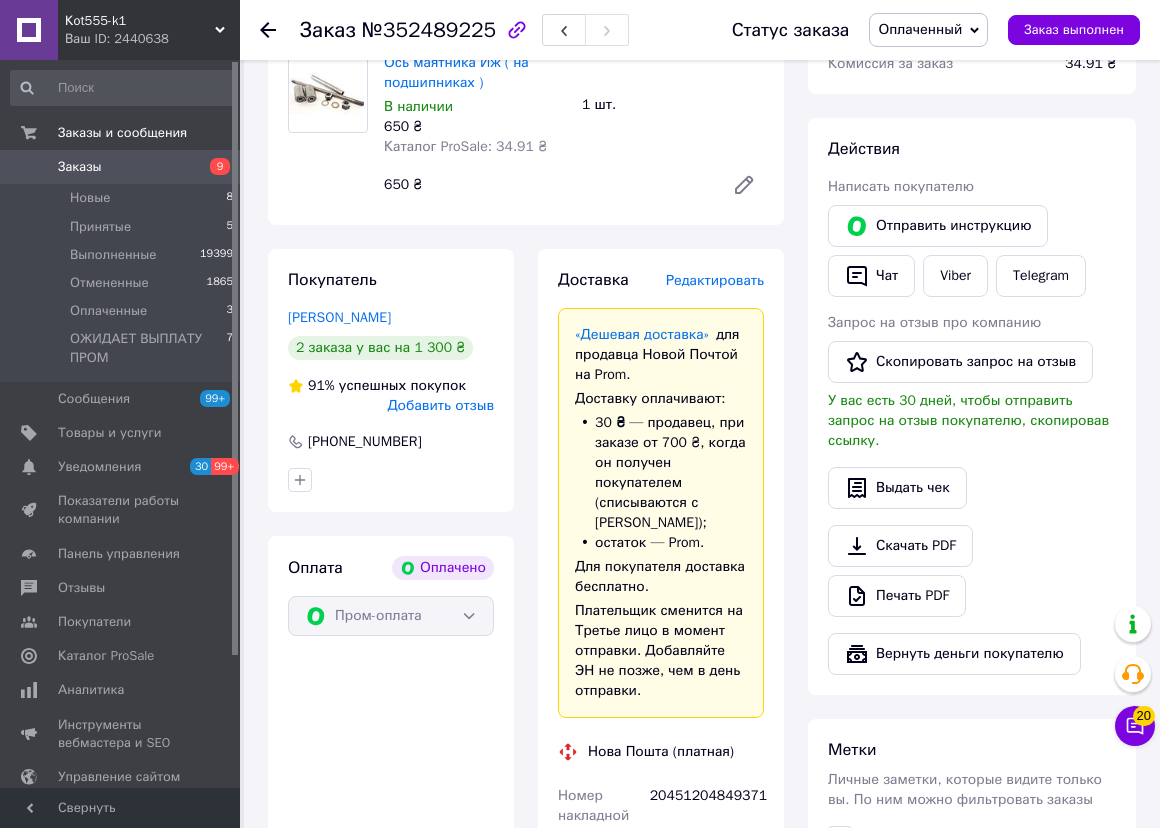 click on "Оплаченный" at bounding box center [928, 30] 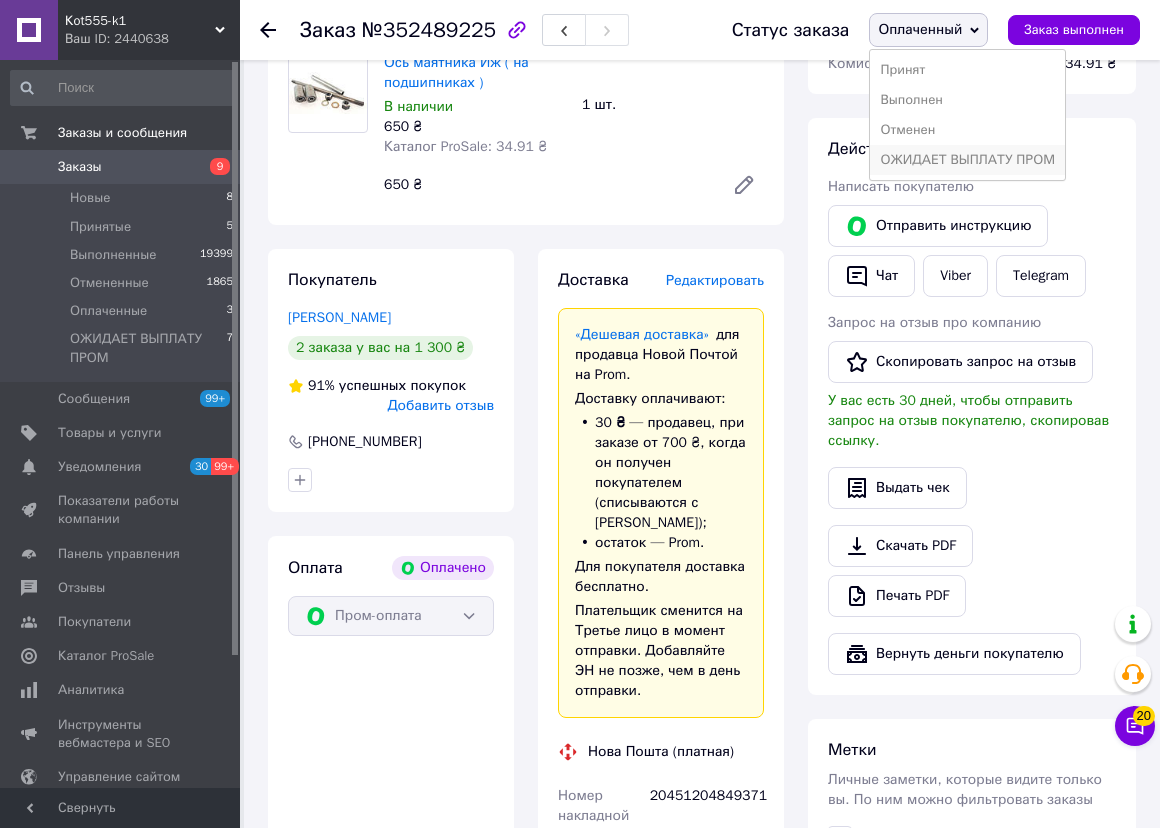 click on "ОЖИДАЕТ ВЫПЛАТУ ПРОМ" at bounding box center [967, 160] 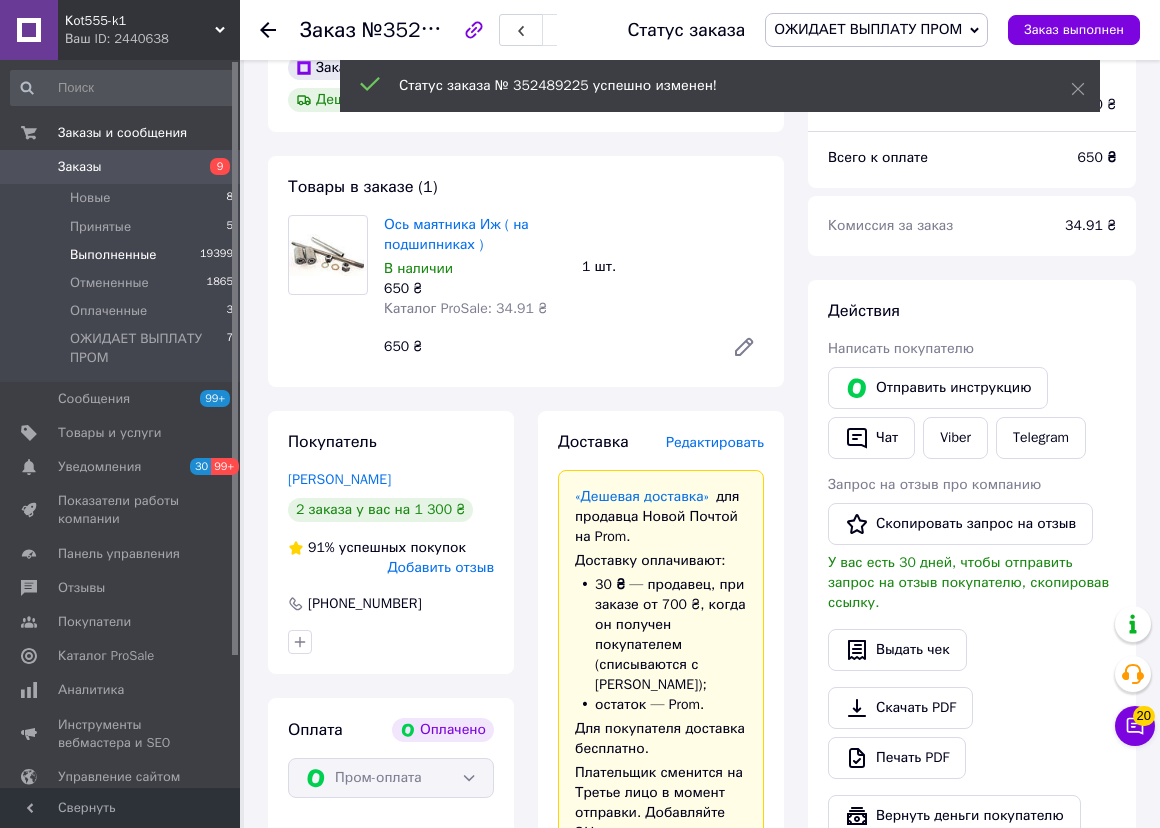 scroll, scrollTop: 90, scrollLeft: 0, axis: vertical 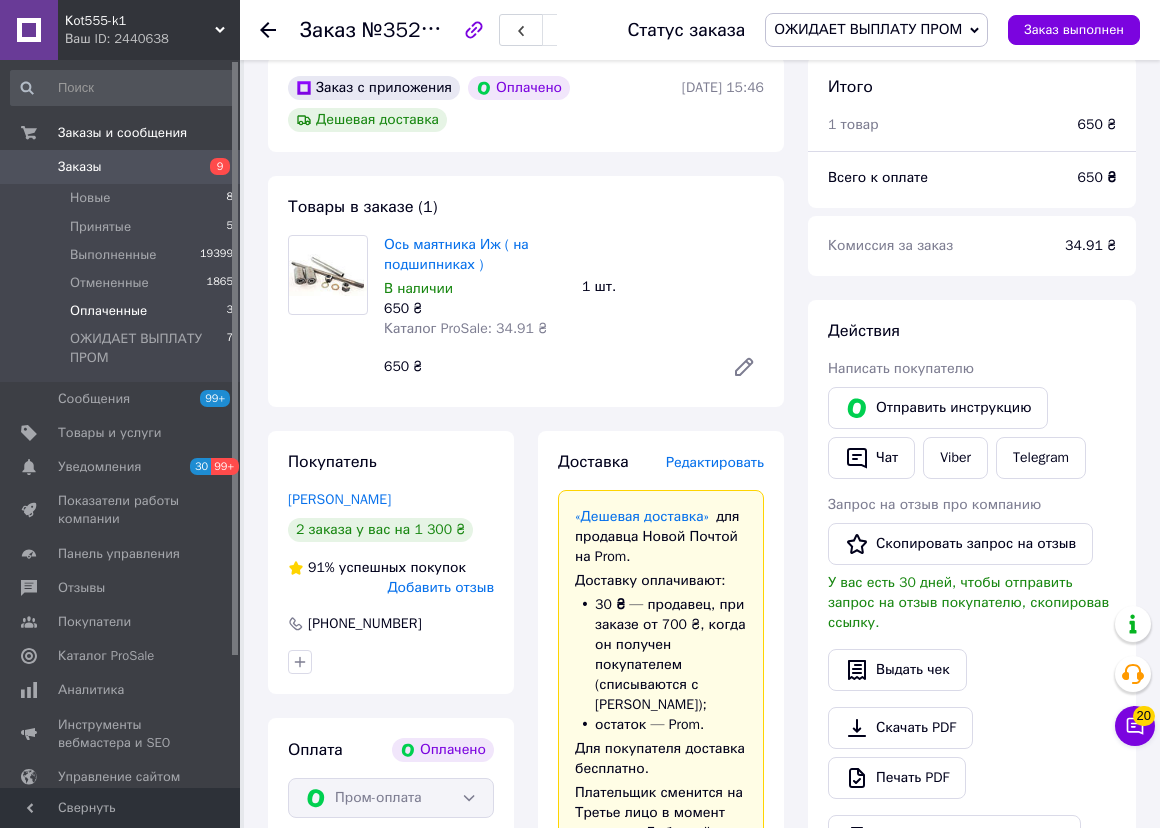 click on "Оплаченные" at bounding box center (108, 311) 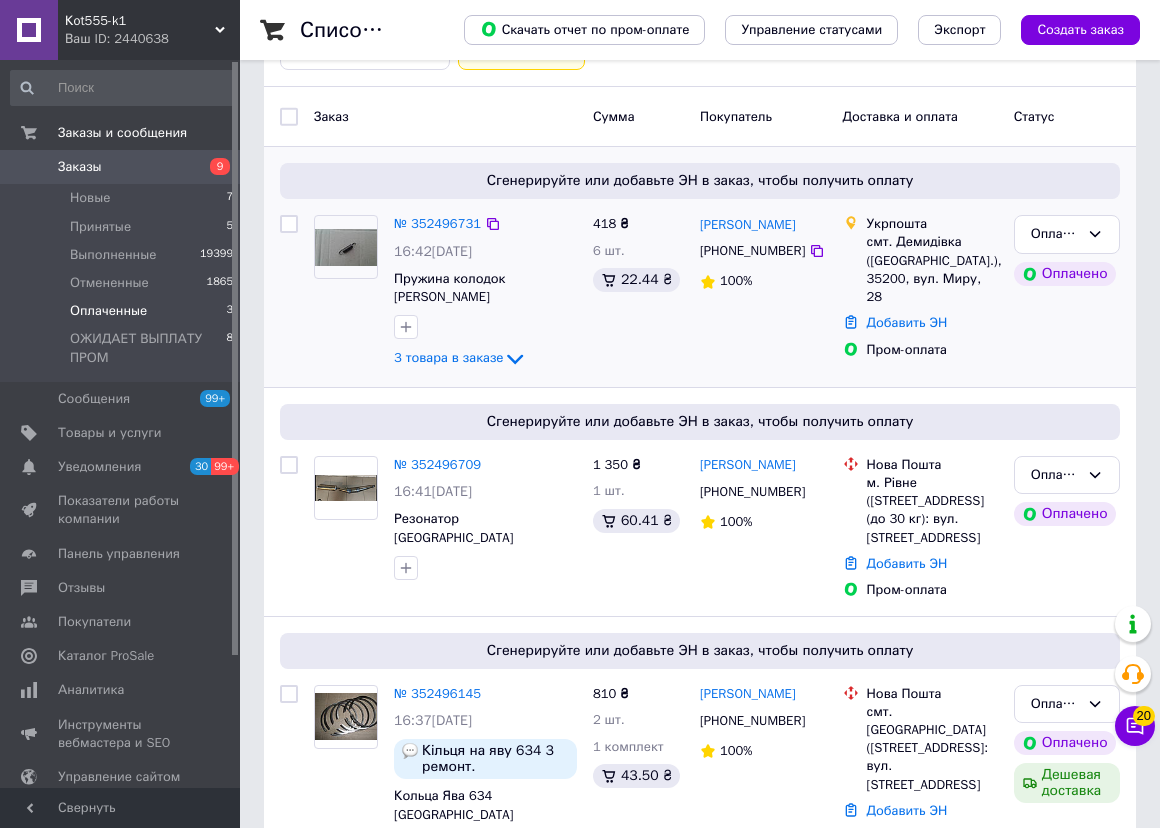 scroll, scrollTop: 183, scrollLeft: 0, axis: vertical 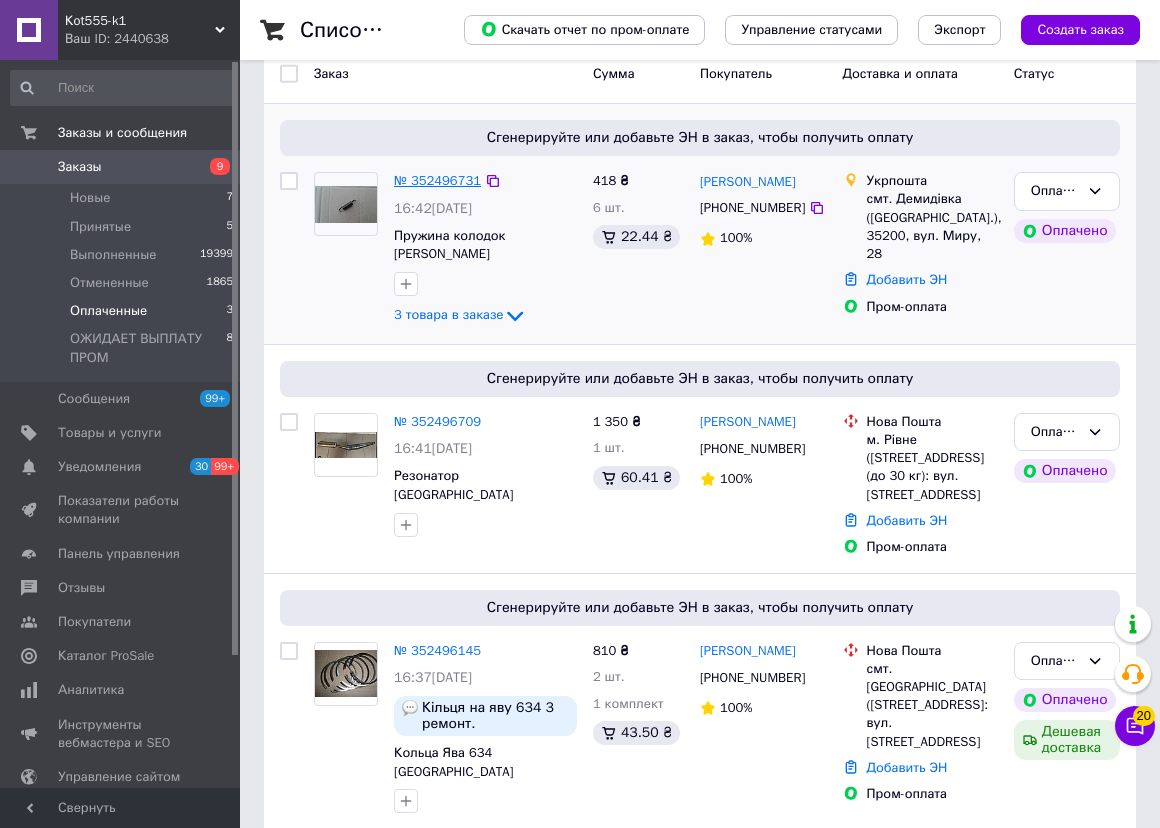 click on "№ 352496731" at bounding box center (437, 180) 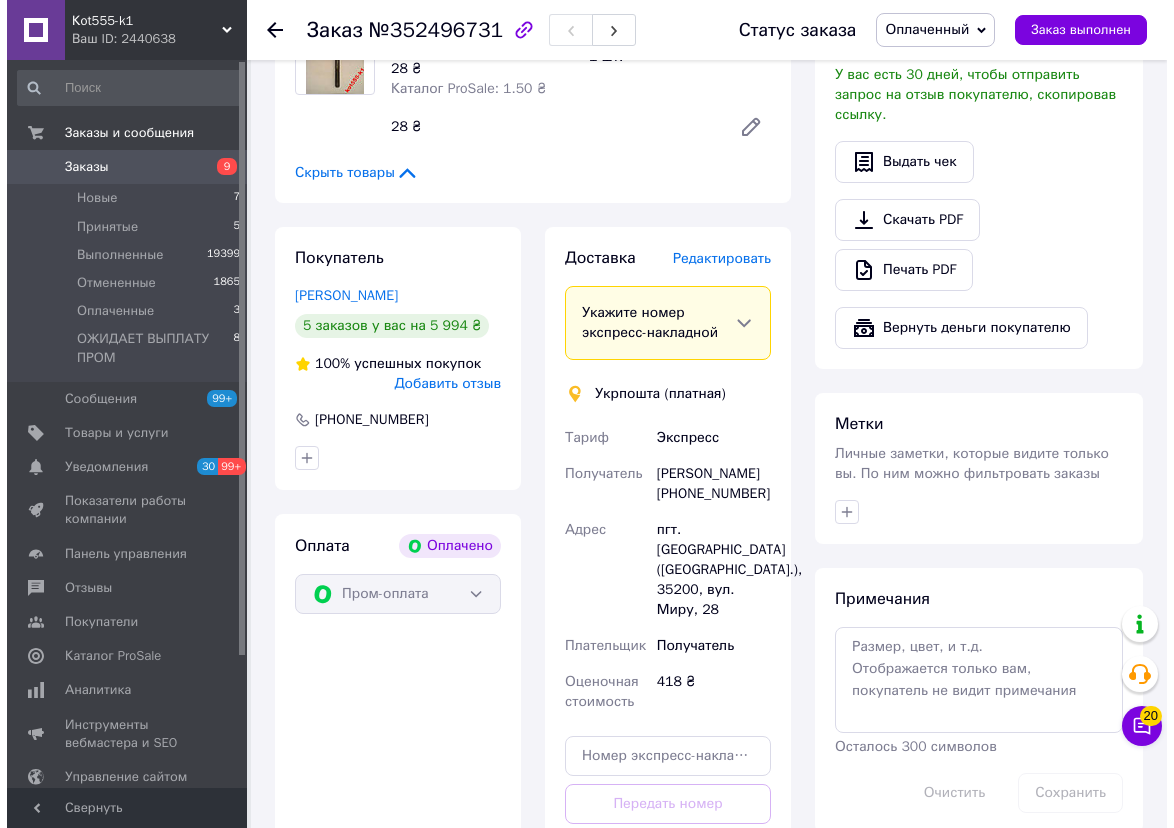 scroll, scrollTop: 636, scrollLeft: 0, axis: vertical 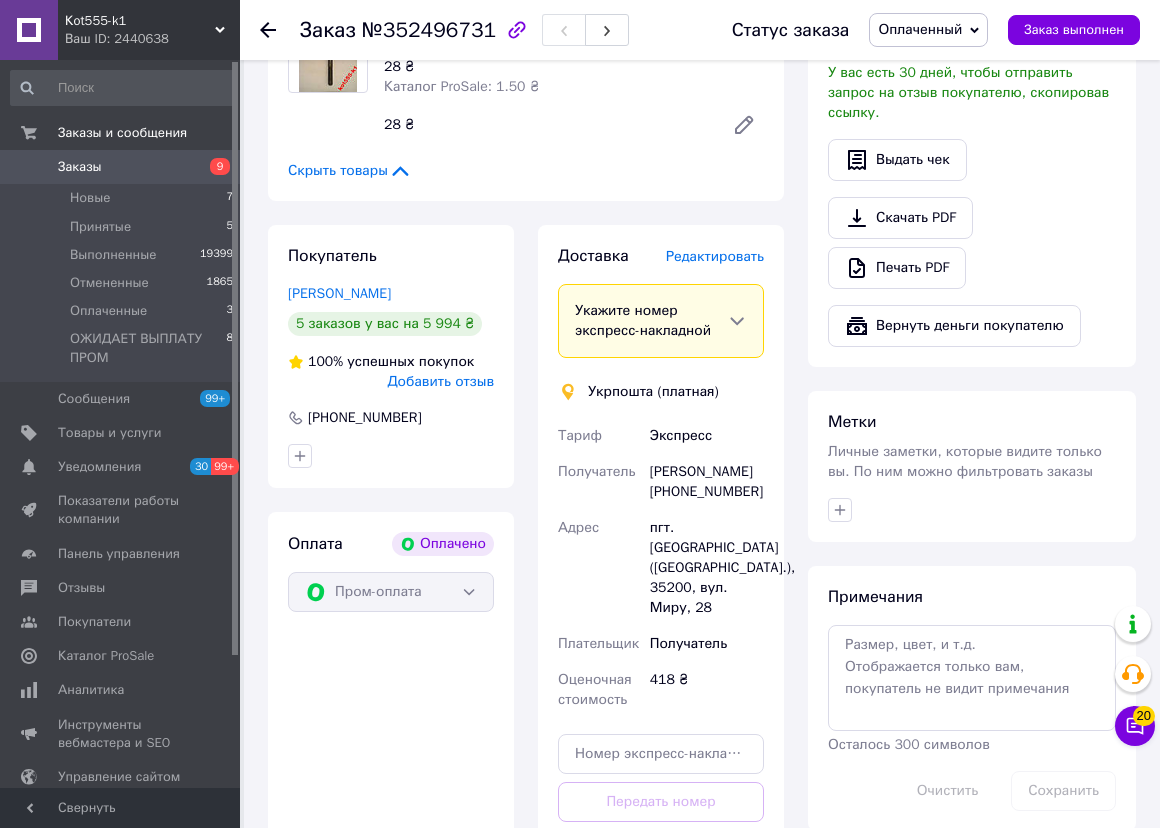 click on "Редактировать" at bounding box center (715, 256) 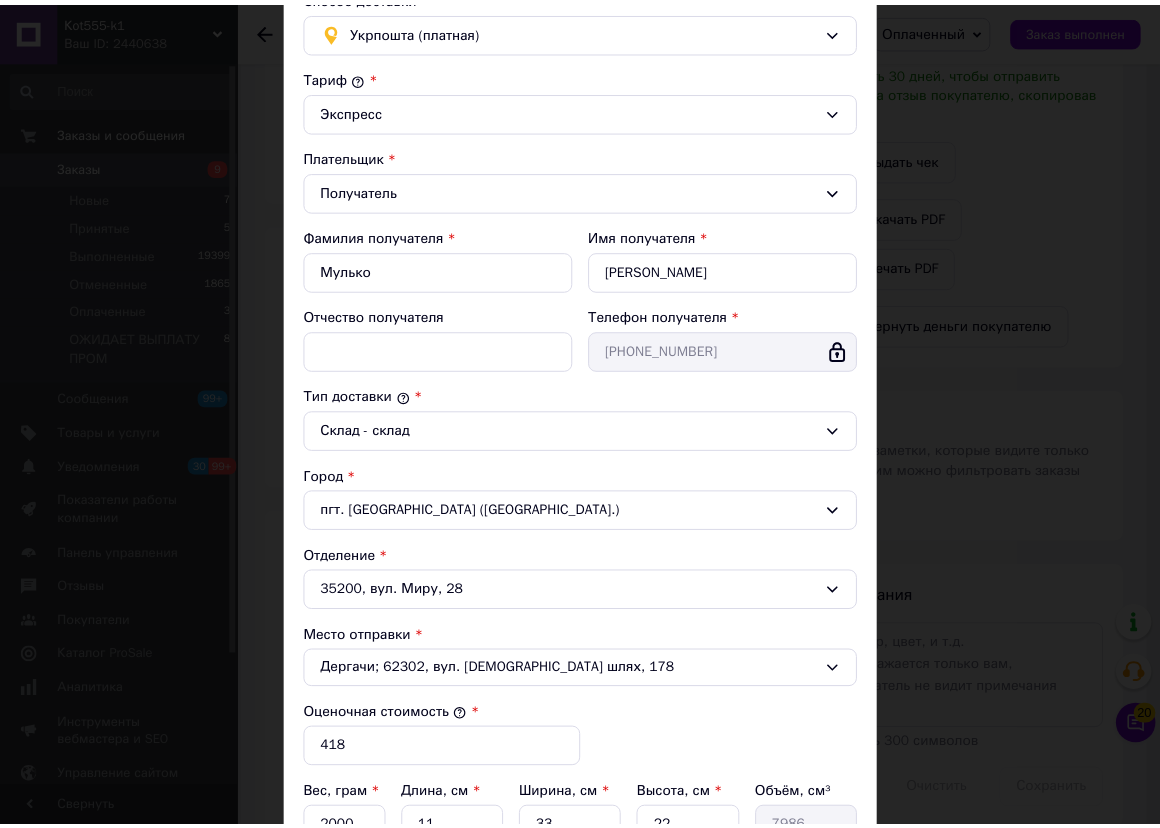 scroll, scrollTop: 420, scrollLeft: 0, axis: vertical 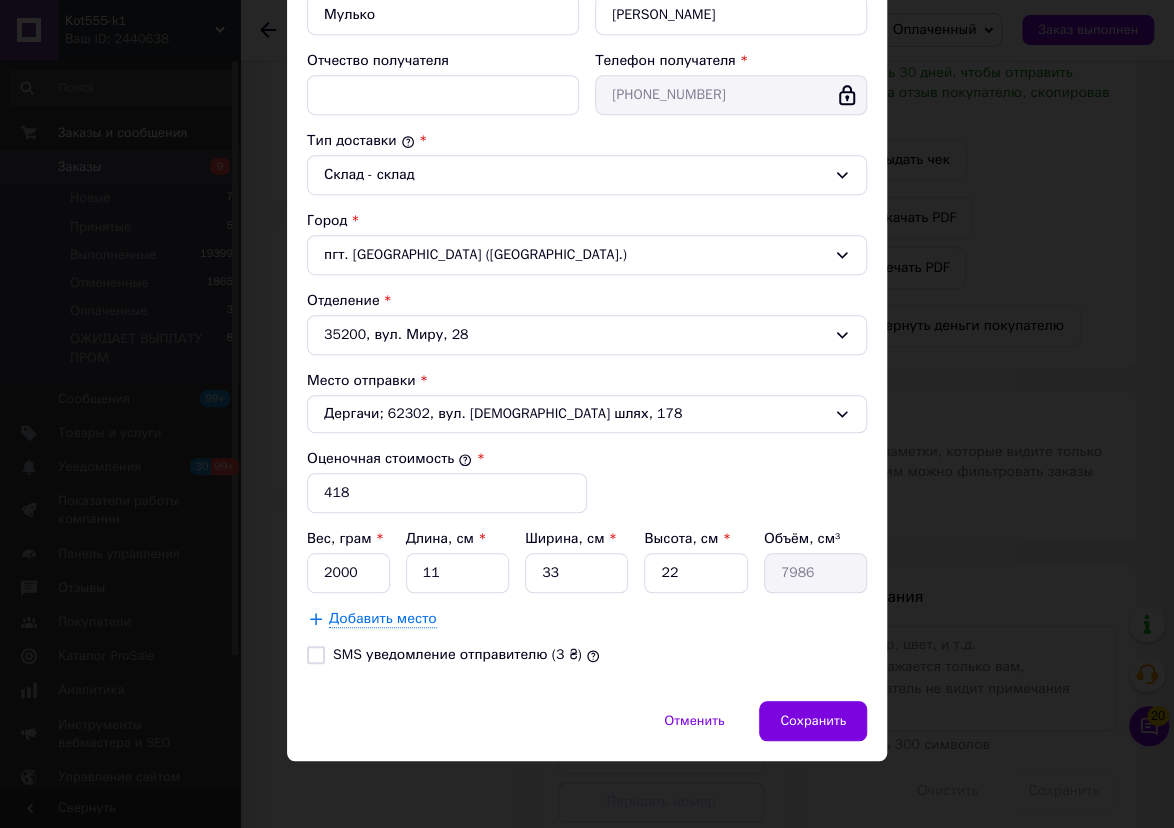 click on "SMS уведомление отправителю (3 ₴)" at bounding box center [316, 655] 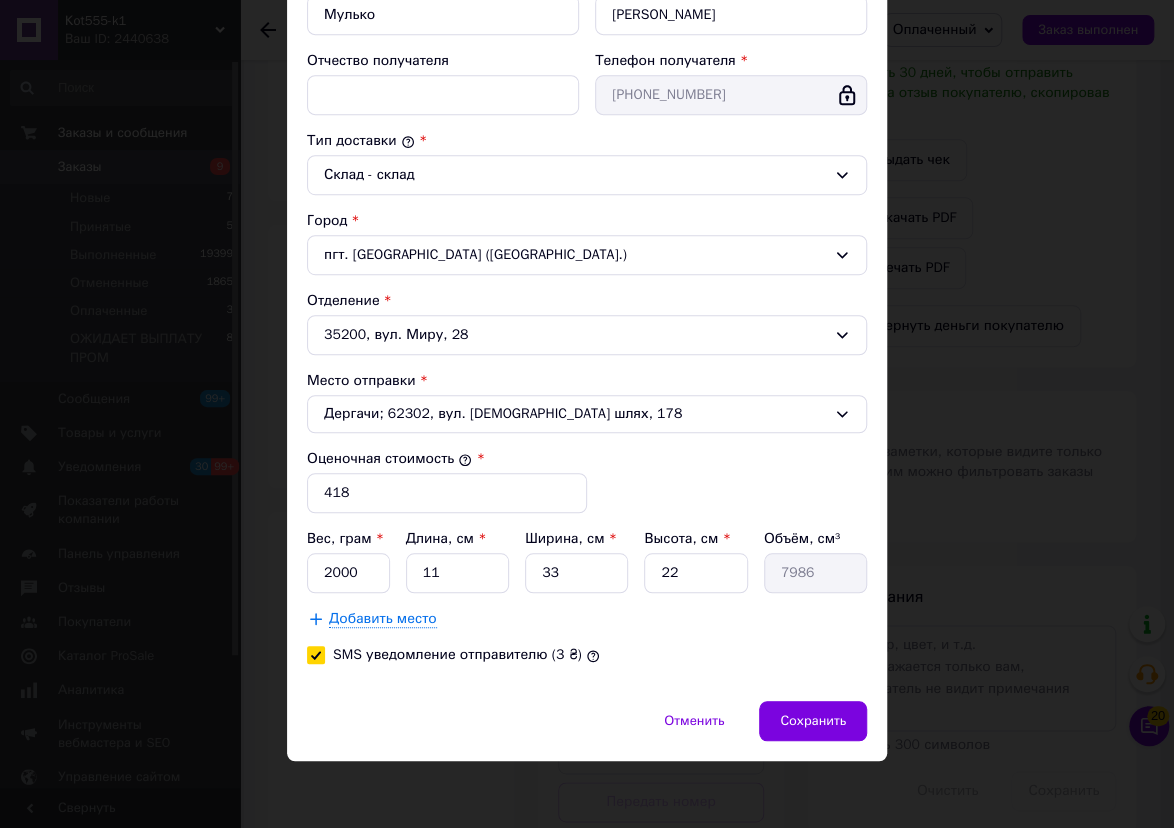 checkbox on "true" 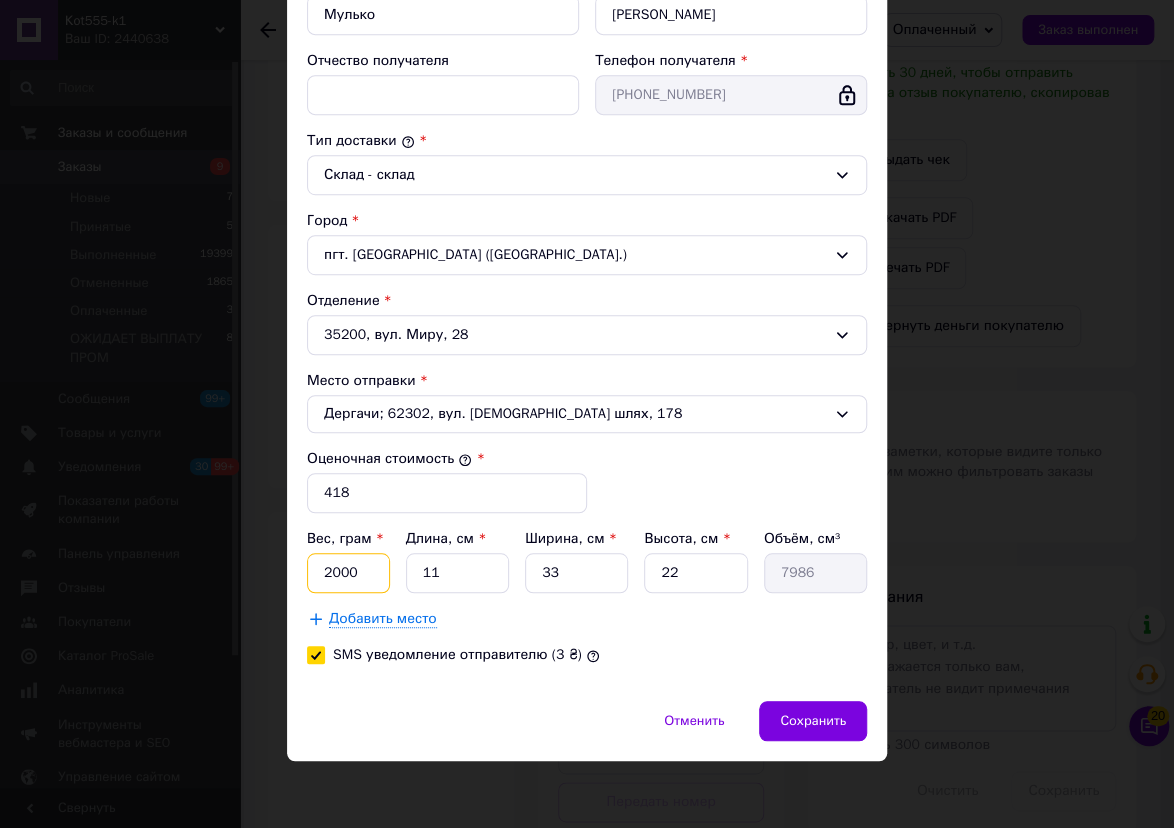 click on "2000" at bounding box center (348, 573) 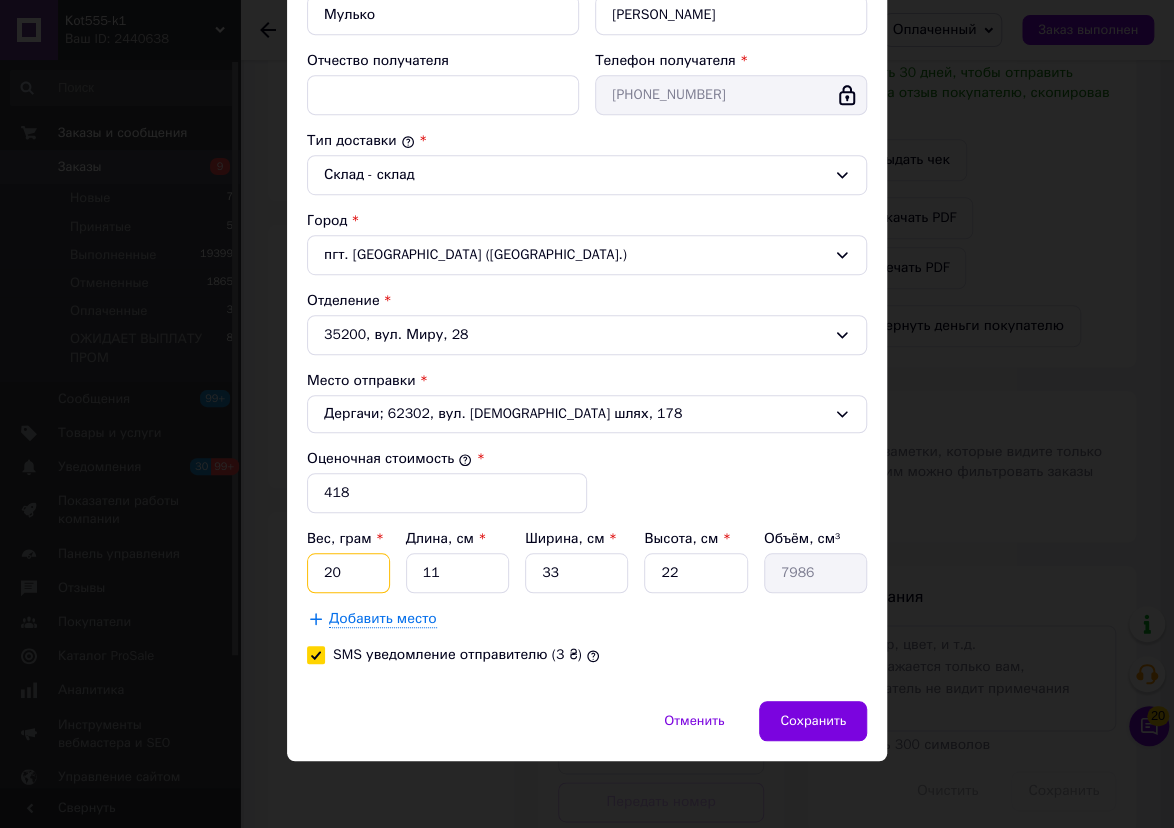 type on "2" 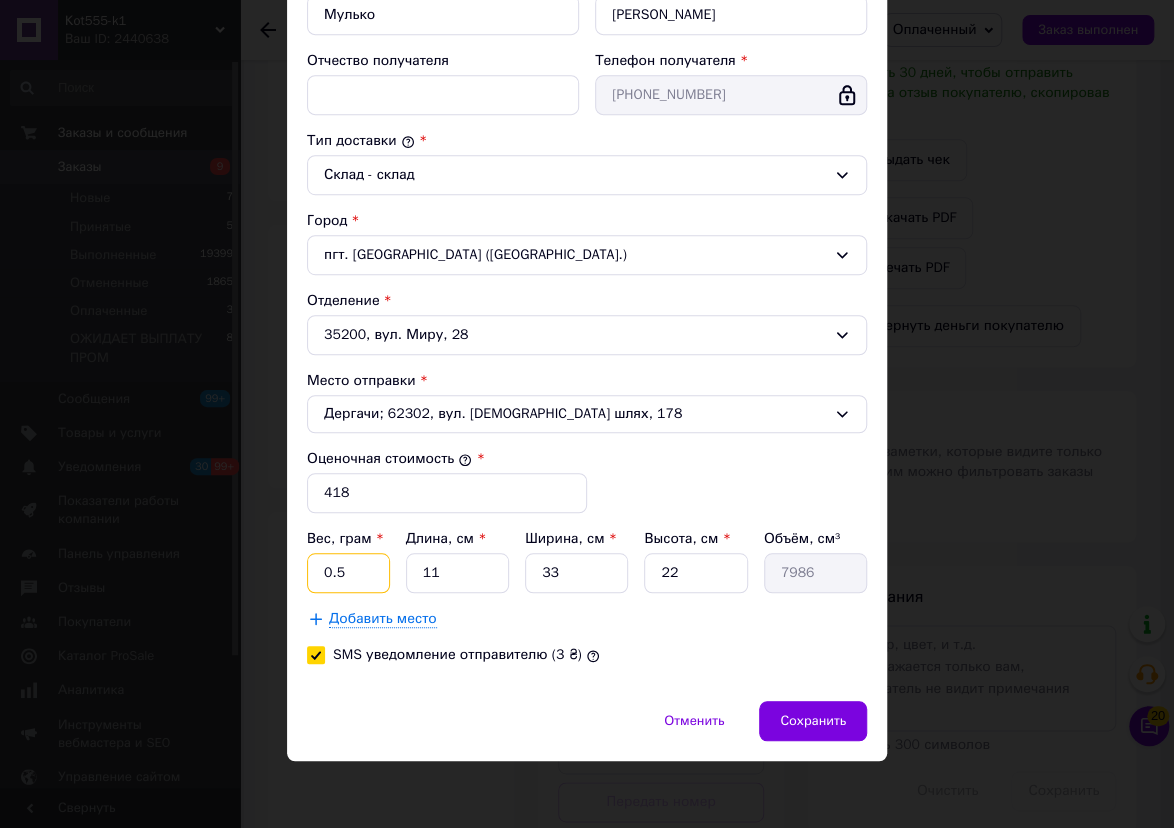type on "0.5" 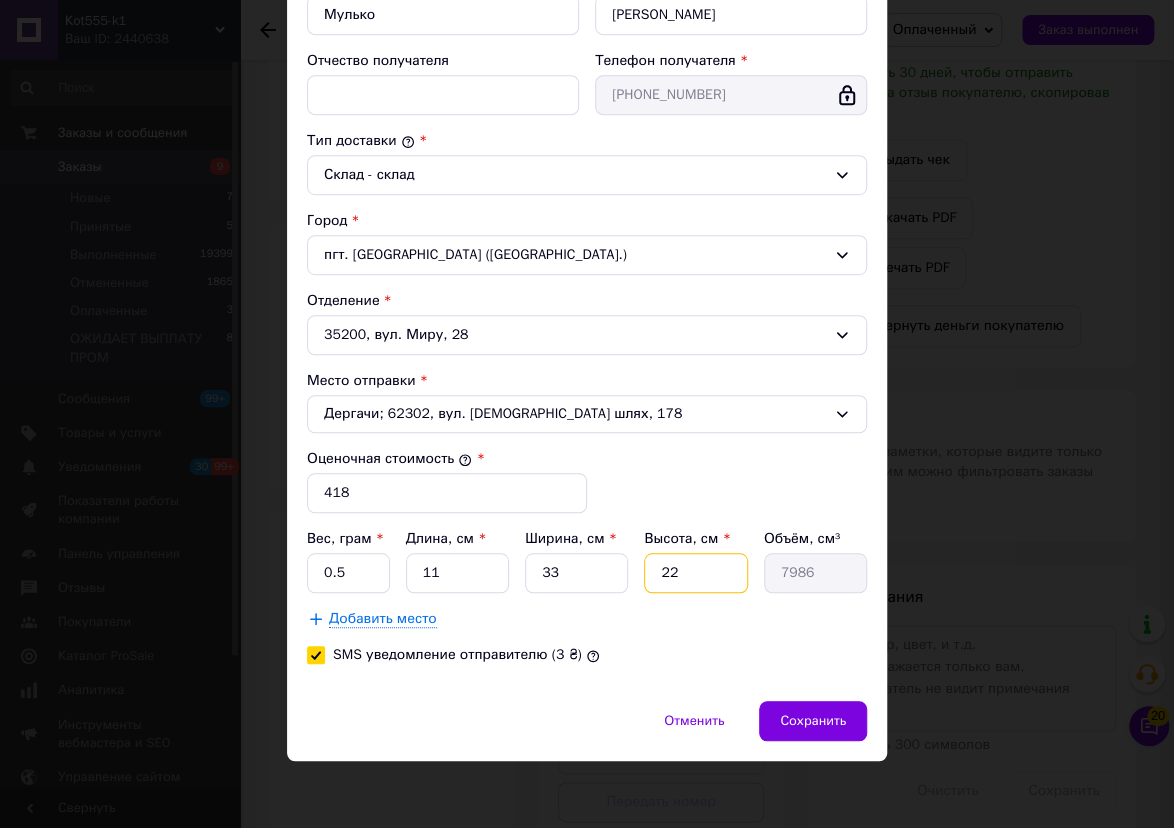 click on "22" at bounding box center [695, 573] 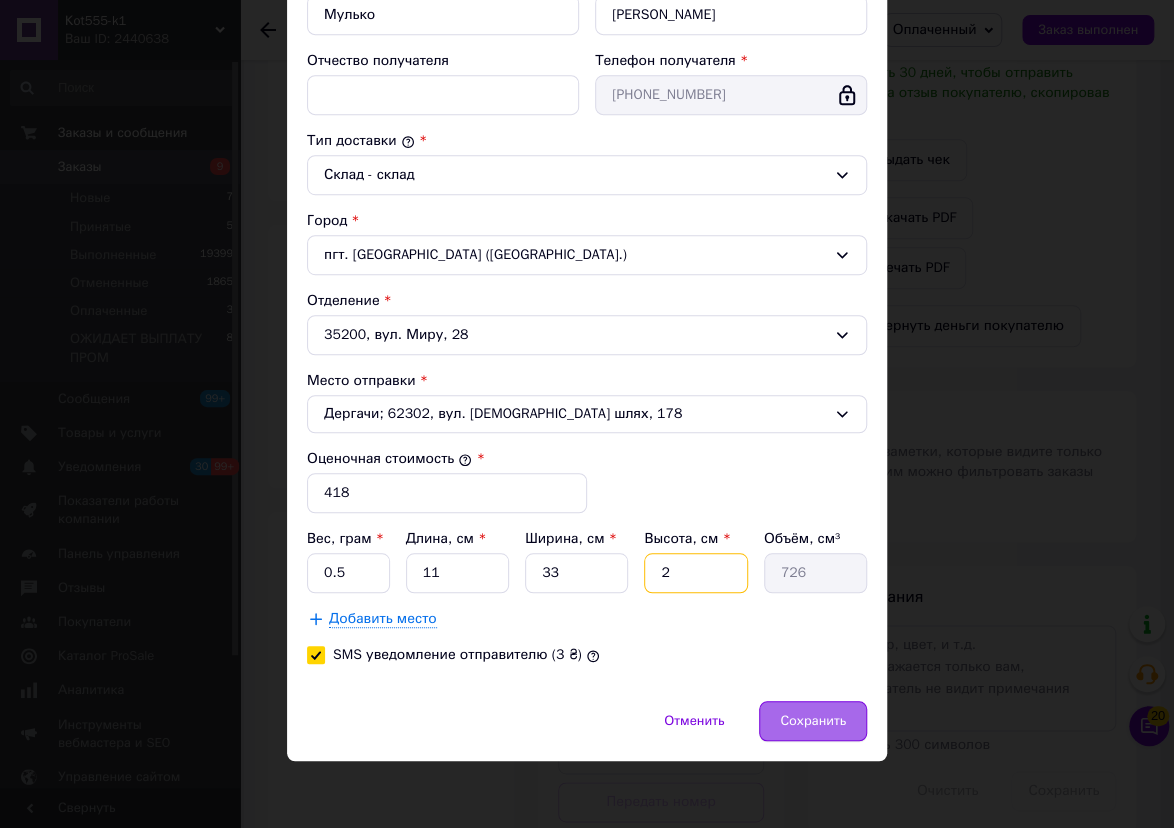 type on "2" 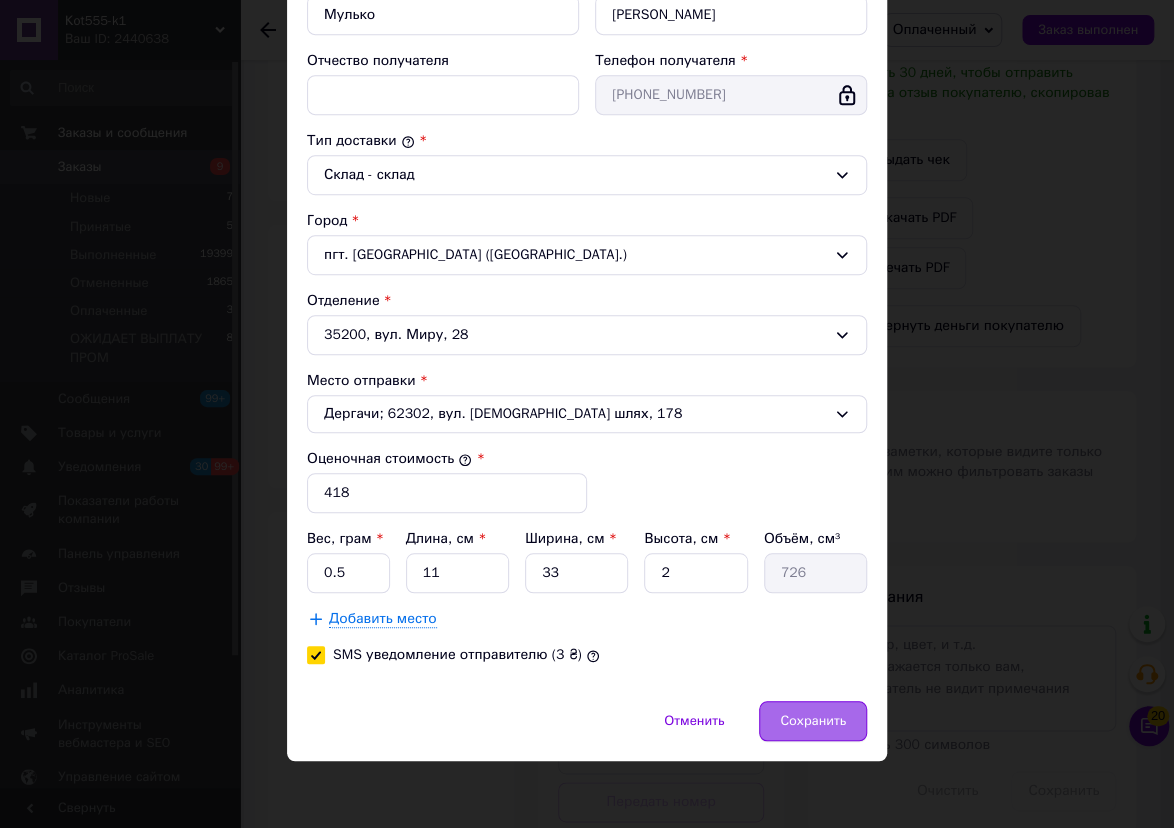 click on "Сохранить" at bounding box center [813, 721] 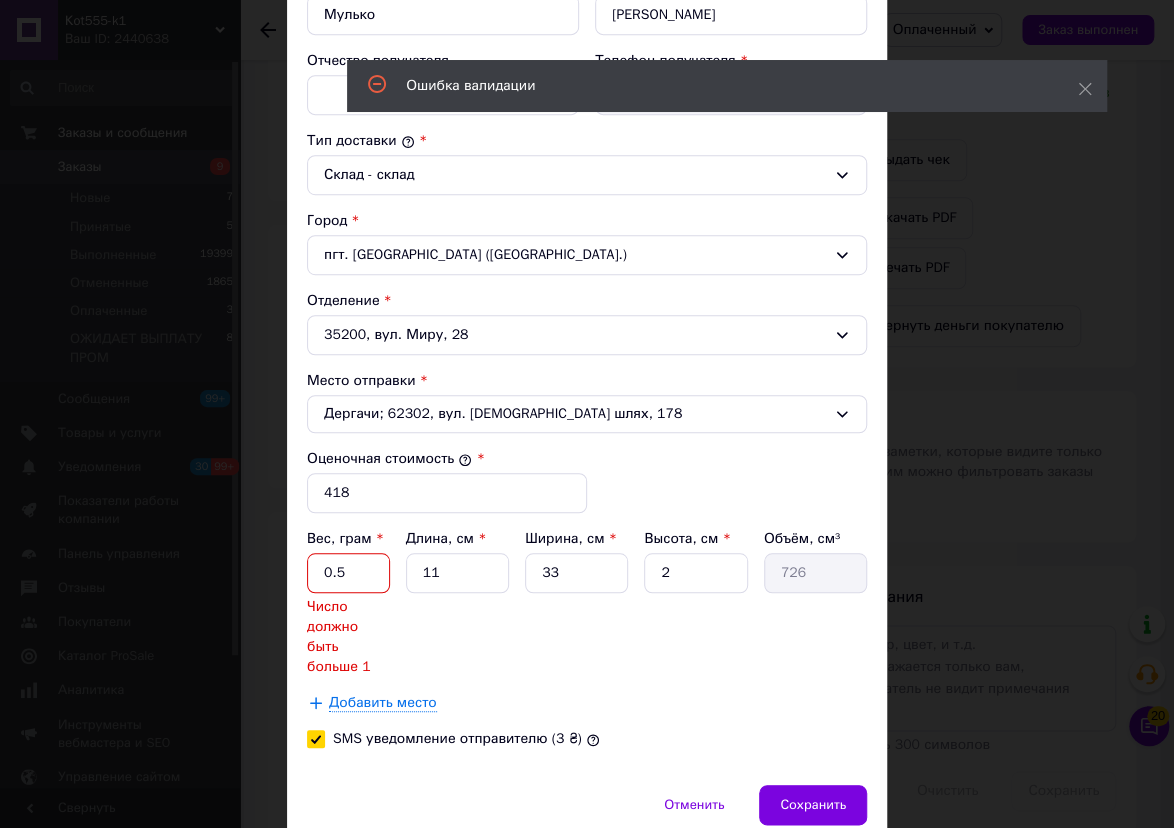 click on "0.5" at bounding box center (348, 573) 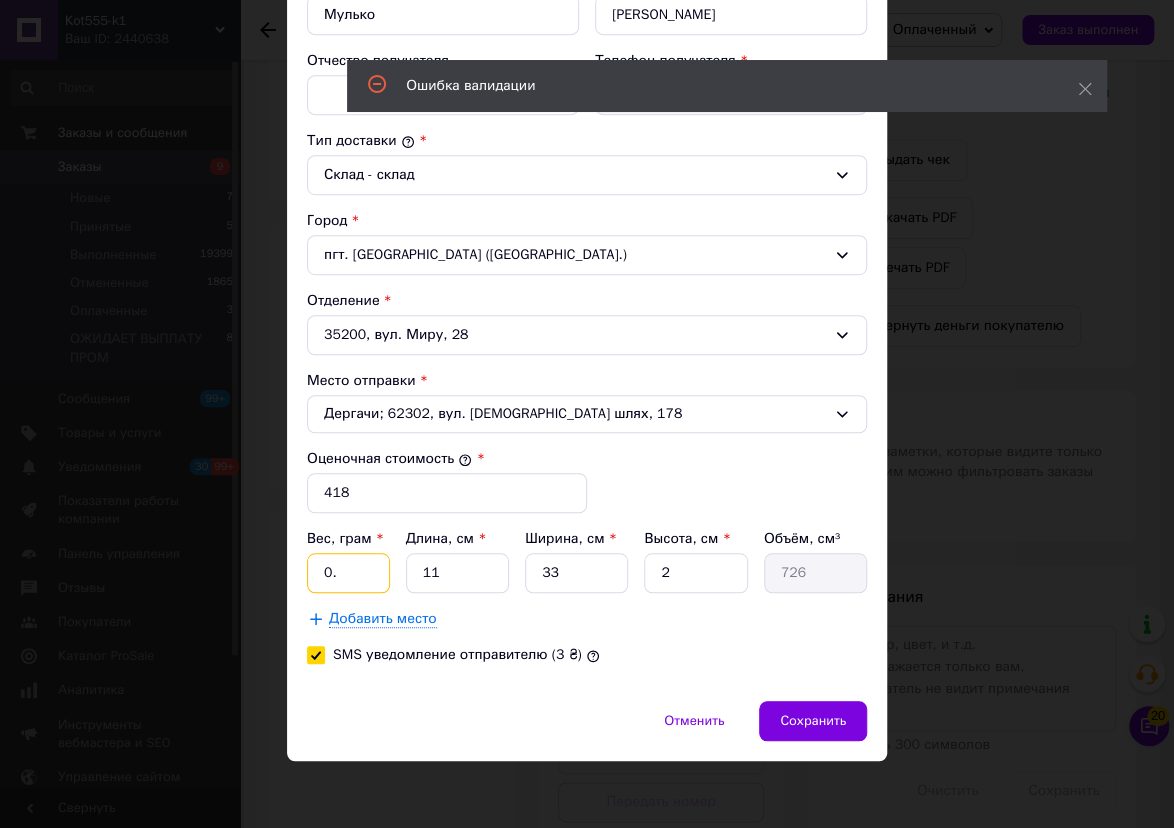 type on "0" 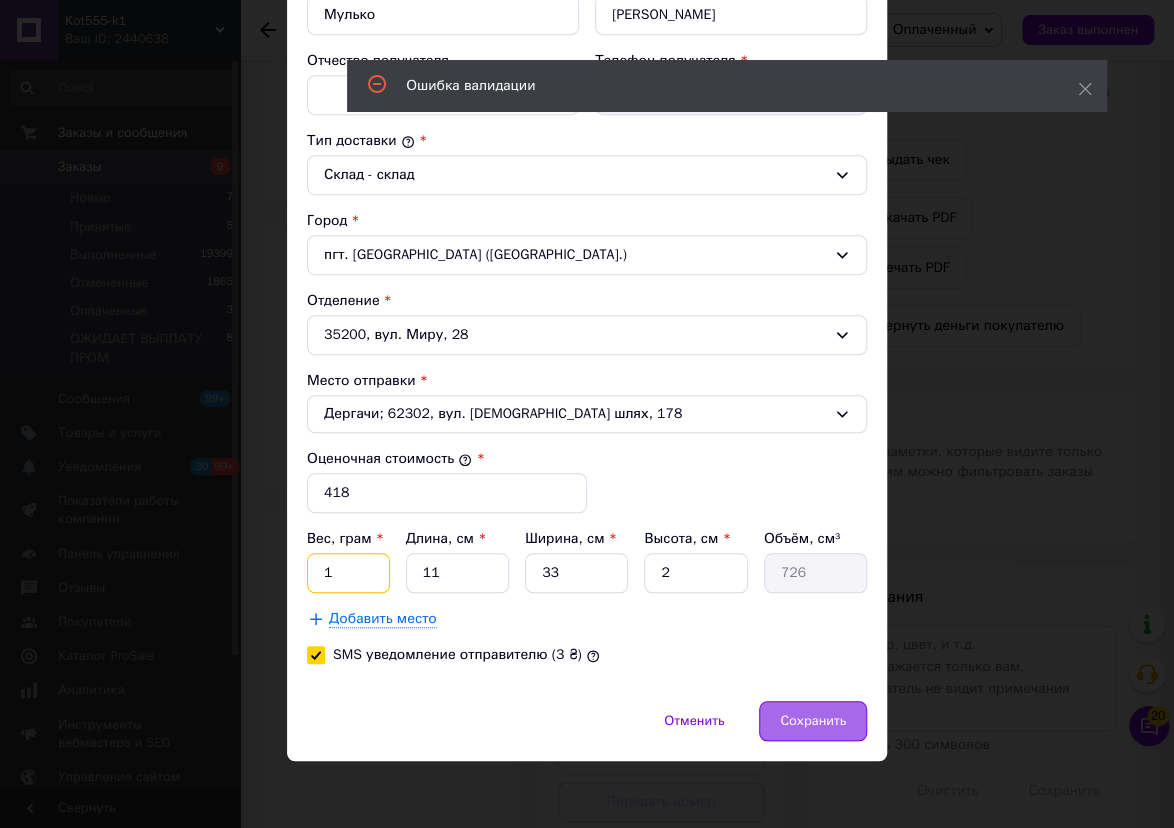 type on "1" 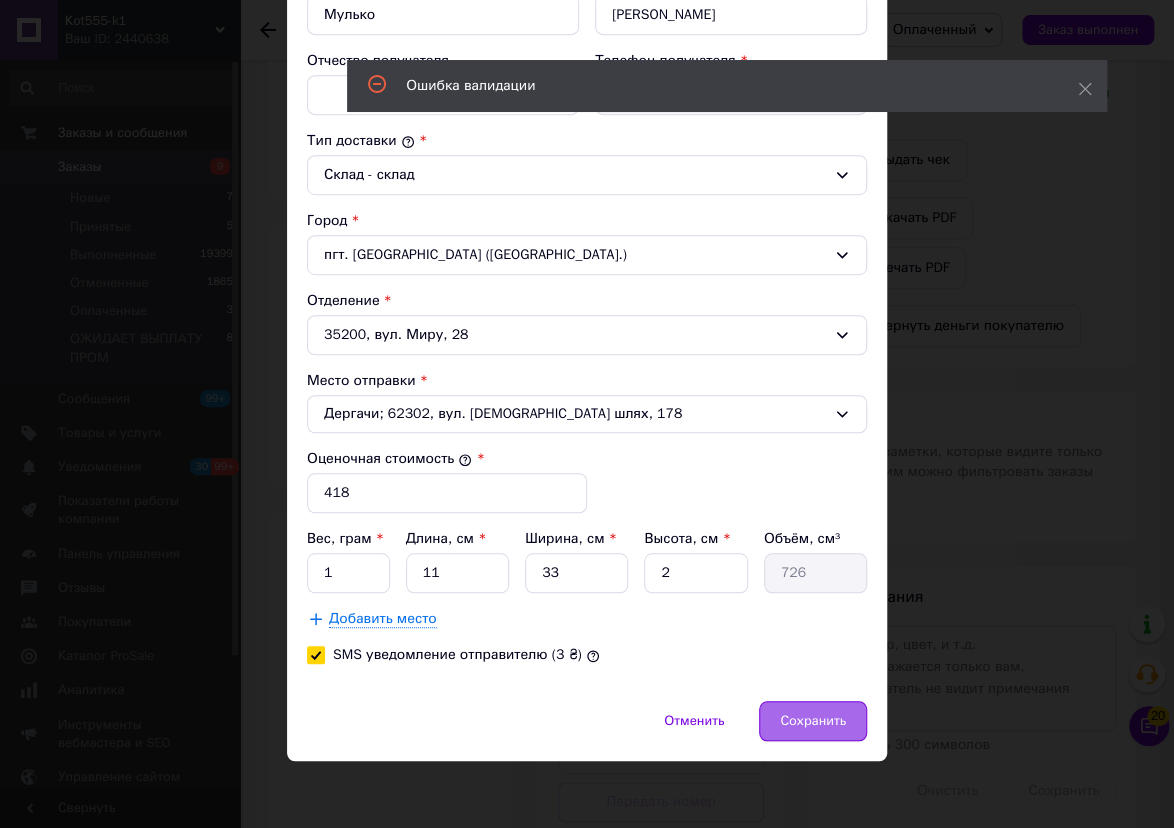 click on "Сохранить" at bounding box center (813, 721) 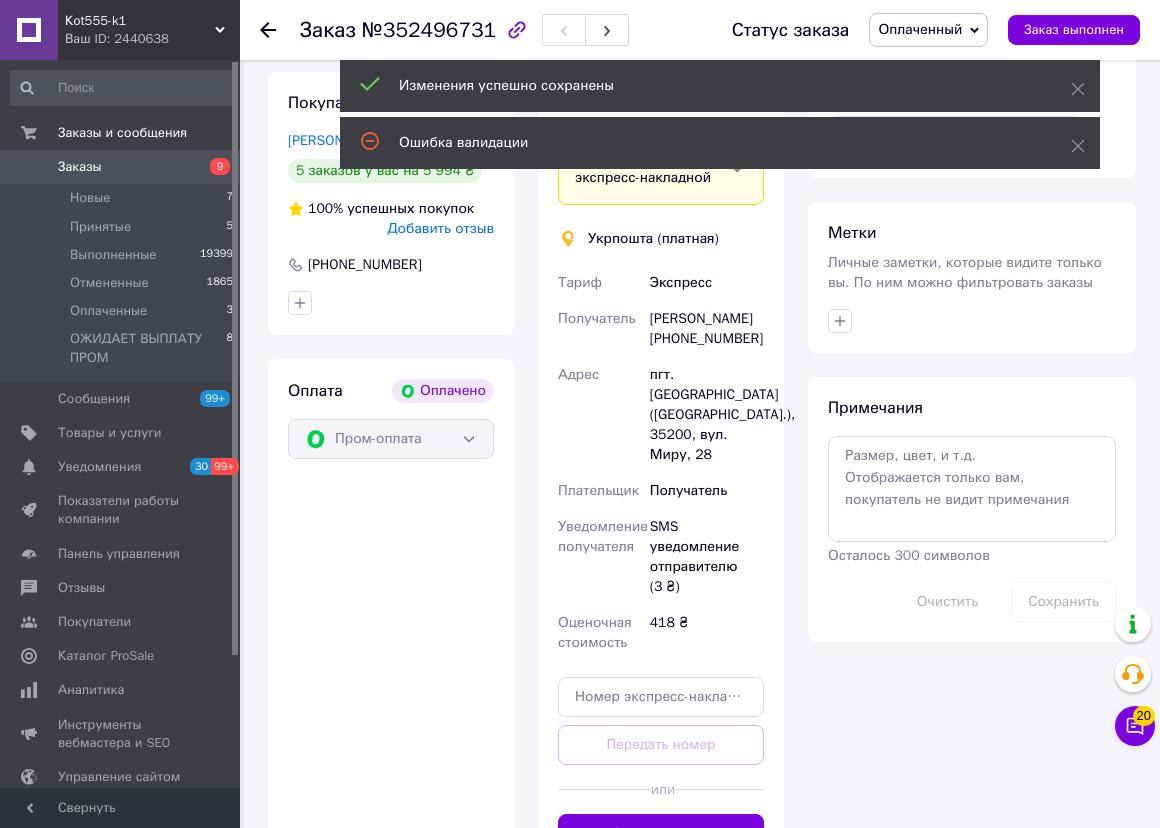 scroll, scrollTop: 1090, scrollLeft: 0, axis: vertical 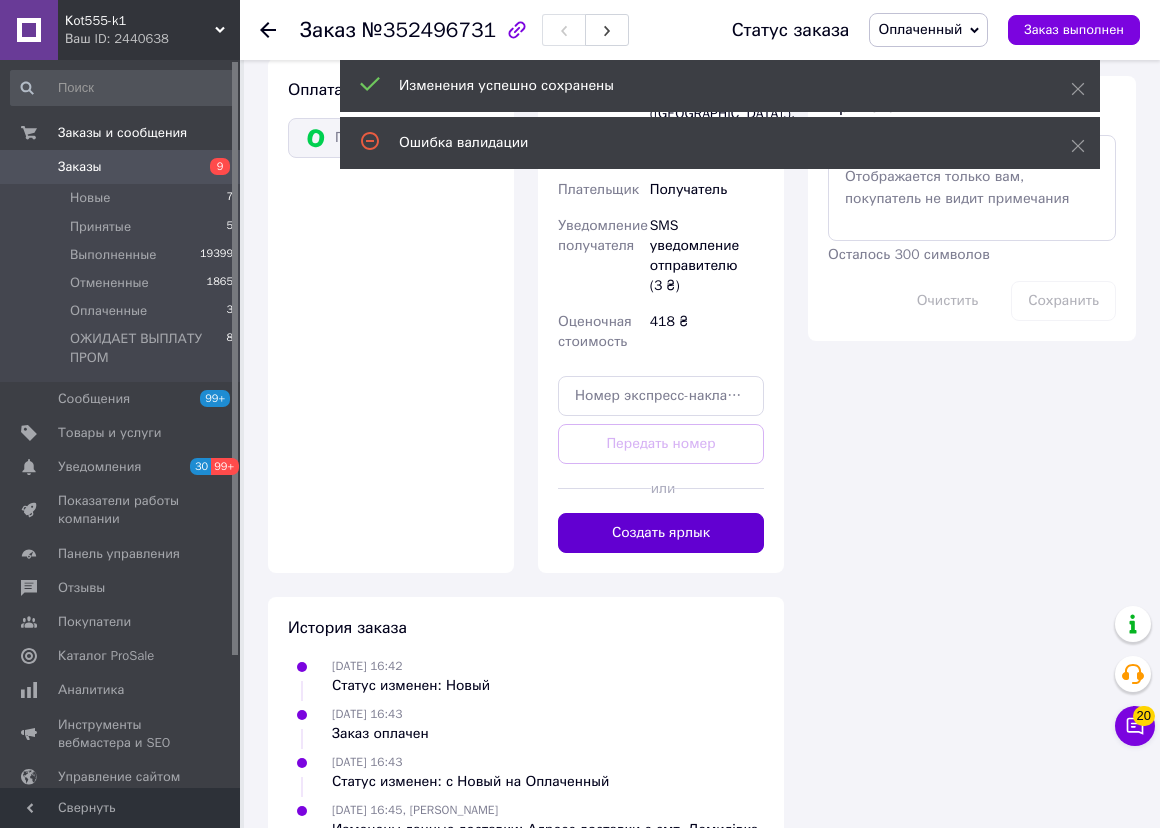 click on "Создать ярлык" at bounding box center [661, 533] 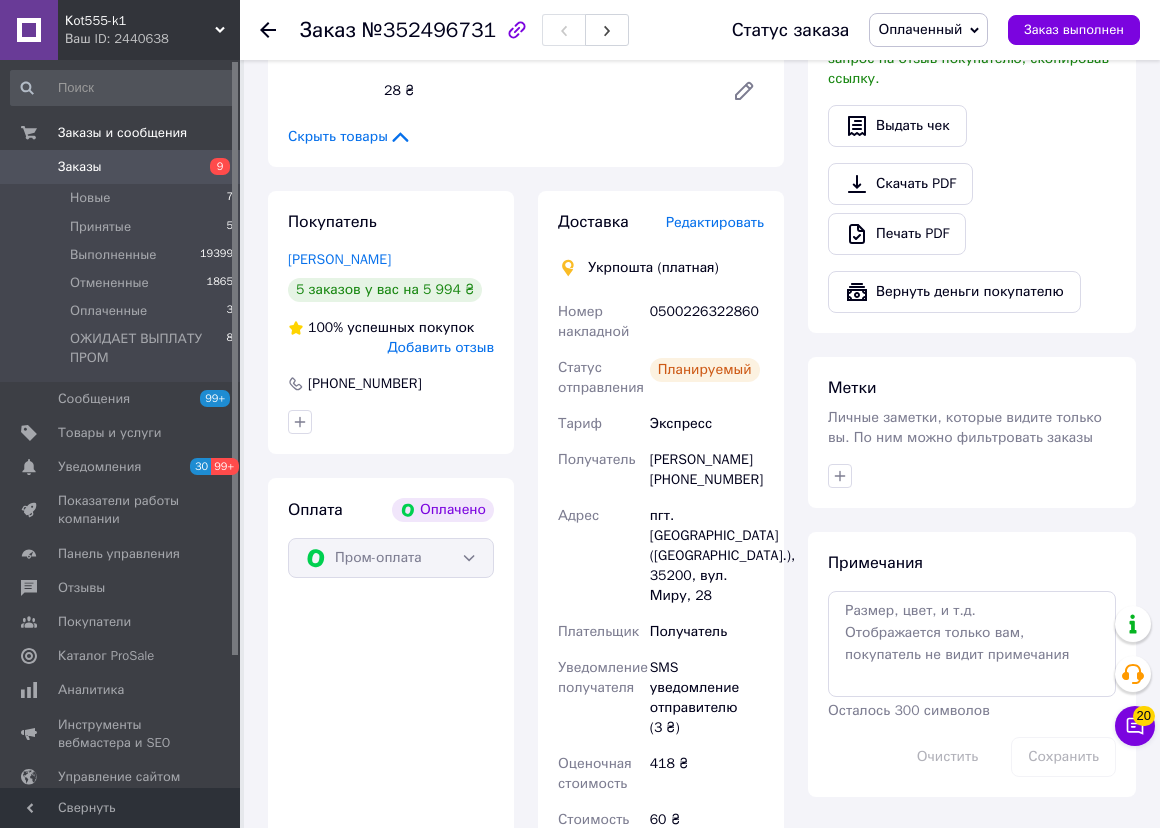 scroll, scrollTop: 636, scrollLeft: 0, axis: vertical 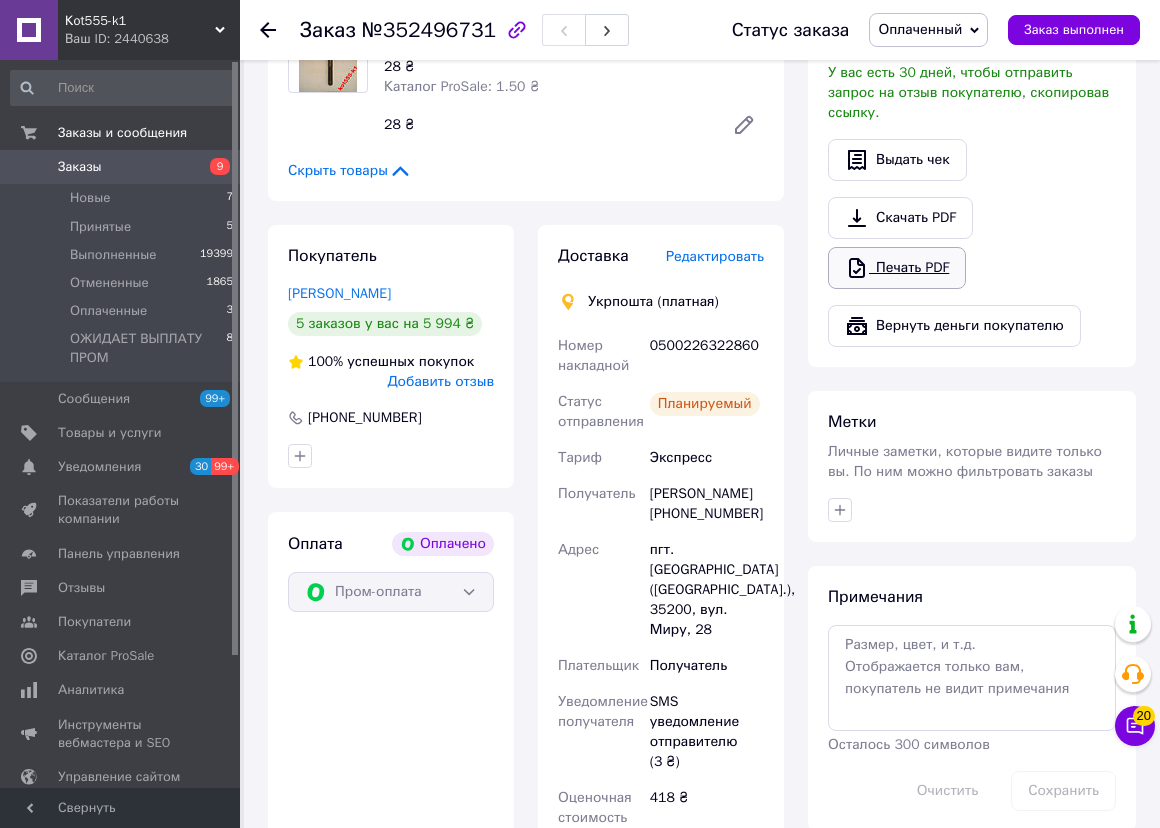 click on "Печать PDF" at bounding box center (897, 268) 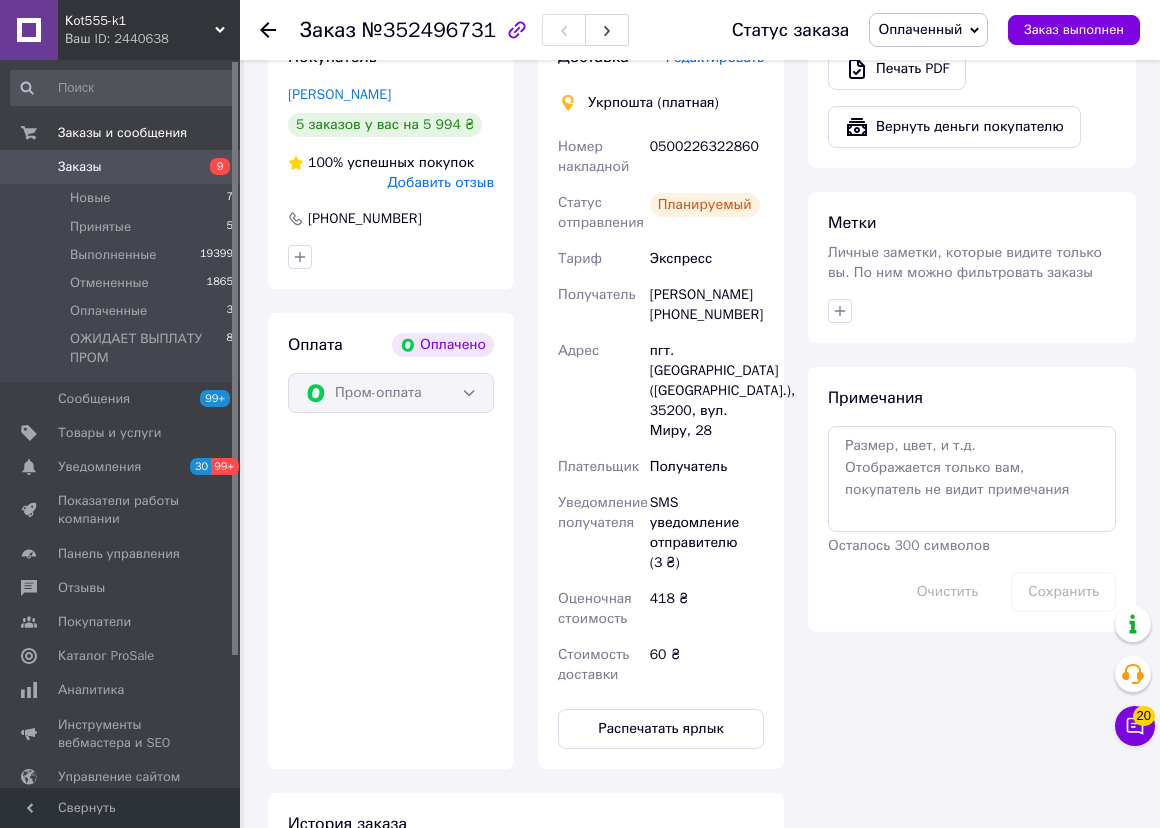 scroll, scrollTop: 1147, scrollLeft: 0, axis: vertical 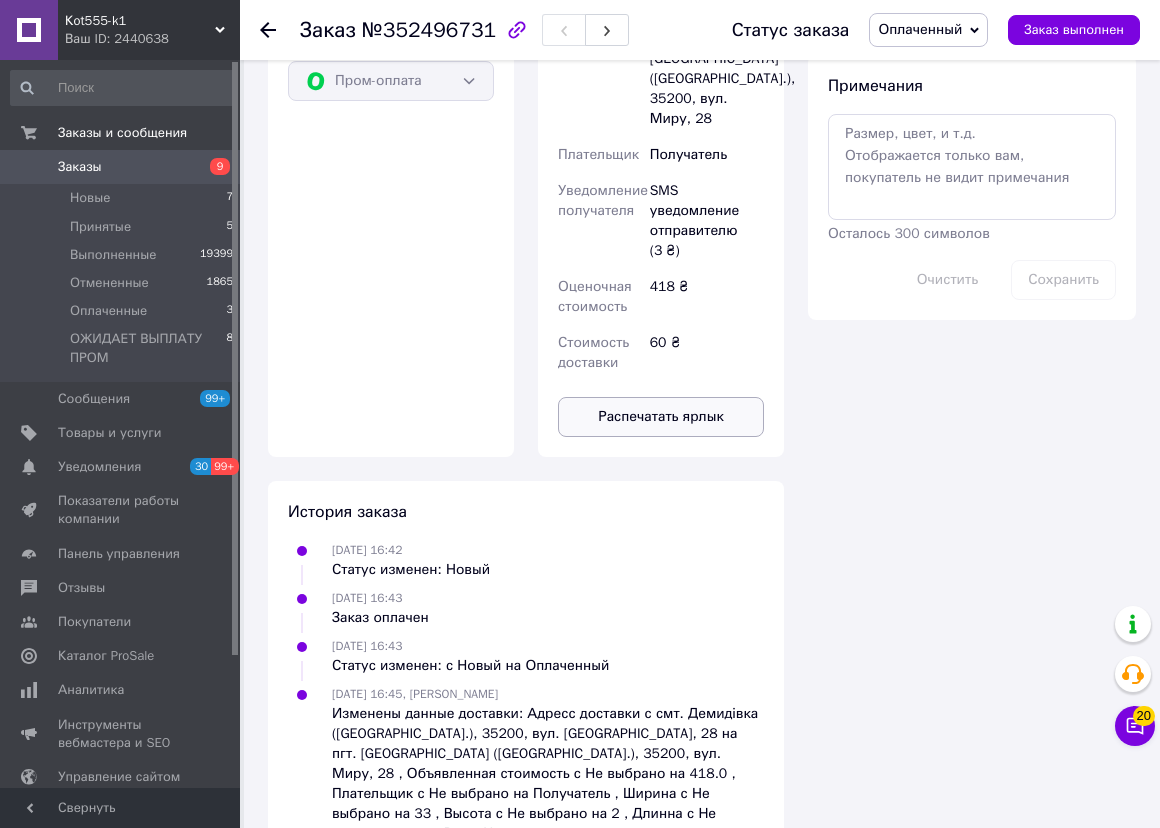 click on "Распечатать ярлык" at bounding box center [661, 417] 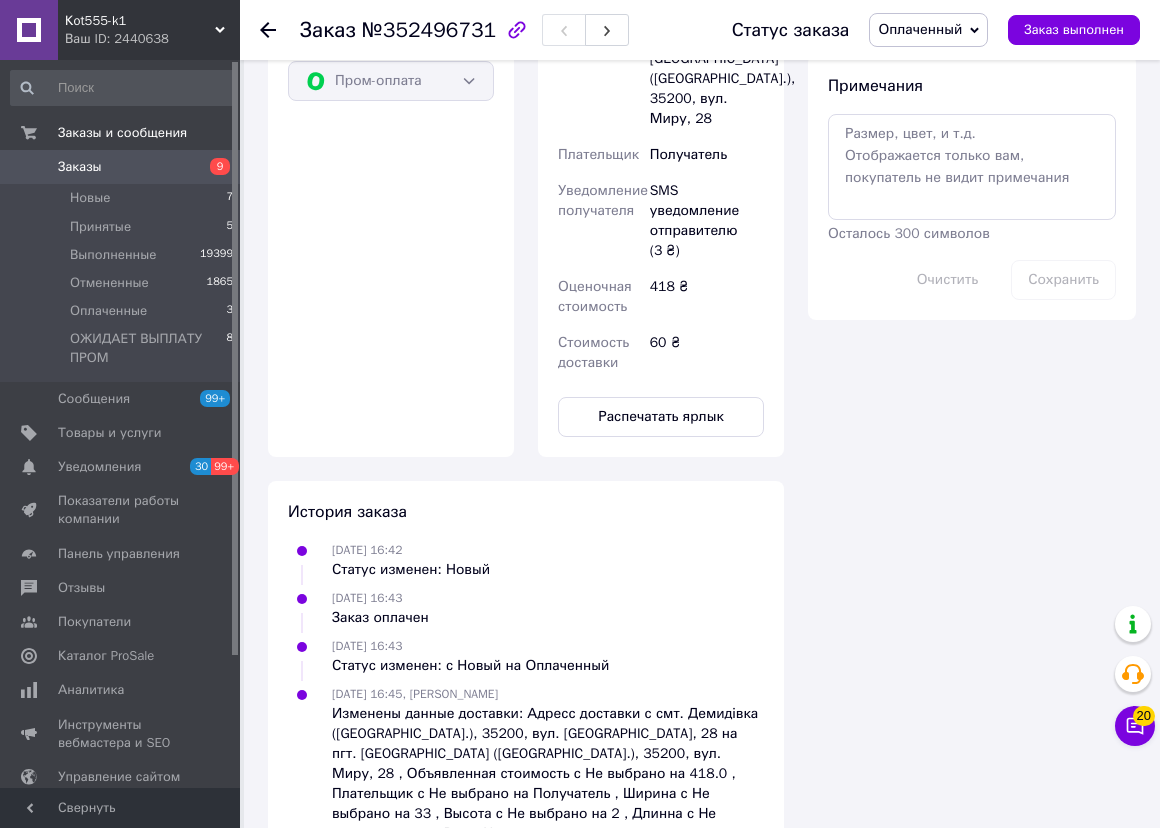 click on "Оплаченный" at bounding box center (928, 30) 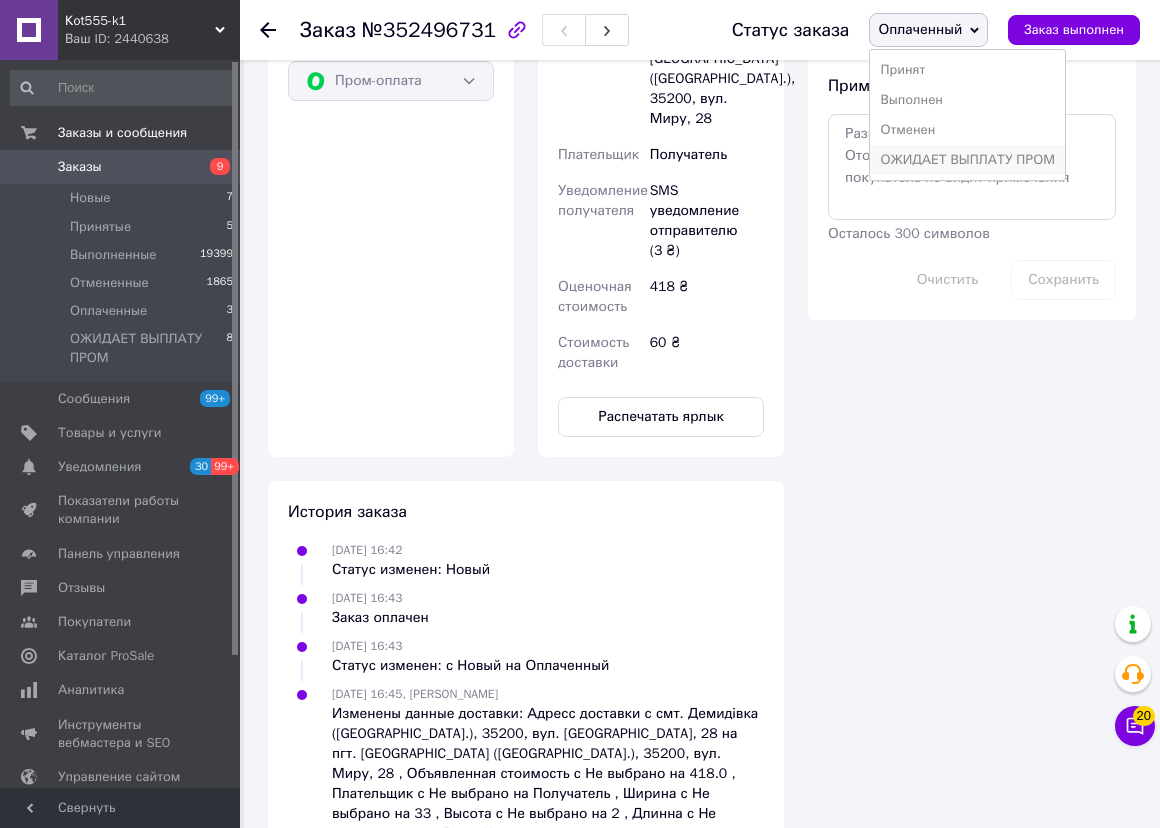 click on "ОЖИДАЕТ ВЫПЛАТУ ПРОМ" at bounding box center [967, 160] 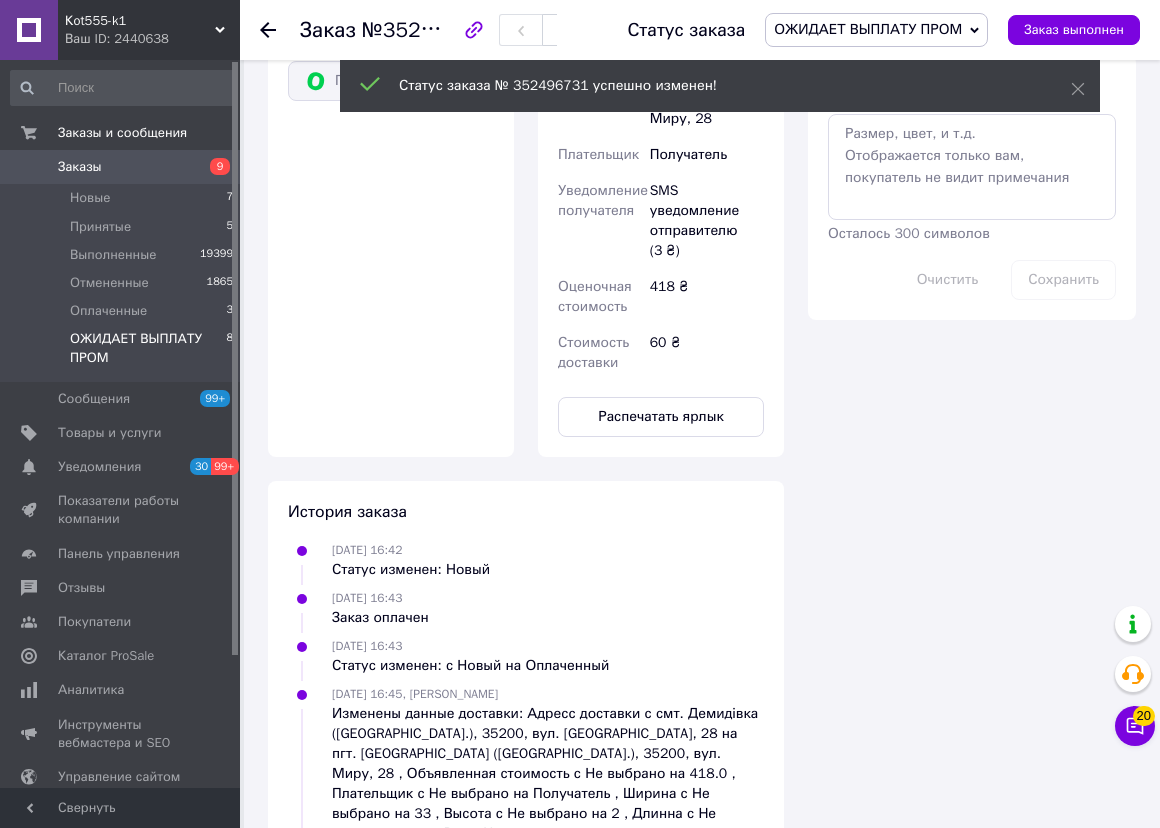 click on "ОЖИДАЕТ ВЫПЛАТУ ПРОМ" at bounding box center [148, 348] 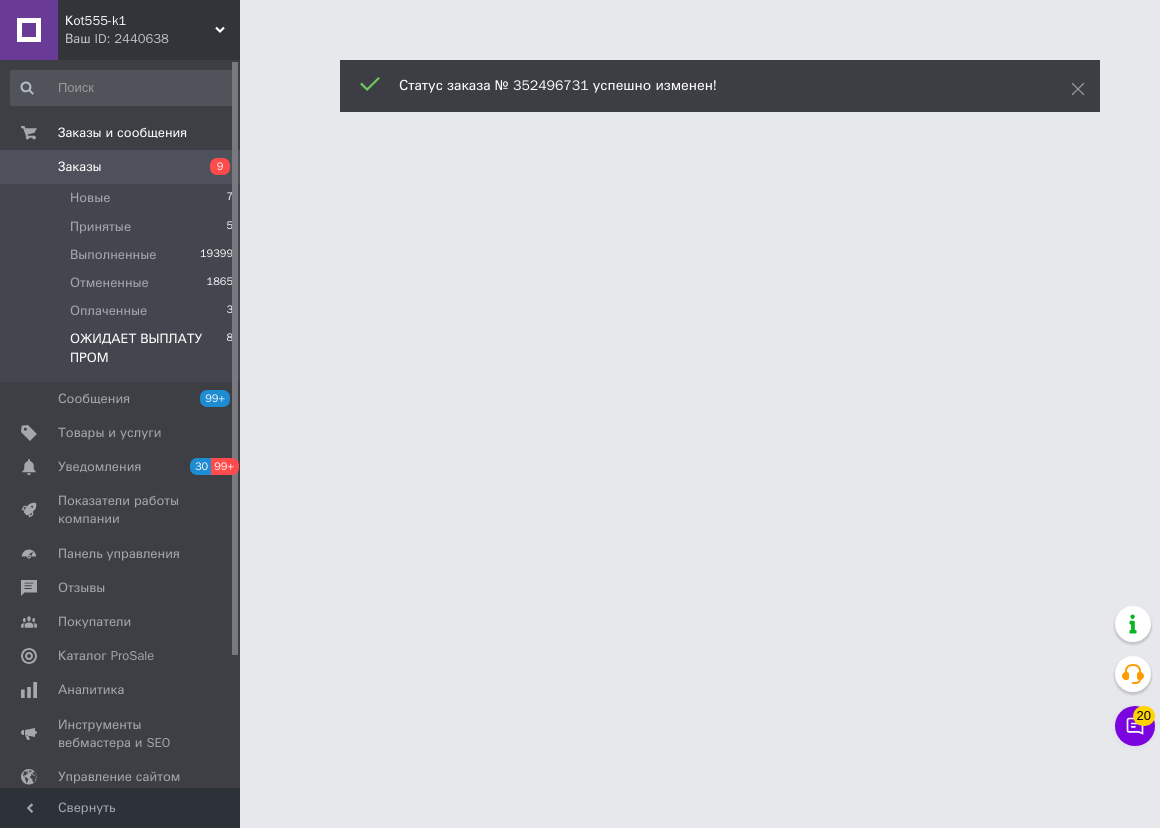 scroll, scrollTop: 0, scrollLeft: 0, axis: both 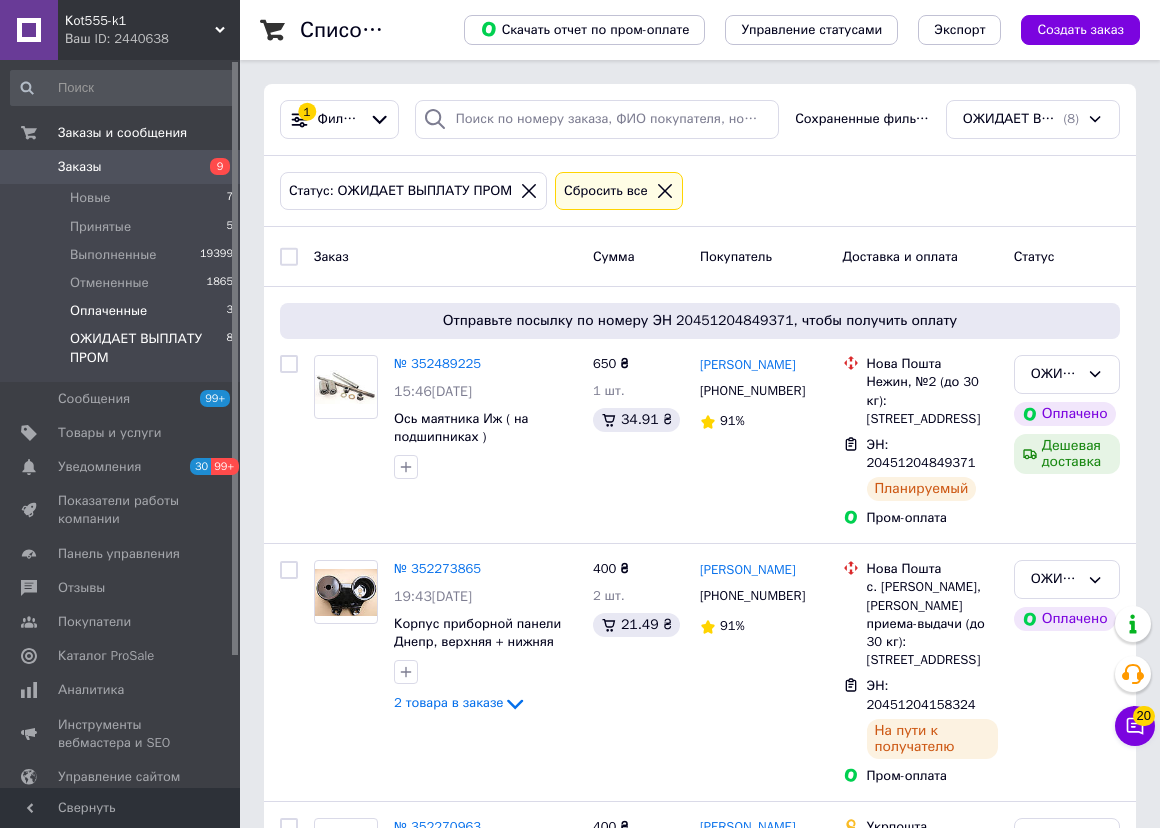 click on "Оплаченные" at bounding box center (108, 311) 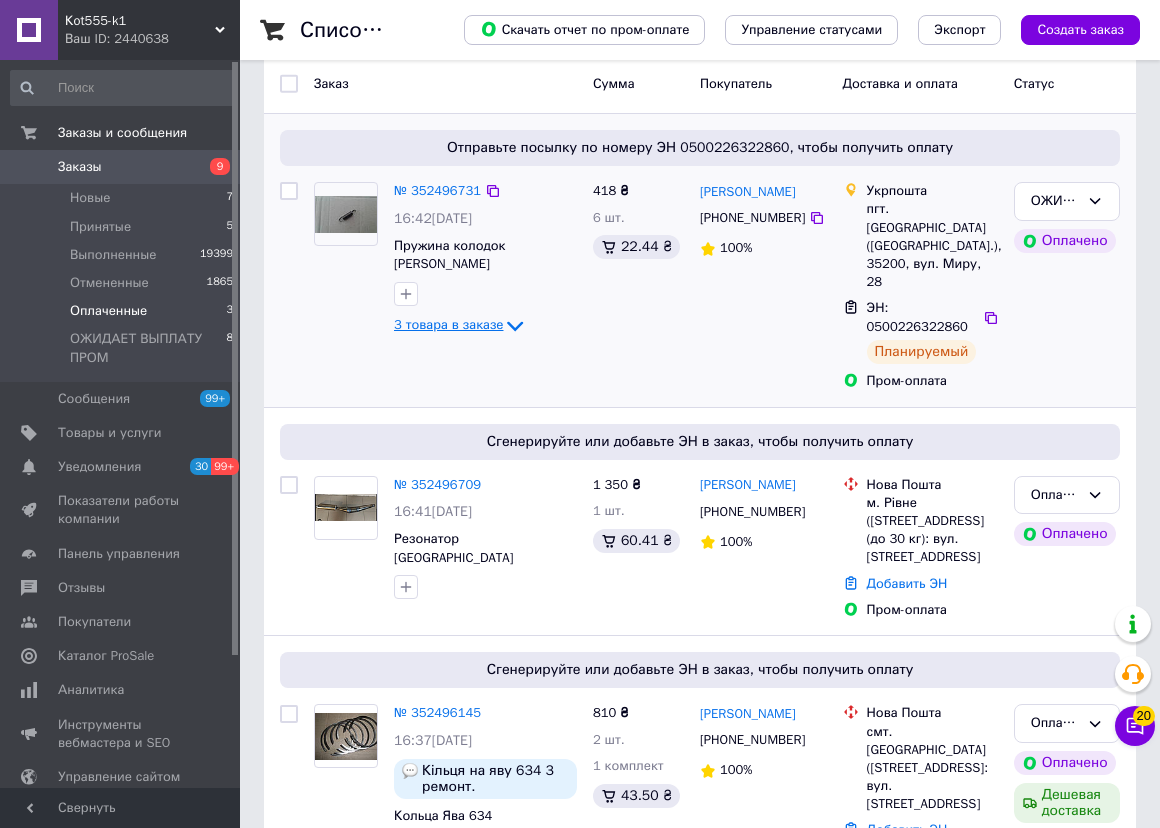 scroll, scrollTop: 181, scrollLeft: 0, axis: vertical 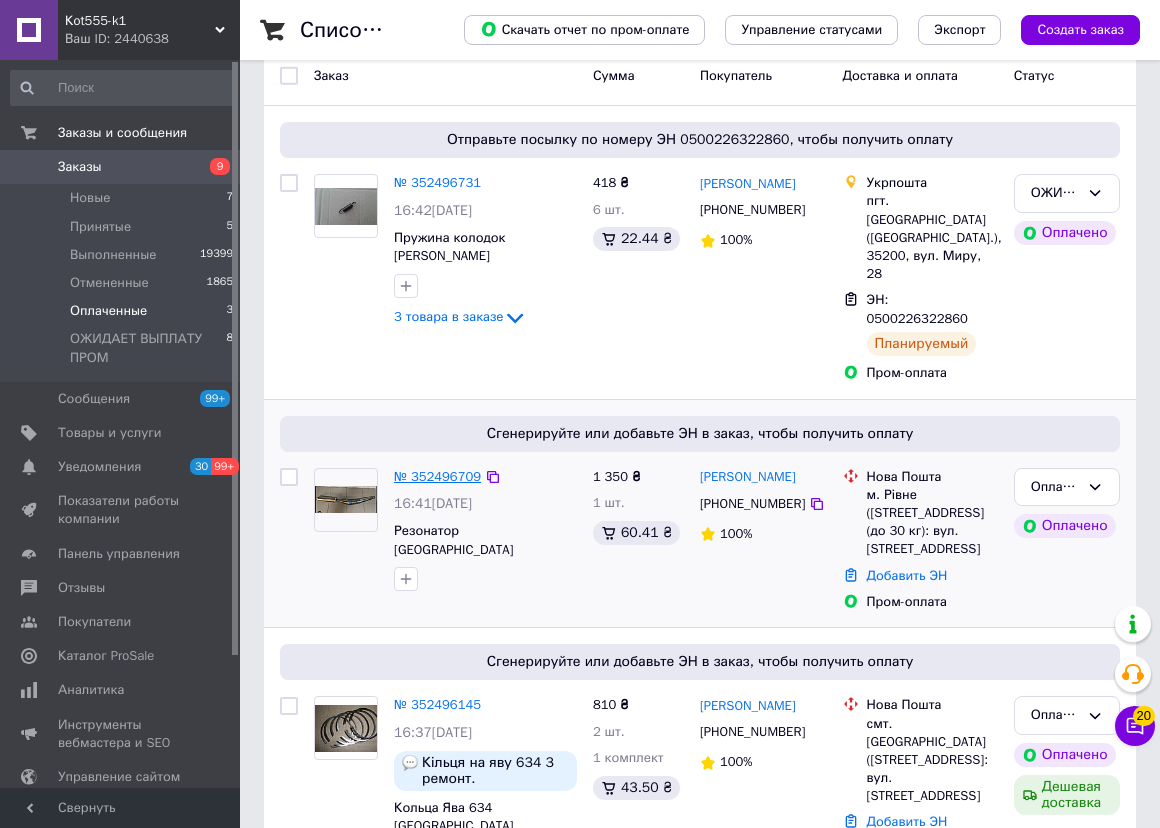click on "№ 352496709" at bounding box center [437, 476] 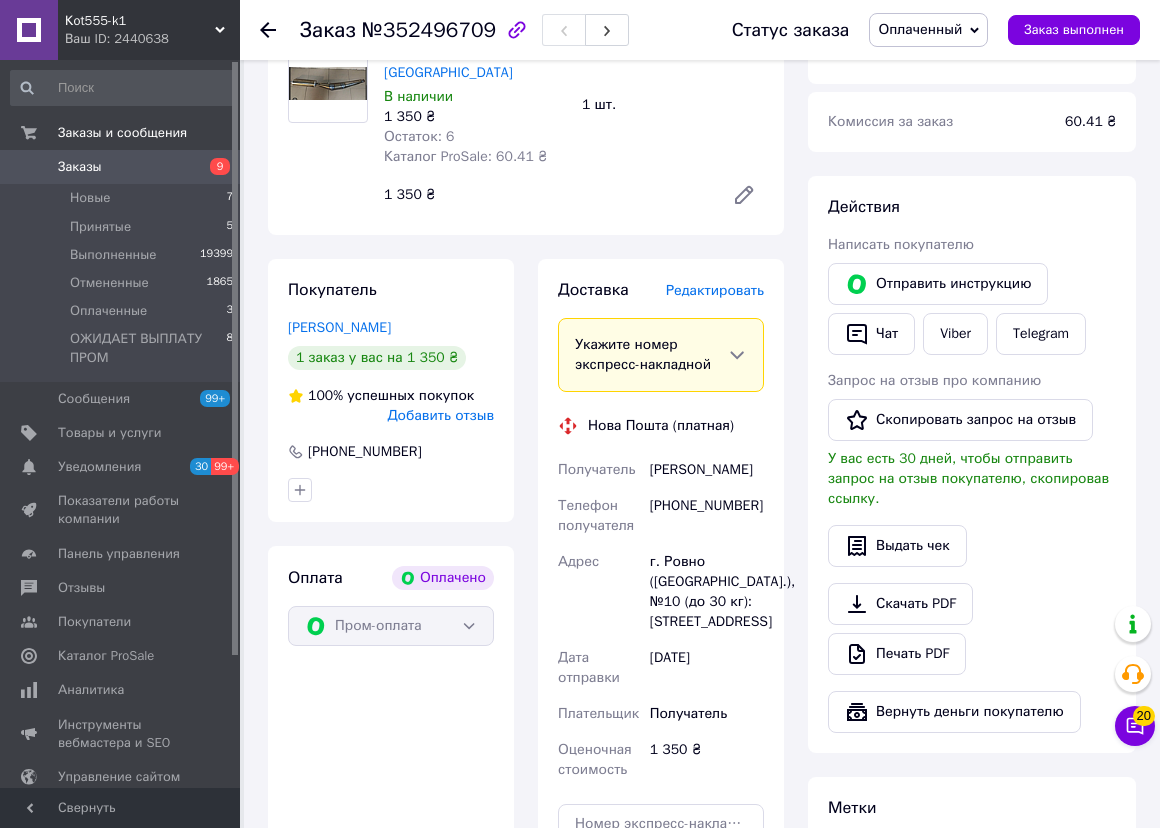 scroll, scrollTop: 272, scrollLeft: 0, axis: vertical 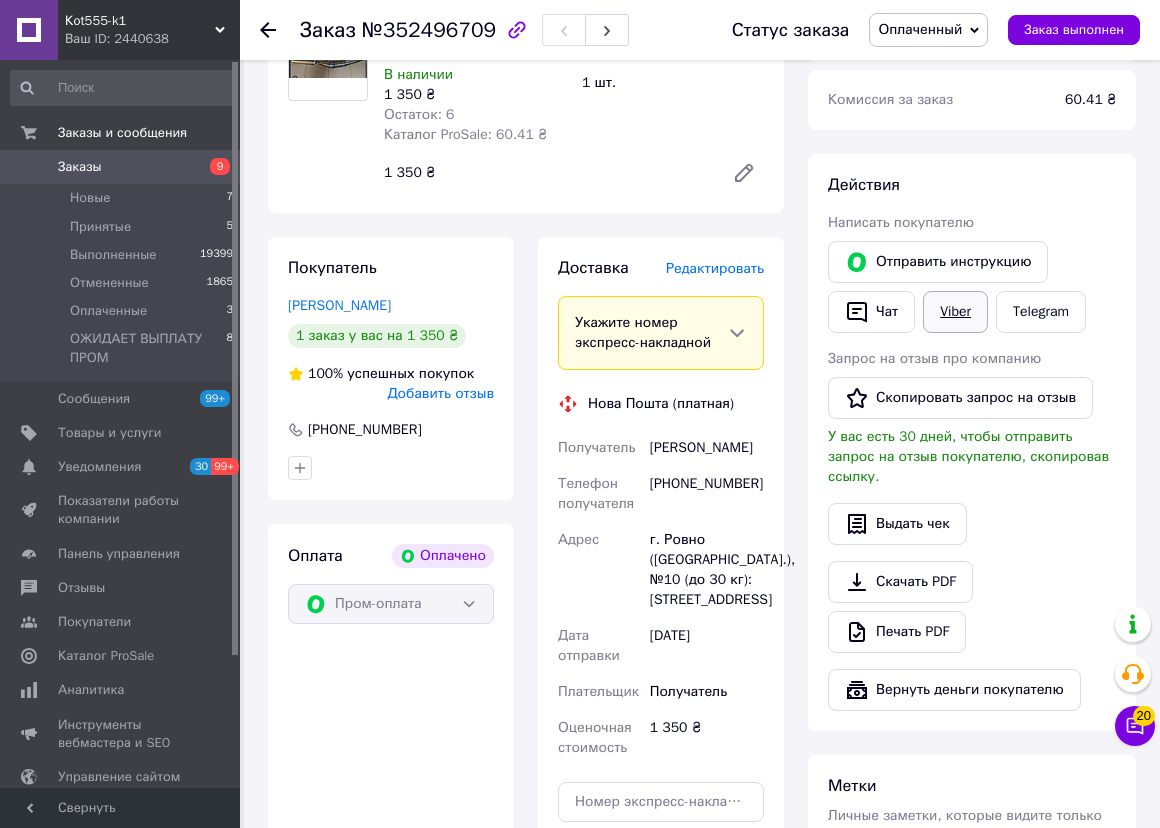 click on "Viber" at bounding box center [955, 312] 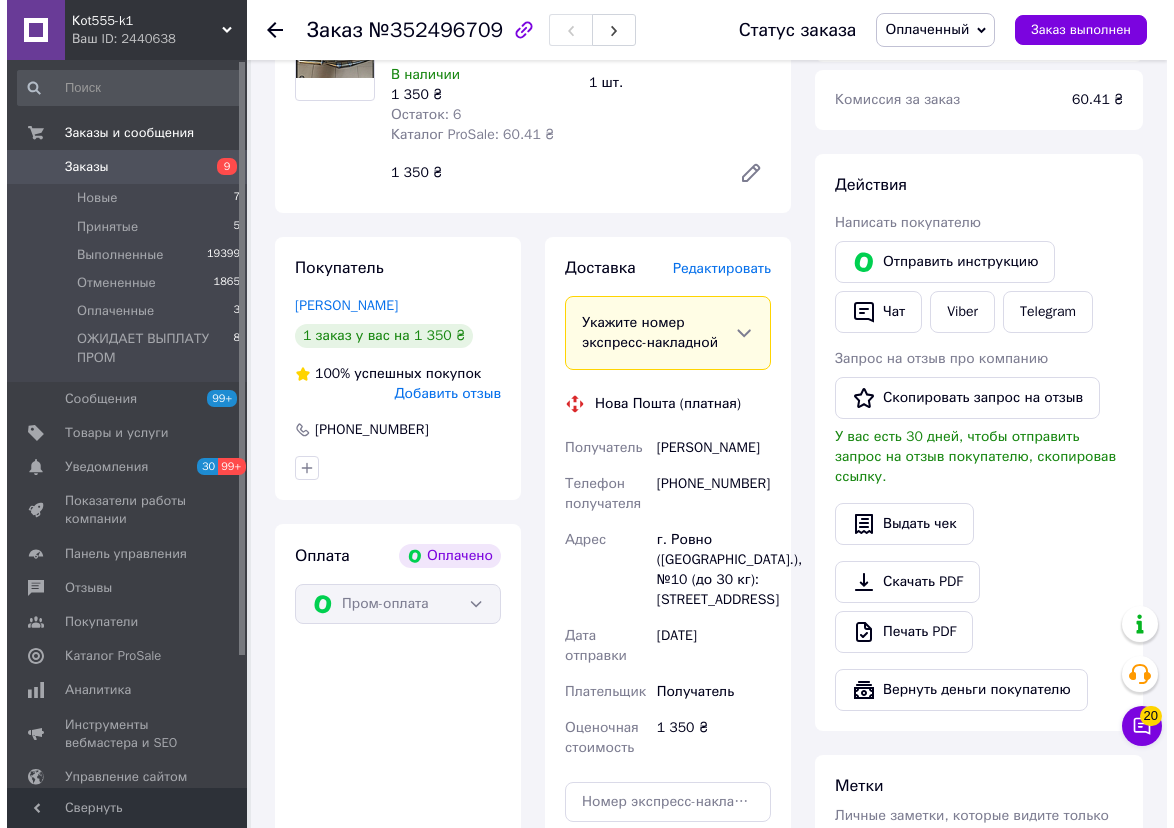 scroll, scrollTop: 0, scrollLeft: 0, axis: both 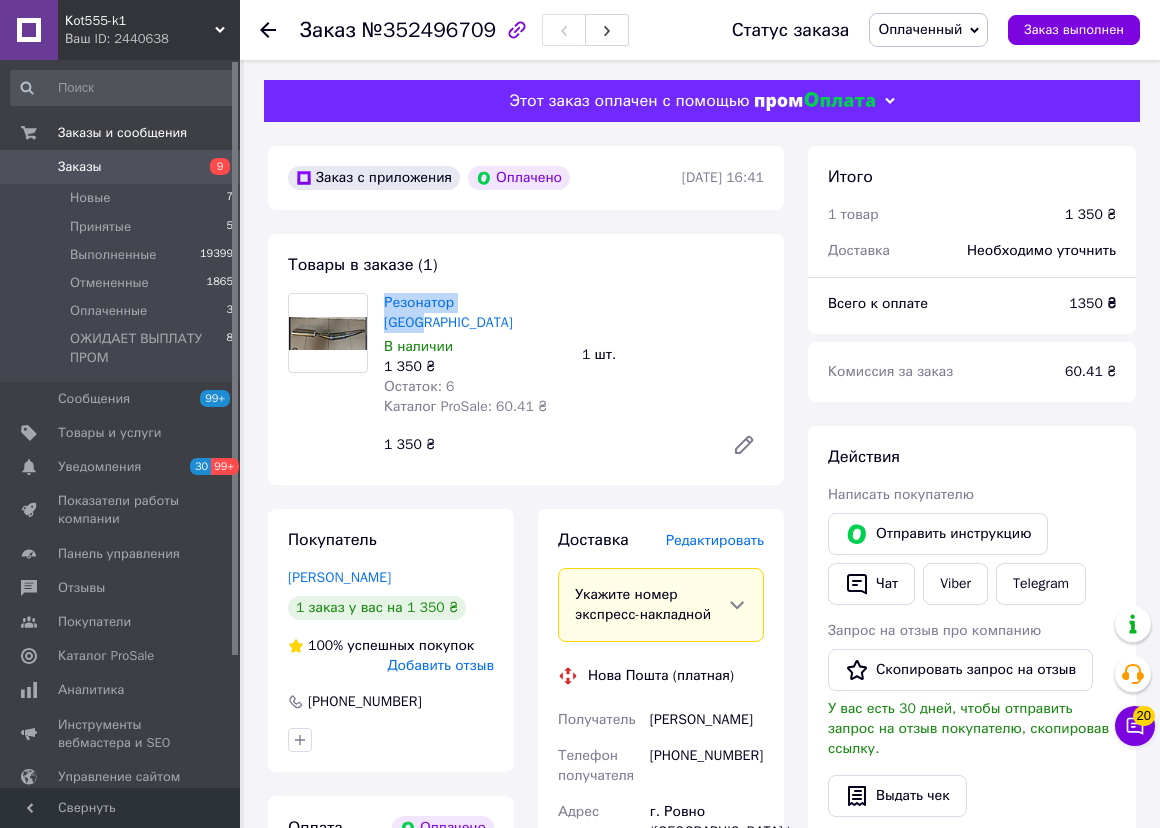 drag, startPoint x: 379, startPoint y: 304, endPoint x: 509, endPoint y: 299, distance: 130.09612 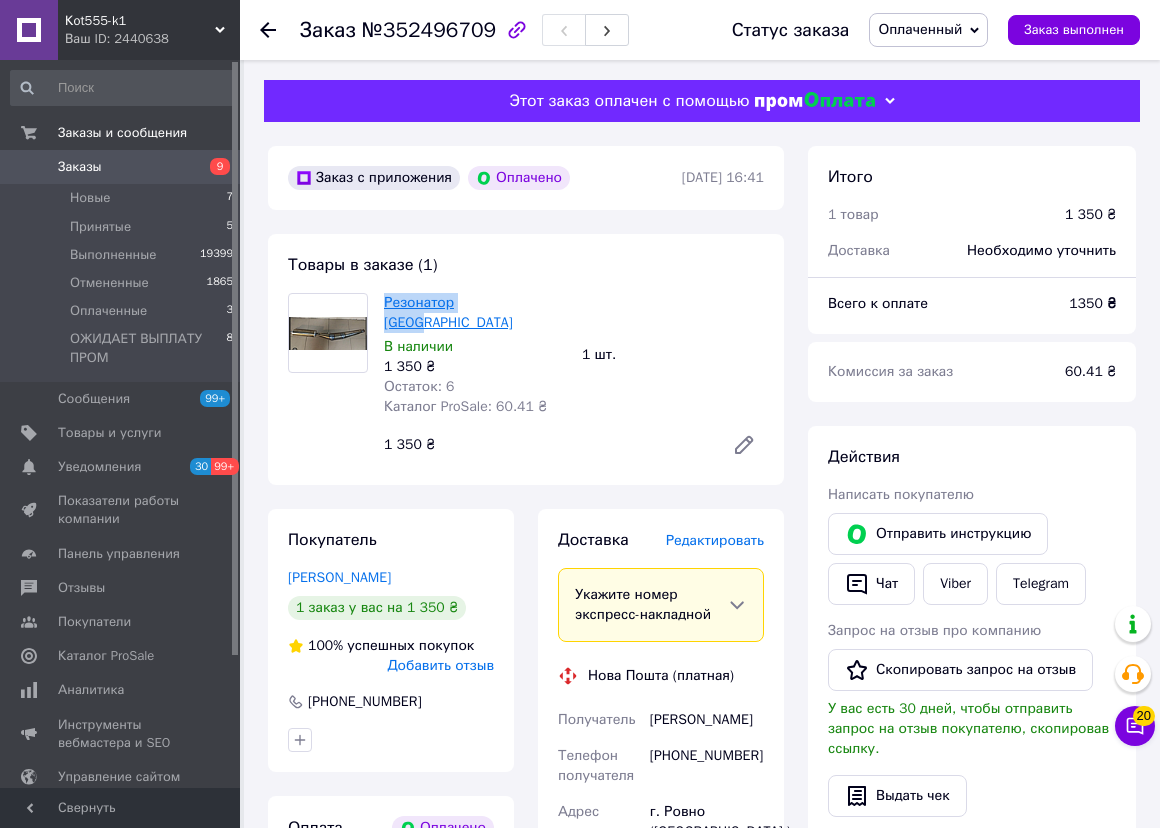 copy on "Резонатор [GEOGRAPHIC_DATA]" 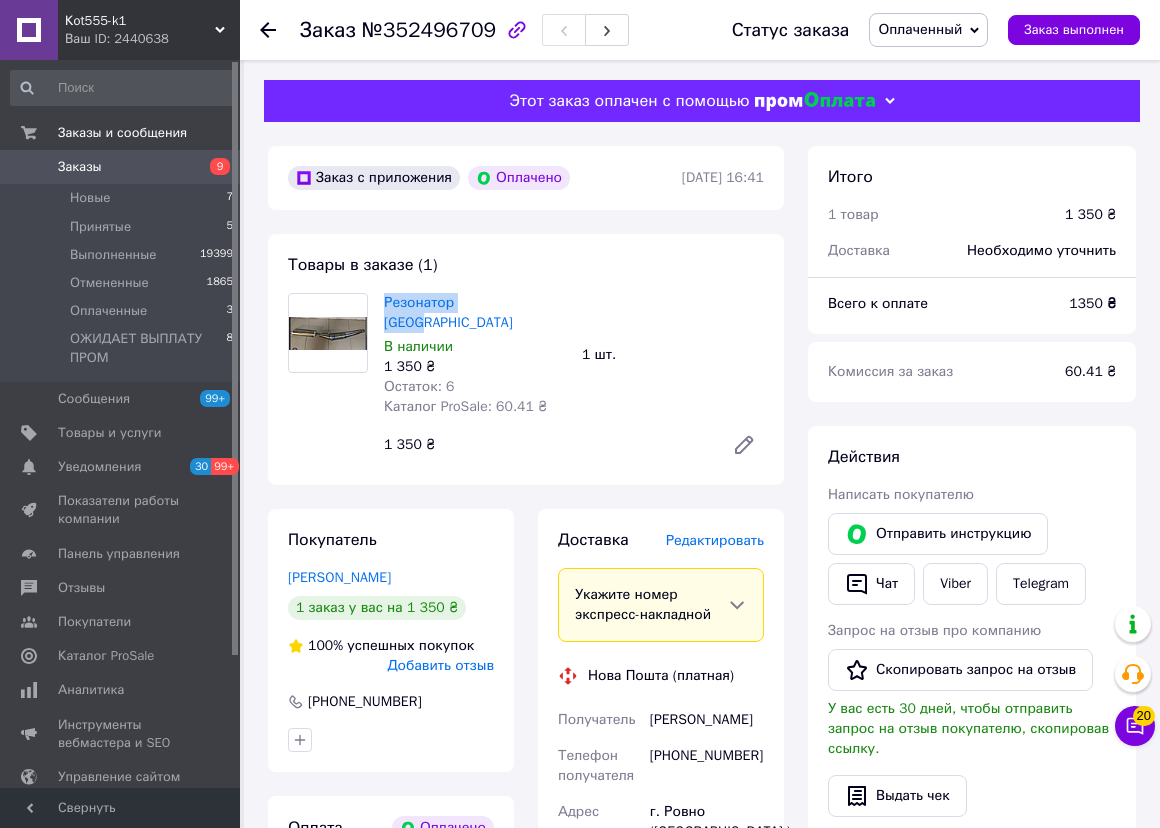 click on "Оплаченный" at bounding box center (920, 29) 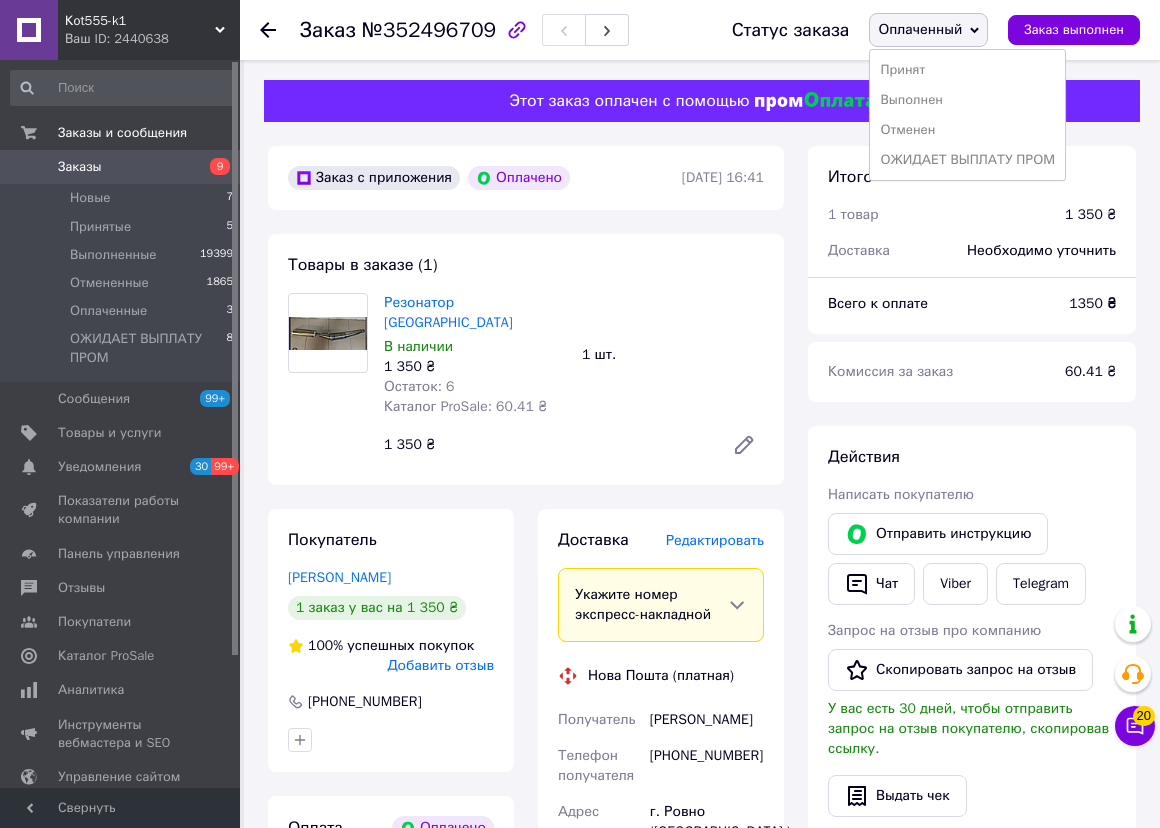 click on "Редактировать" at bounding box center (715, 540) 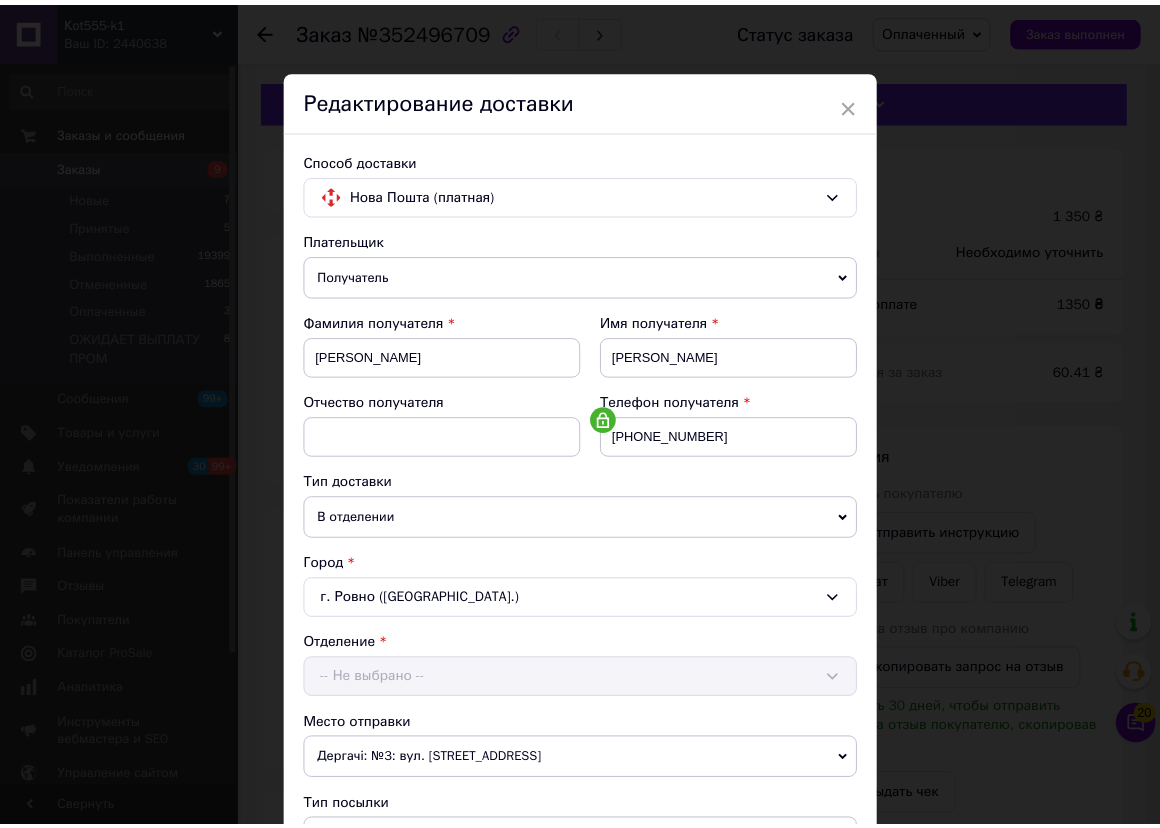 scroll, scrollTop: 497, scrollLeft: 0, axis: vertical 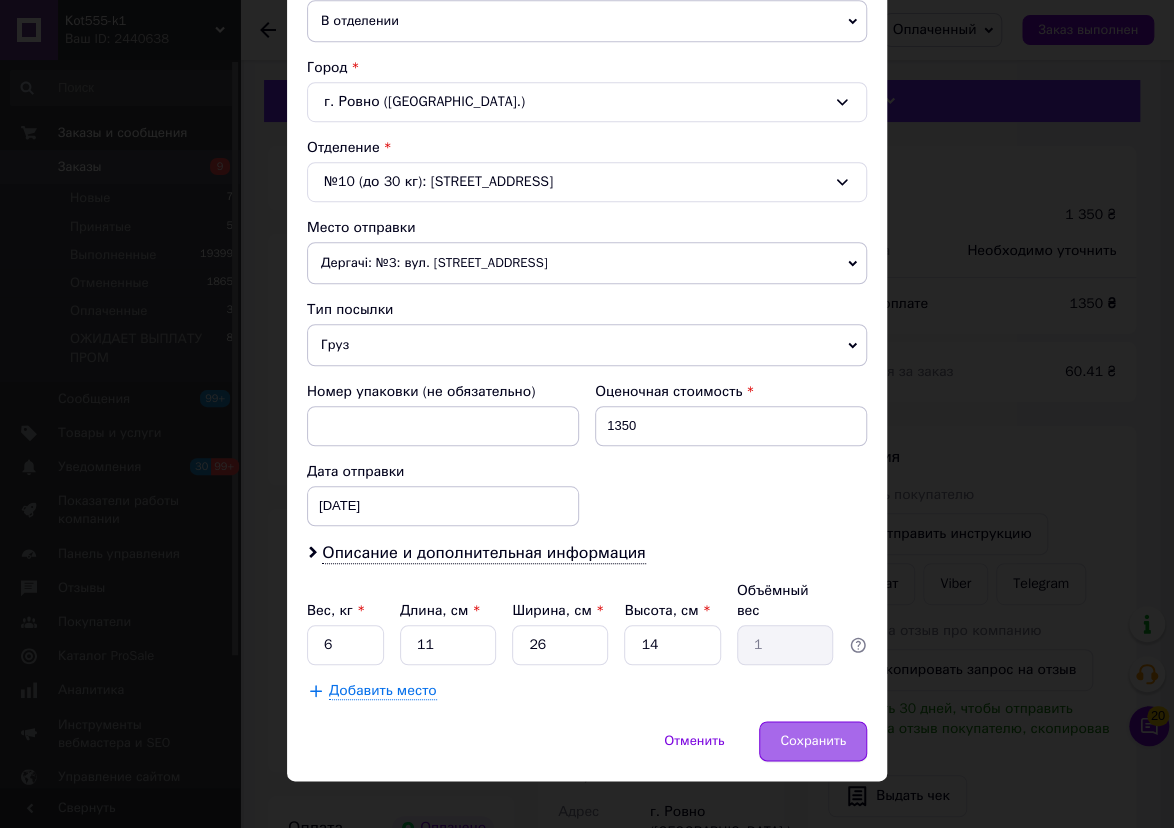 click on "Сохранить" at bounding box center [813, 741] 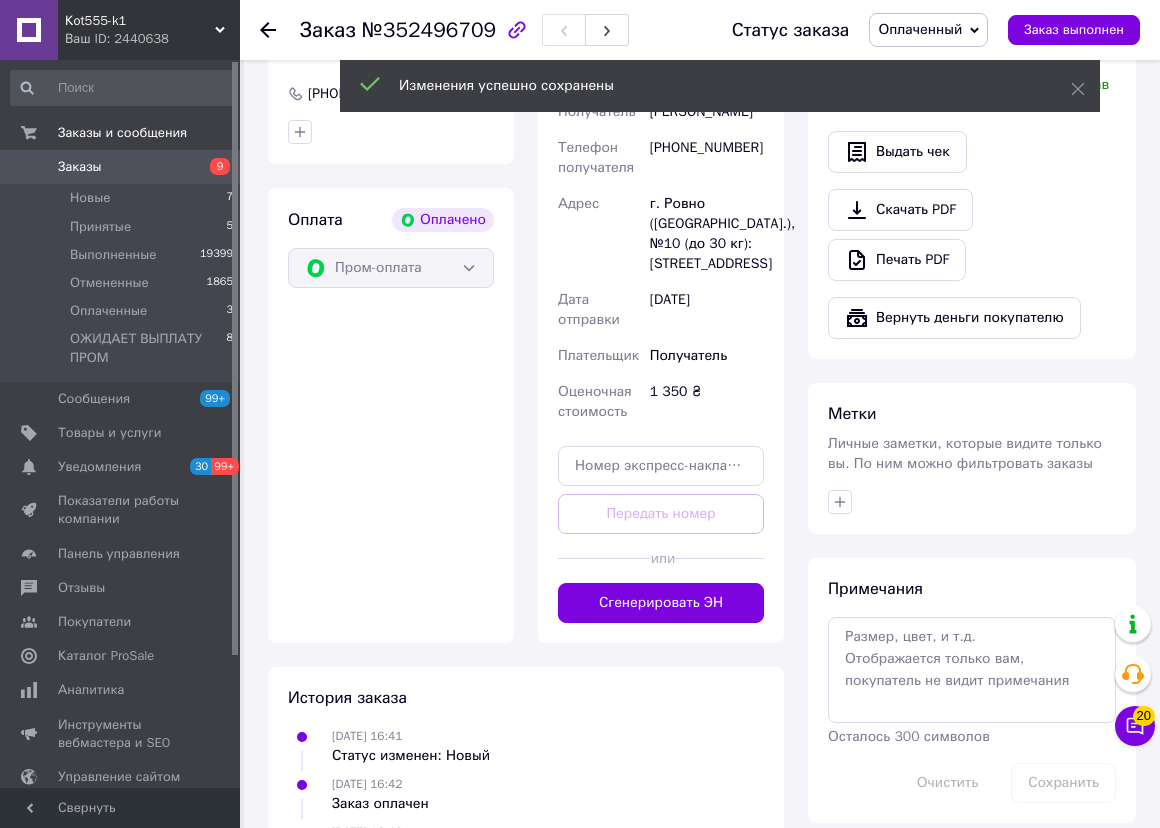 scroll, scrollTop: 636, scrollLeft: 0, axis: vertical 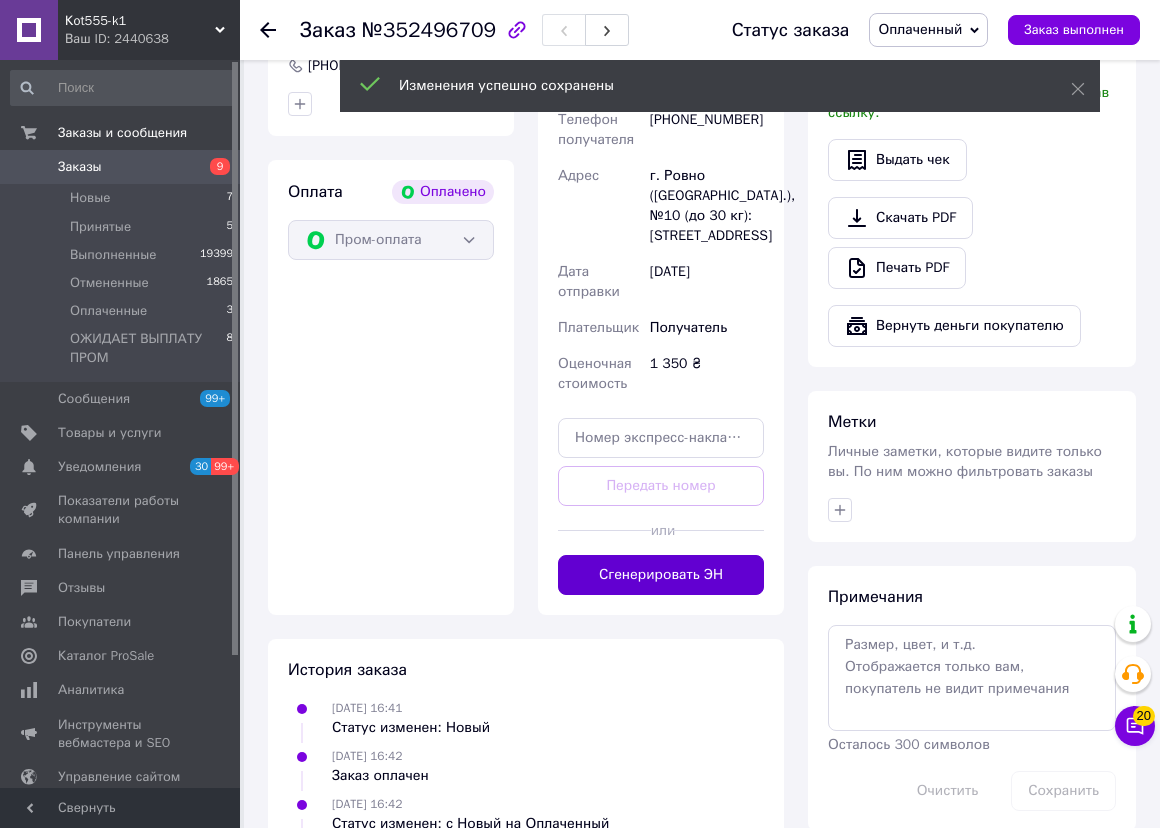 click on "Сгенерировать ЭН" at bounding box center (661, 575) 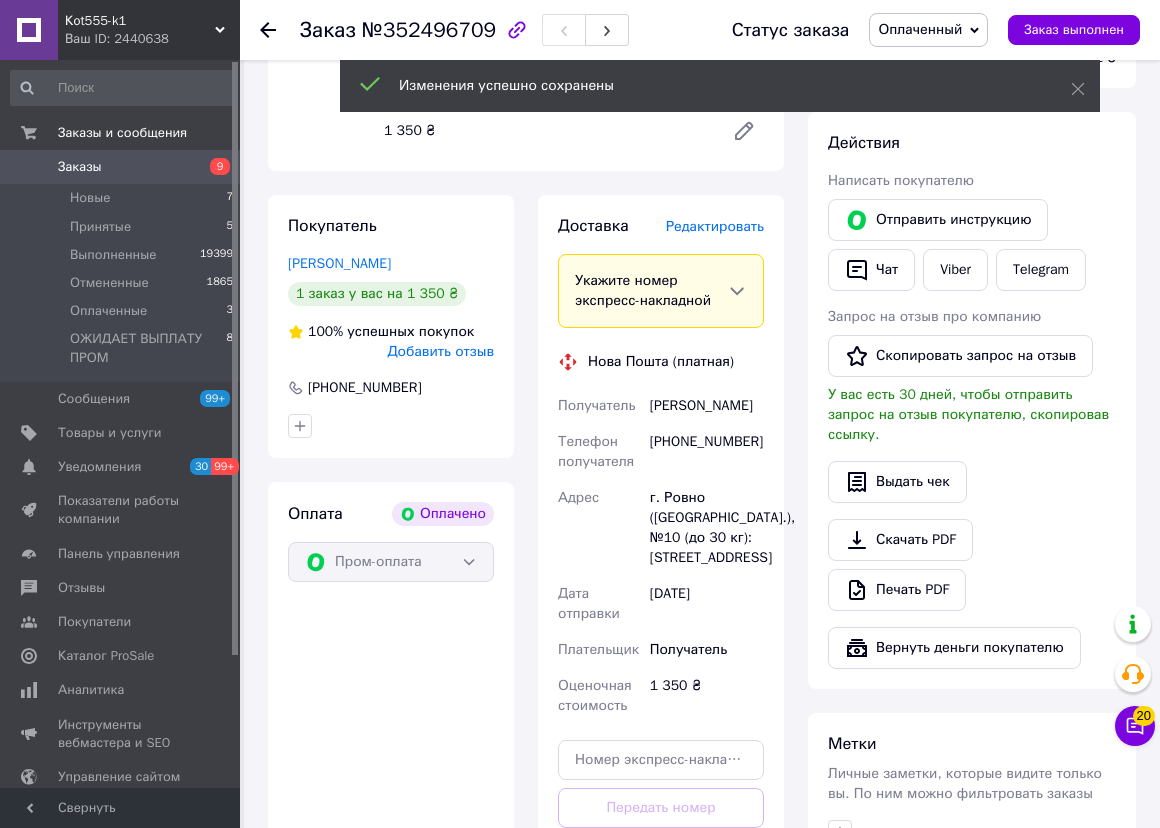 scroll, scrollTop: 181, scrollLeft: 0, axis: vertical 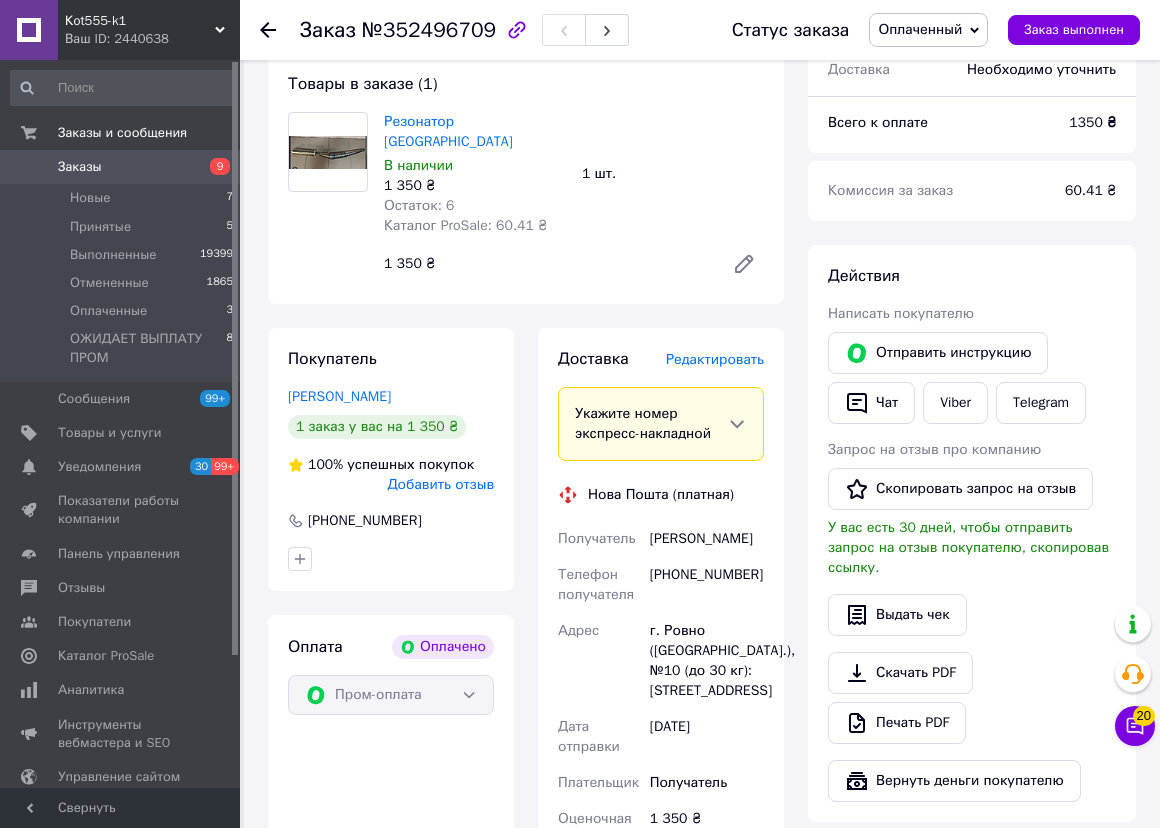 click on "Оплаченный" at bounding box center [920, 29] 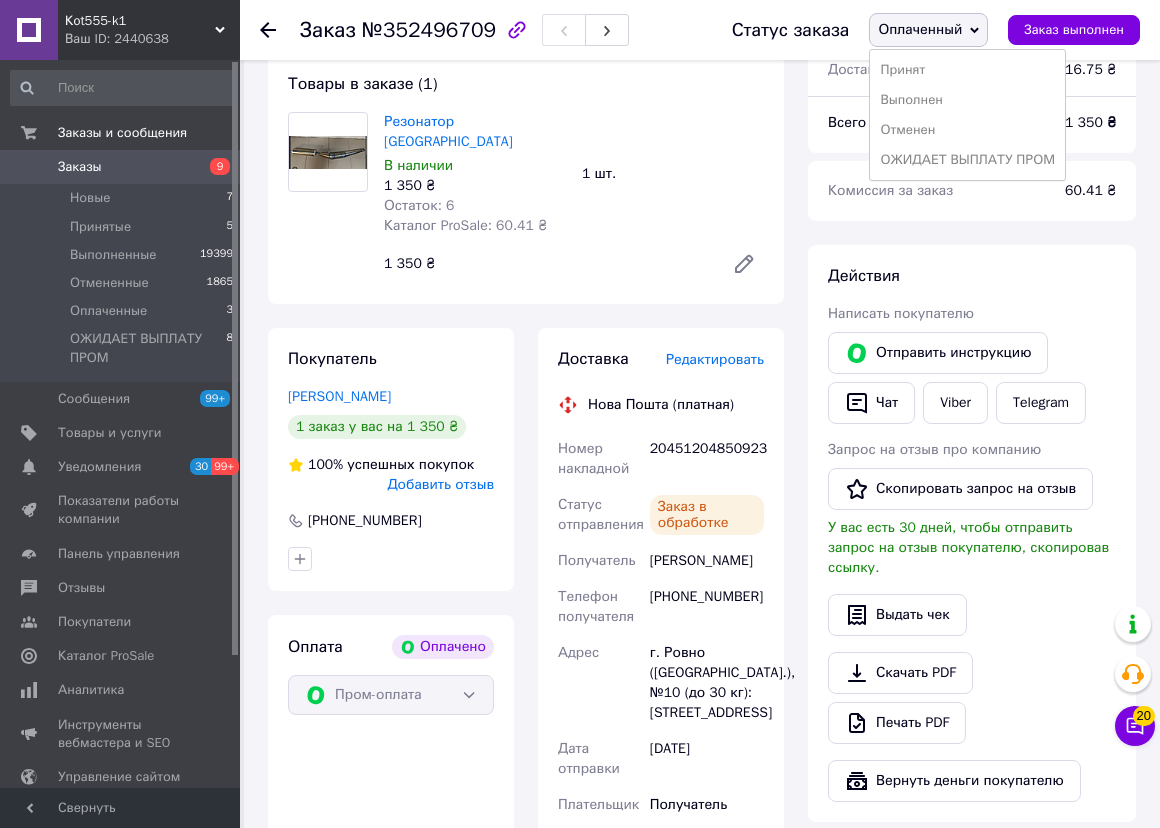 click on "ОЖИДАЕТ ВЫПЛАТУ ПРОМ" at bounding box center [967, 160] 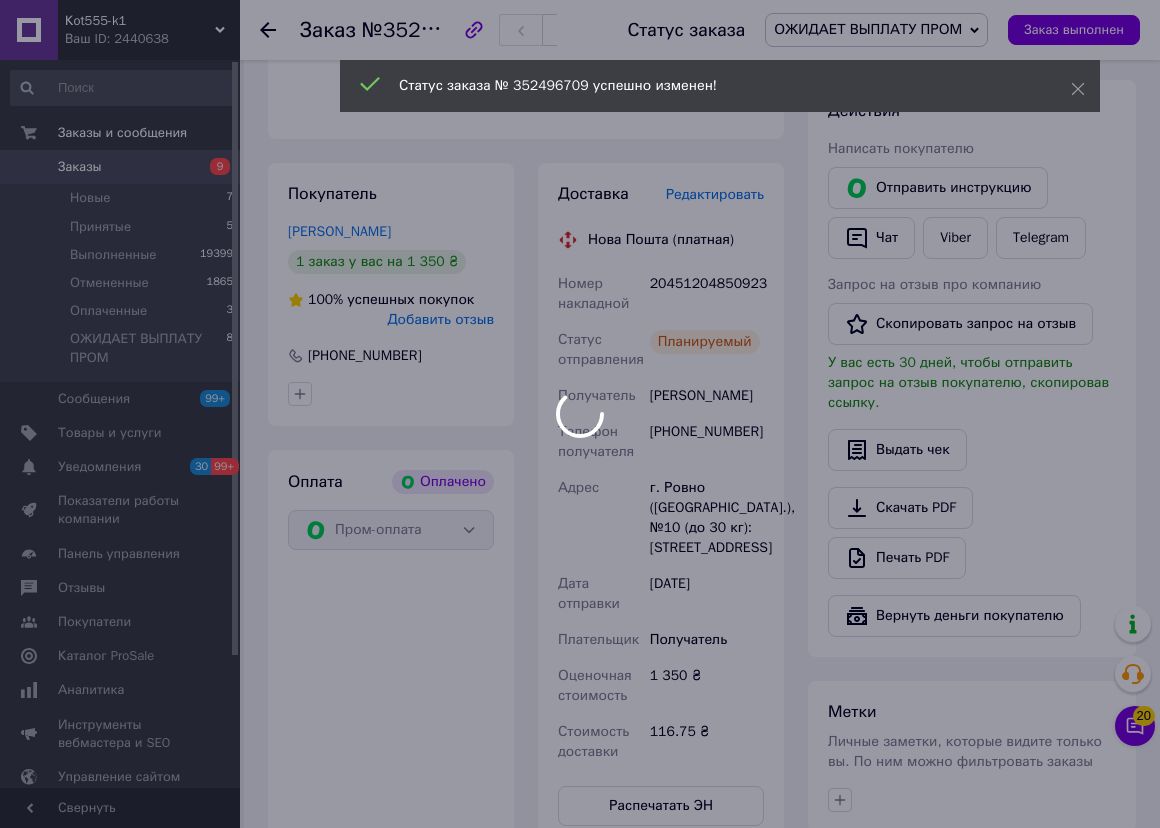 scroll, scrollTop: 363, scrollLeft: 0, axis: vertical 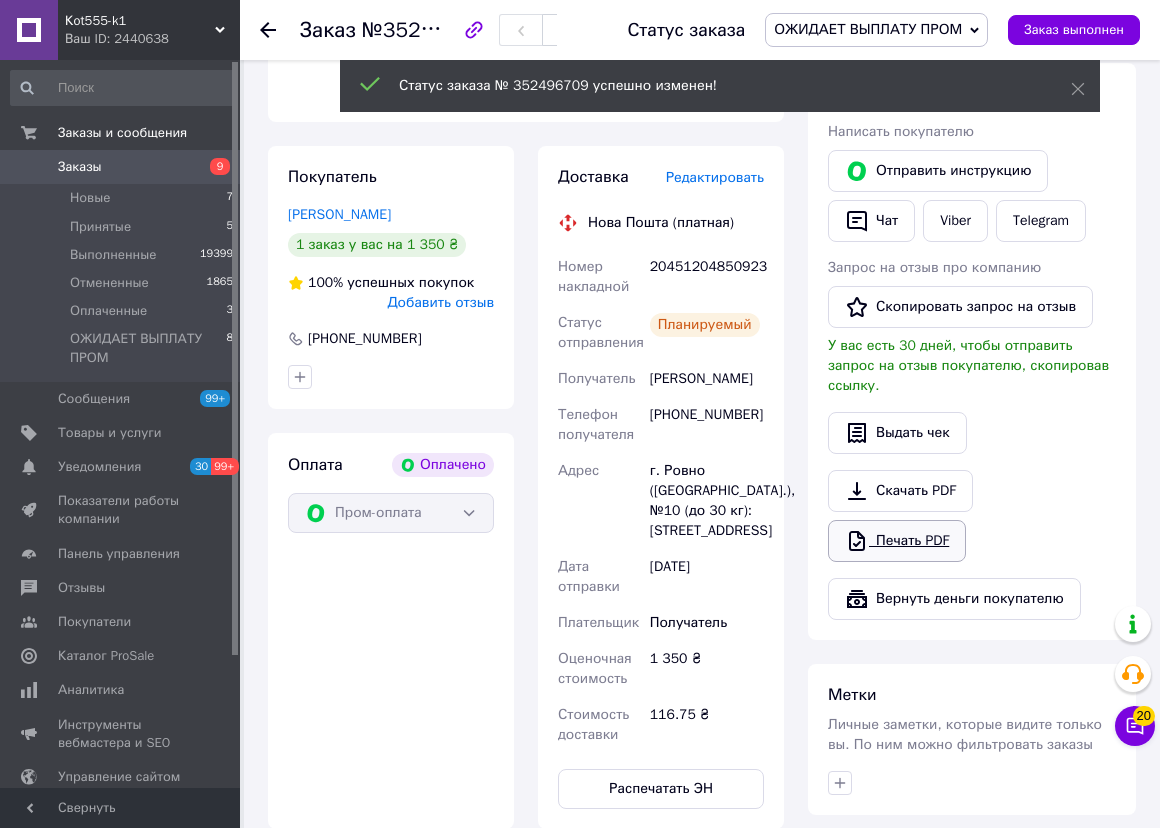 click on "Печать PDF" at bounding box center (897, 541) 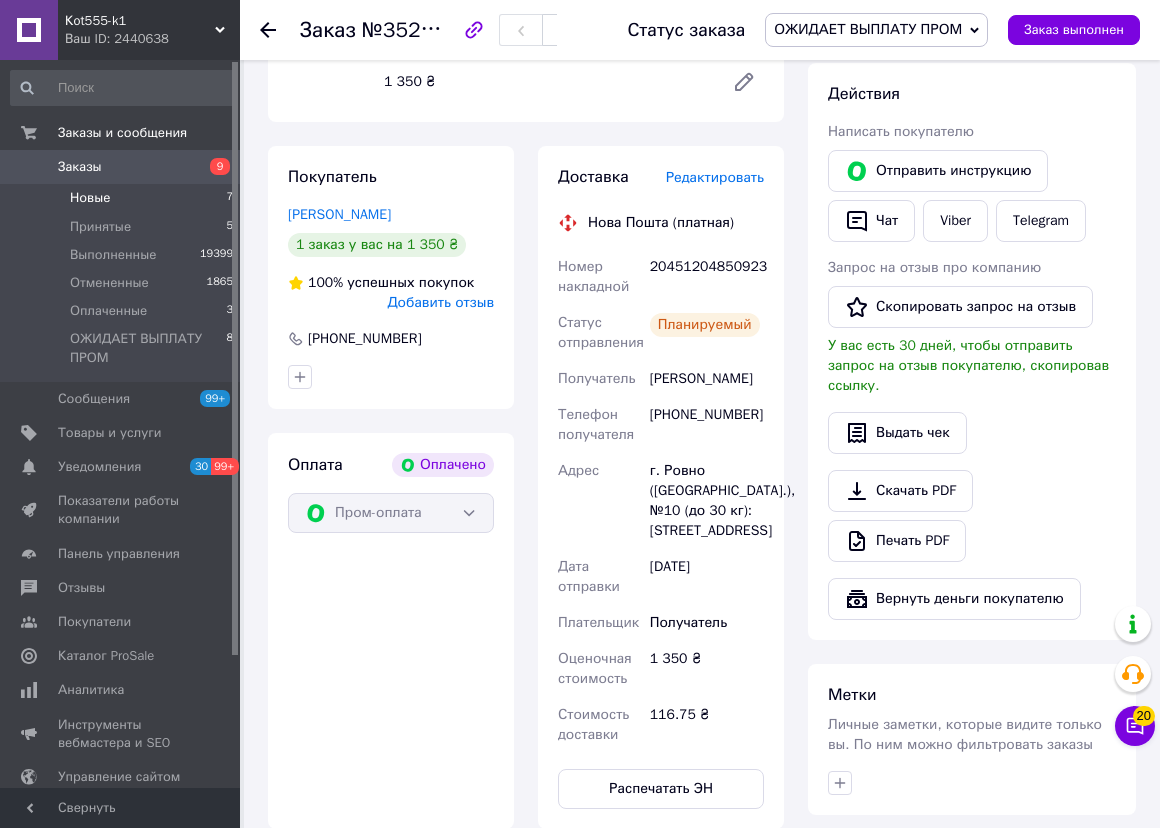click on "Новые" at bounding box center (90, 198) 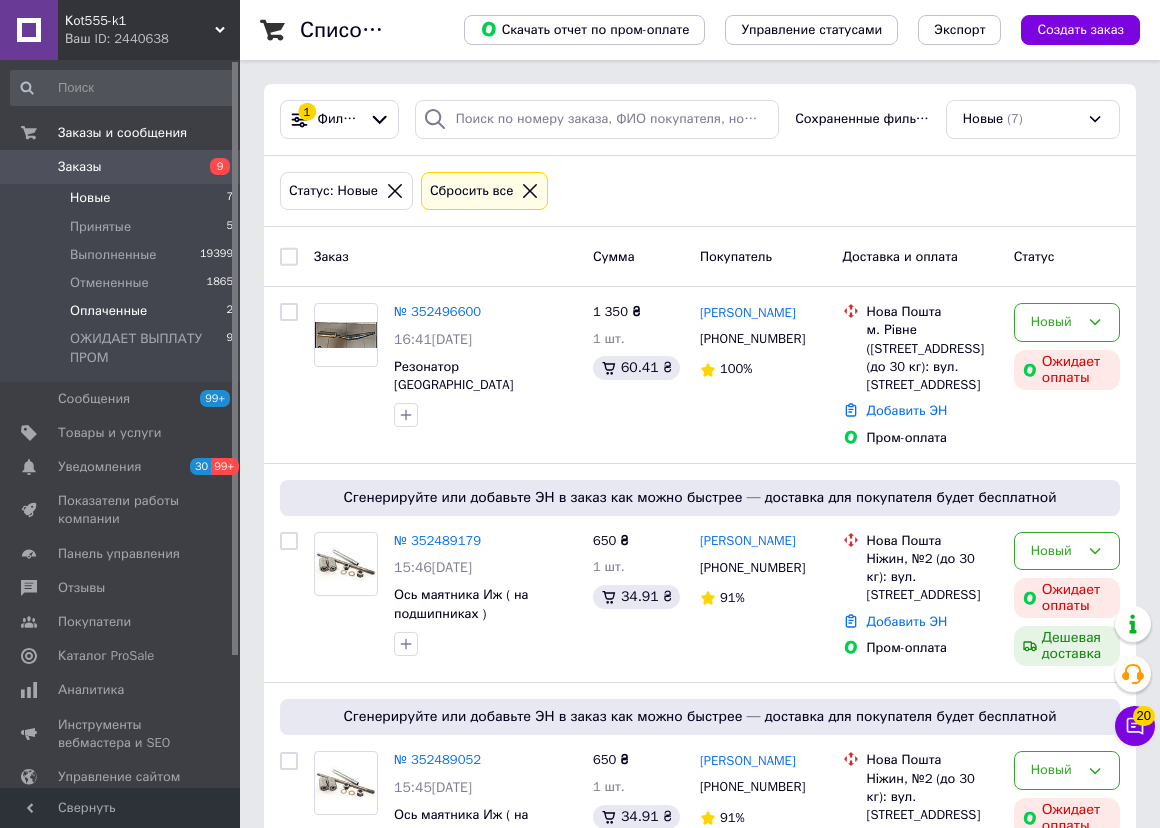click on "Оплаченные" at bounding box center [108, 311] 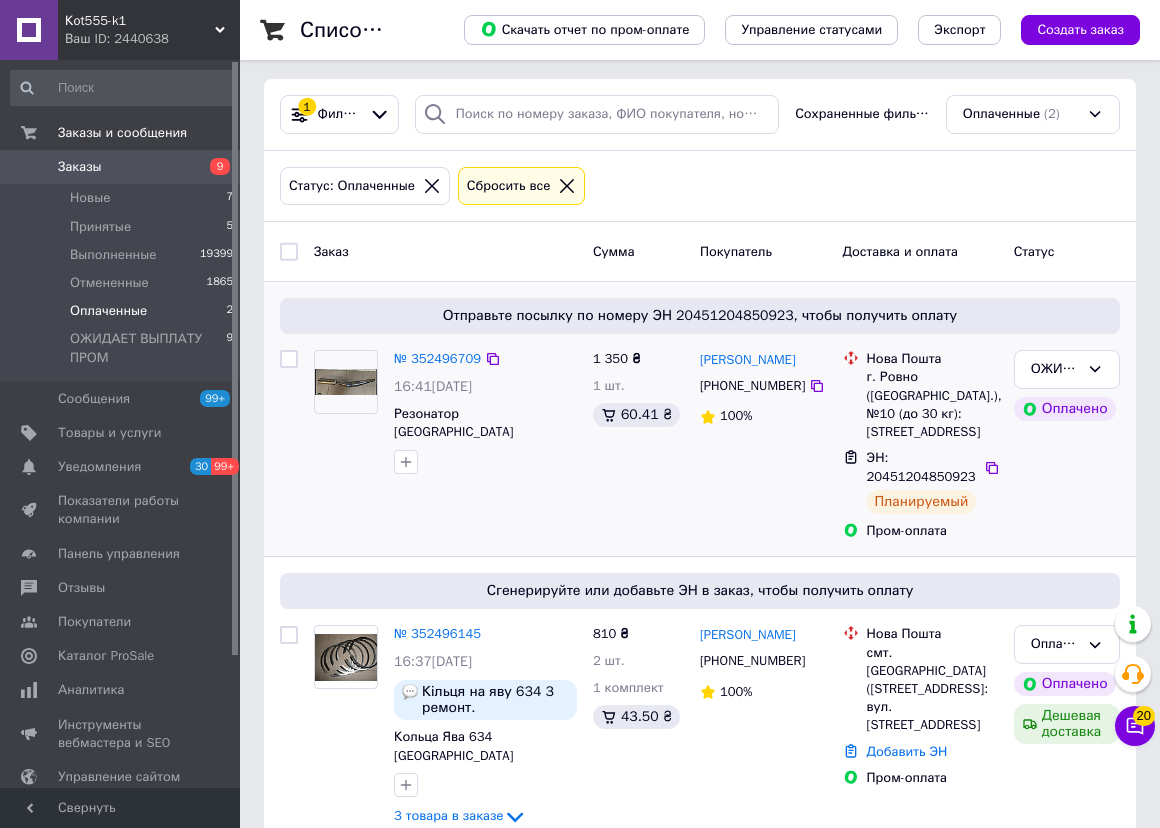 scroll, scrollTop: 8, scrollLeft: 0, axis: vertical 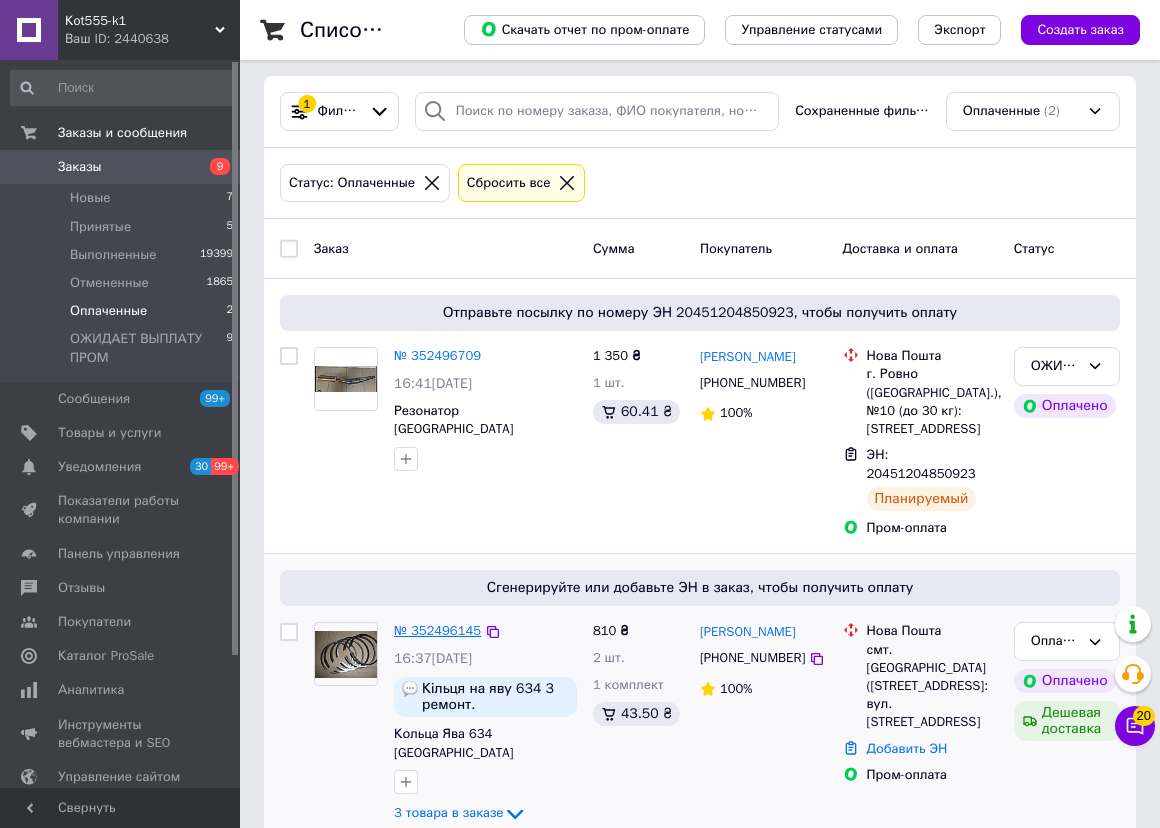 click on "№ 352496145" at bounding box center (437, 630) 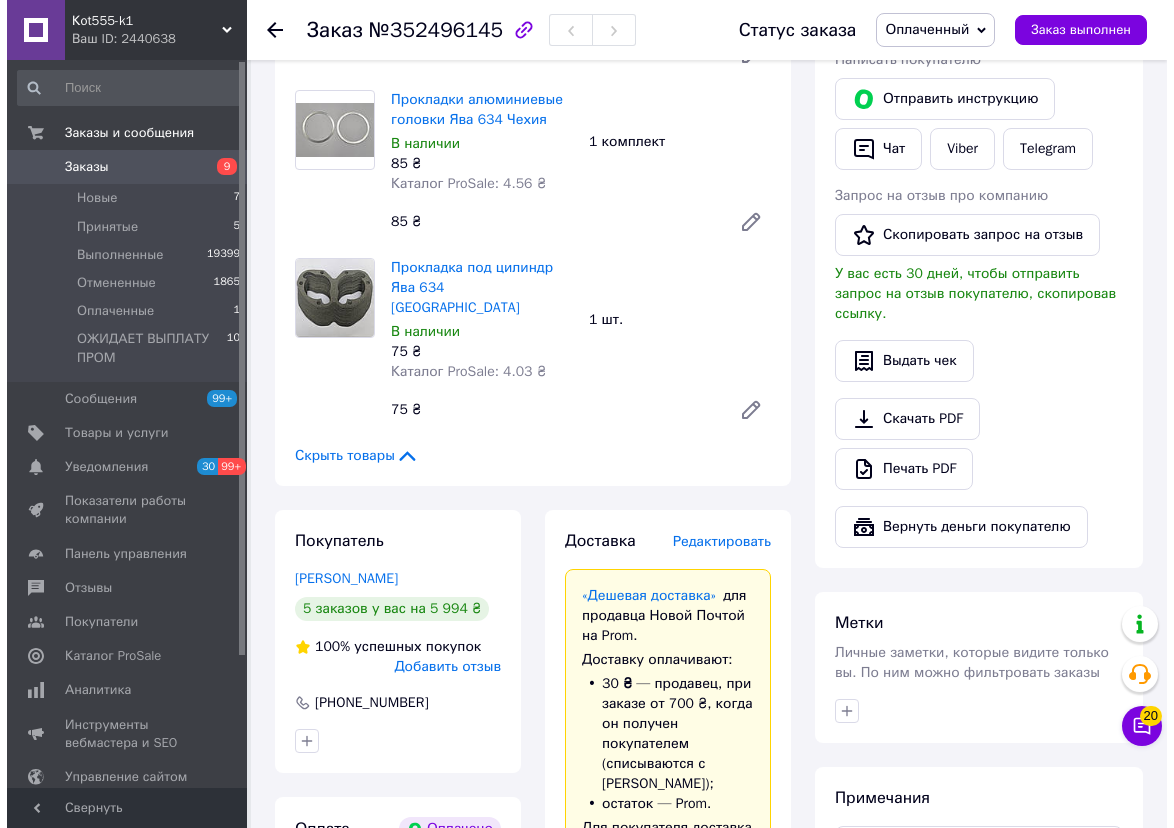 scroll, scrollTop: 454, scrollLeft: 0, axis: vertical 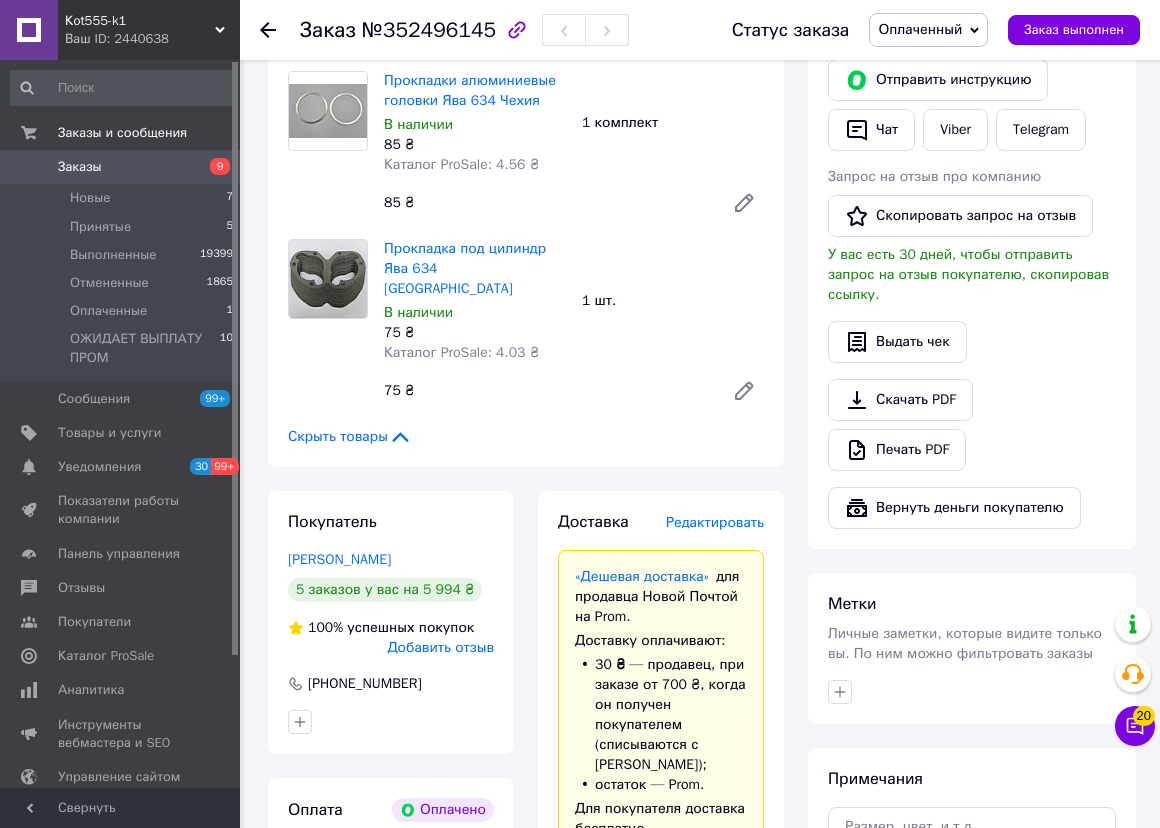 click on "Редактировать" at bounding box center (715, 522) 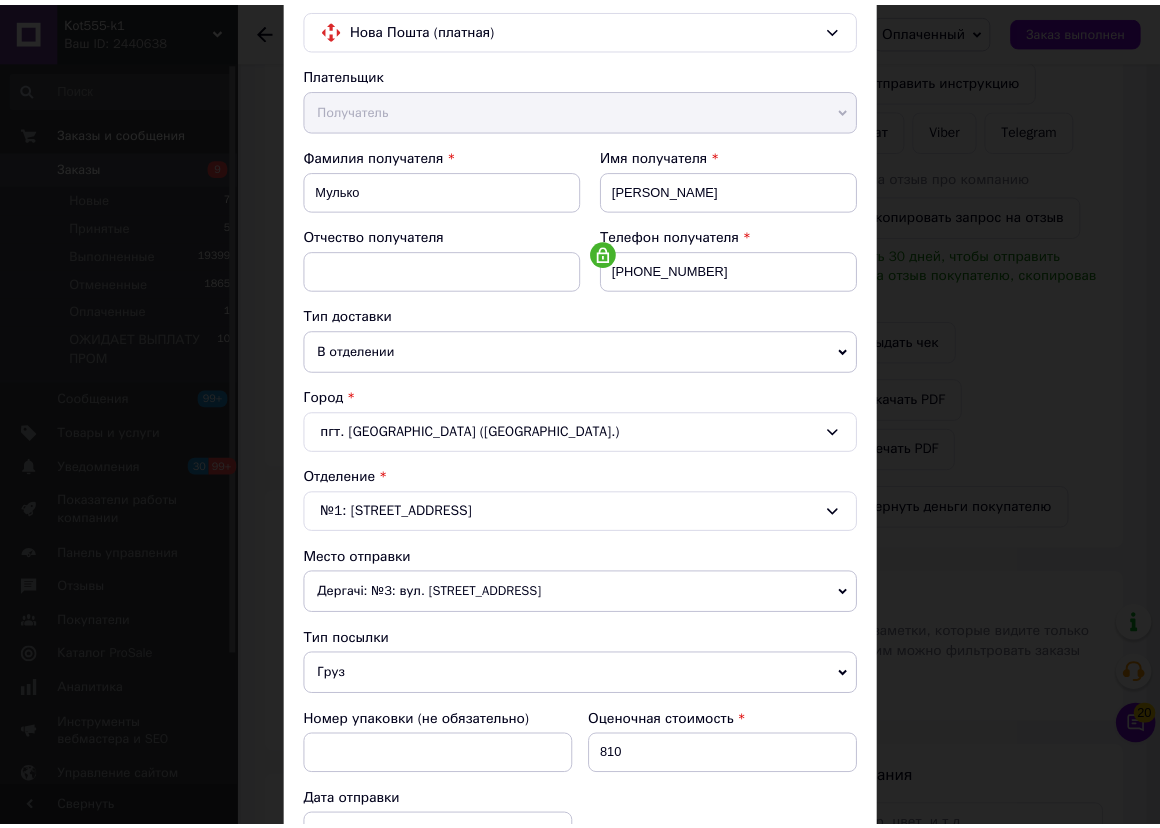 scroll, scrollTop: 497, scrollLeft: 0, axis: vertical 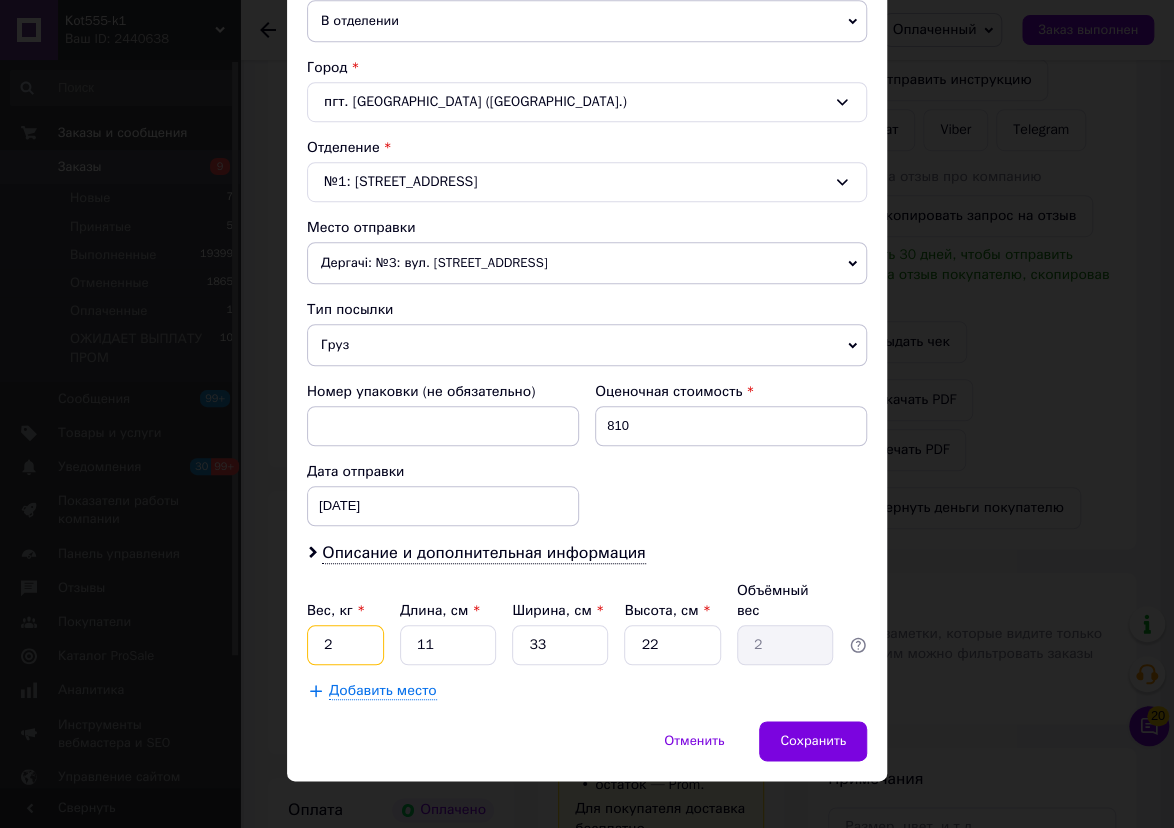 click on "2" at bounding box center [345, 645] 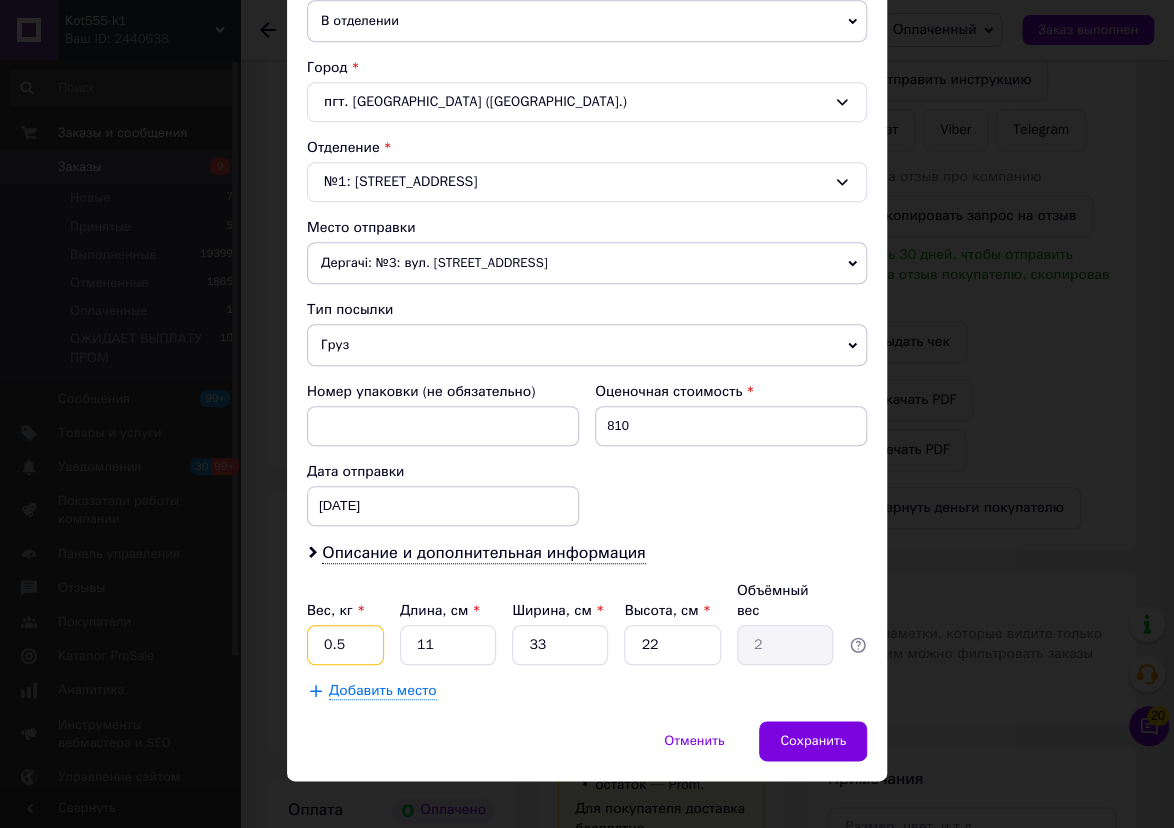 type on "0.5" 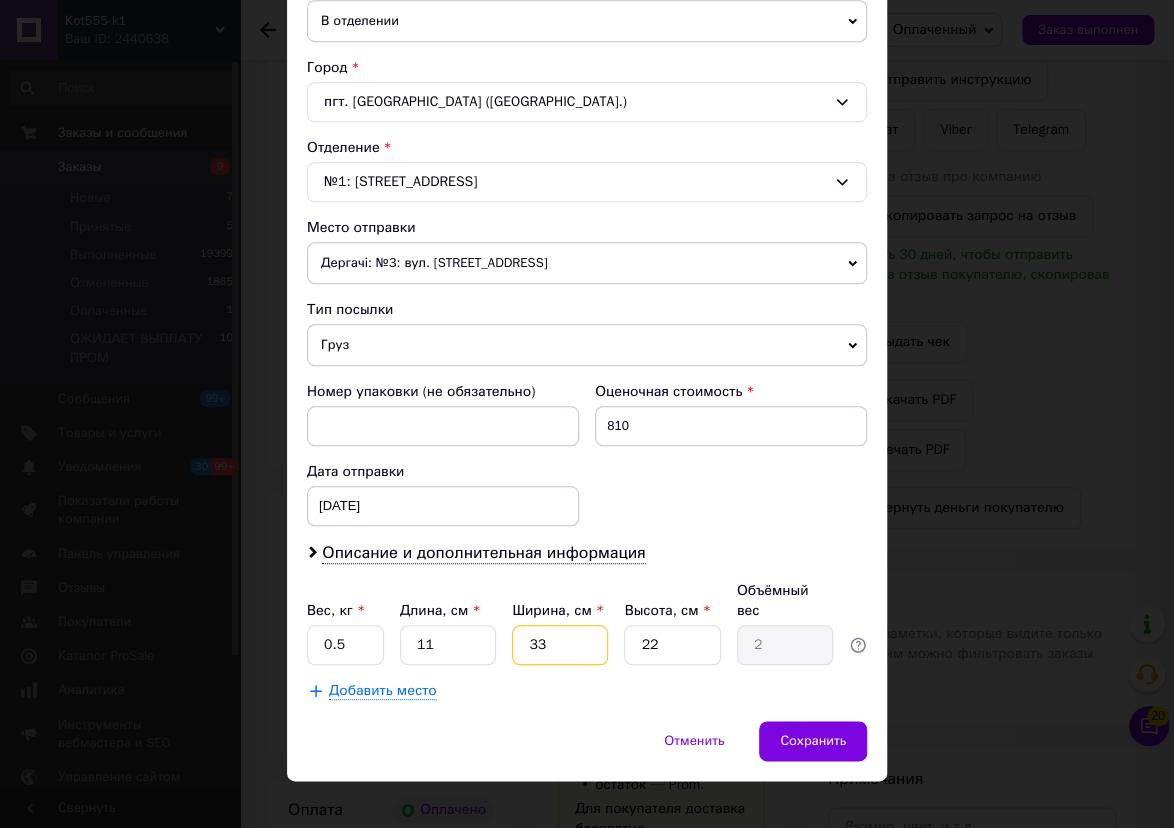 click on "33" at bounding box center [560, 645] 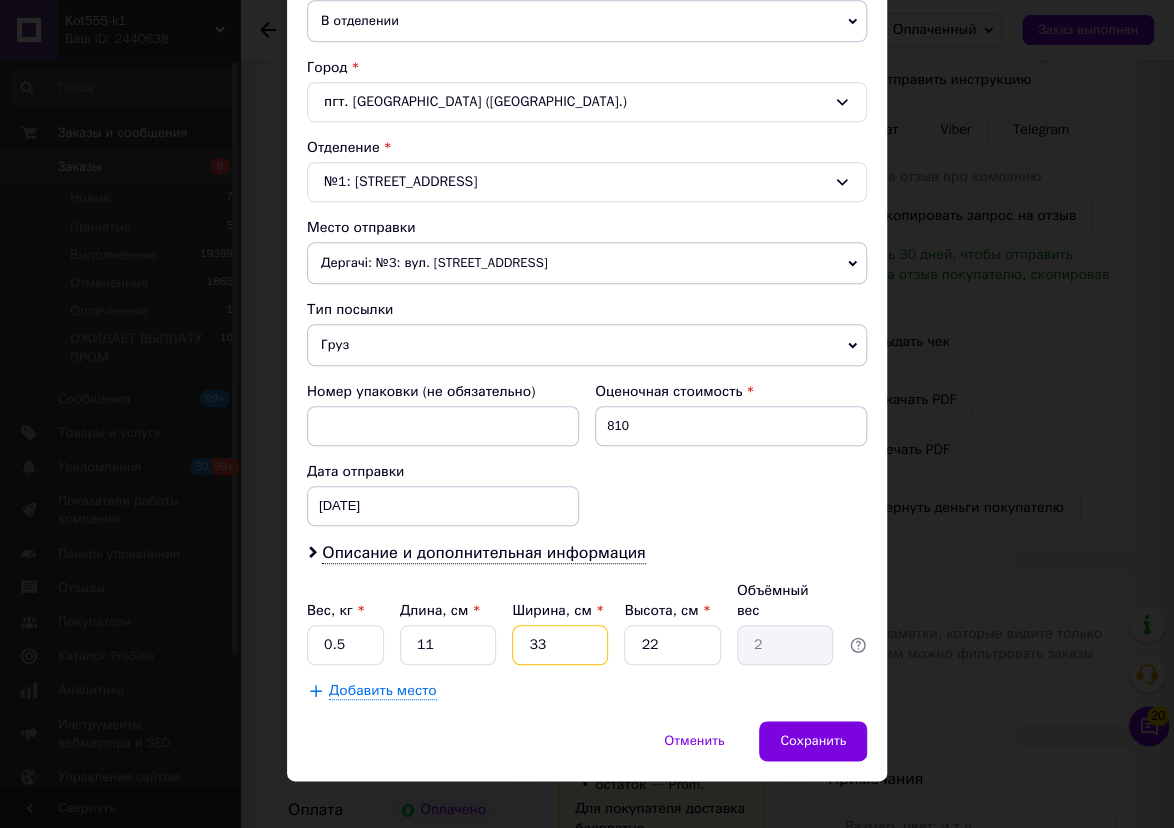 type on "3" 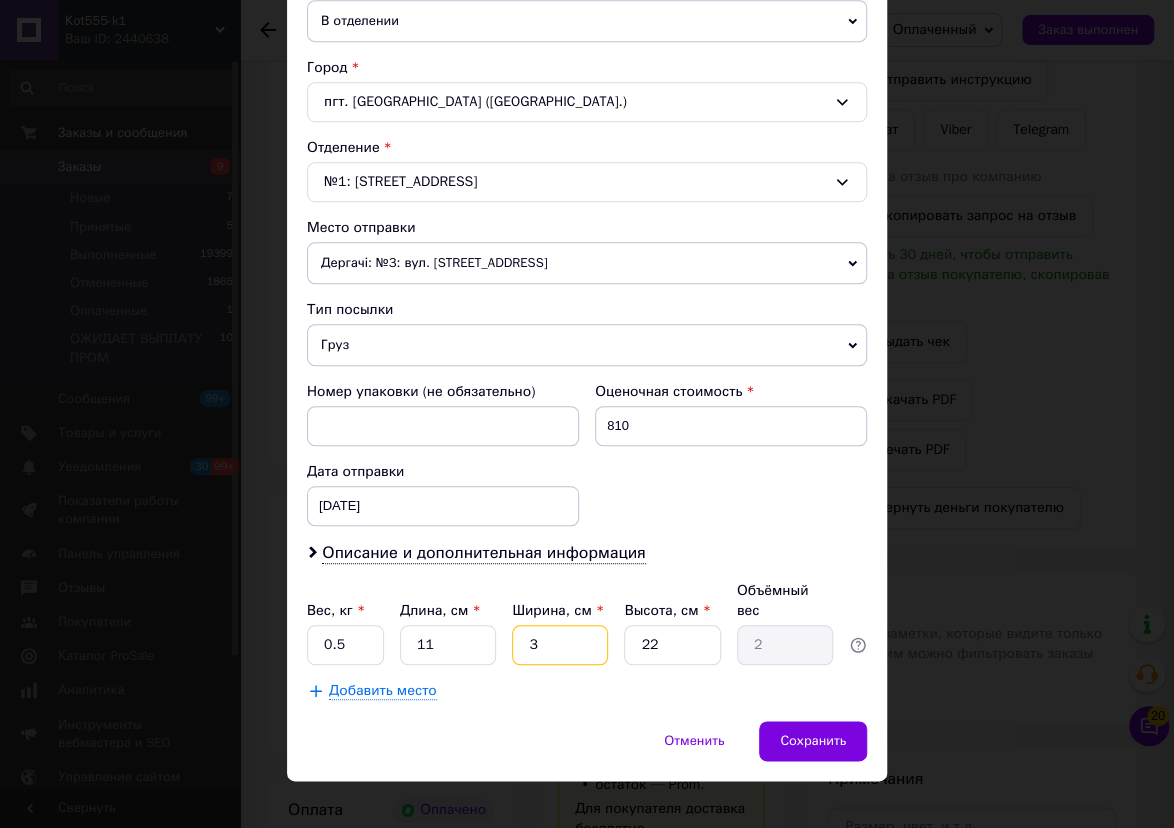type on "0.18" 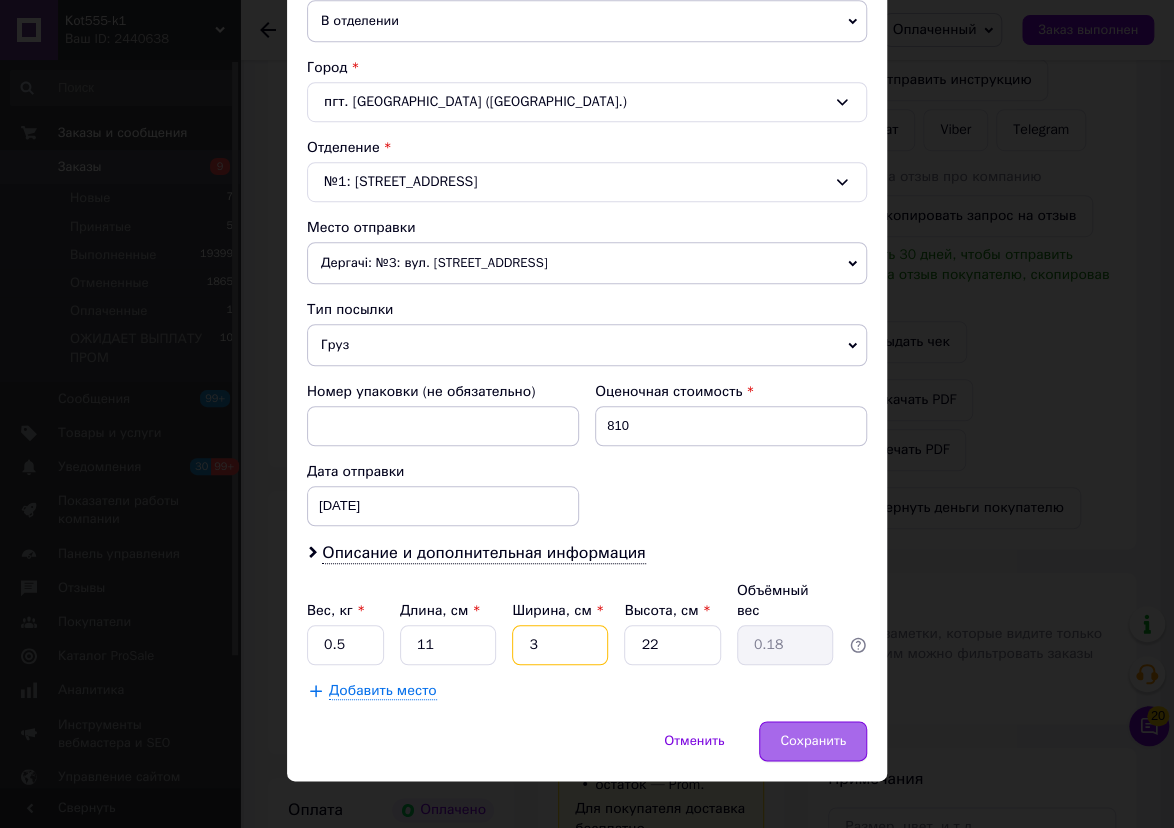 type on "3" 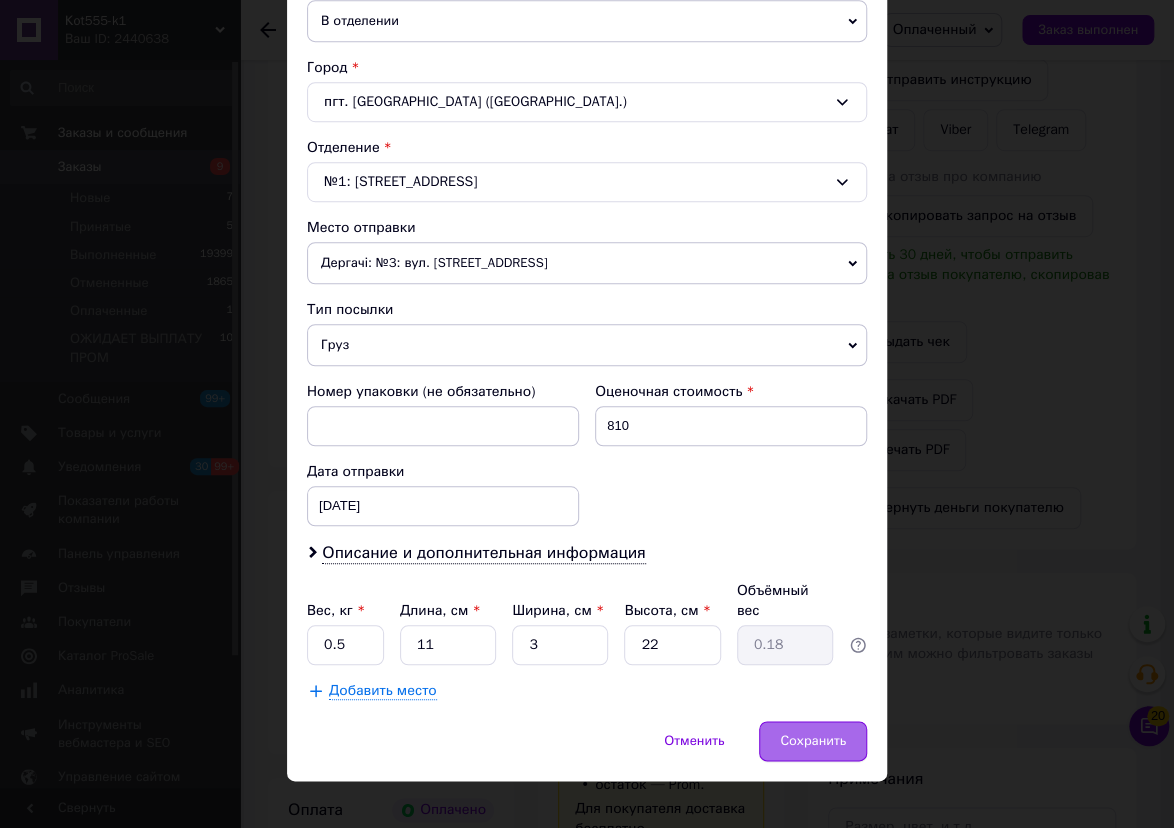 click on "Сохранить" at bounding box center [813, 741] 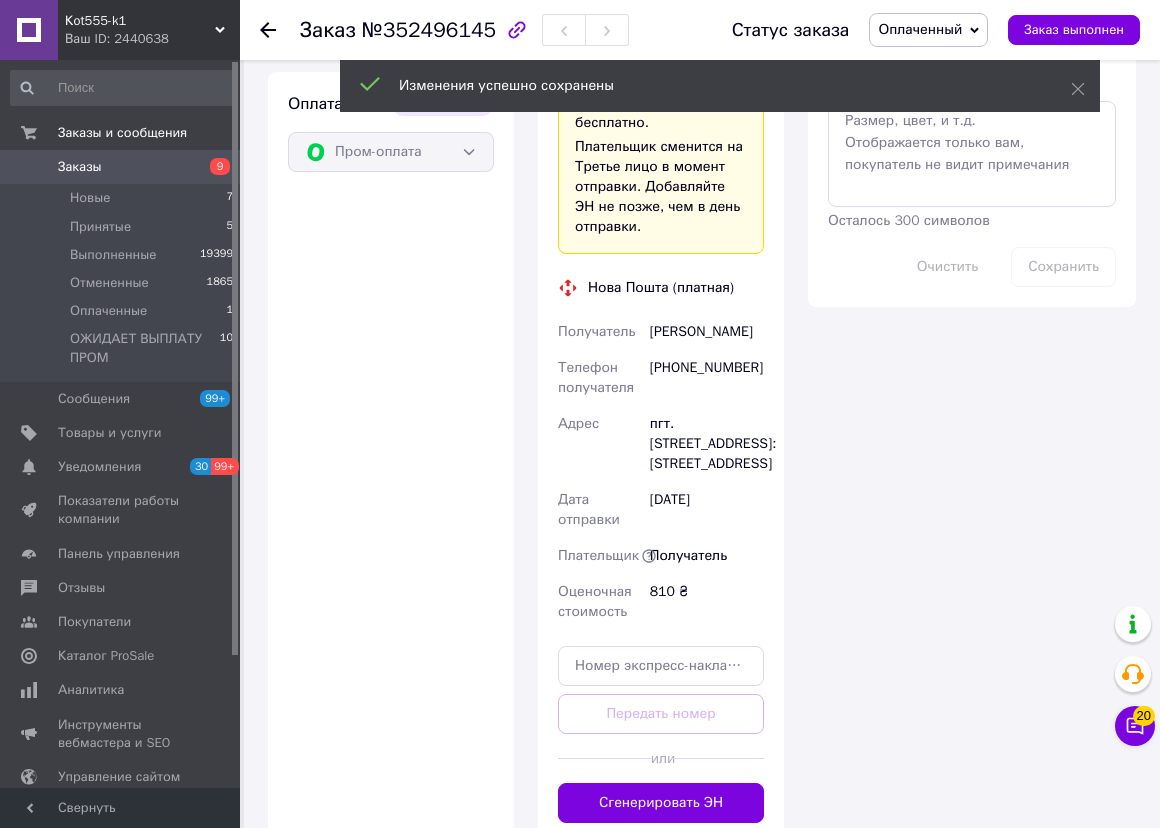 scroll, scrollTop: 1272, scrollLeft: 0, axis: vertical 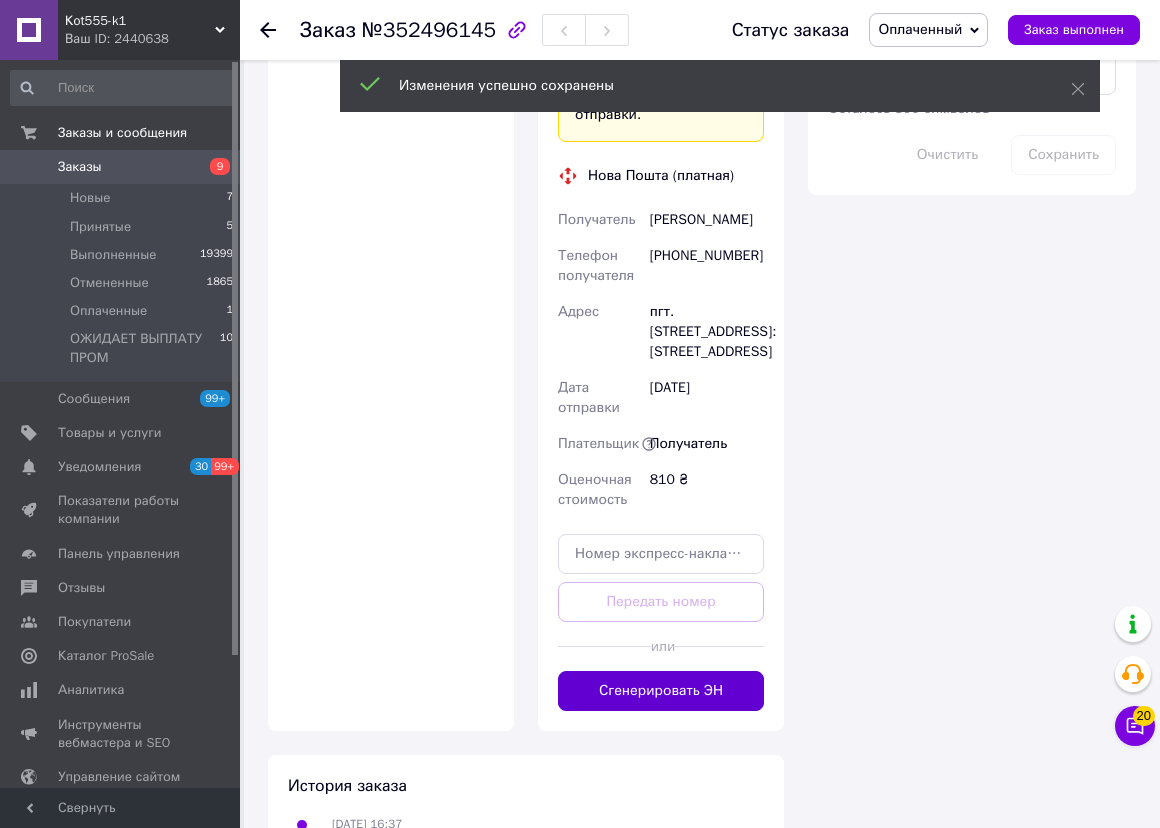 click on "Сгенерировать ЭН" at bounding box center (661, 691) 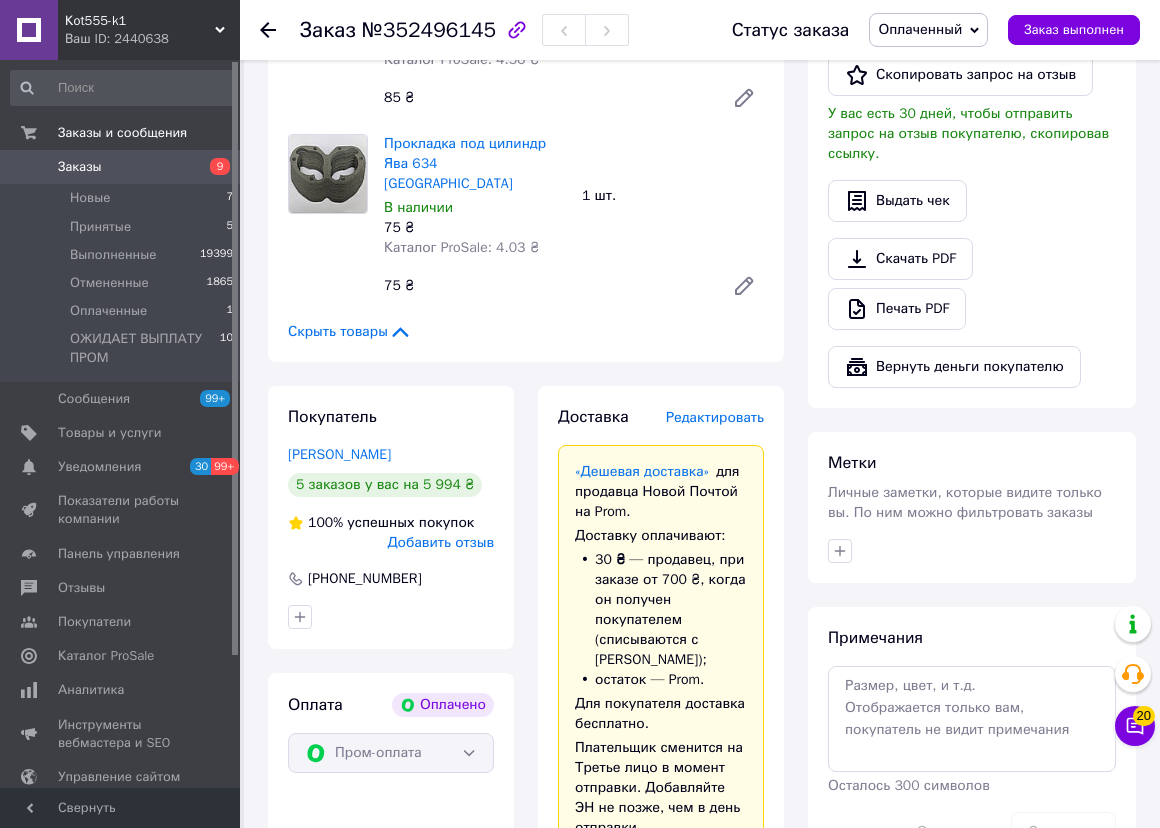 scroll, scrollTop: 545, scrollLeft: 0, axis: vertical 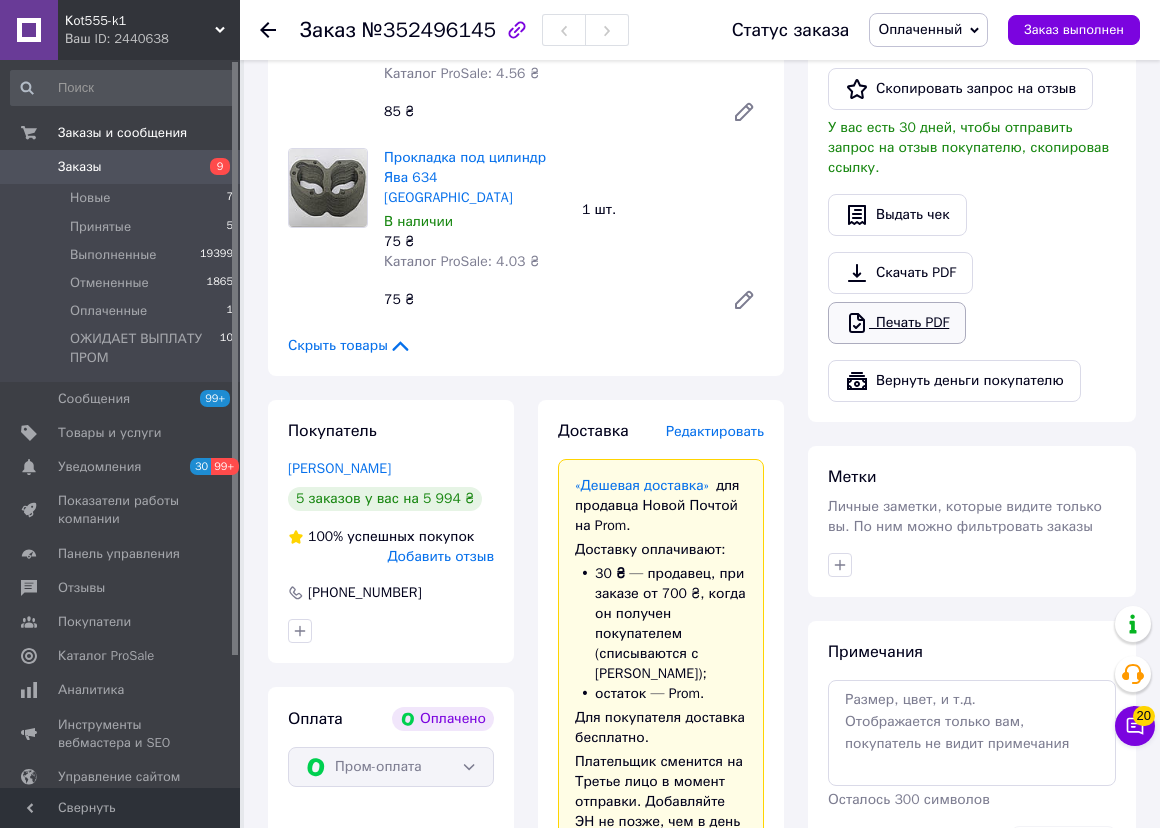 click on "Печать PDF" at bounding box center [897, 323] 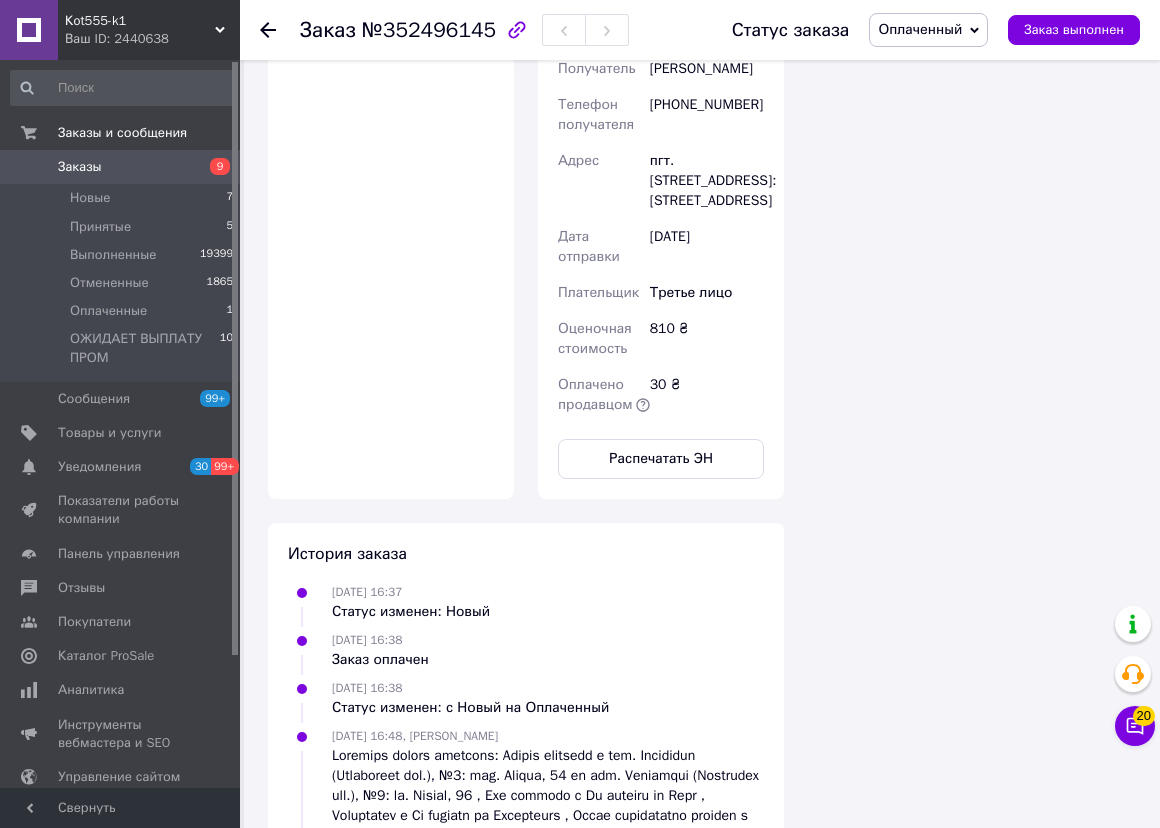 scroll, scrollTop: 1545, scrollLeft: 0, axis: vertical 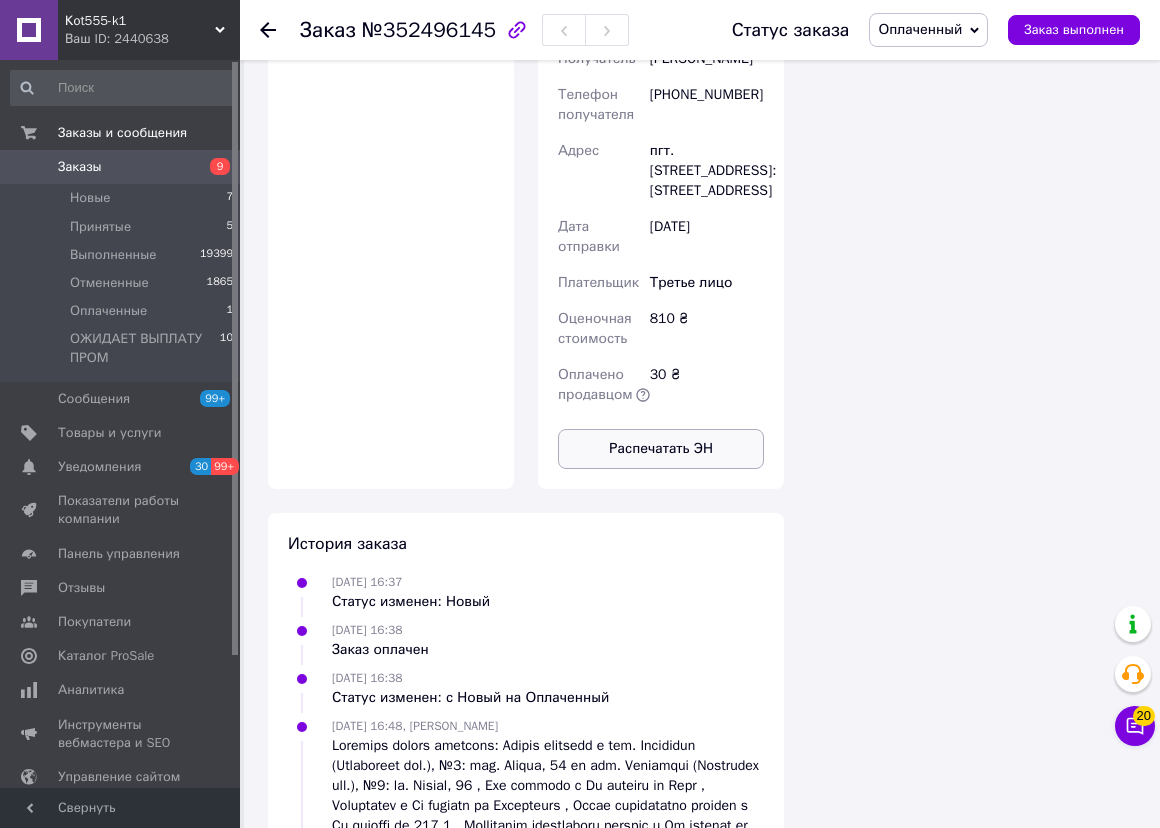 click on "Распечатать ЭН" at bounding box center [661, 449] 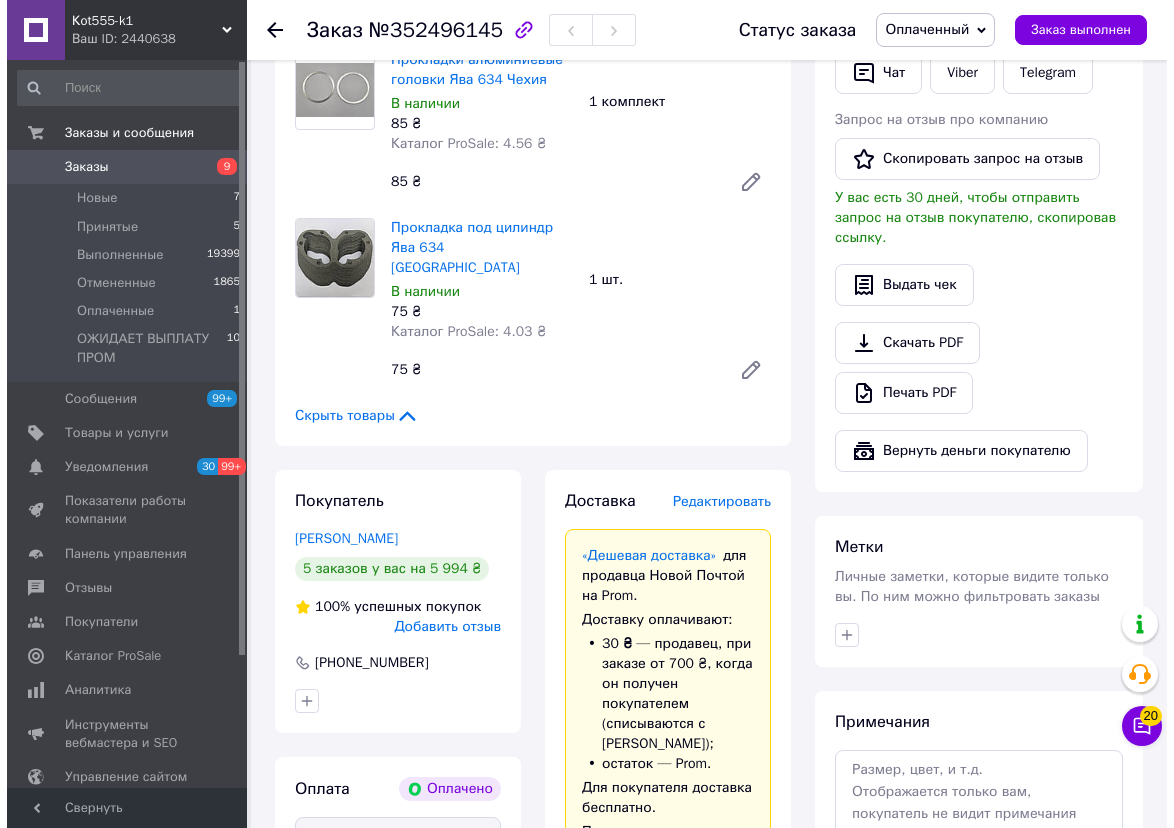 scroll, scrollTop: 454, scrollLeft: 0, axis: vertical 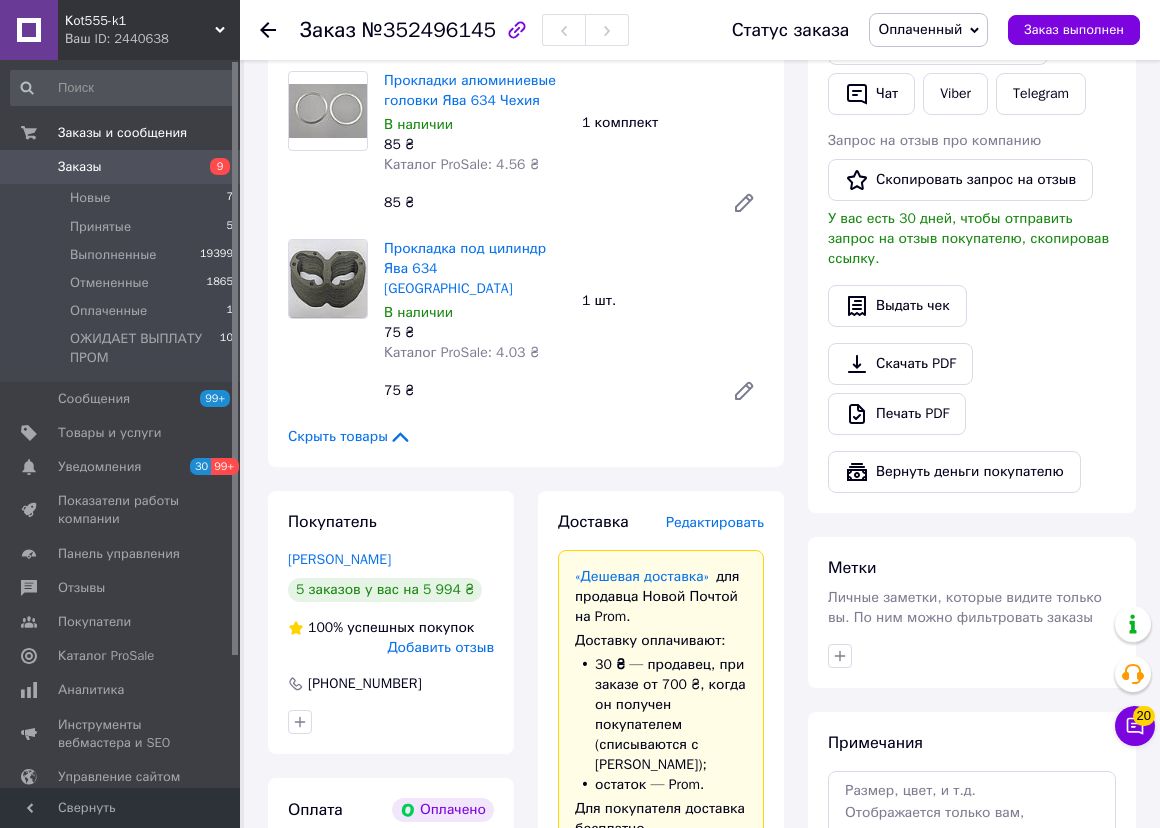 click on "Редактировать" at bounding box center (715, 522) 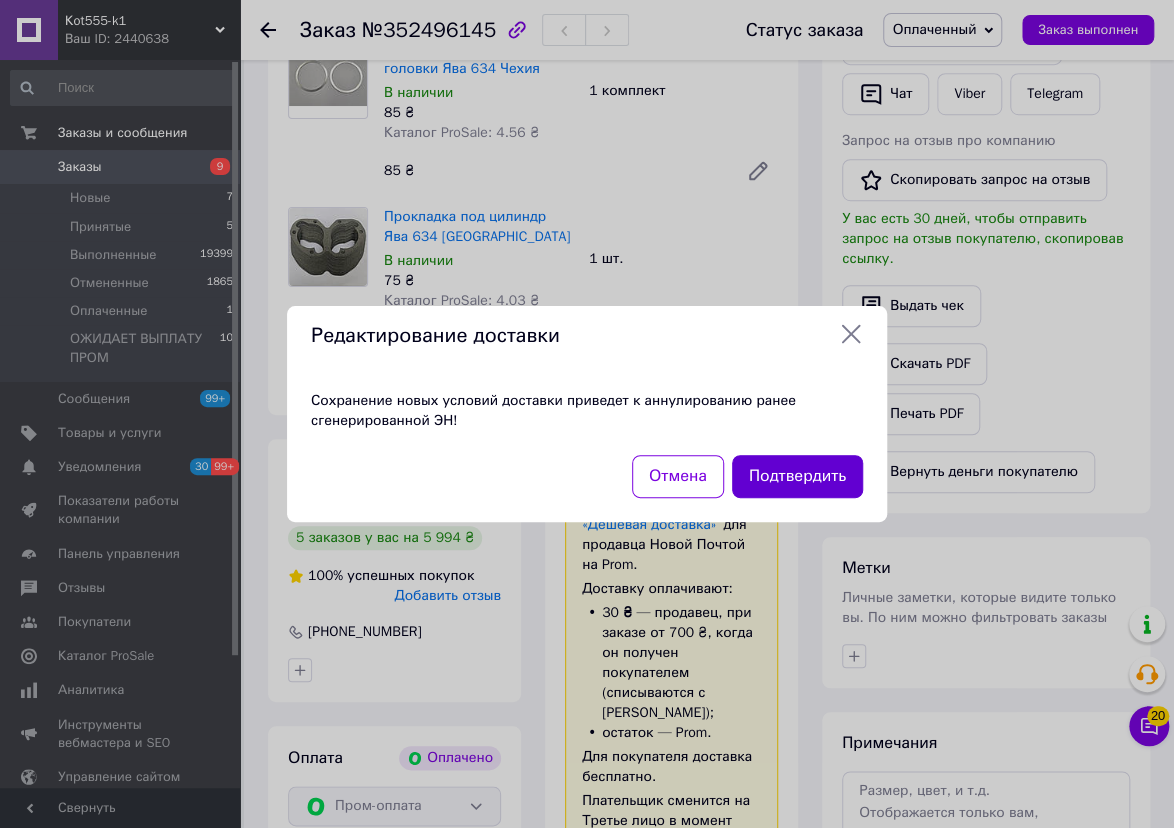 click on "Подтвердить" at bounding box center [797, 476] 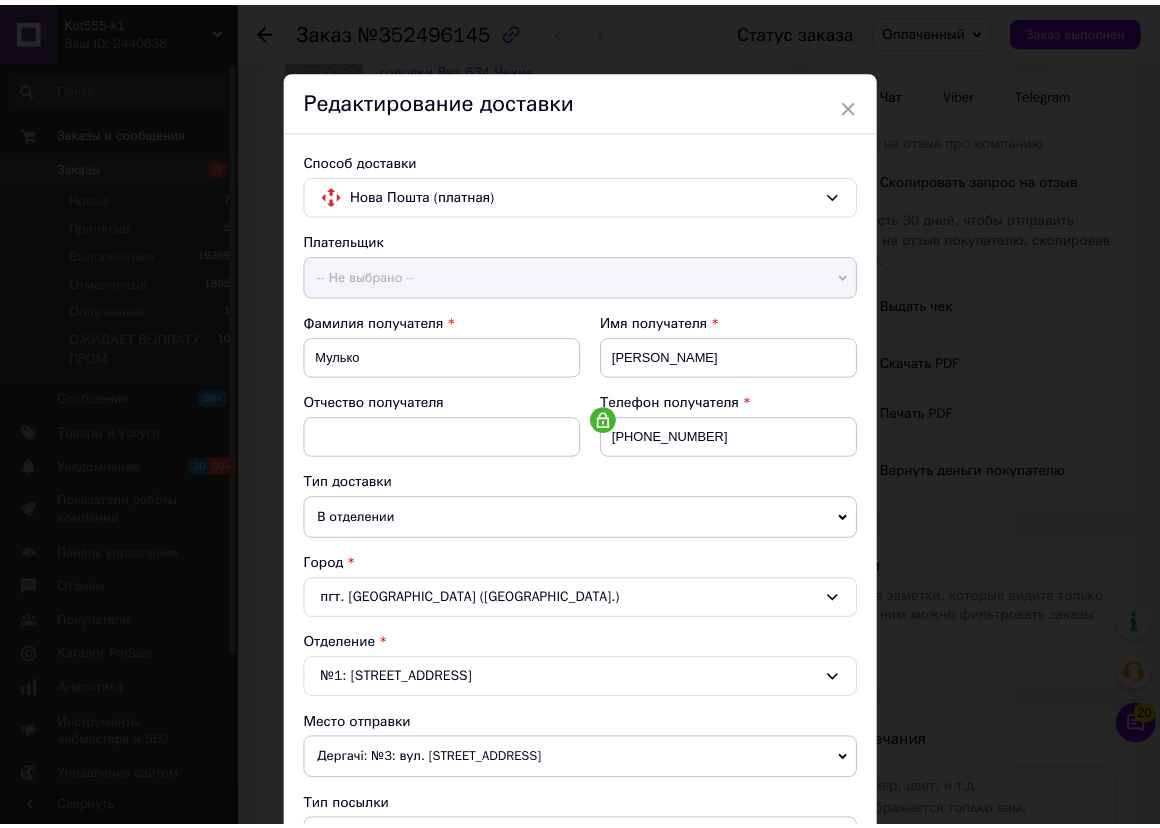 scroll, scrollTop: 497, scrollLeft: 0, axis: vertical 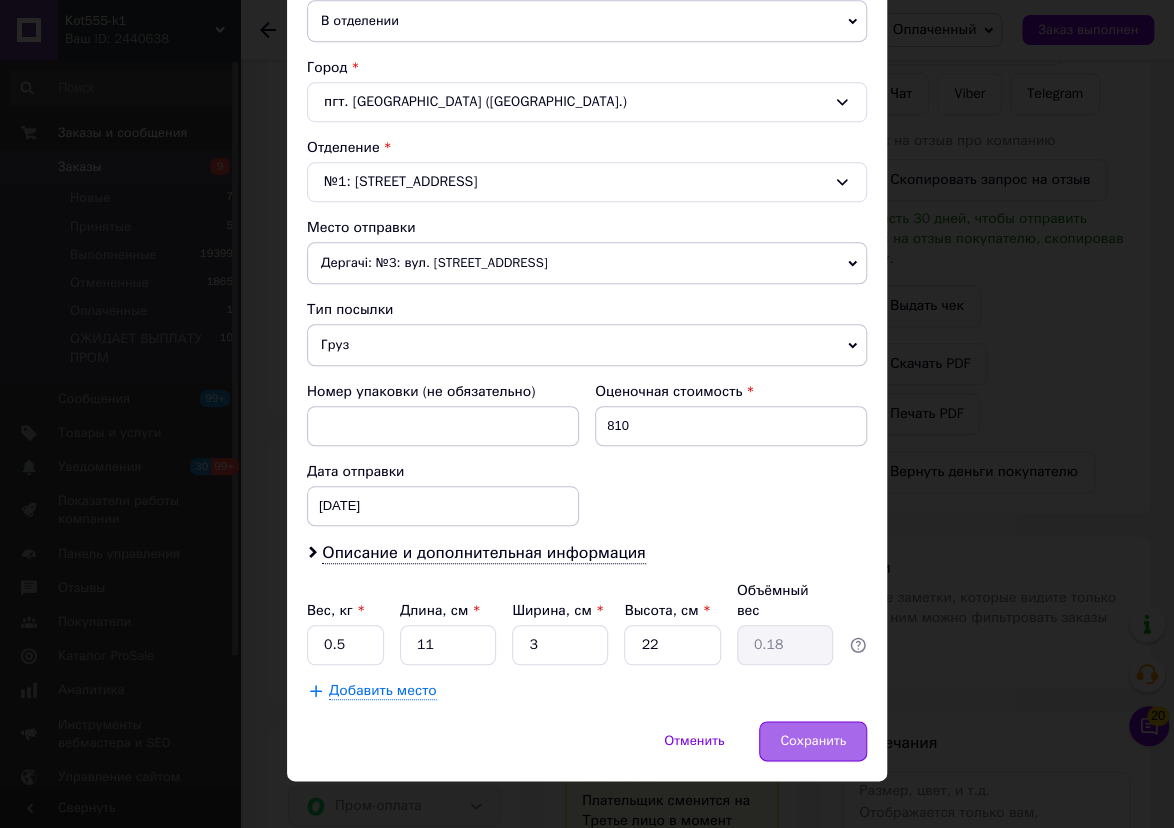 click on "Сохранить" at bounding box center (813, 741) 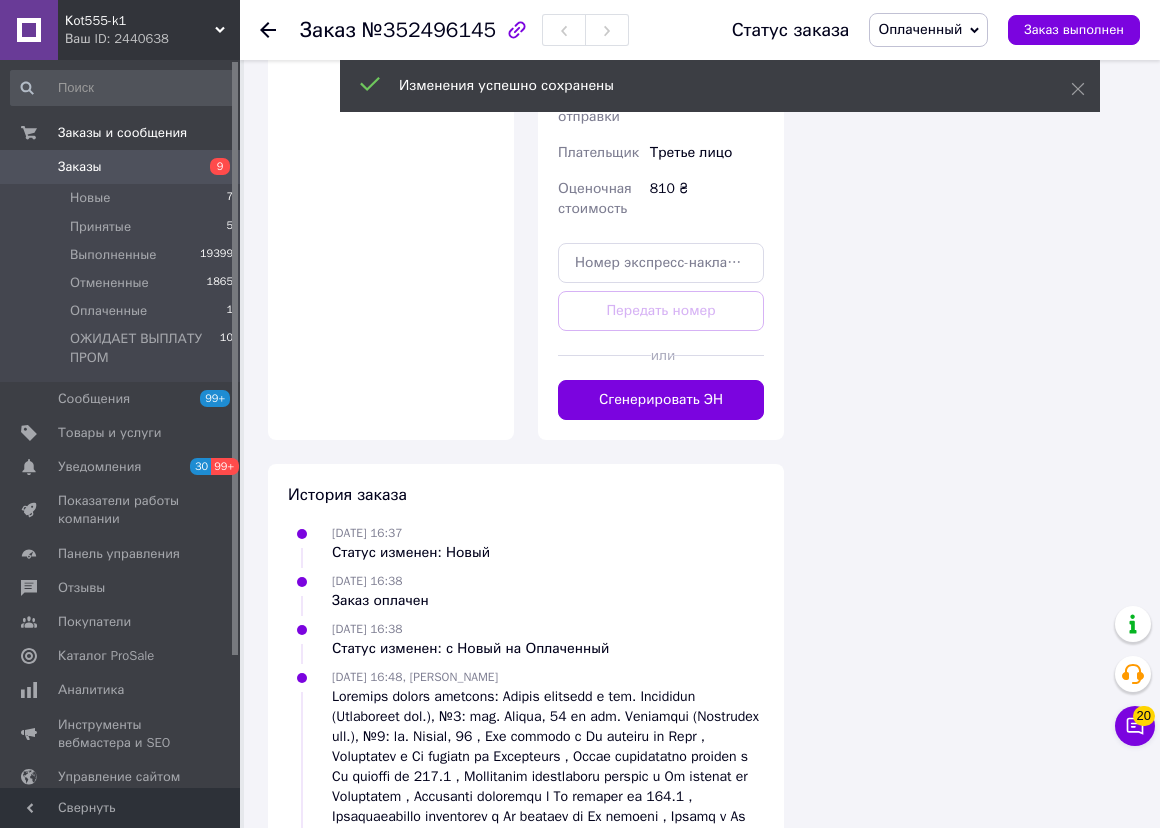 scroll, scrollTop: 1636, scrollLeft: 0, axis: vertical 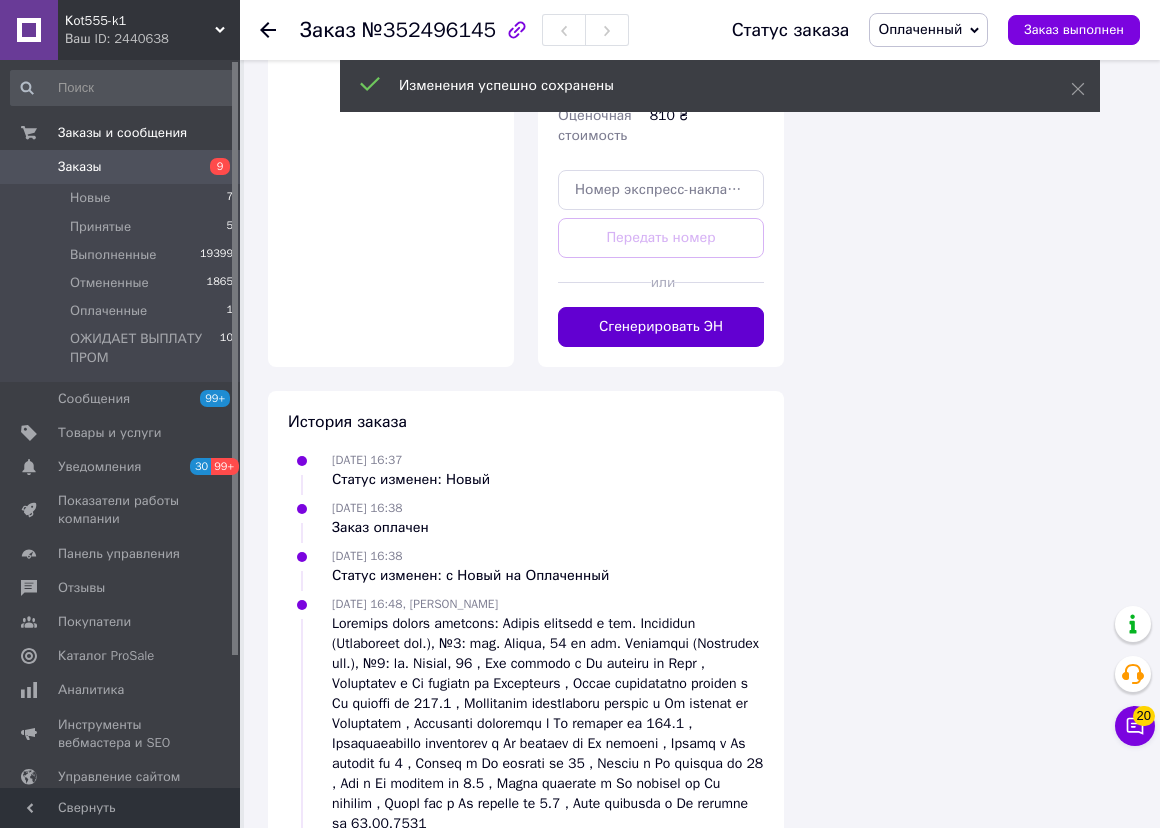 click on "Сгенерировать ЭН" at bounding box center (661, 327) 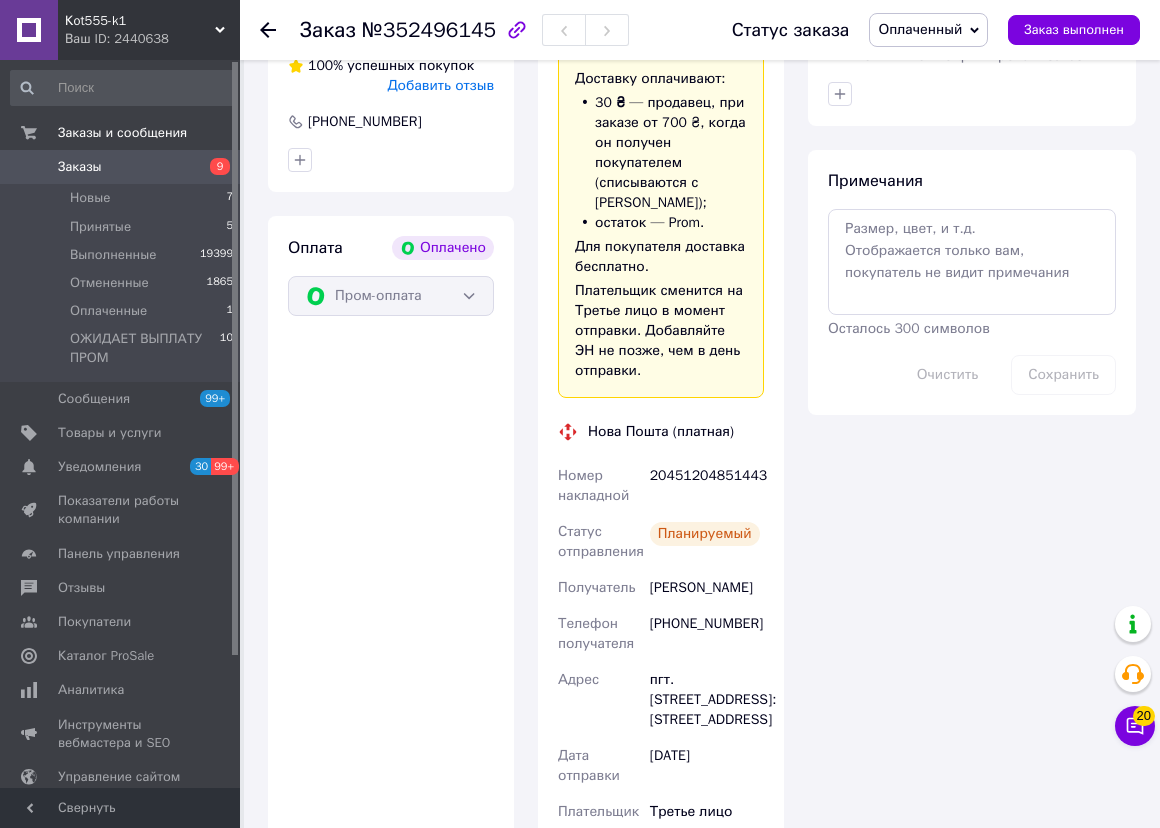 scroll, scrollTop: 1000, scrollLeft: 0, axis: vertical 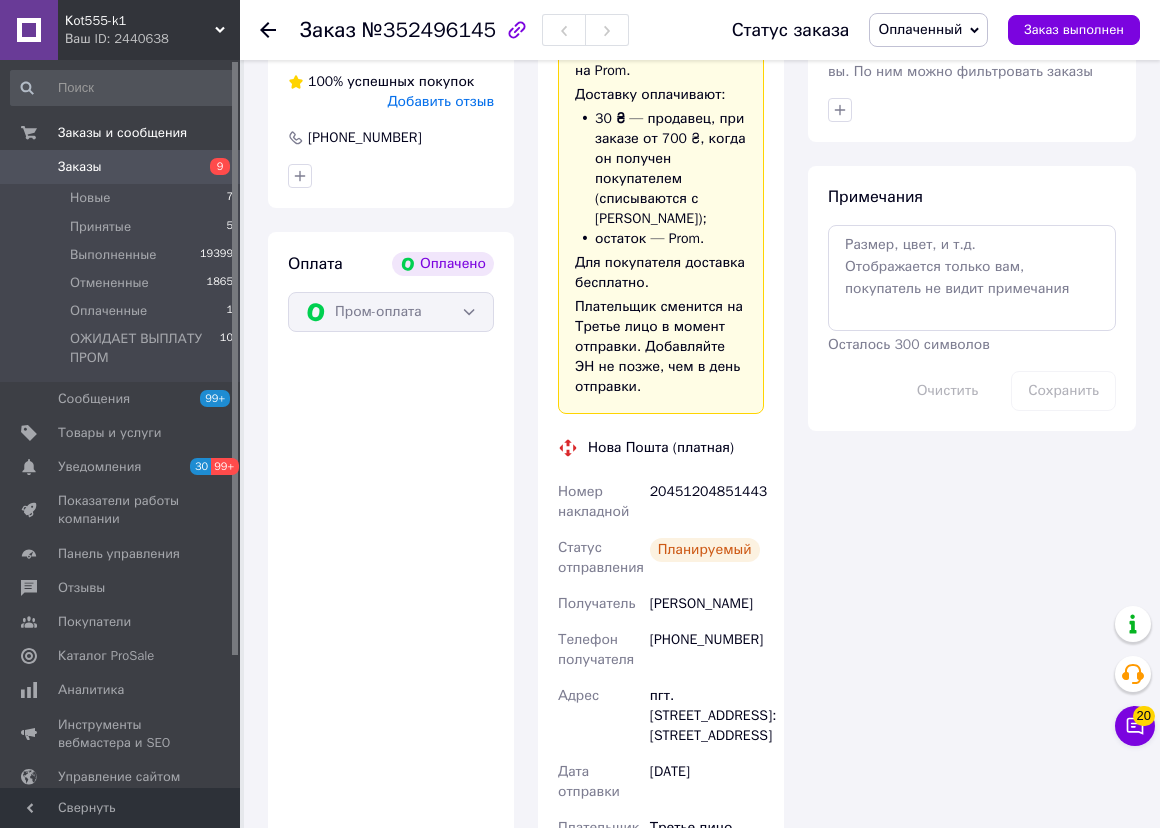 click on "Оплаченный" at bounding box center [920, 29] 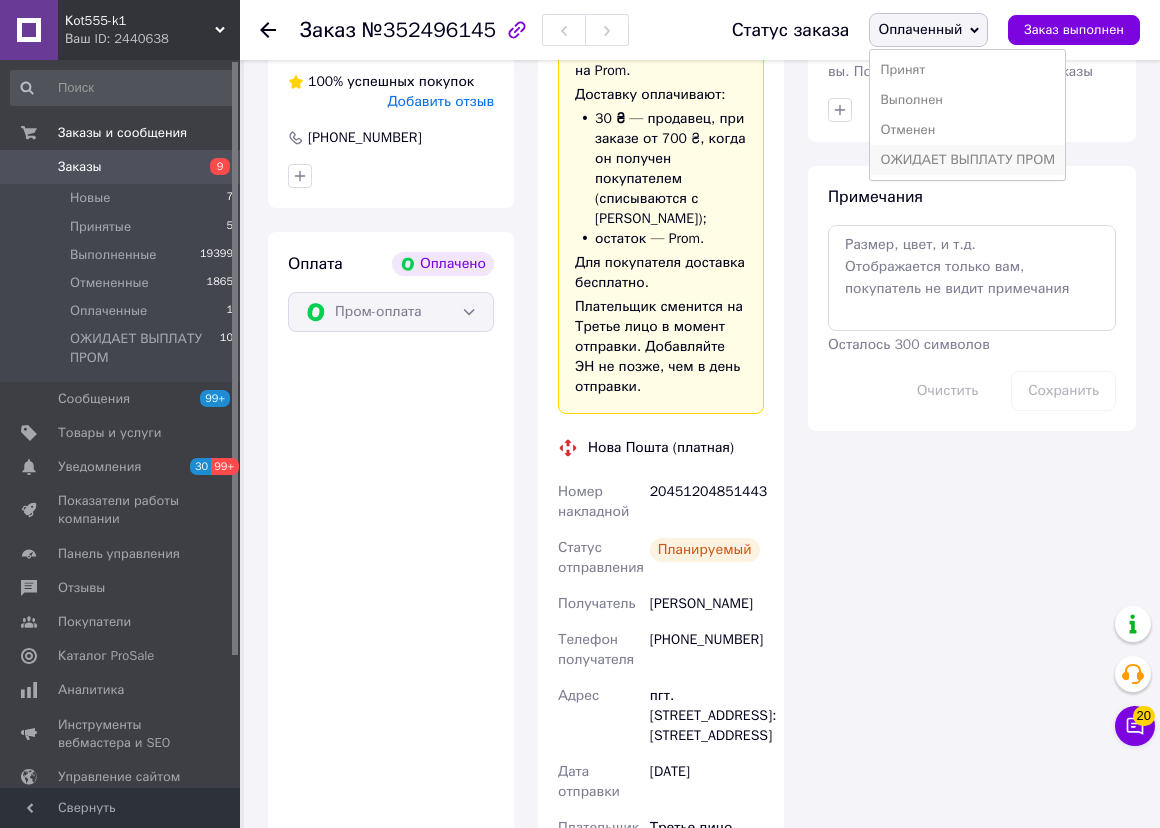 click on "ОЖИДАЕТ ВЫПЛАТУ ПРОМ" at bounding box center (967, 160) 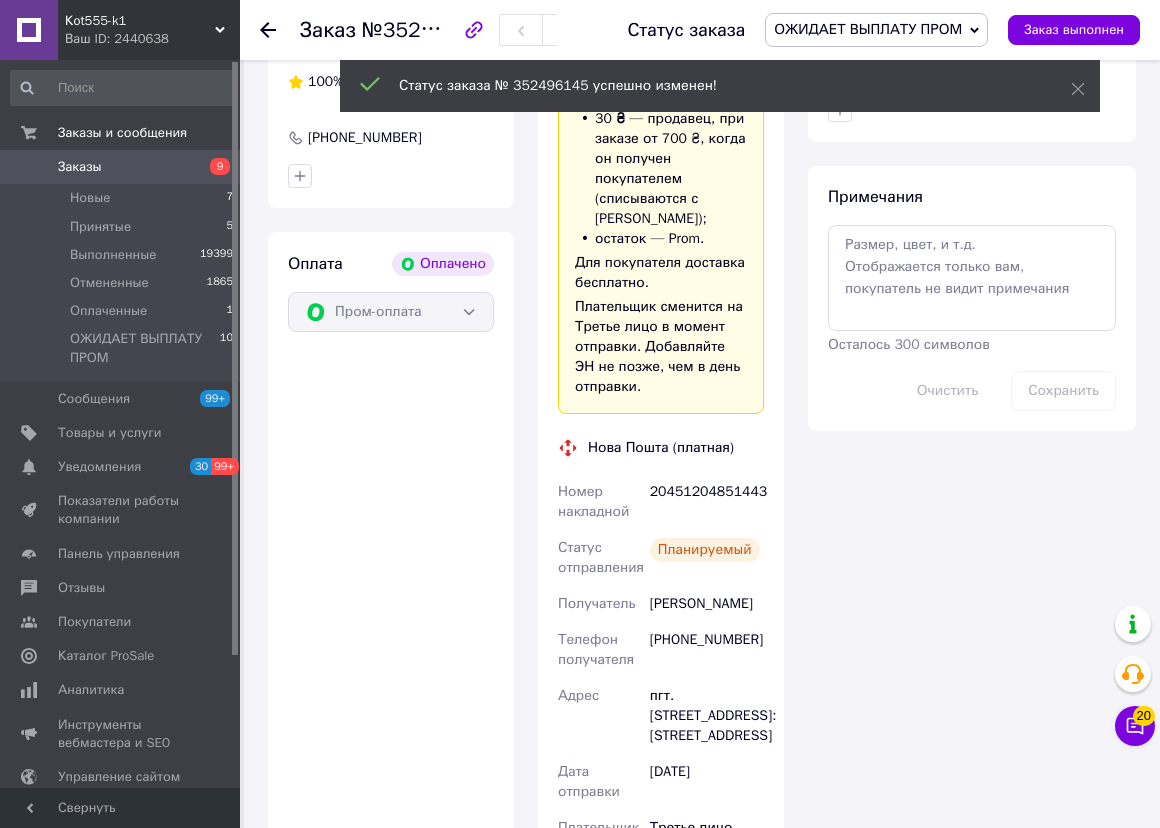 scroll, scrollTop: 43, scrollLeft: 0, axis: vertical 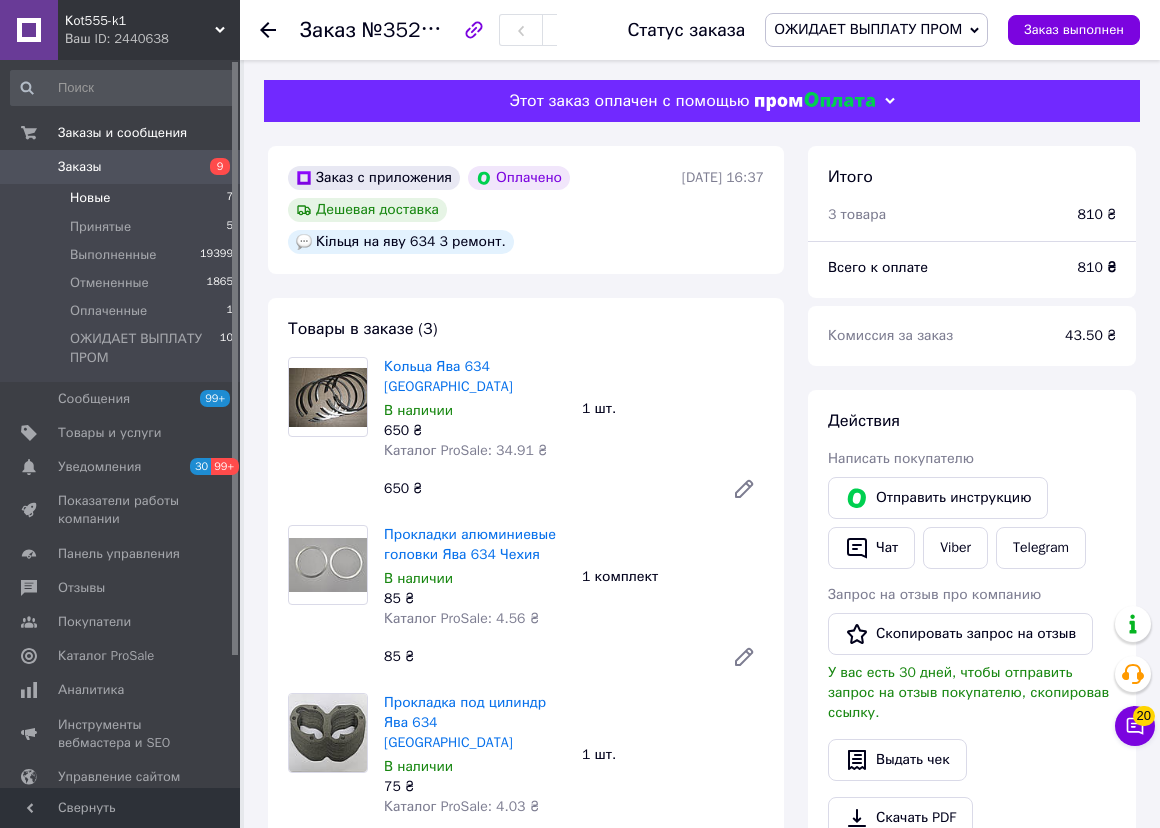 click on "Новые" at bounding box center [90, 198] 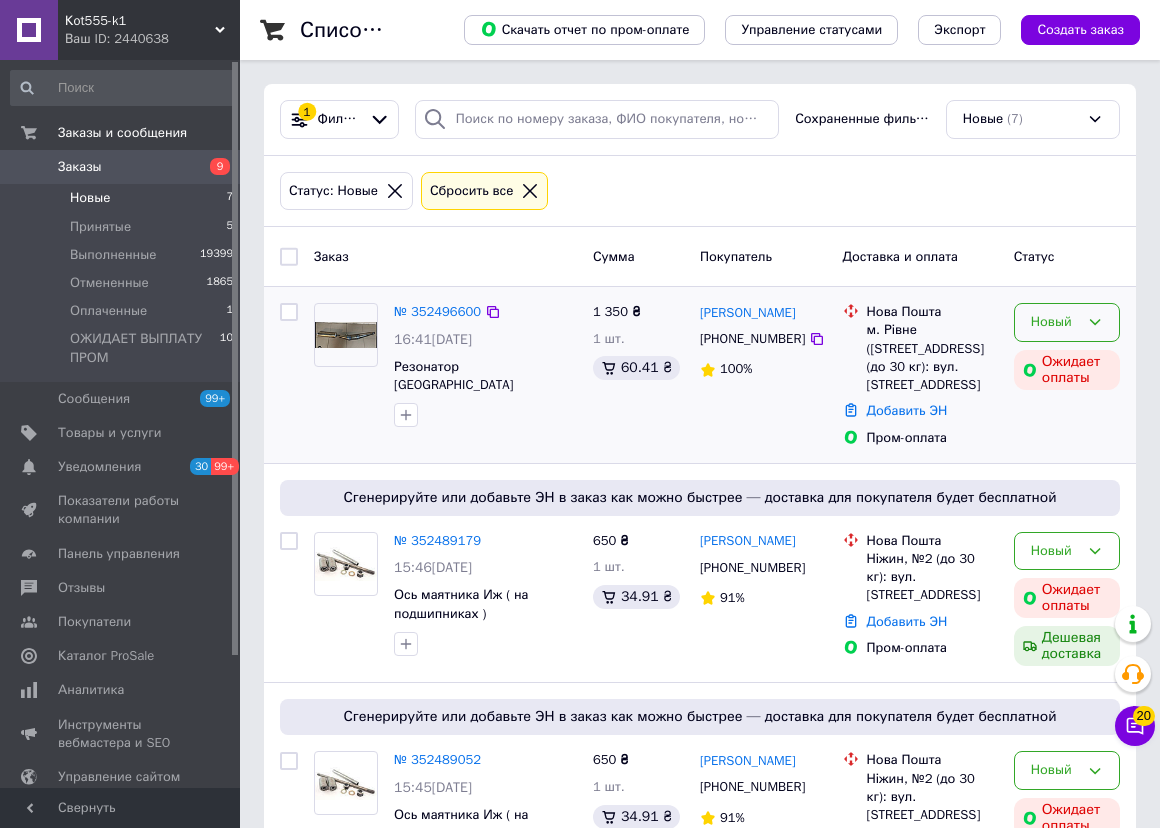 click on "Новый" at bounding box center [1055, 322] 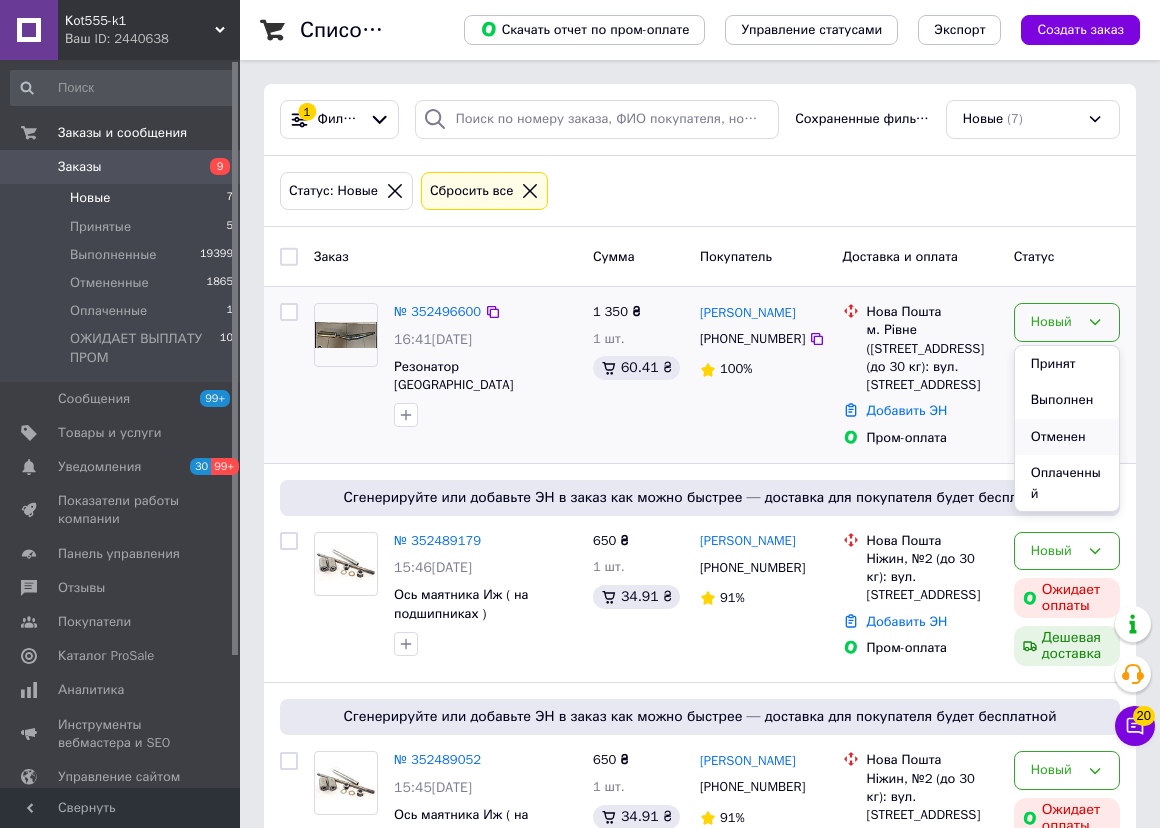 click on "Отменен" at bounding box center (1067, 437) 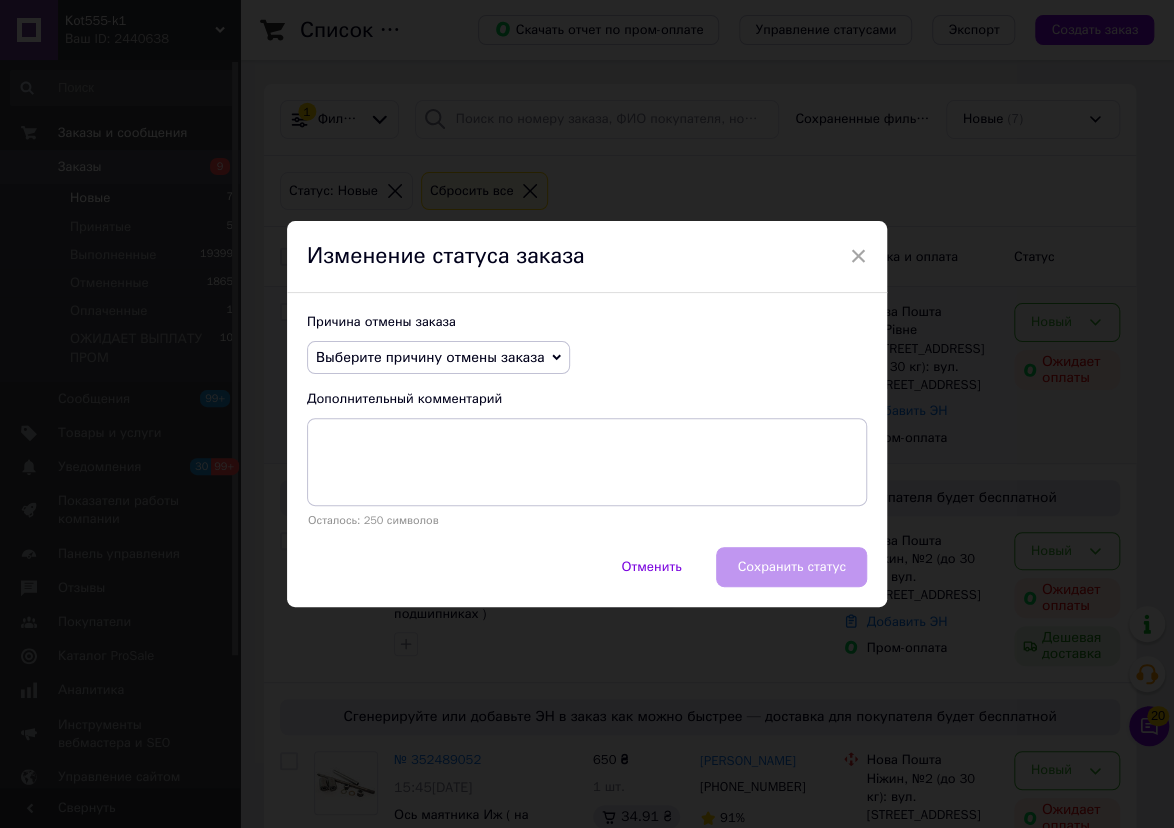 click on "Выберите причину отмены заказа" at bounding box center [430, 357] 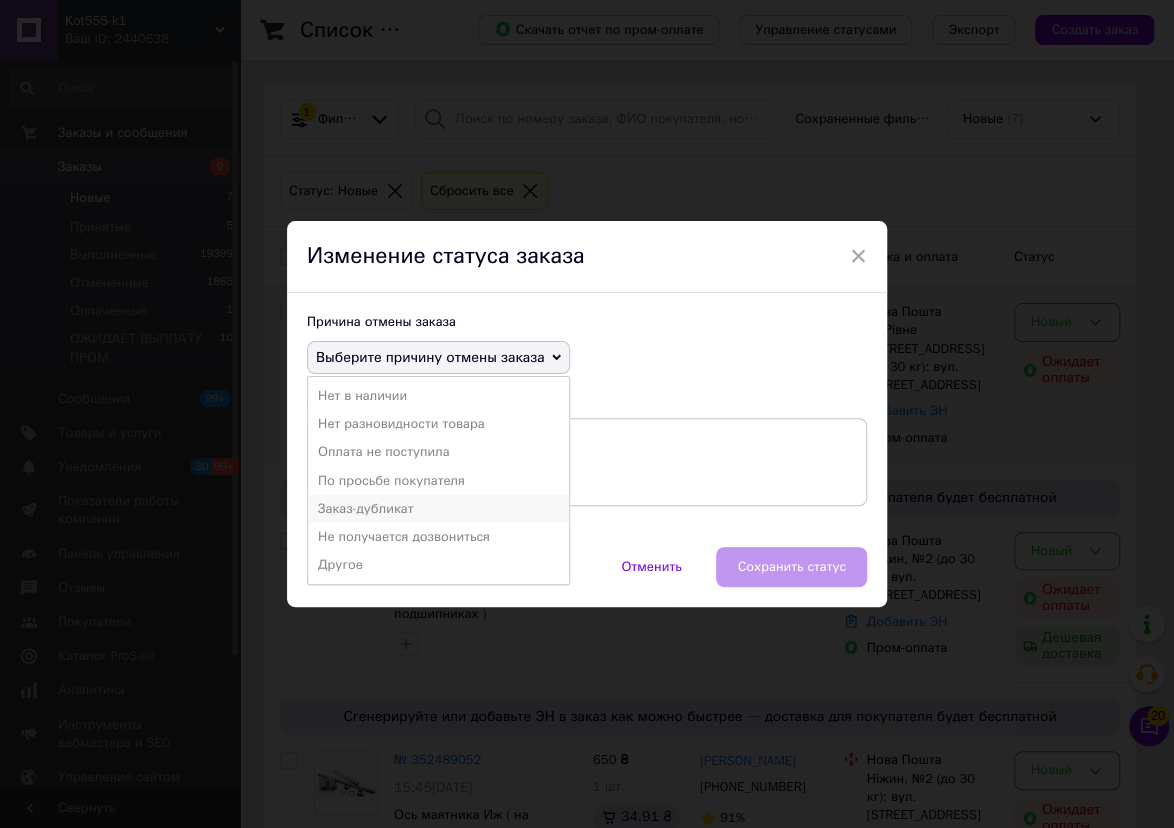 click on "Заказ-дубликат" at bounding box center (438, 509) 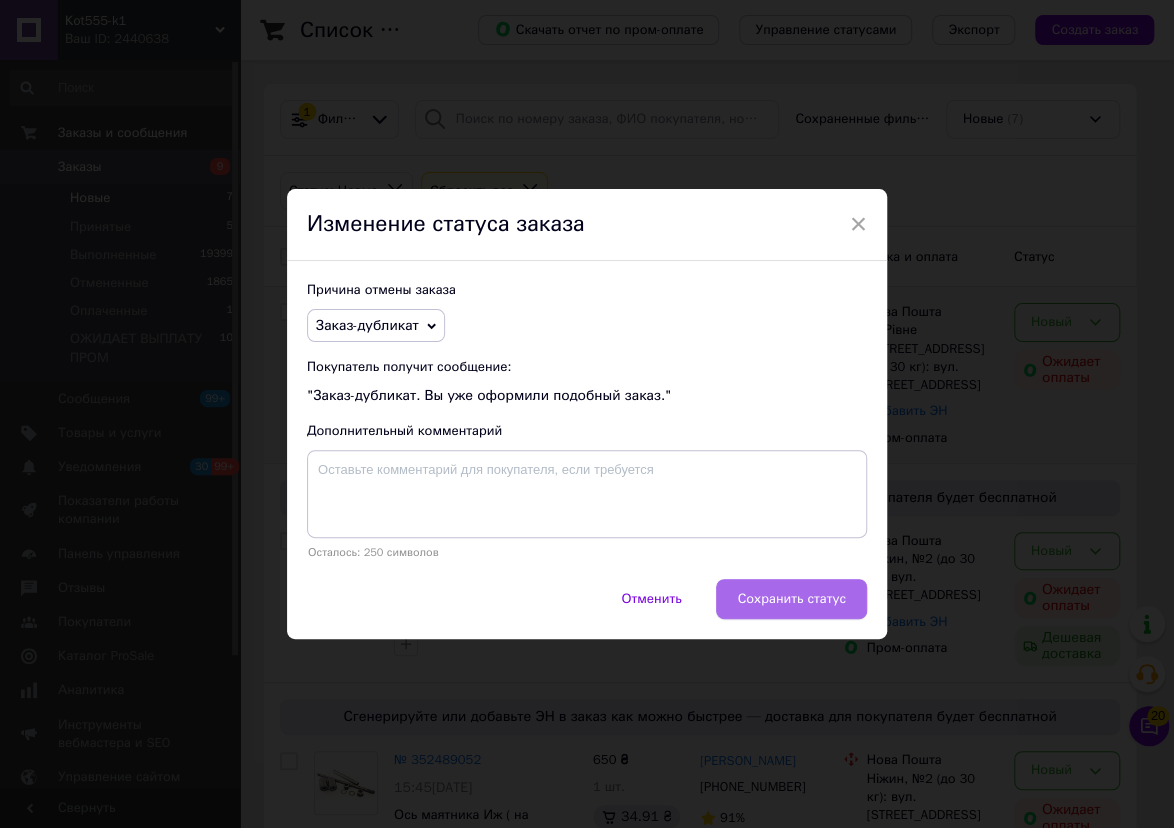 click on "Сохранить статус" at bounding box center (791, 599) 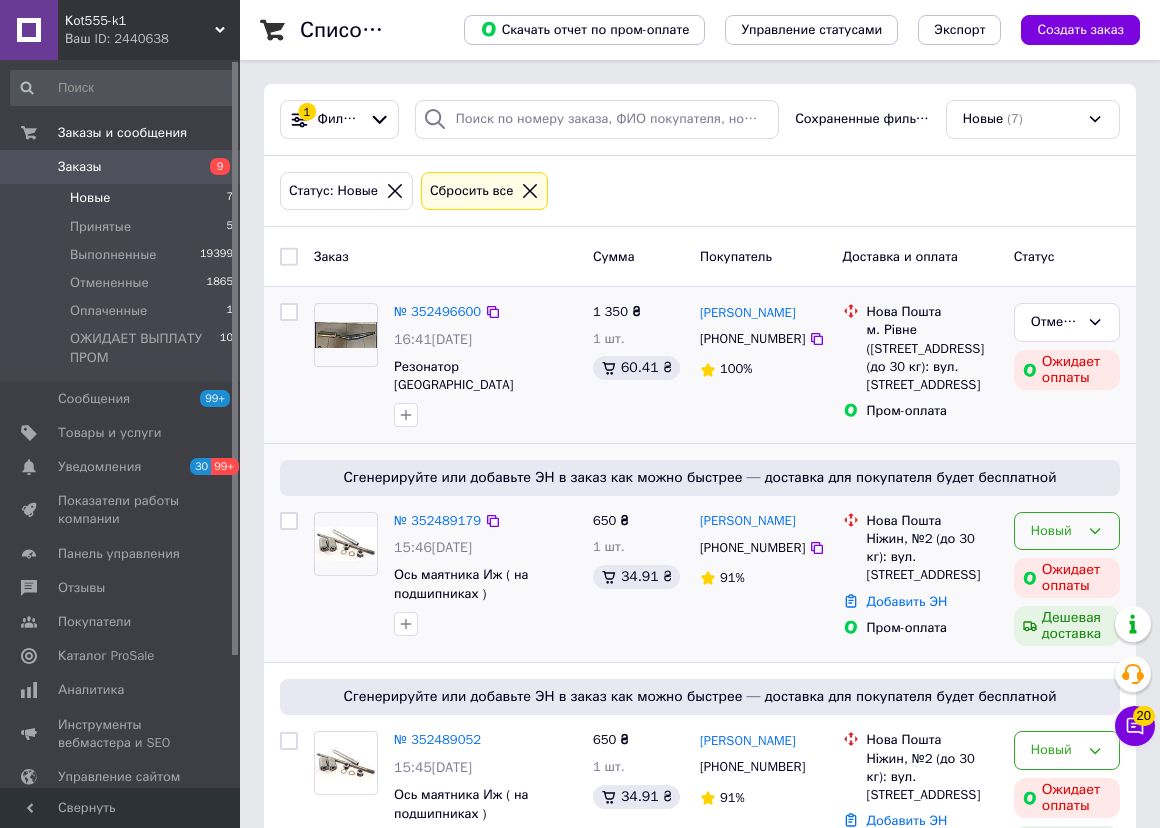 click 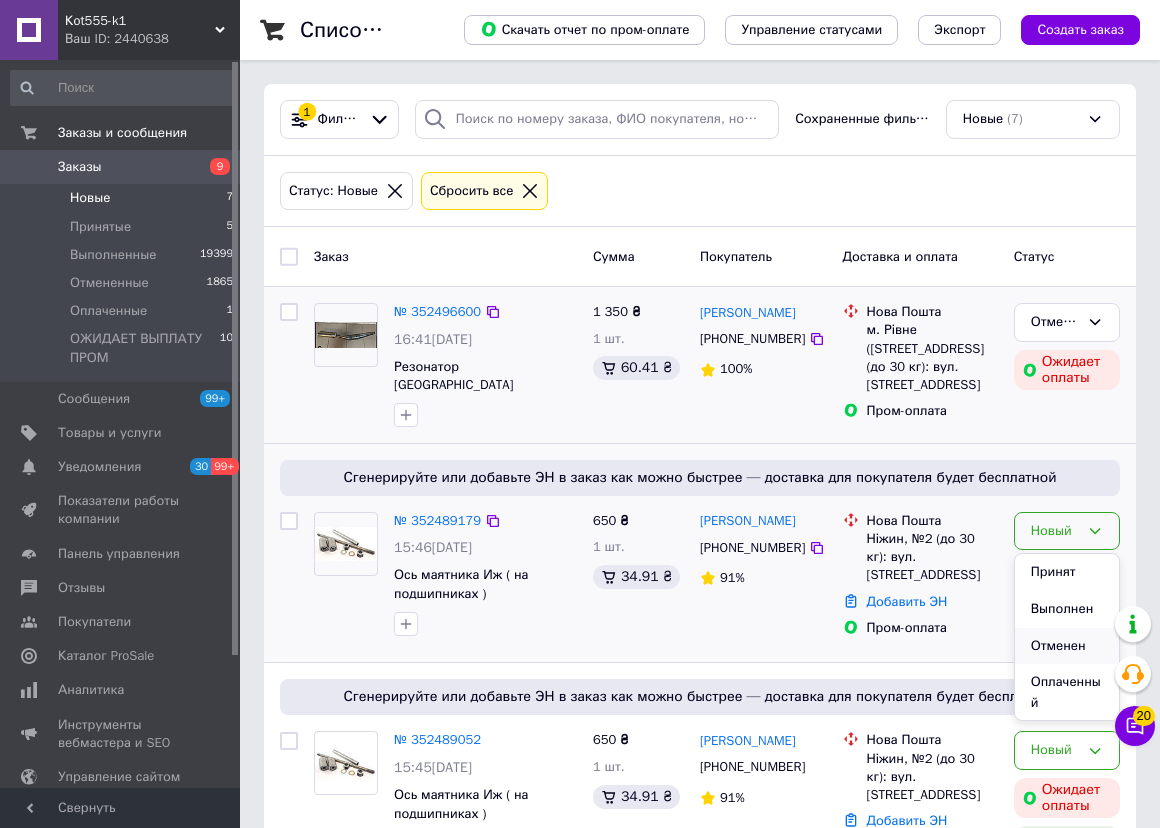 click on "Отменен" at bounding box center [1067, 646] 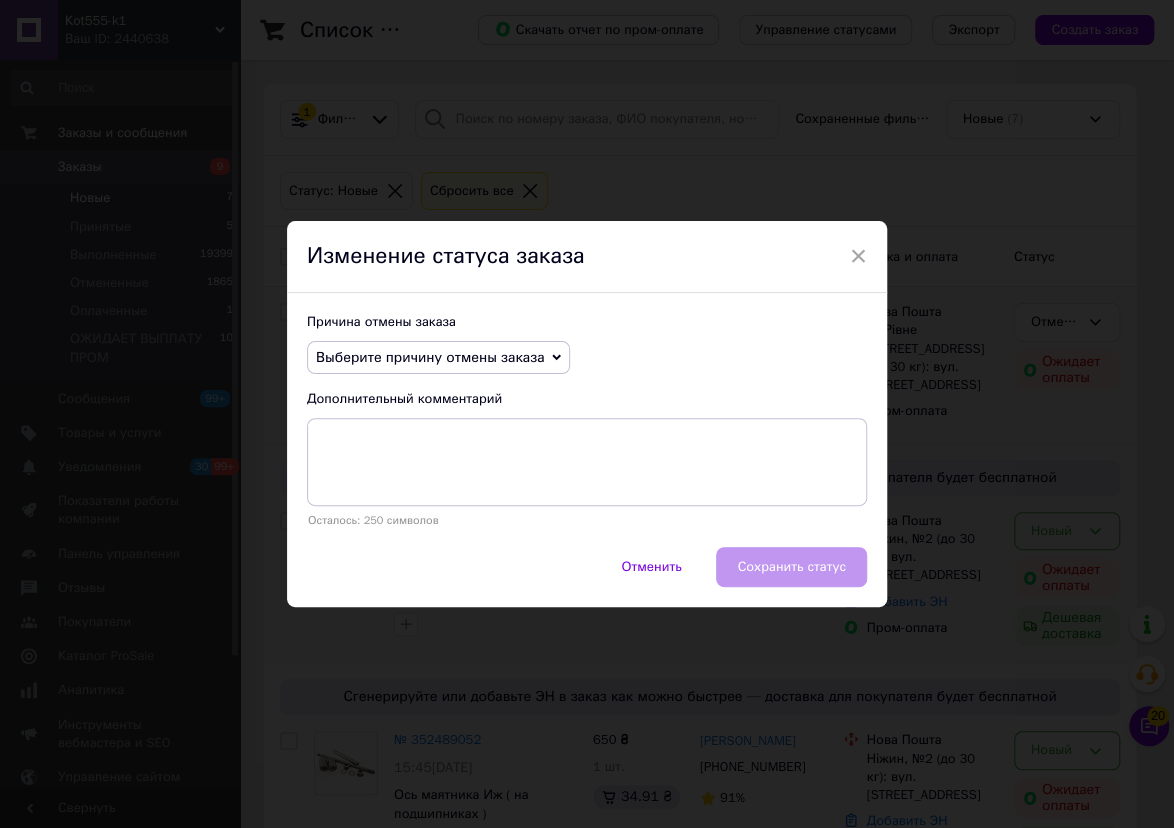 click on "Выберите причину отмены заказа" at bounding box center [430, 357] 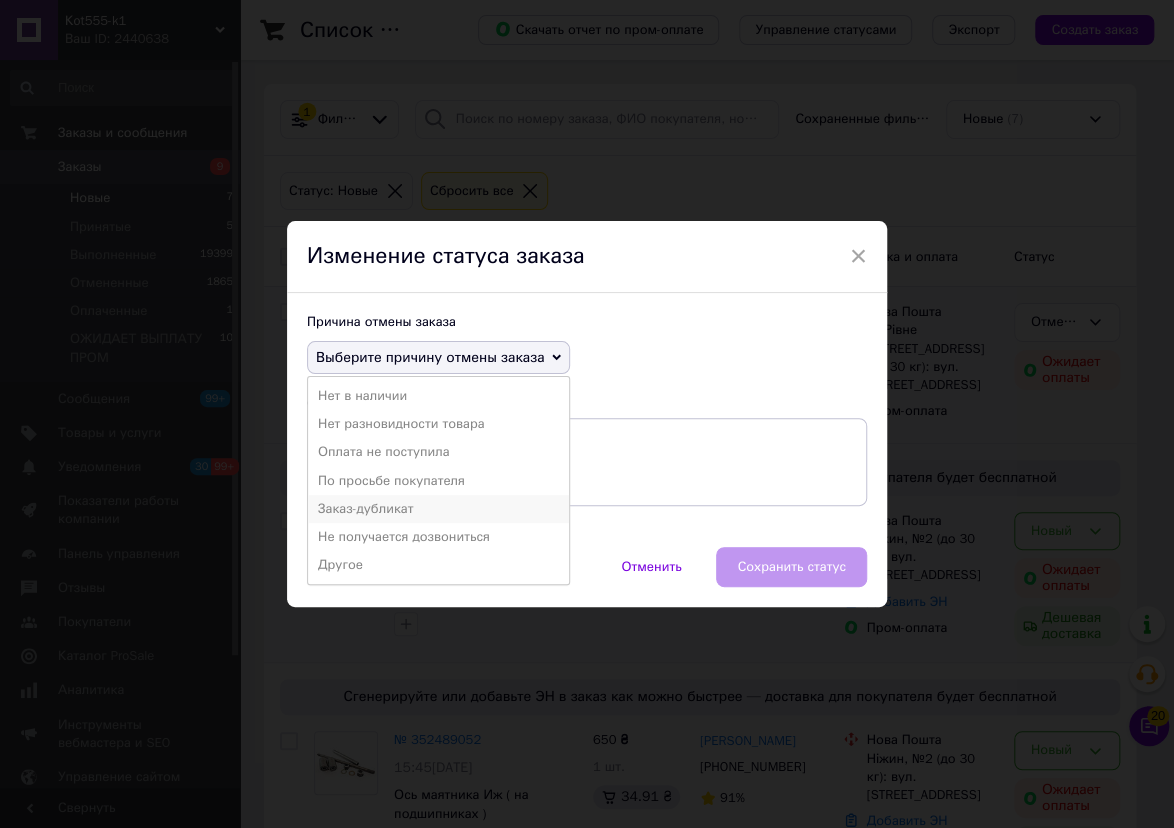 click on "Заказ-дубликат" at bounding box center (438, 509) 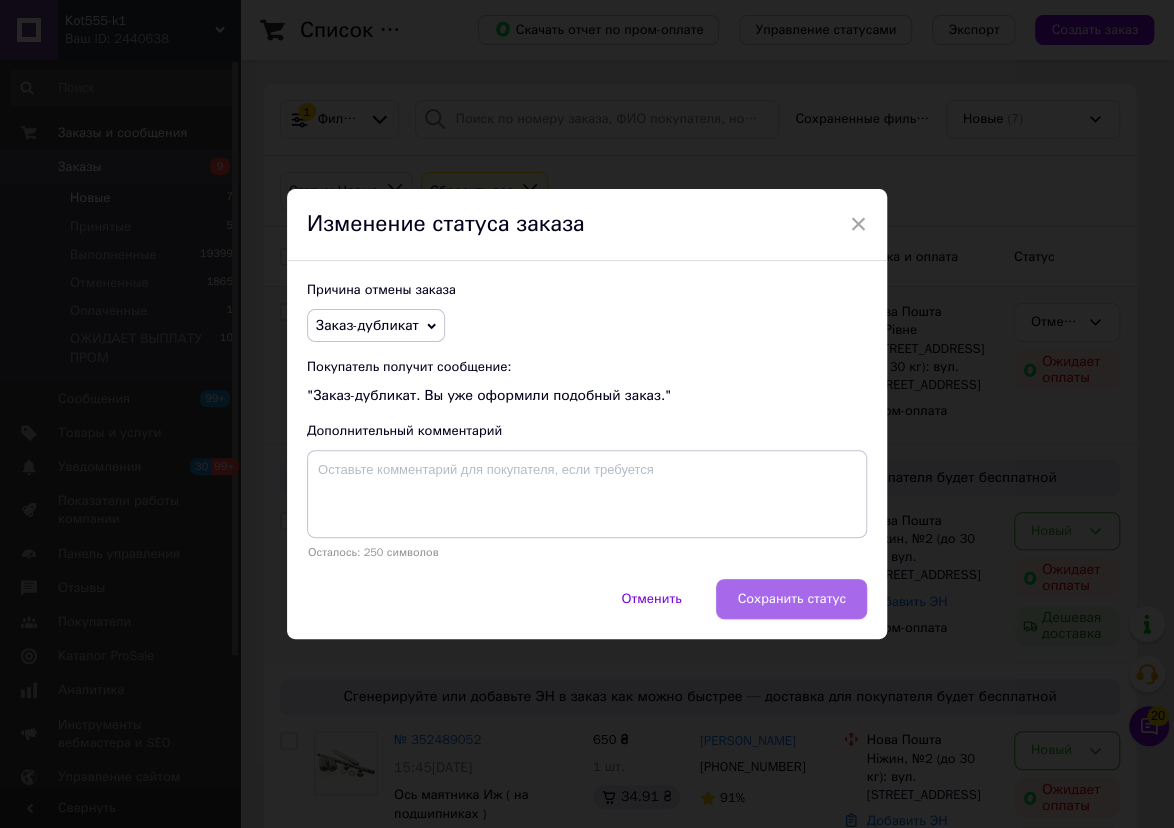 click on "Сохранить статус" at bounding box center [791, 599] 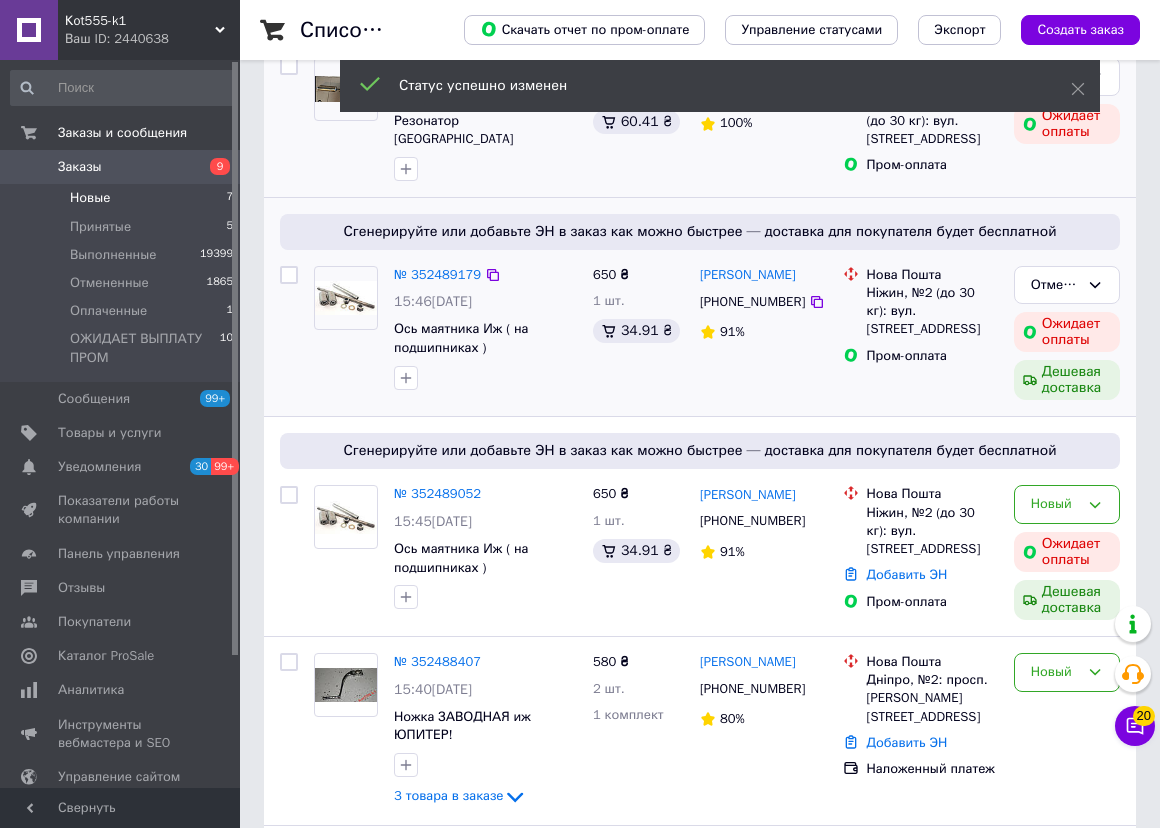 scroll, scrollTop: 272, scrollLeft: 0, axis: vertical 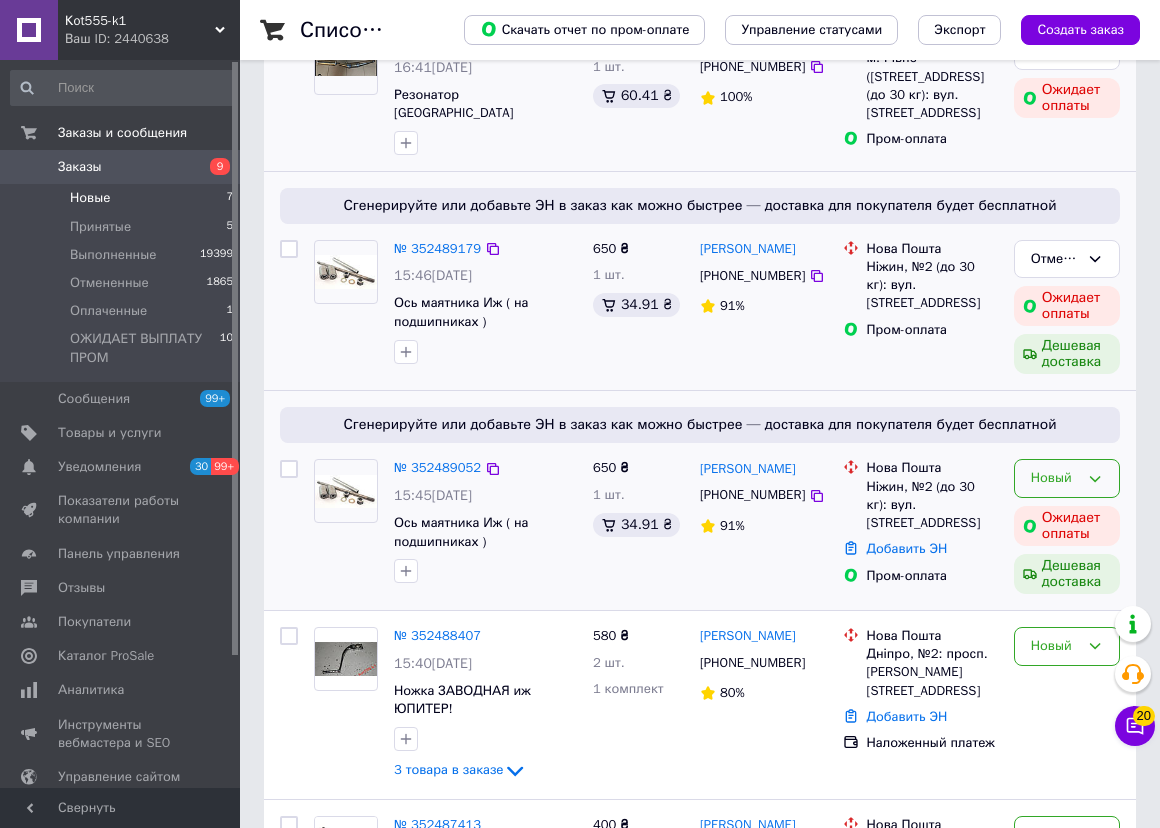 click on "Новый" at bounding box center [1067, 478] 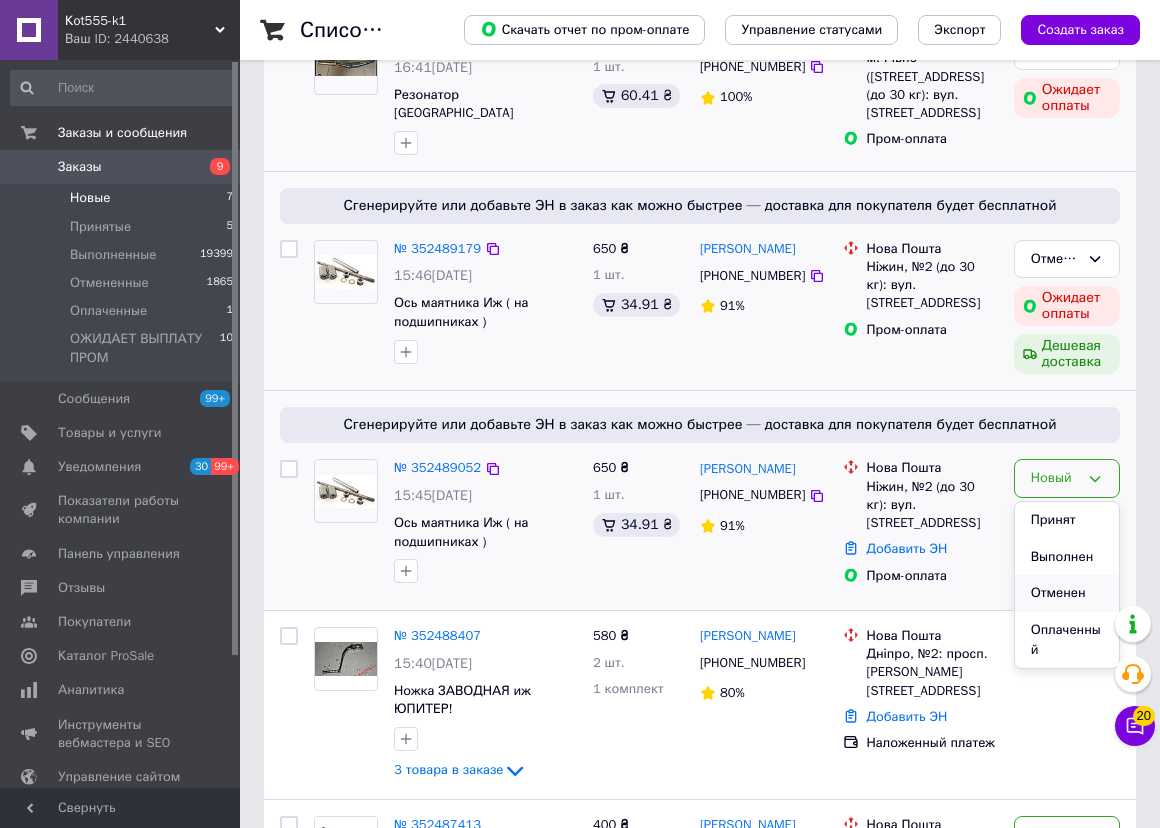 click on "Отменен" at bounding box center [1067, 593] 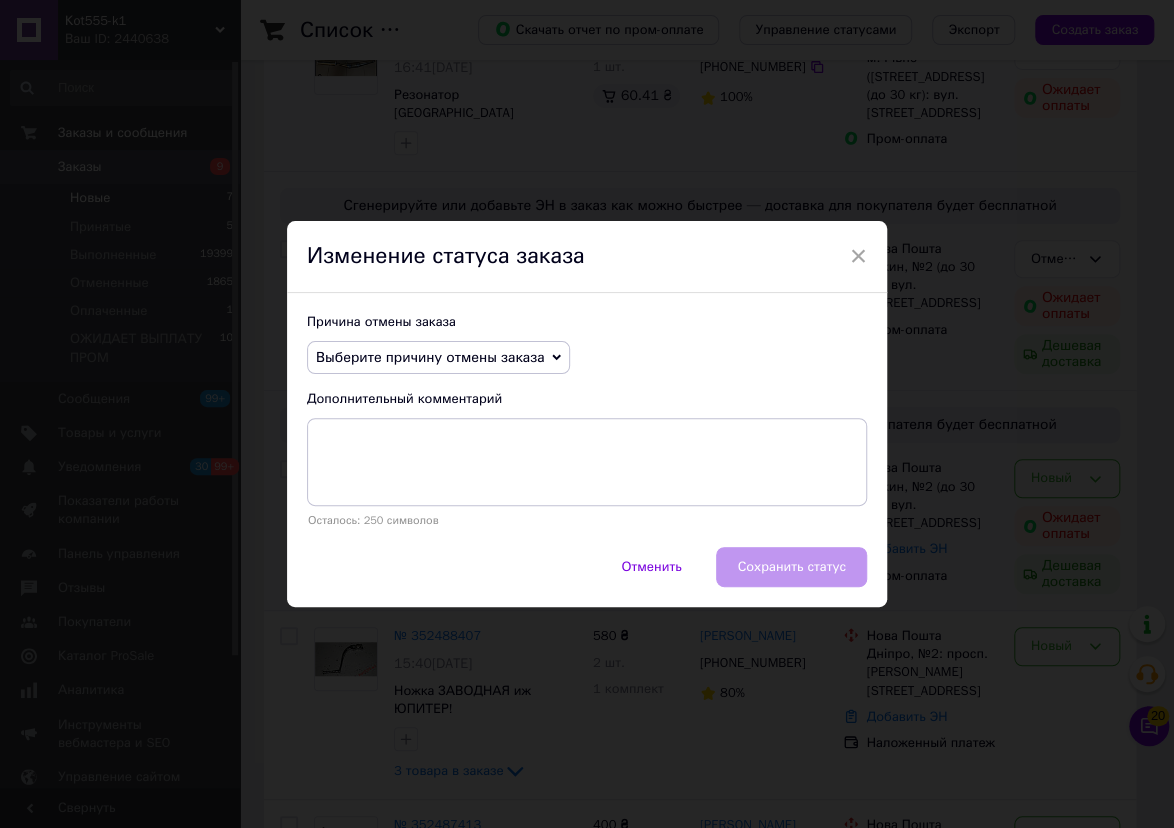 click on "Выберите причину отмены заказа" at bounding box center (430, 357) 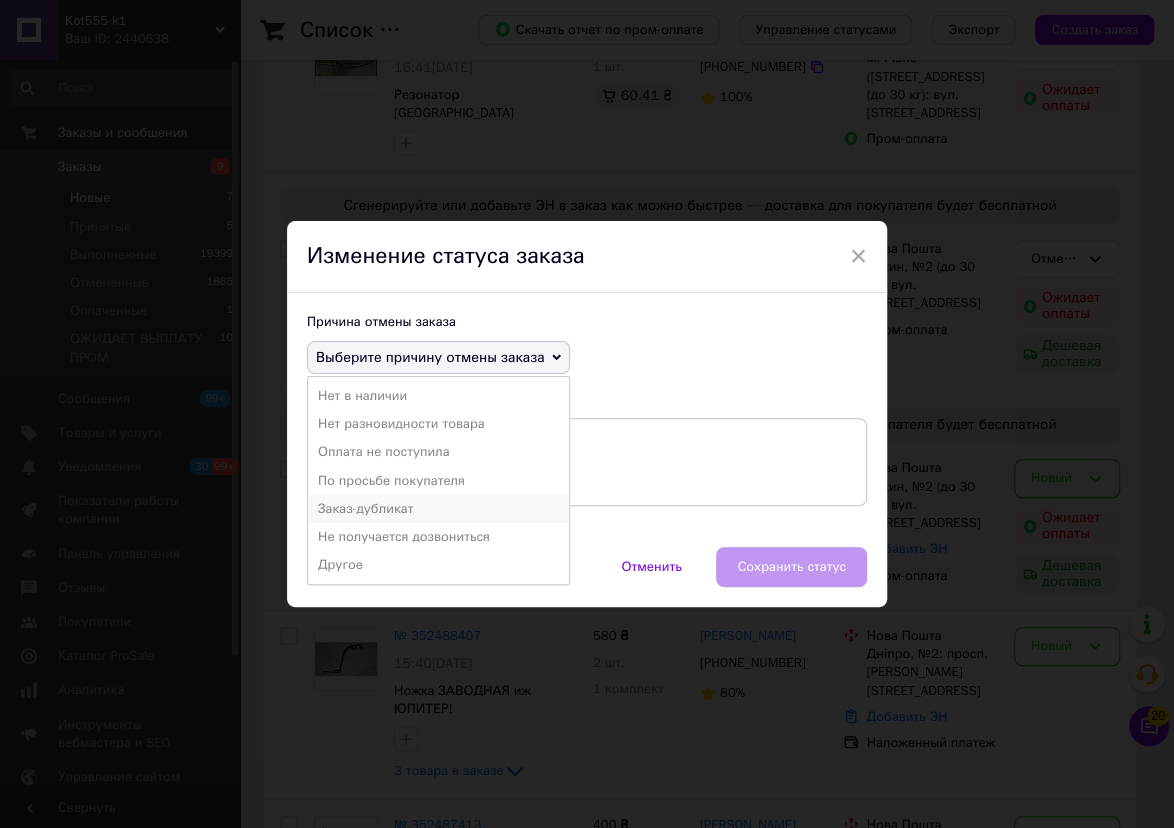 click on "Заказ-дубликат" at bounding box center (438, 509) 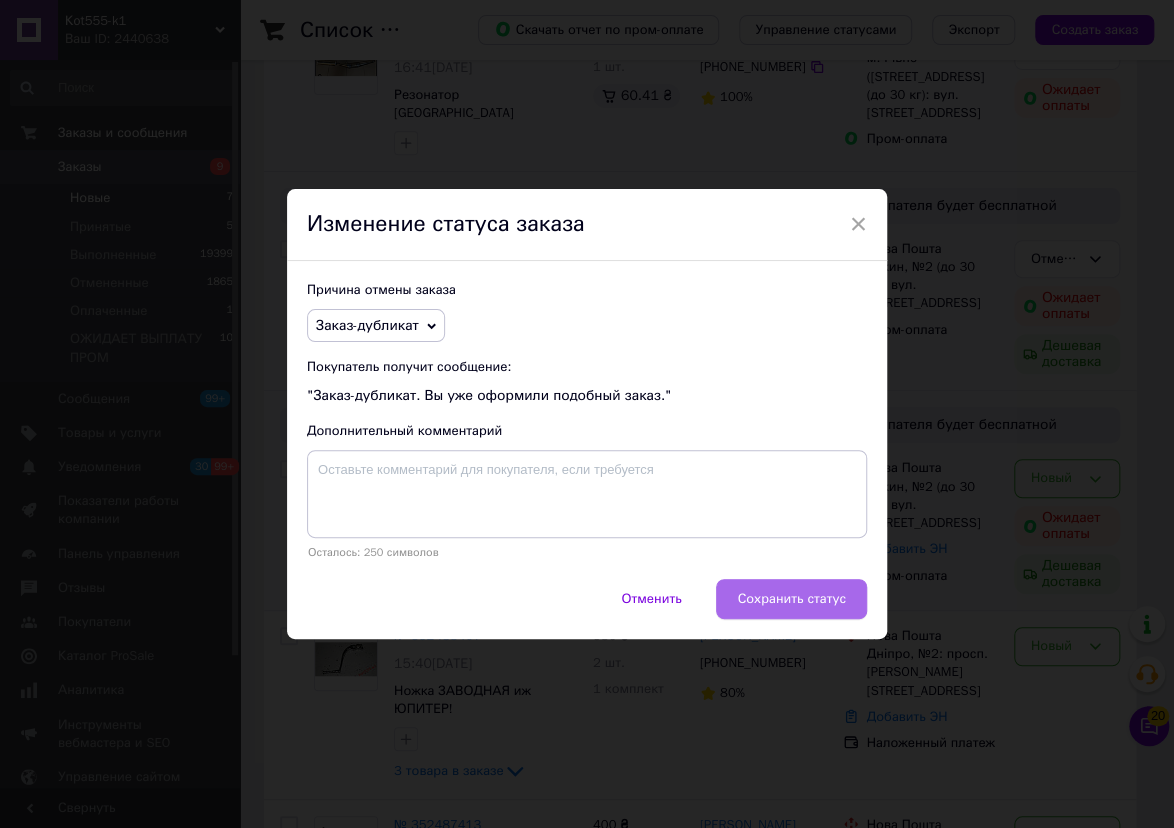 click on "Сохранить статус" at bounding box center [791, 599] 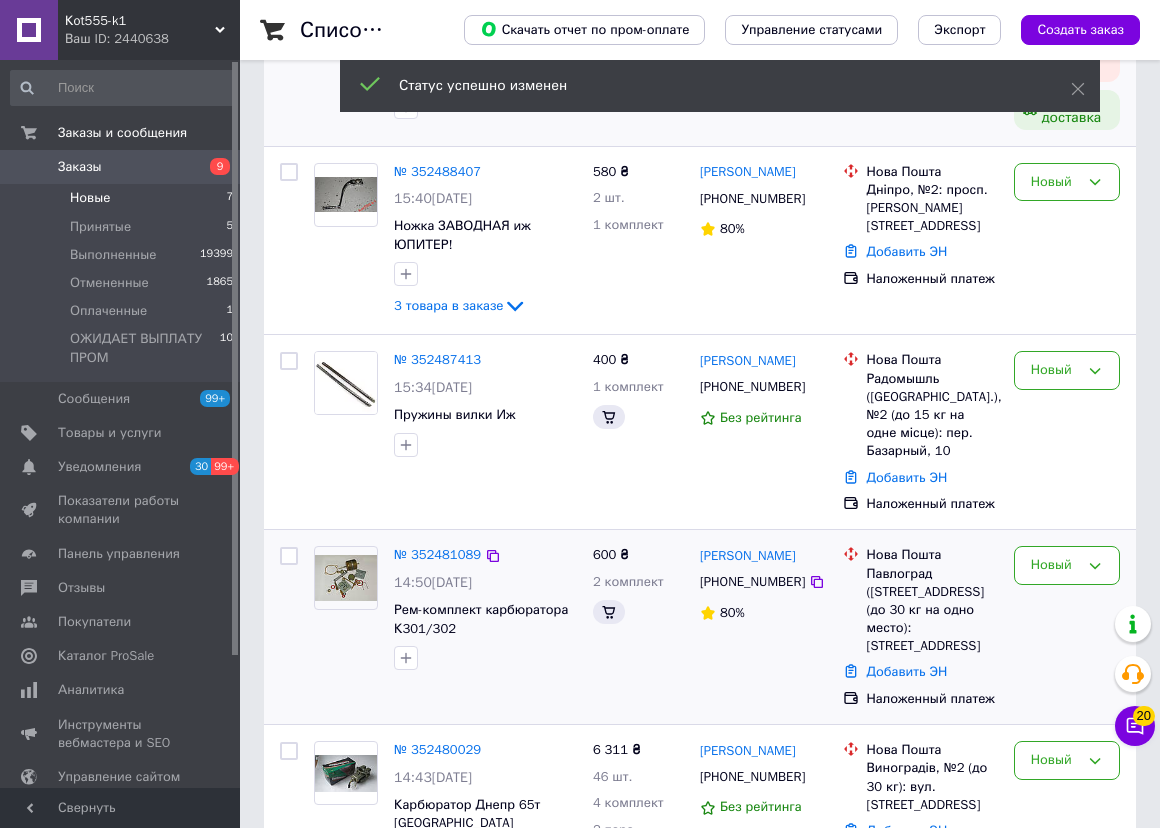 scroll, scrollTop: 363, scrollLeft: 0, axis: vertical 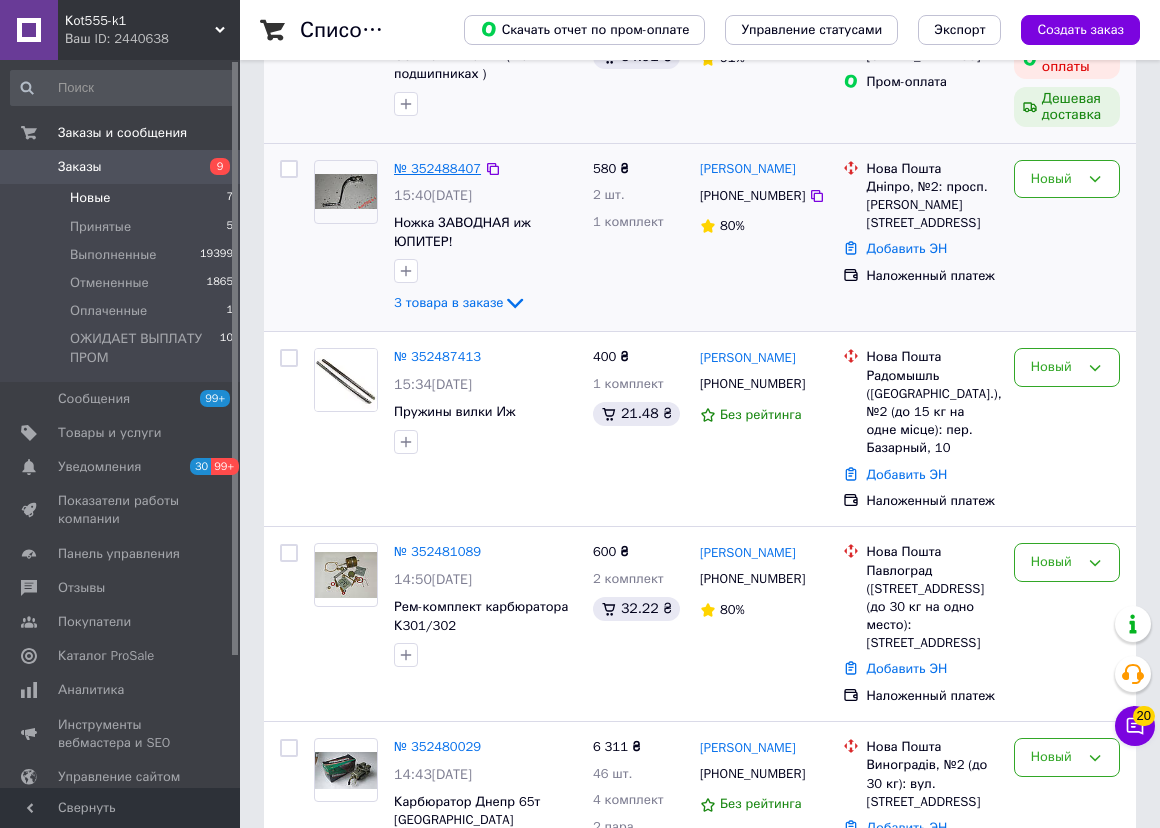 click on "№ 352488407" at bounding box center (437, 168) 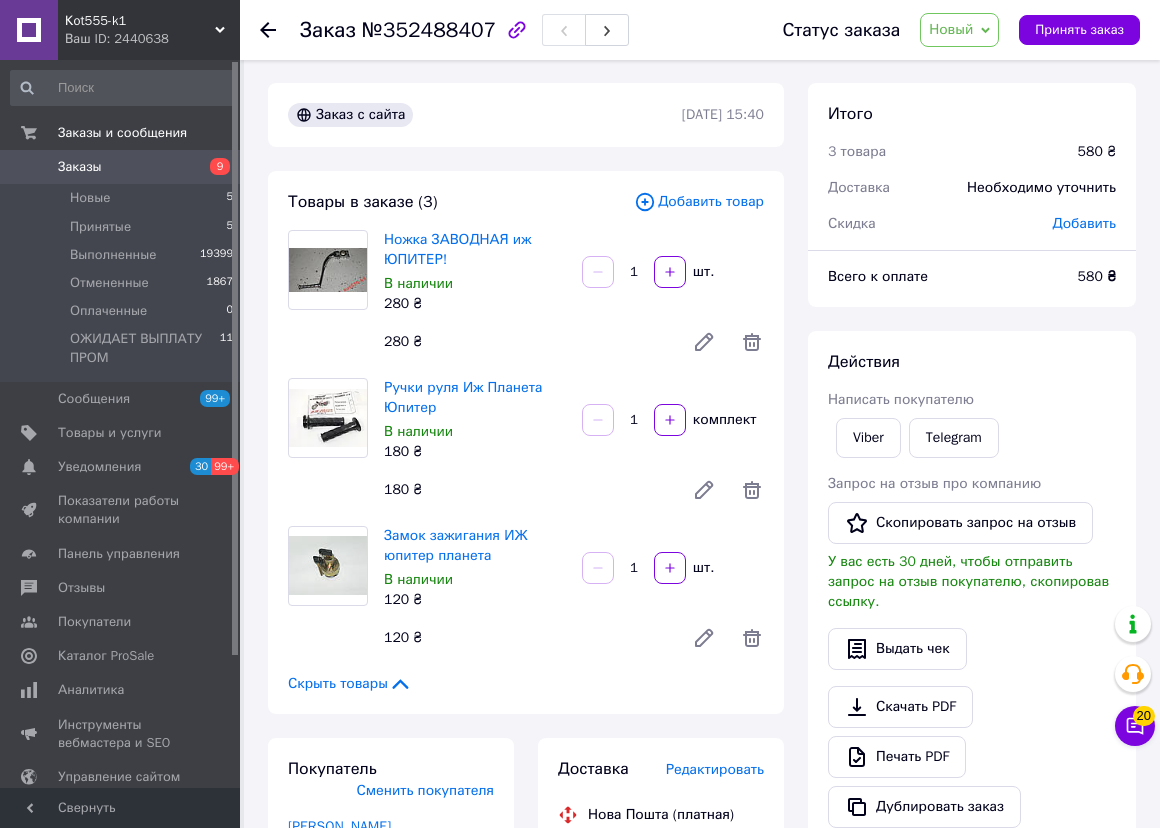 scroll, scrollTop: 0, scrollLeft: 0, axis: both 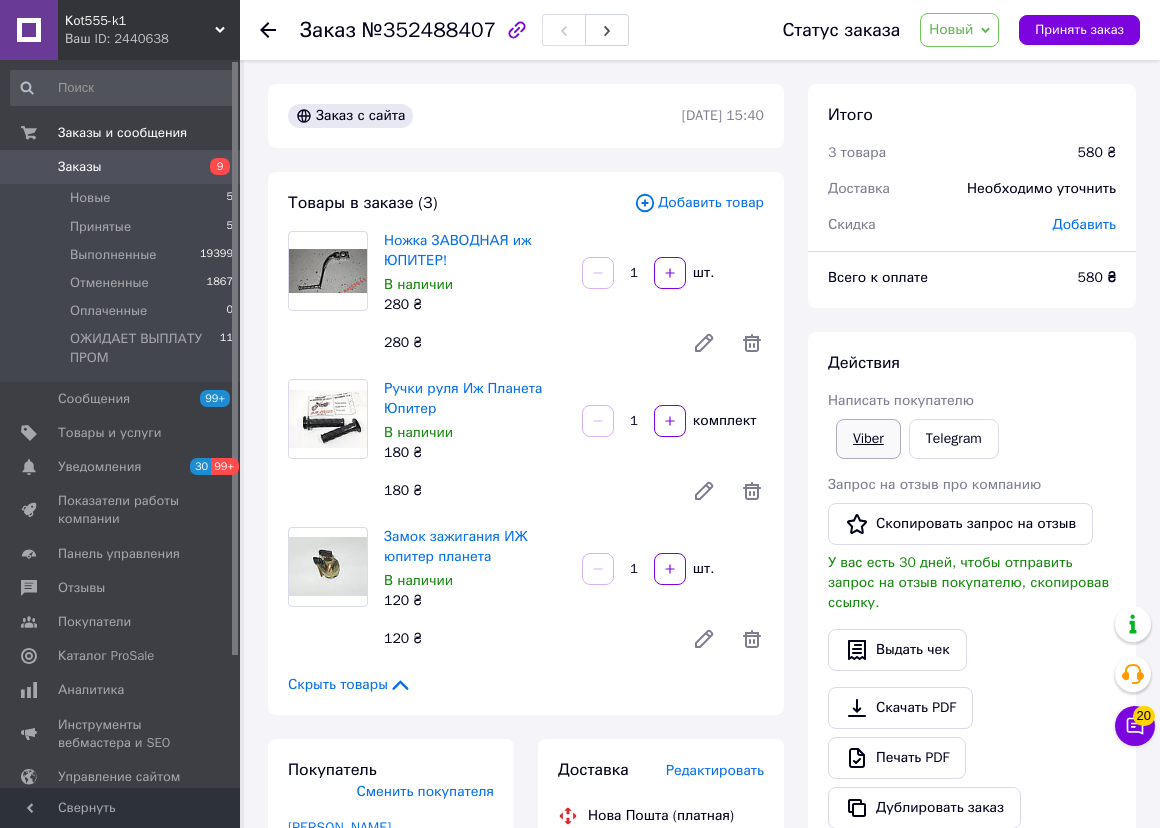 click on "Viber" at bounding box center [868, 439] 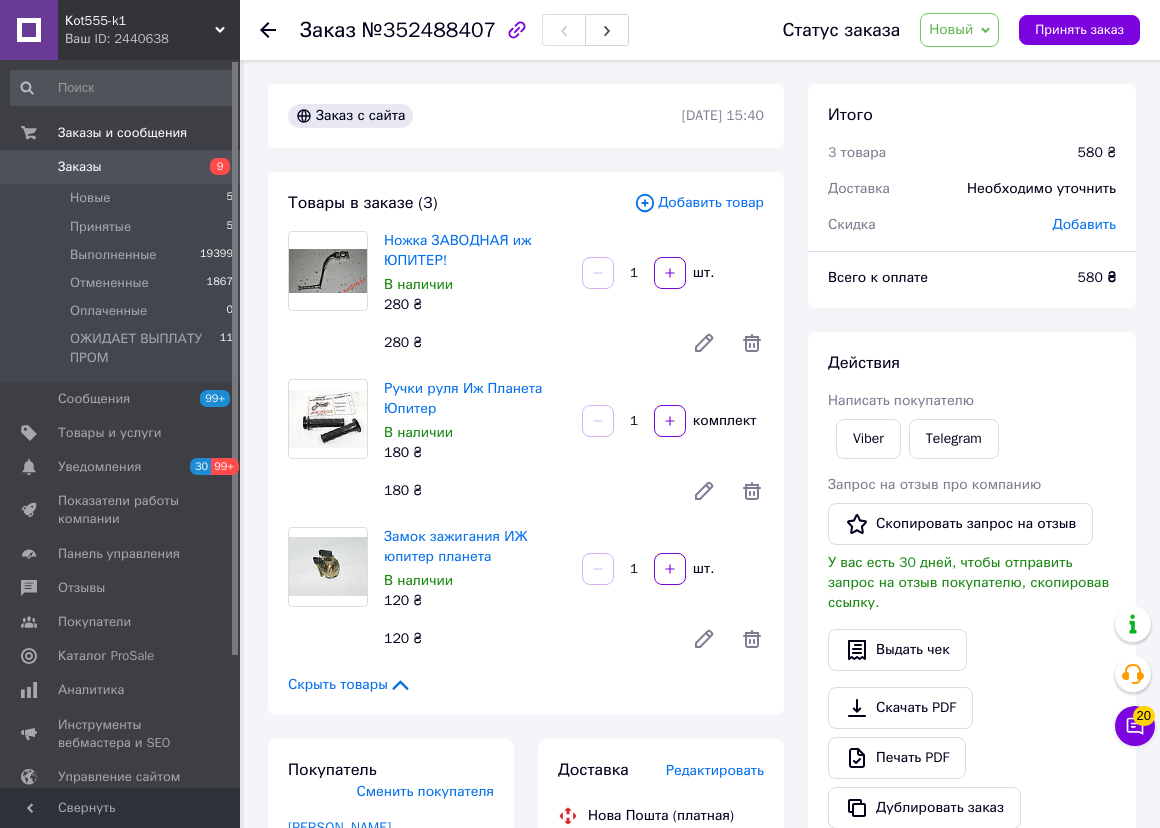 click on "Новый" at bounding box center (951, 29) 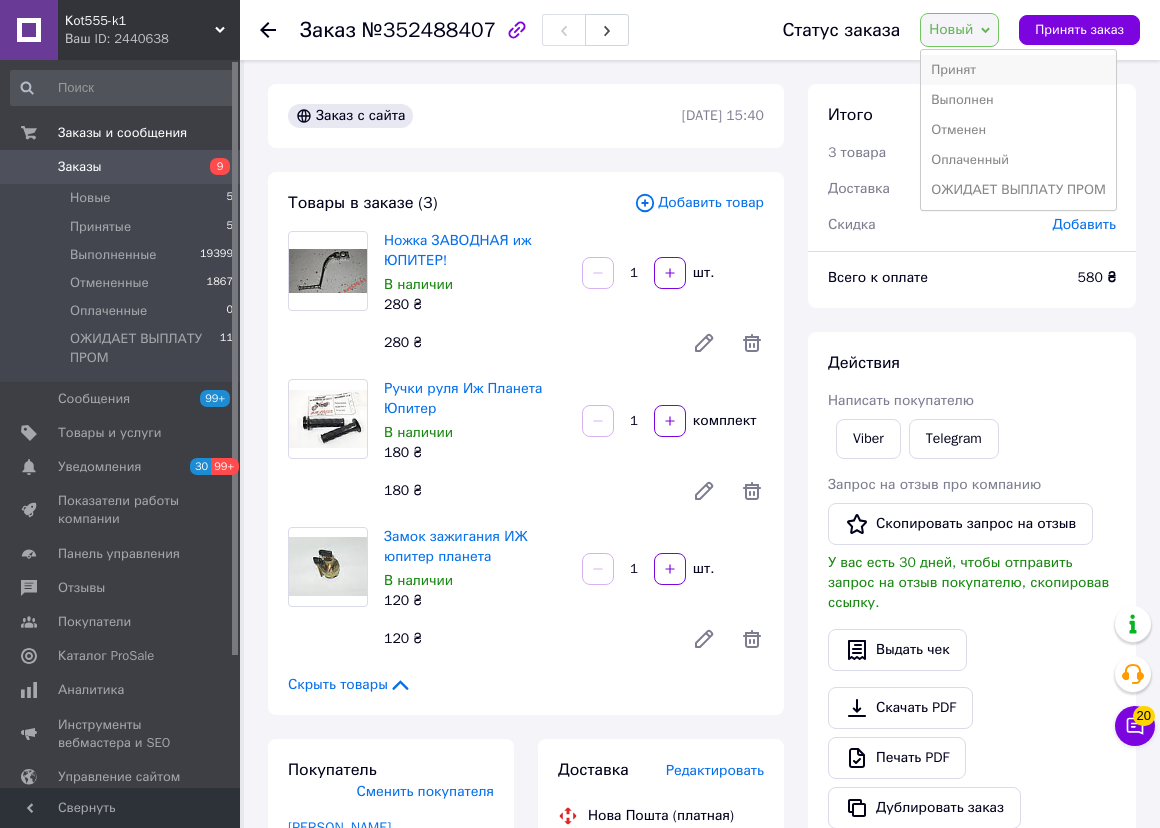click on "Принят" at bounding box center [1018, 70] 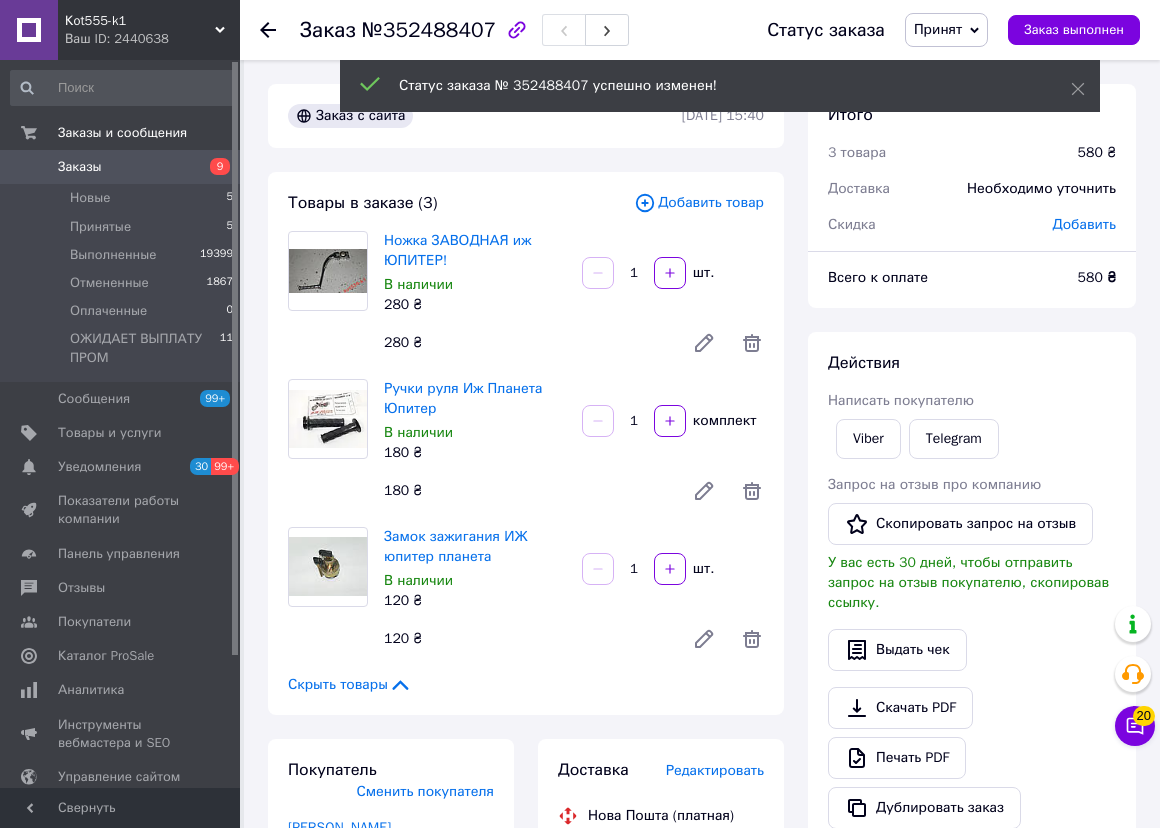 click on "Заказ с сайта [DATE] 15:40 Товары в заказе (3) Добавить товар Ножка ЗАВОДНАЯ иж ЮПИТЕР! В наличии 280 ₴ 1   шт. 280 ₴ Ручки руля Иж Планета Юпитер В наличии 180 ₴ 1   комплект 180 ₴ Замок зажигания ИЖ юпитер планета В наличии 120 ₴ 1   шт. 120 ₴ Скрыть товары Покупатель Сменить покупателя [PERSON_NAME] 1 заказ у вас на 580 ₴ 80%   успешных покупок Добавить отзыв Добавить [PHONE_NUMBER] Оплата Наложенный платеж Доставка Редактировать Нова Пошта (платная) Получатель [PERSON_NAME] Телефон получателя [PHONE_NUMBER] Адрес Дніпро, №2: просп. [PERSON_NAME][STREET_ADDRESS] Дата отправки [DATE] 580" at bounding box center [526, 967] 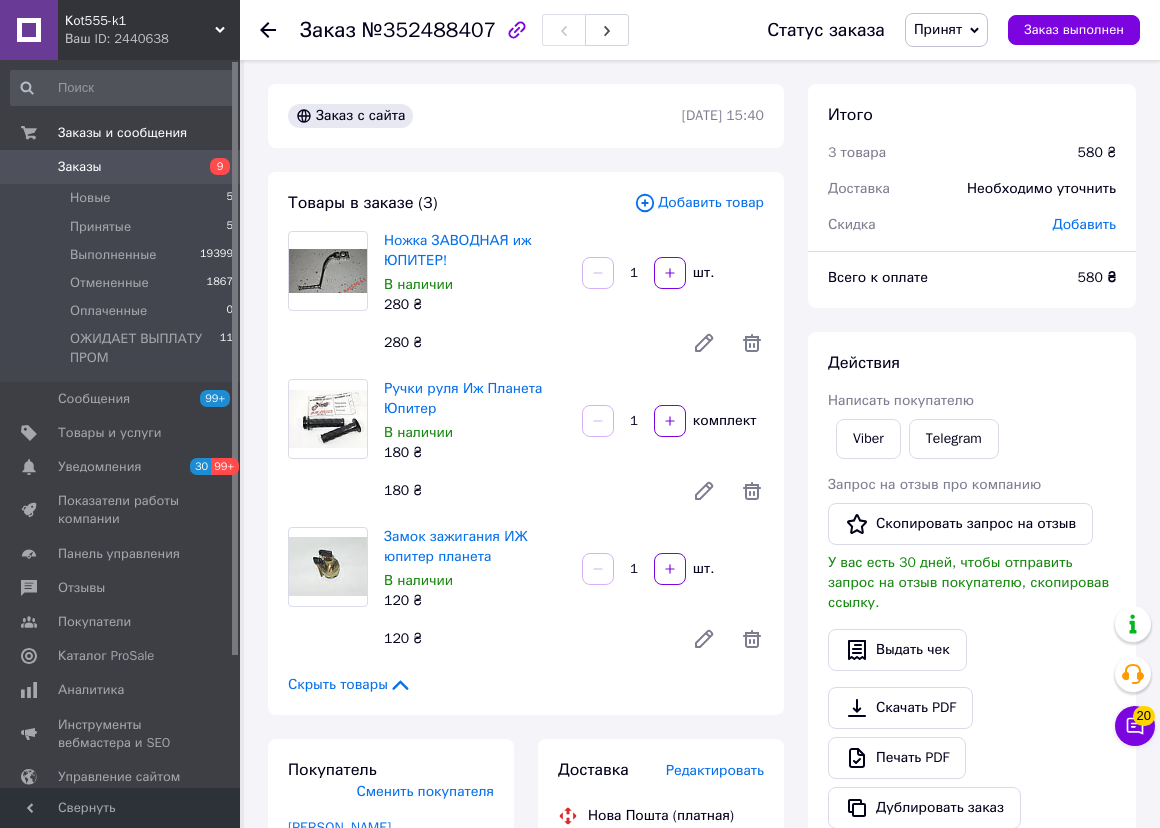 click on "Заказ с сайта [DATE] 15:40 Товары в заказе (3) Добавить товар Ножка ЗАВОДНАЯ иж ЮПИТЕР! В наличии 280 ₴ 1   шт. 280 ₴ Ручки руля Иж Планета Юпитер В наличии 180 ₴ 1   комплект 180 ₴ Замок зажигания ИЖ юпитер планета В наличии 120 ₴ 1   шт. 120 ₴ Скрыть товары Покупатель Сменить покупателя [PERSON_NAME] 1 заказ у вас на 580 ₴ 80%   успешных покупок Добавить отзыв Добавить [PHONE_NUMBER] Оплата Наложенный платеж Доставка Редактировать Нова Пошта (платная) Получатель [PERSON_NAME] Телефон получателя [PHONE_NUMBER] Адрес Дніпро, №2: просп. [PERSON_NAME][STREET_ADDRESS] Дата отправки [DATE] 580" at bounding box center (526, 967) 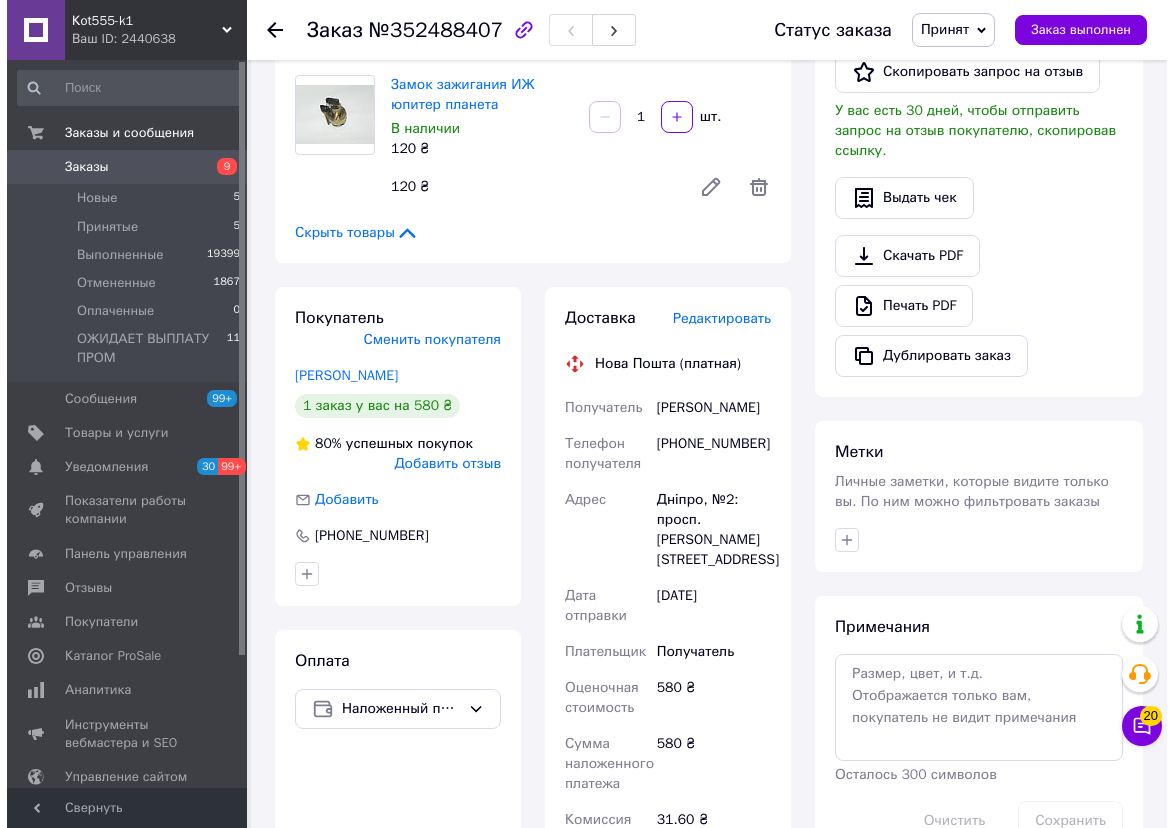 scroll, scrollTop: 454, scrollLeft: 0, axis: vertical 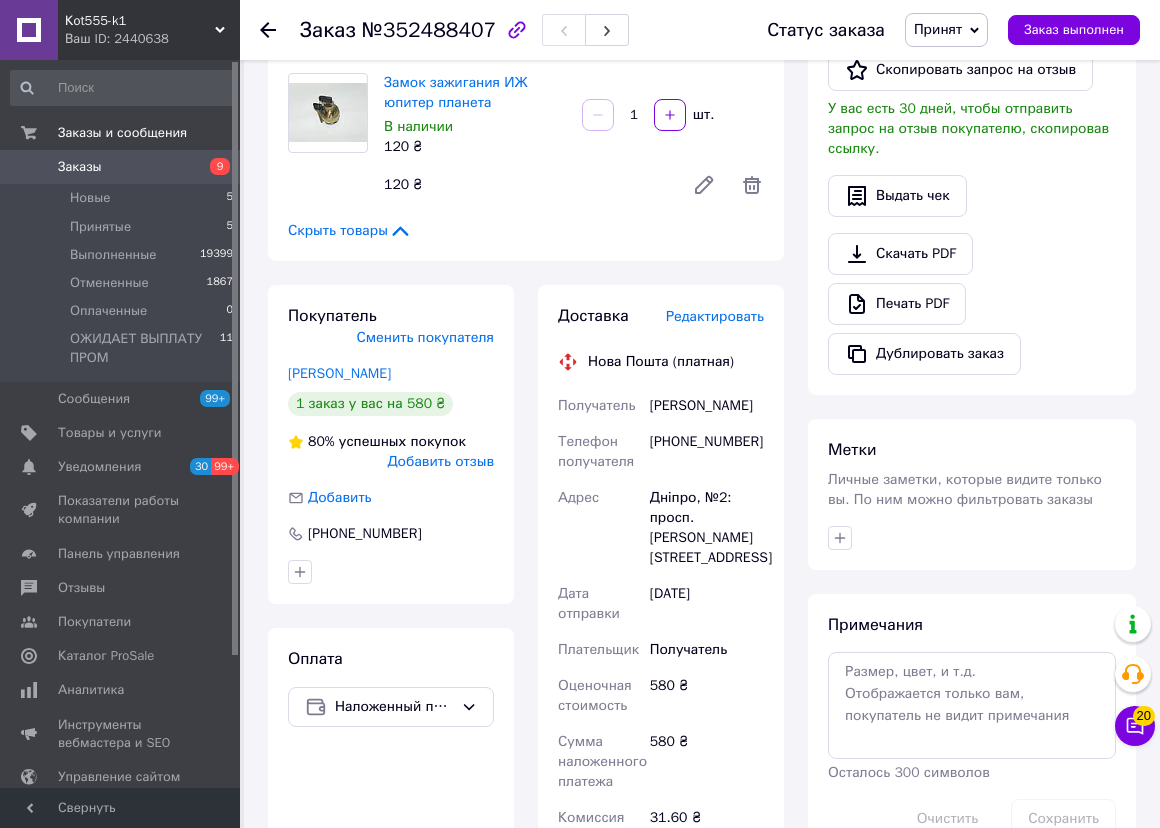 click on "Редактировать" at bounding box center [715, 316] 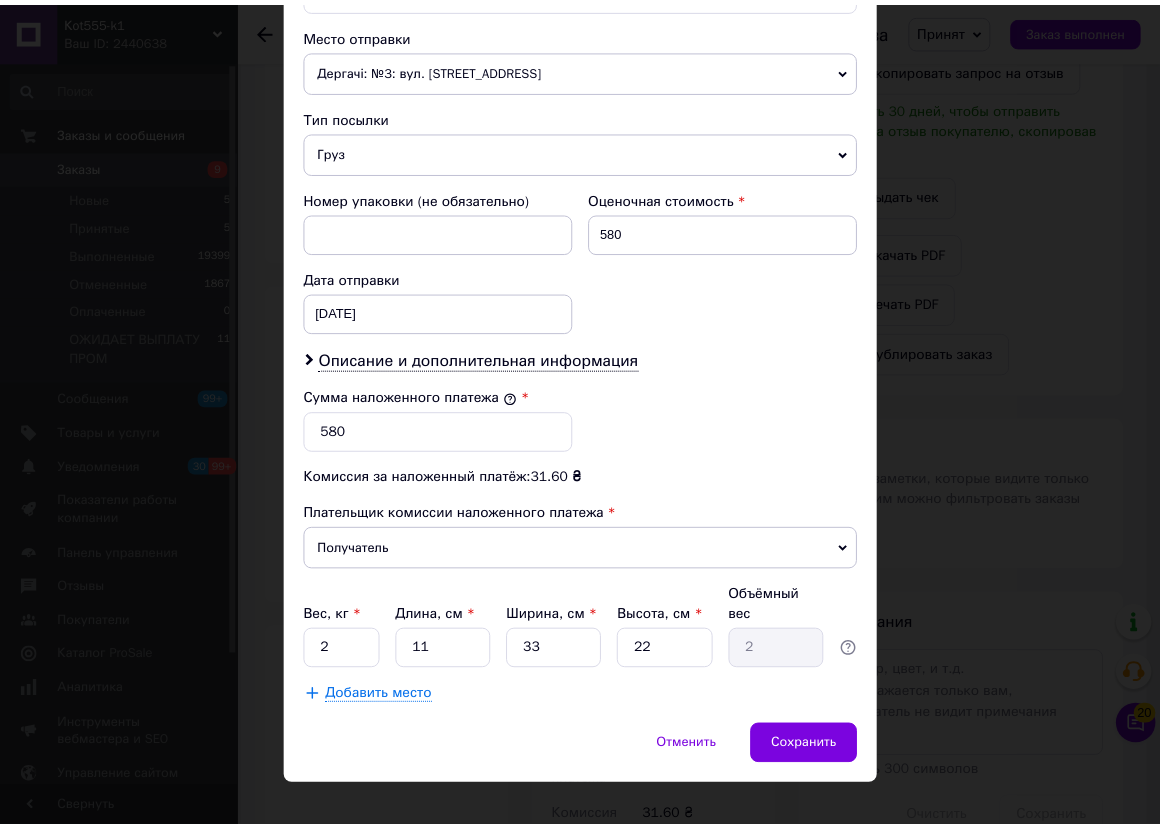scroll, scrollTop: 694, scrollLeft: 0, axis: vertical 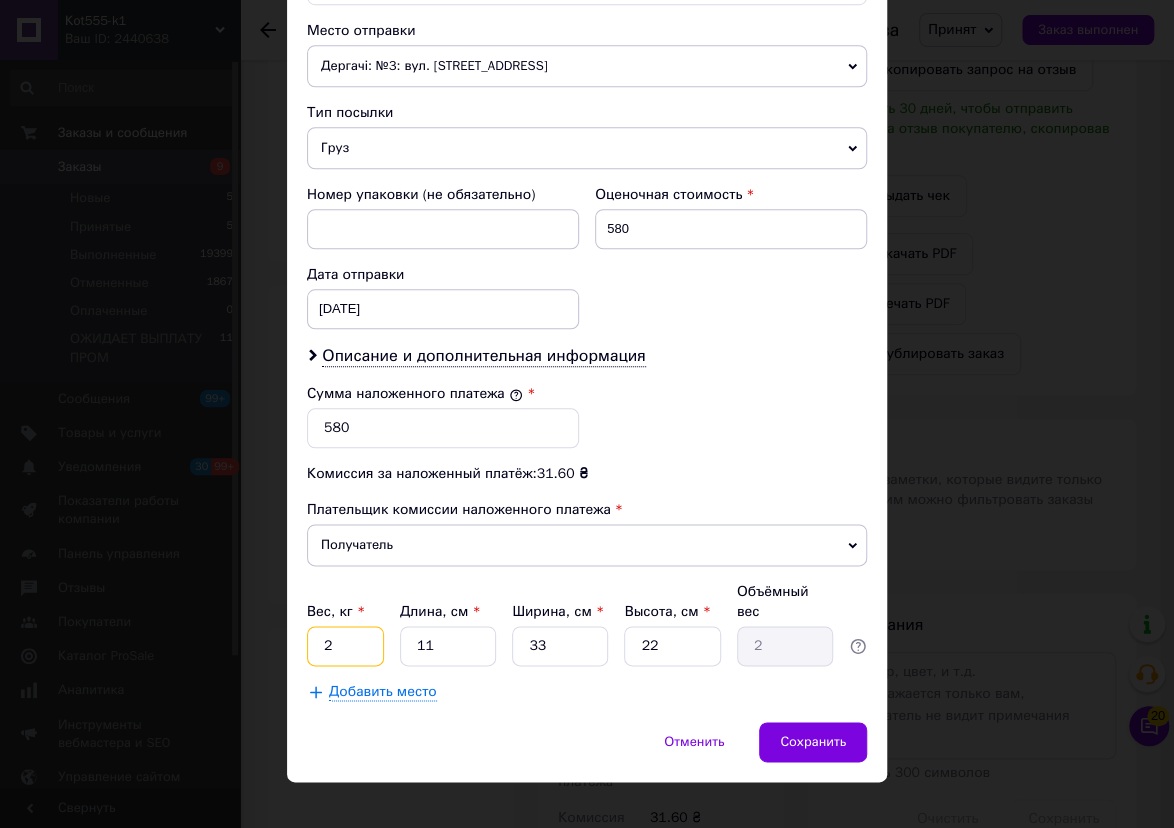 click on "2" at bounding box center [345, 646] 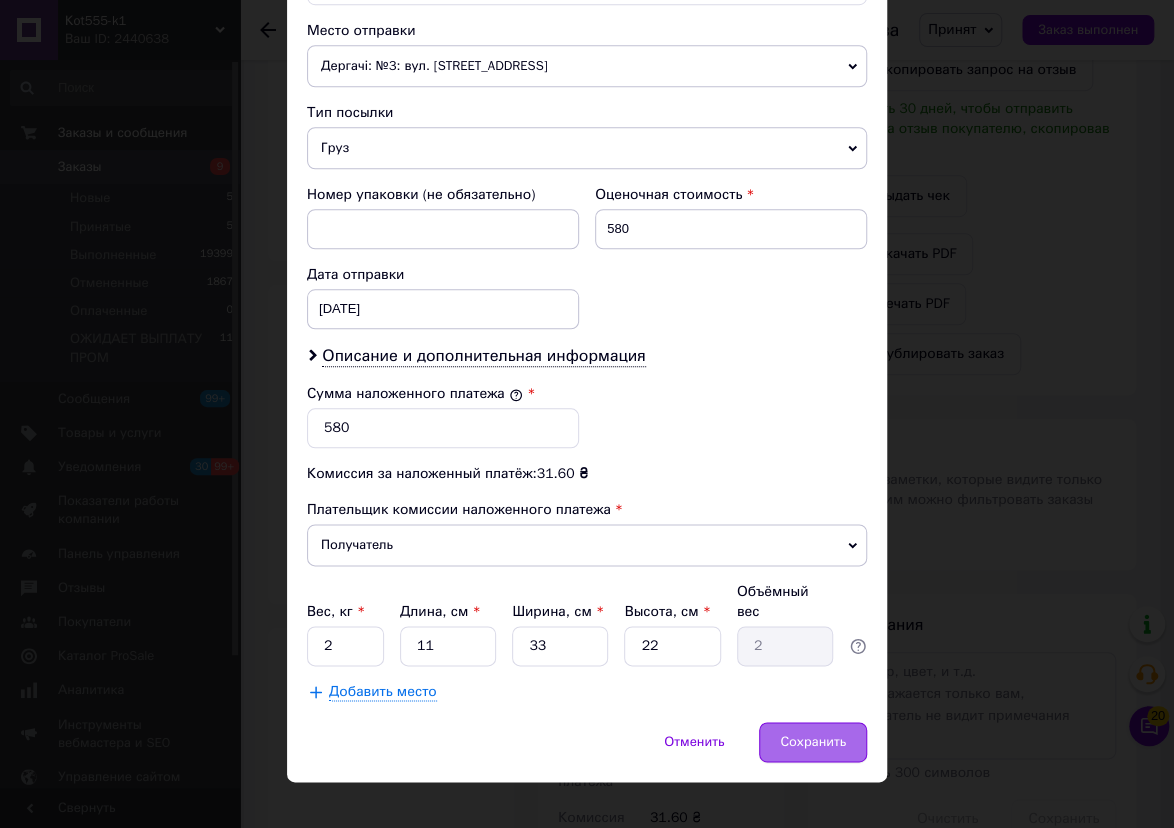click on "Сохранить" at bounding box center (813, 742) 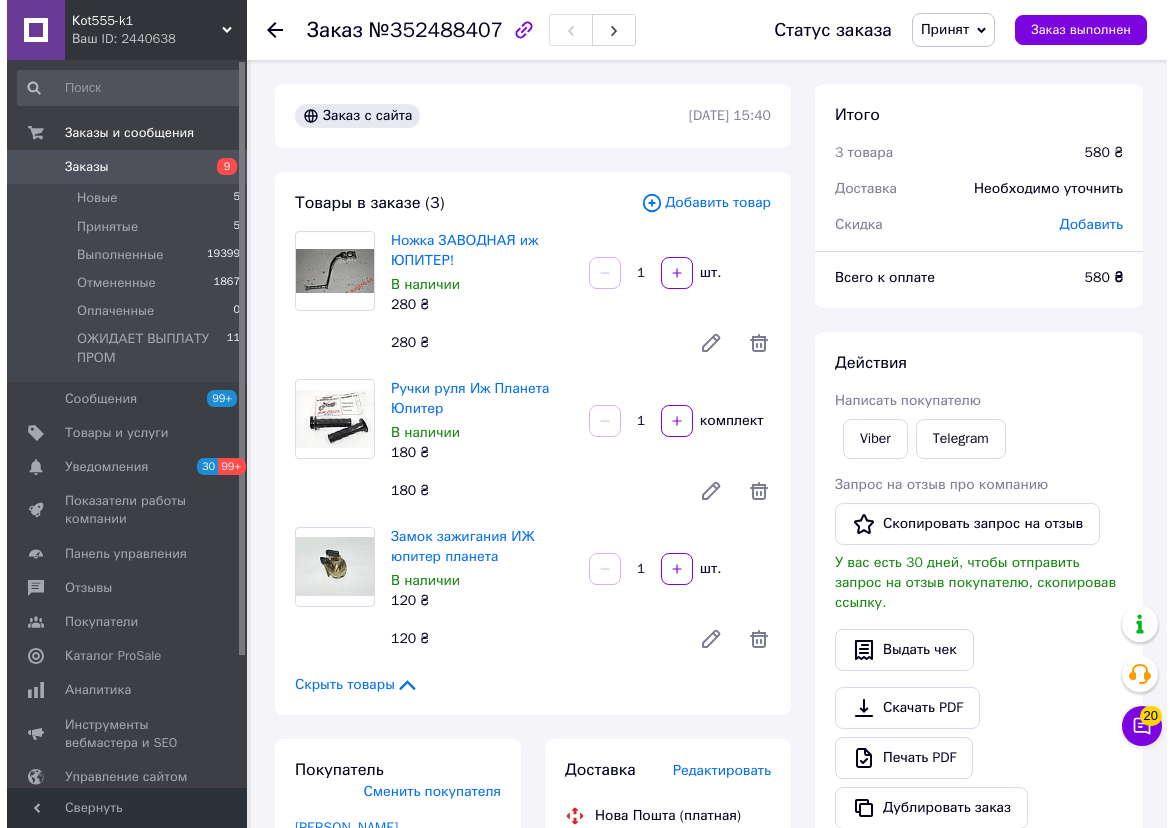 scroll, scrollTop: 454, scrollLeft: 0, axis: vertical 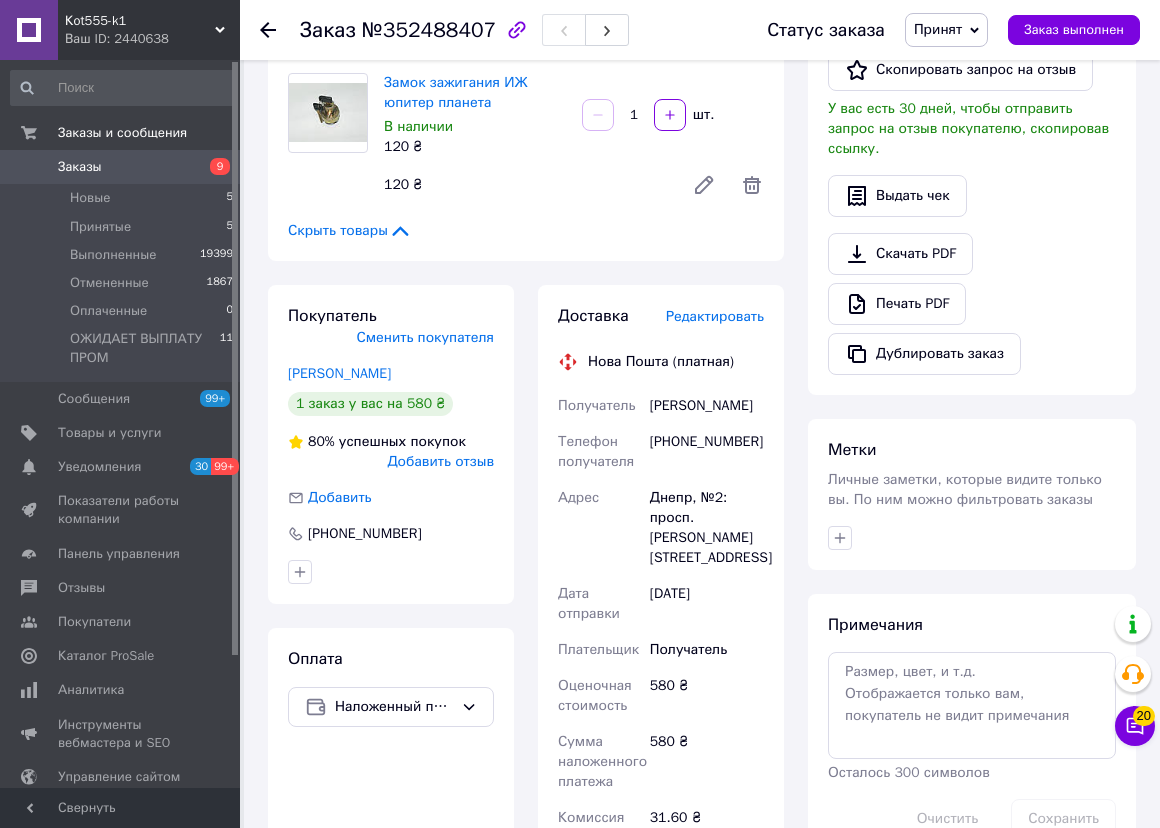 click on "Редактировать" at bounding box center [715, 316] 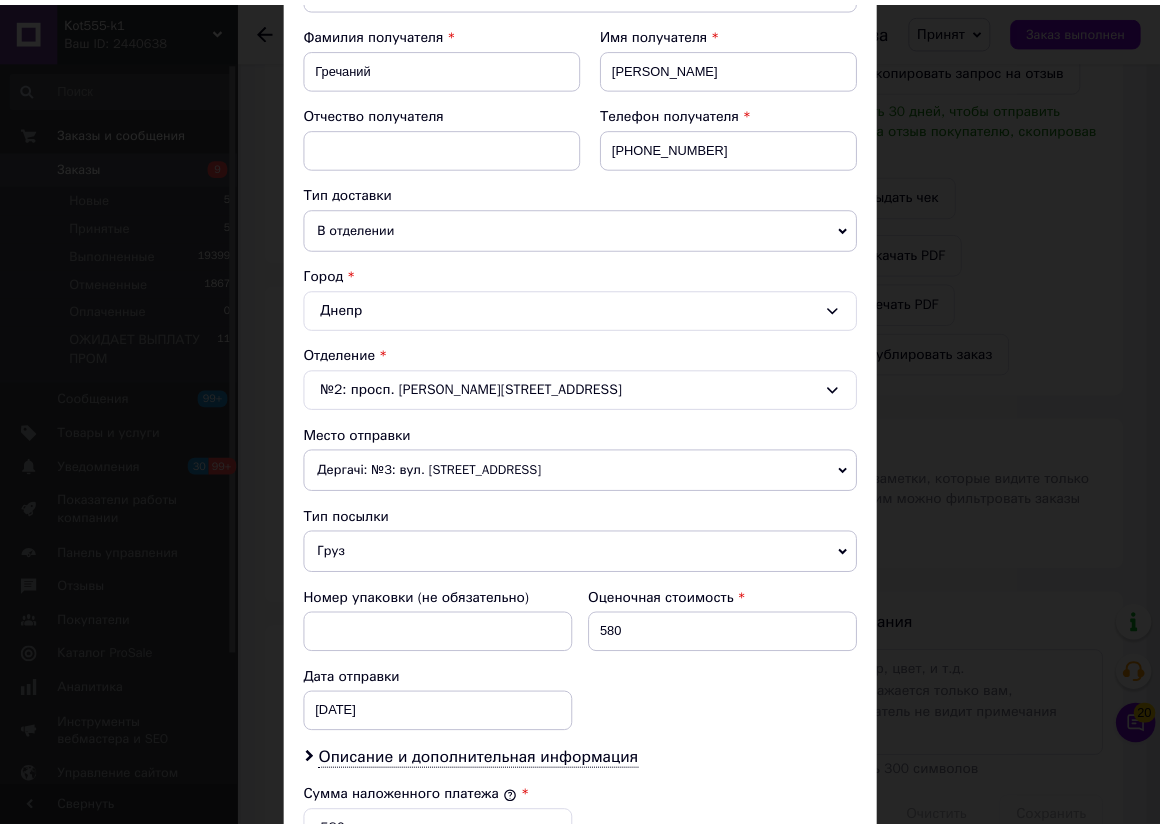 scroll, scrollTop: 694, scrollLeft: 0, axis: vertical 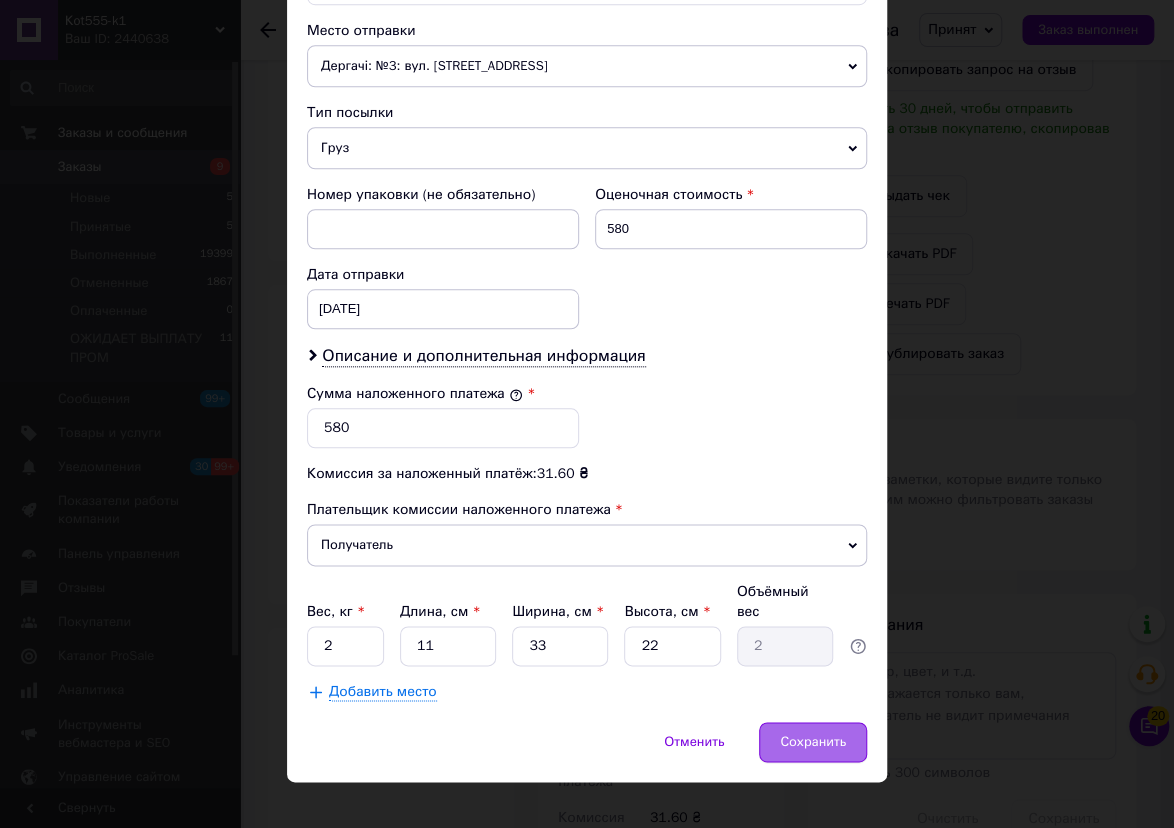 click on "Сохранить" at bounding box center [813, 742] 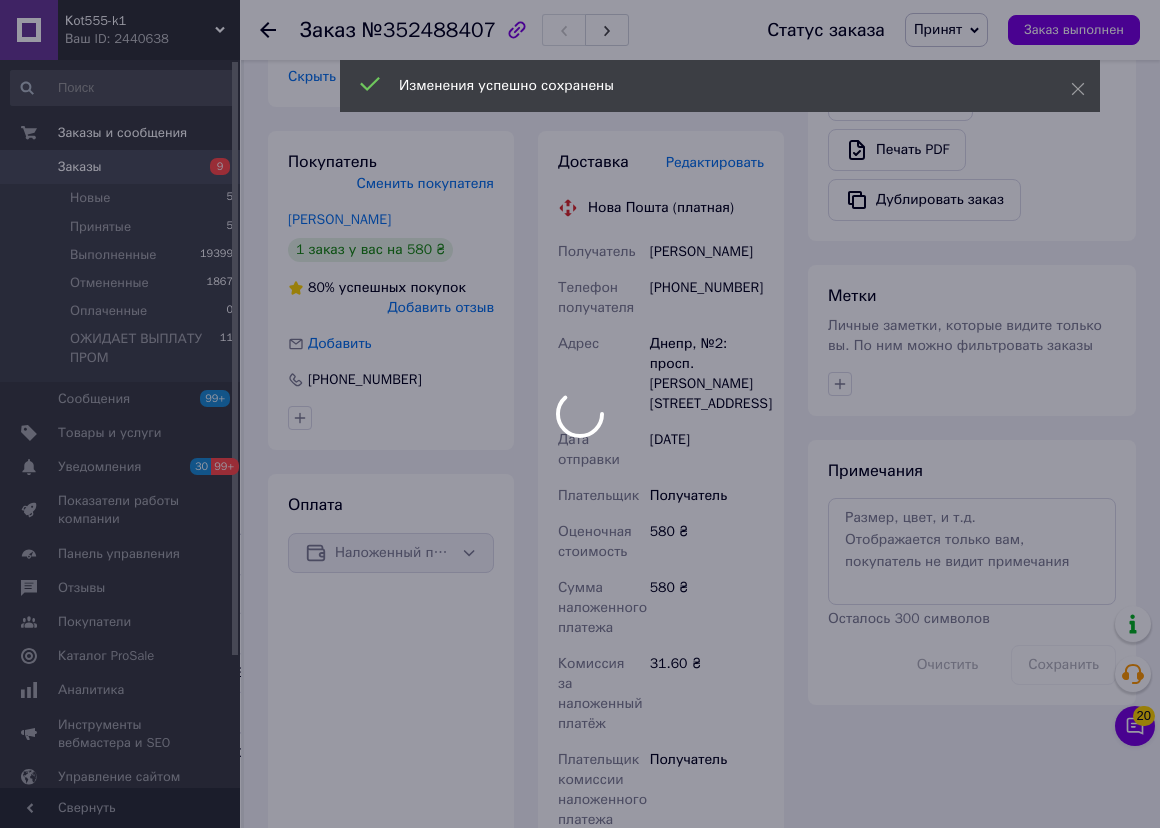 scroll, scrollTop: 1090, scrollLeft: 0, axis: vertical 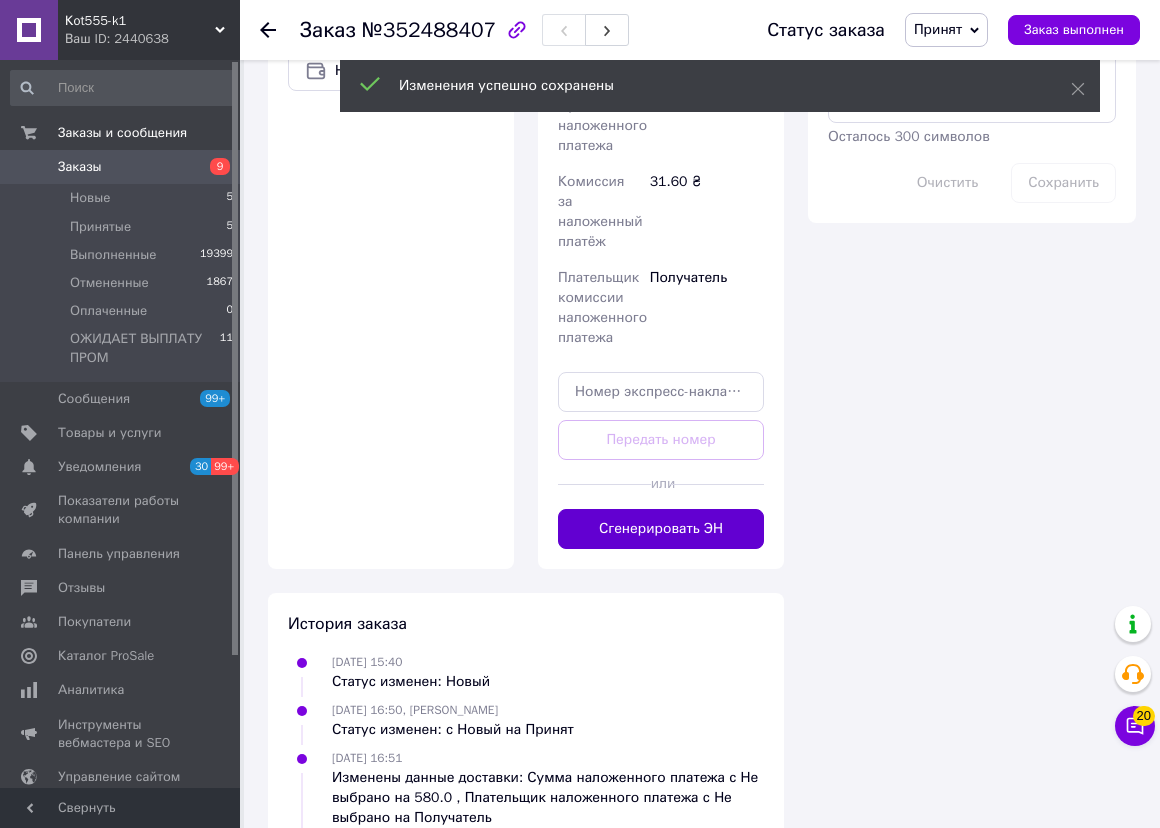 click on "Сгенерировать ЭН" at bounding box center (661, 529) 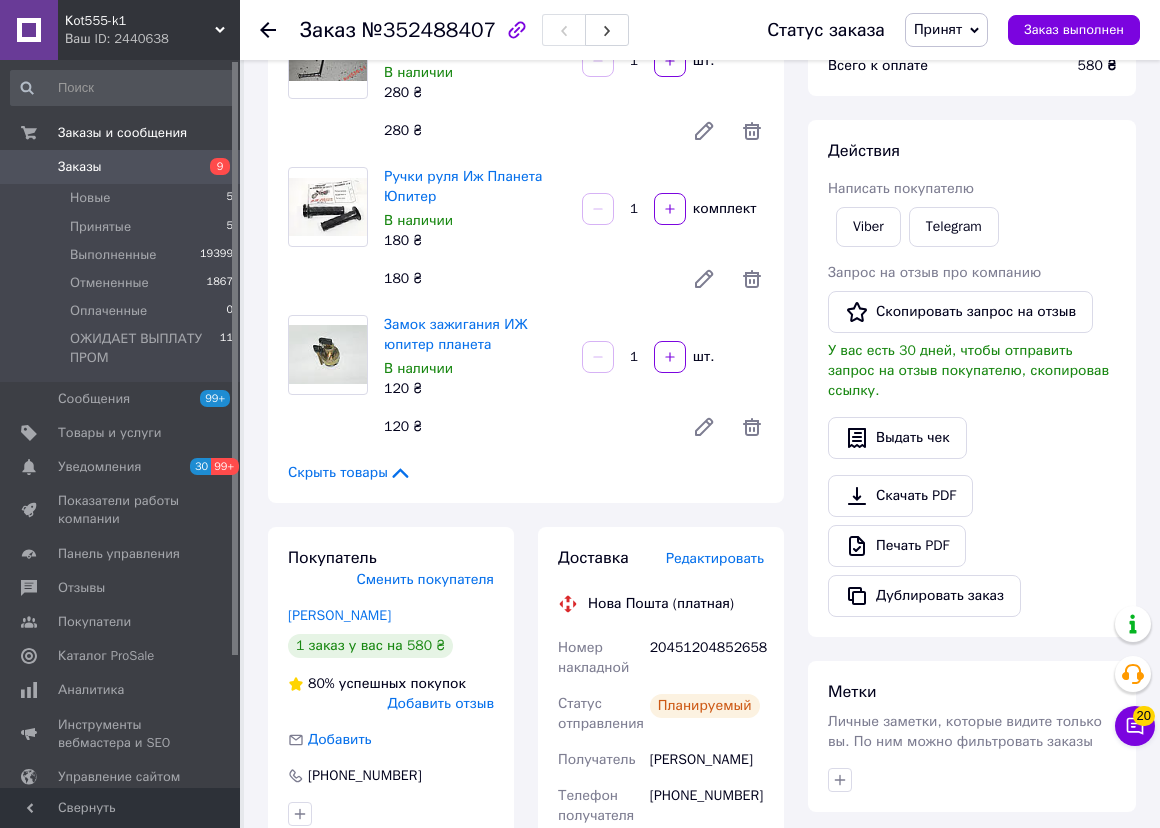 scroll, scrollTop: 545, scrollLeft: 0, axis: vertical 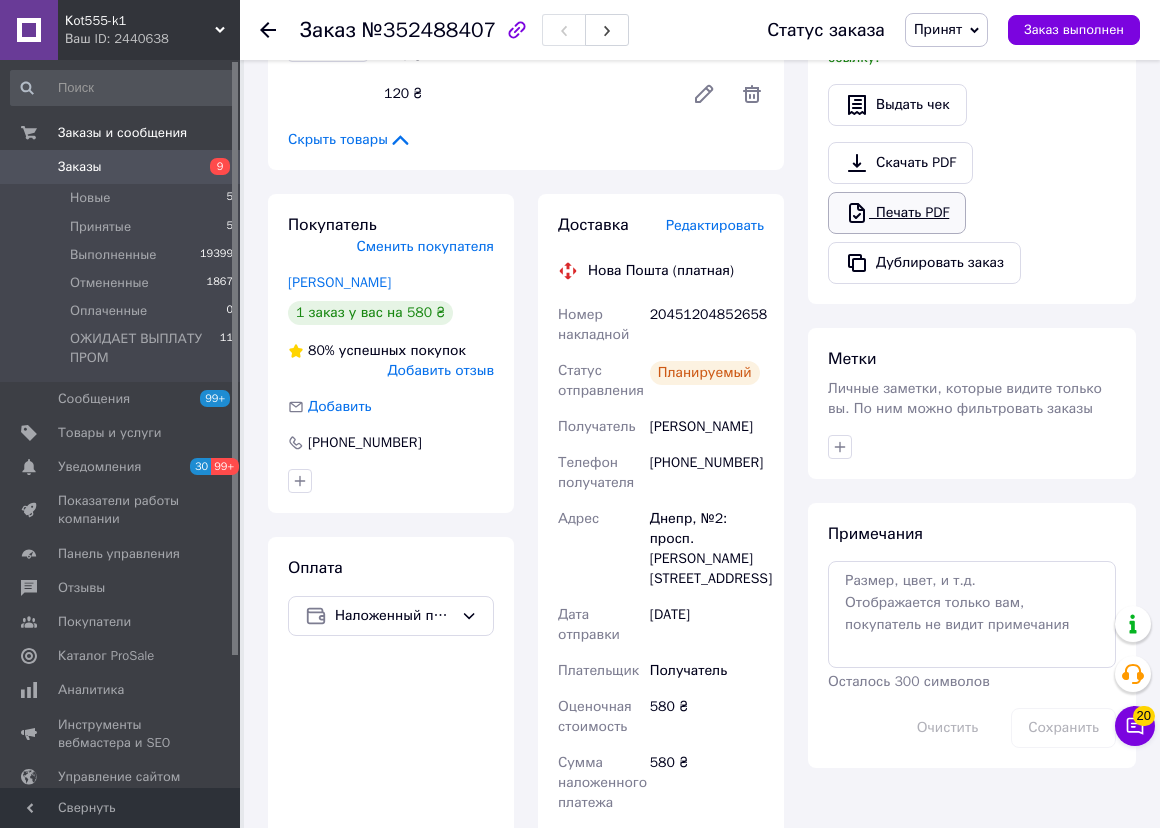 click on "Печать PDF" at bounding box center (897, 213) 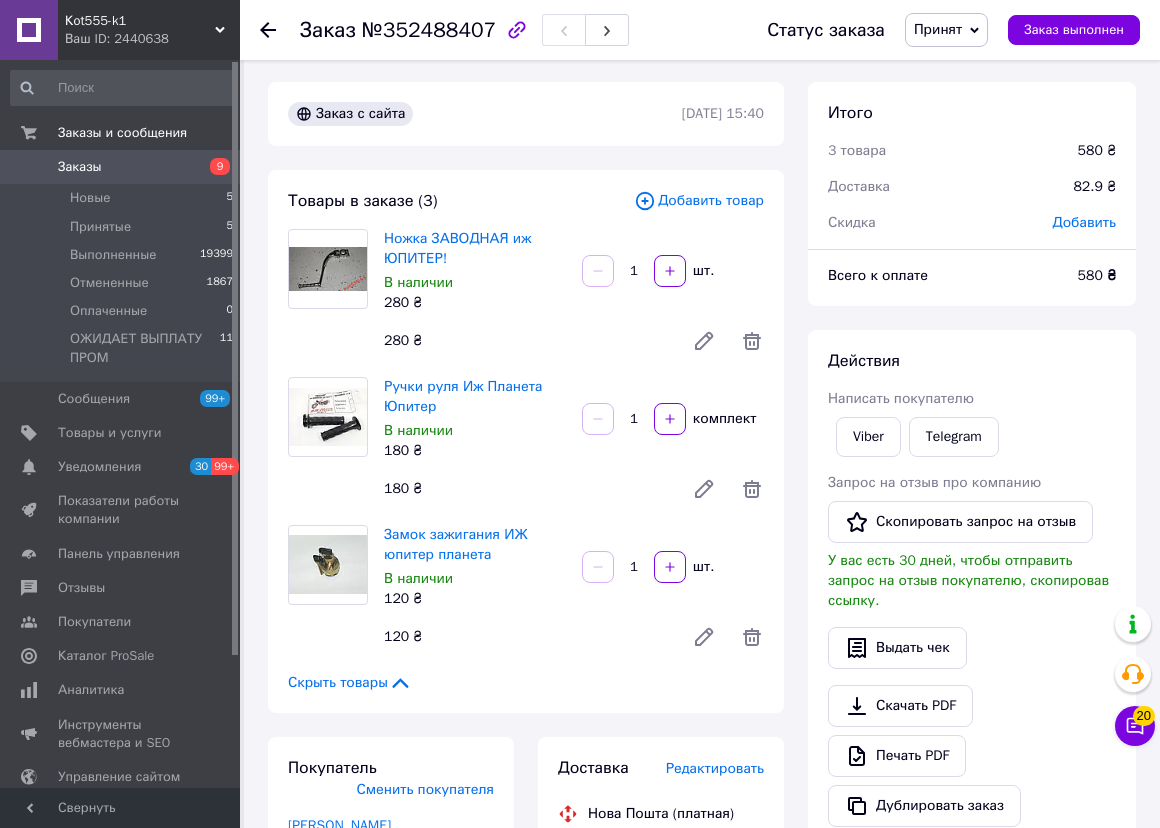 scroll, scrollTop: 0, scrollLeft: 0, axis: both 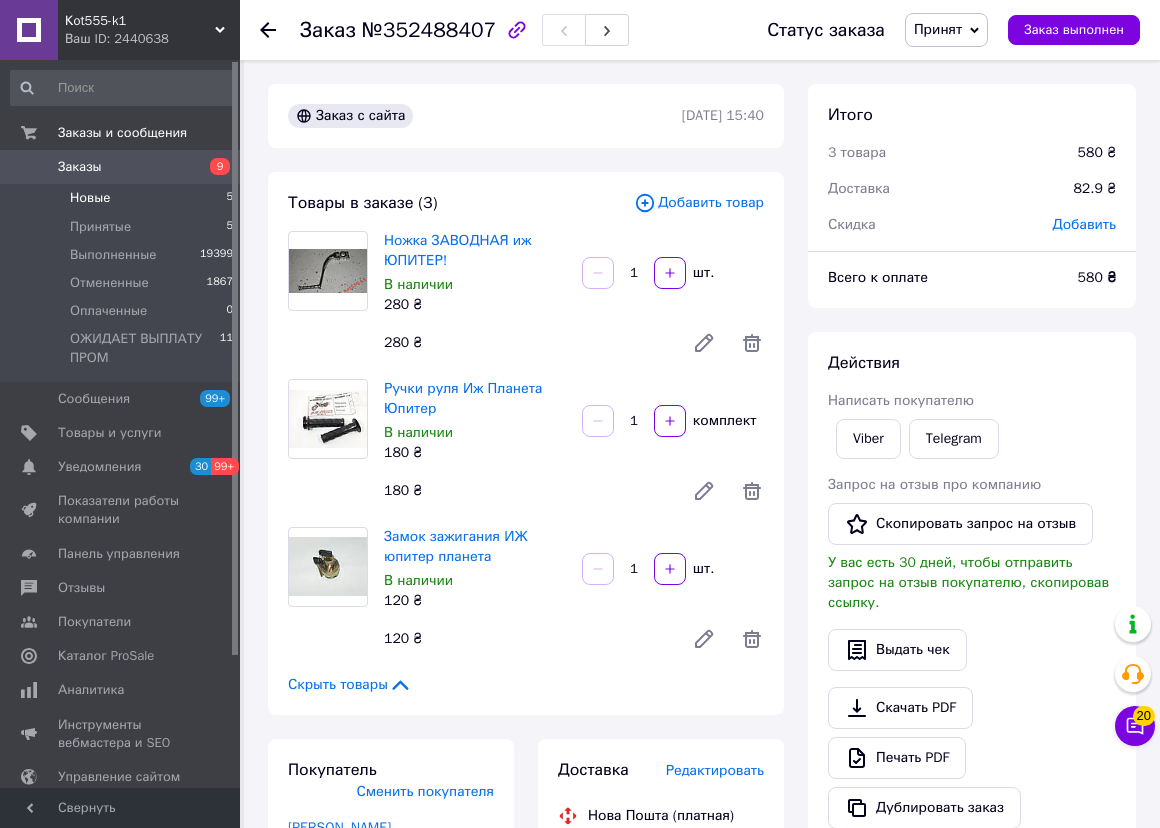 click on "Новые" at bounding box center [90, 198] 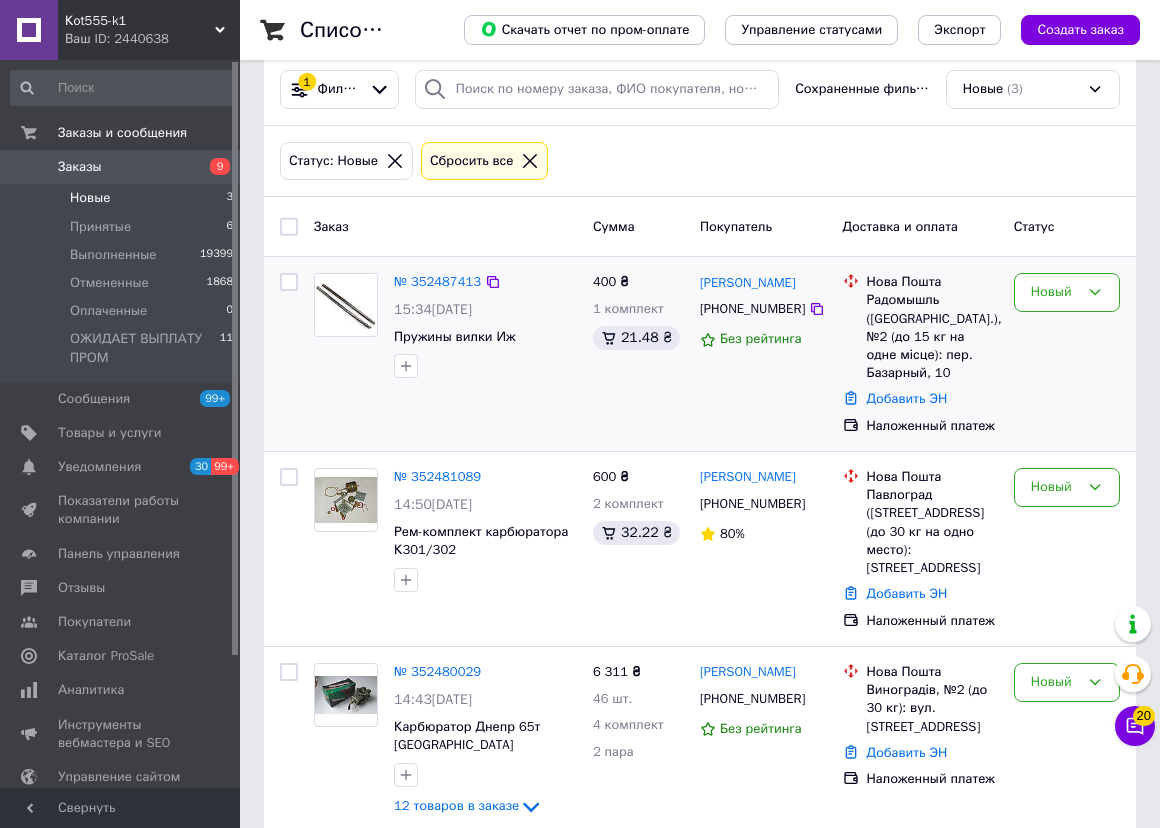 scroll, scrollTop: 60, scrollLeft: 0, axis: vertical 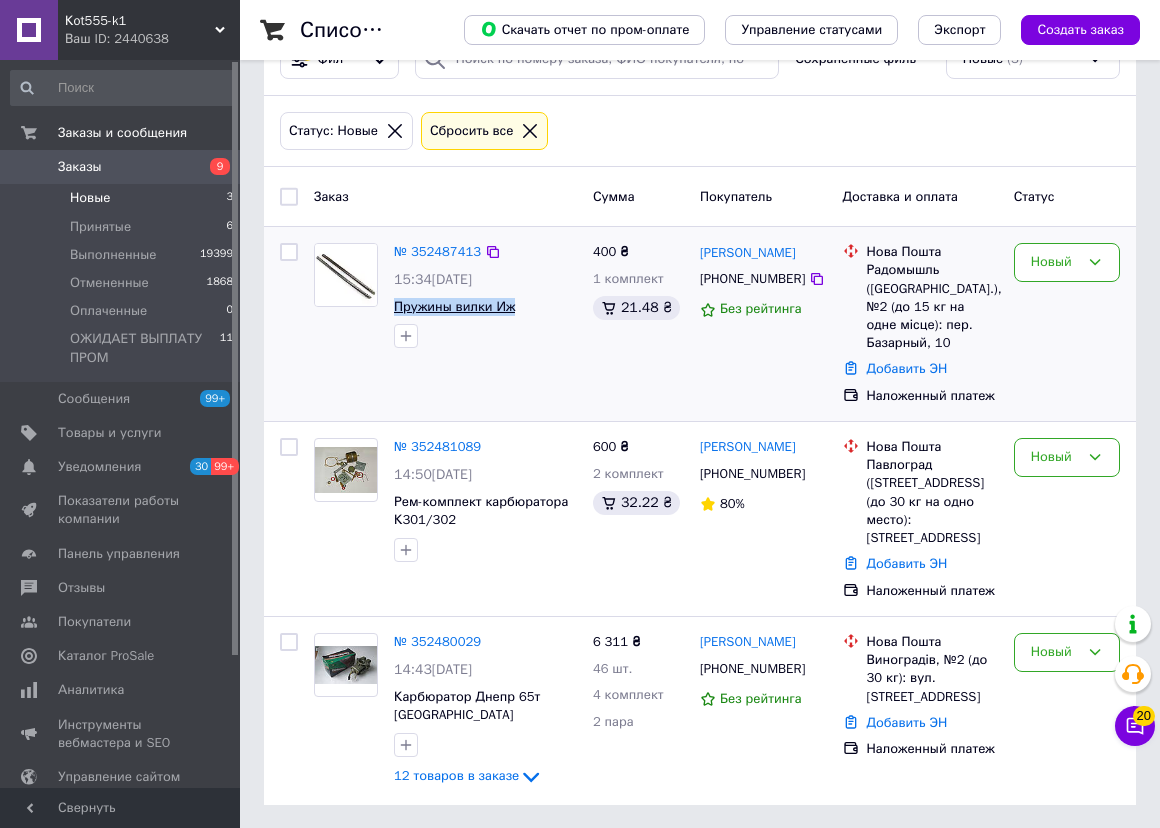 drag, startPoint x: 516, startPoint y: 302, endPoint x: 408, endPoint y: 312, distance: 108.461975 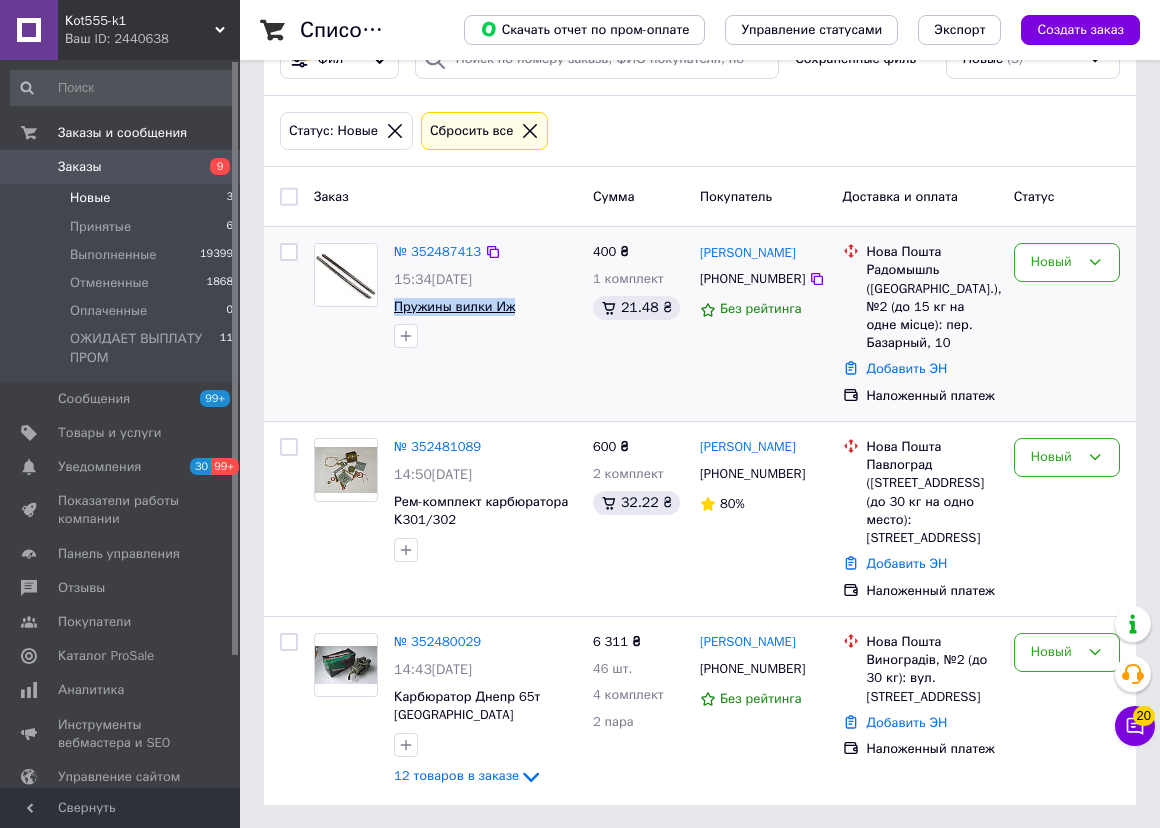 copy on "Пружины вилки Иж" 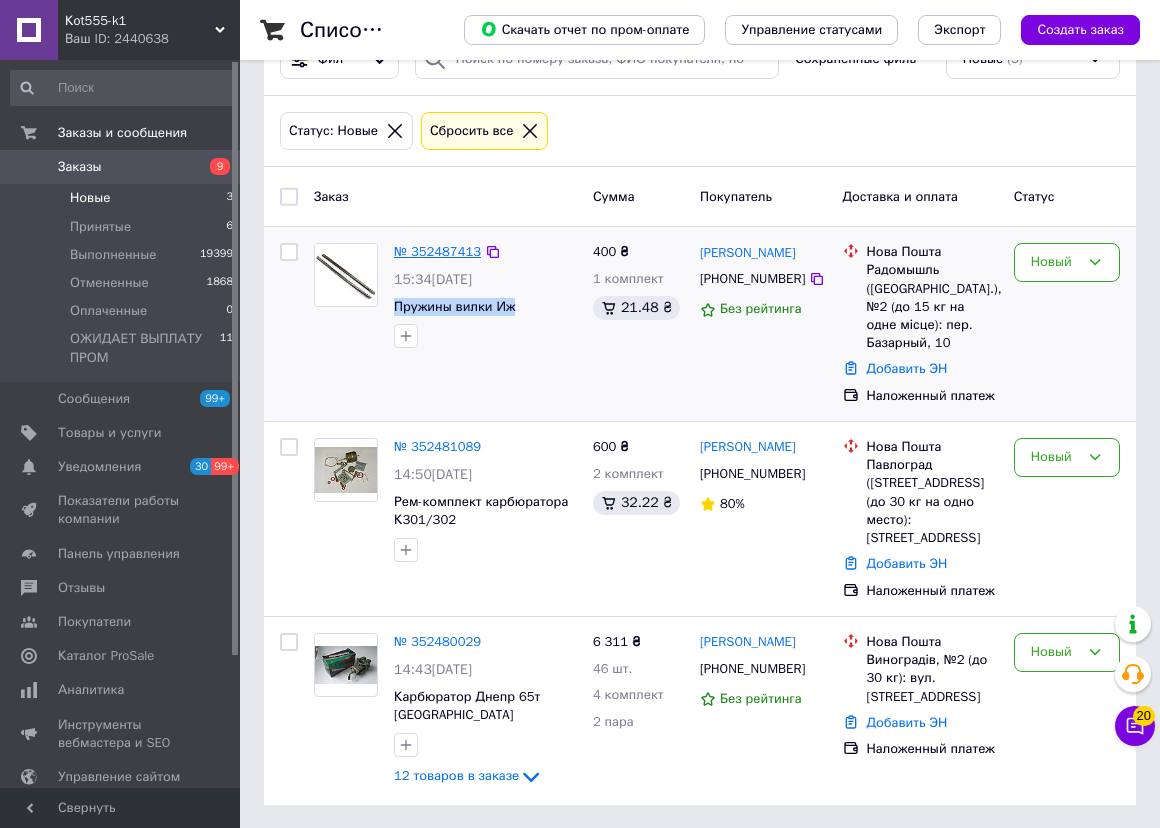 click on "№ 352487413" at bounding box center [437, 251] 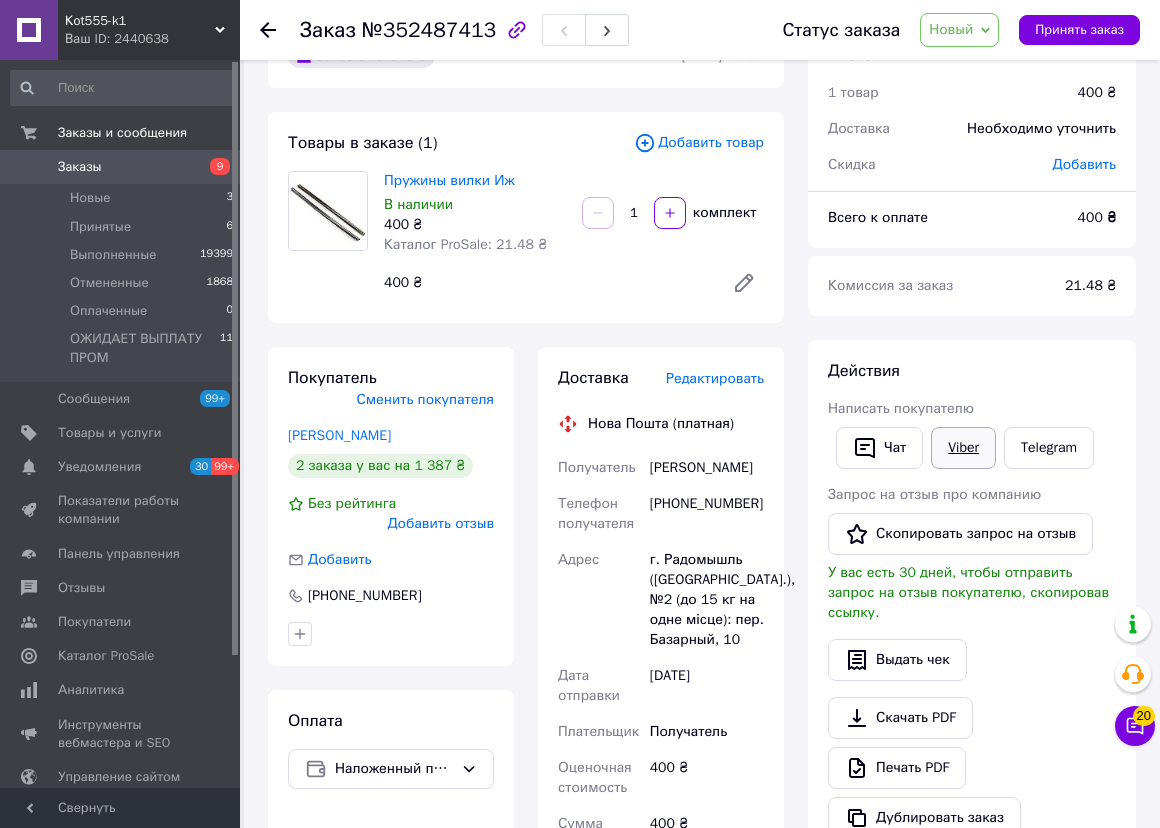 click on "Viber" at bounding box center [963, 448] 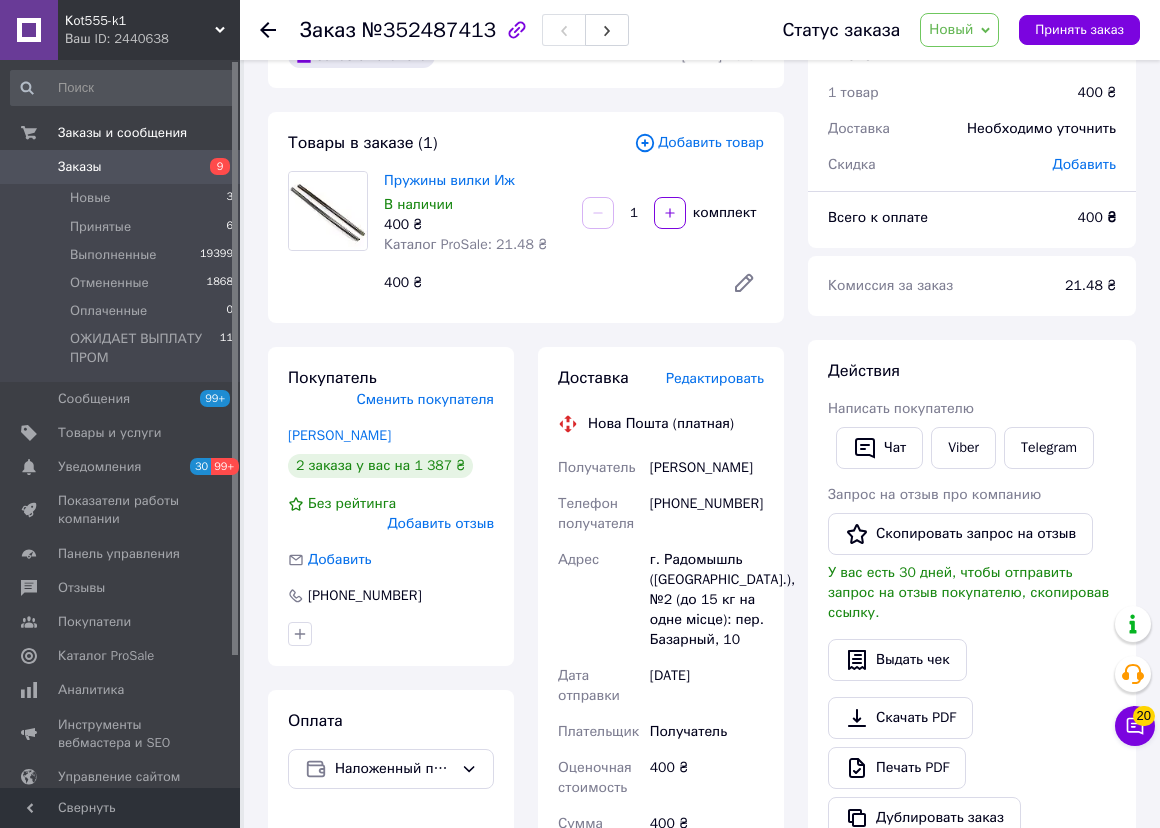 click on "Новый" at bounding box center [951, 29] 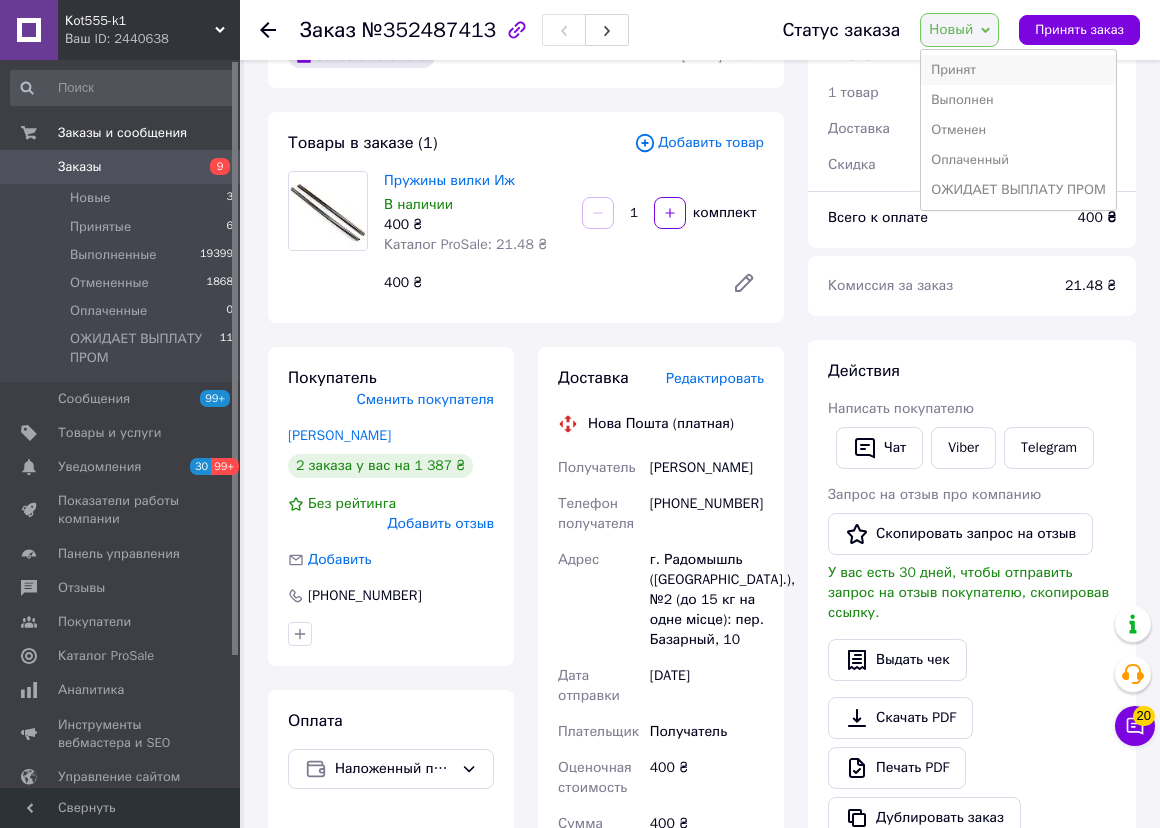 click on "Принят" at bounding box center [1018, 70] 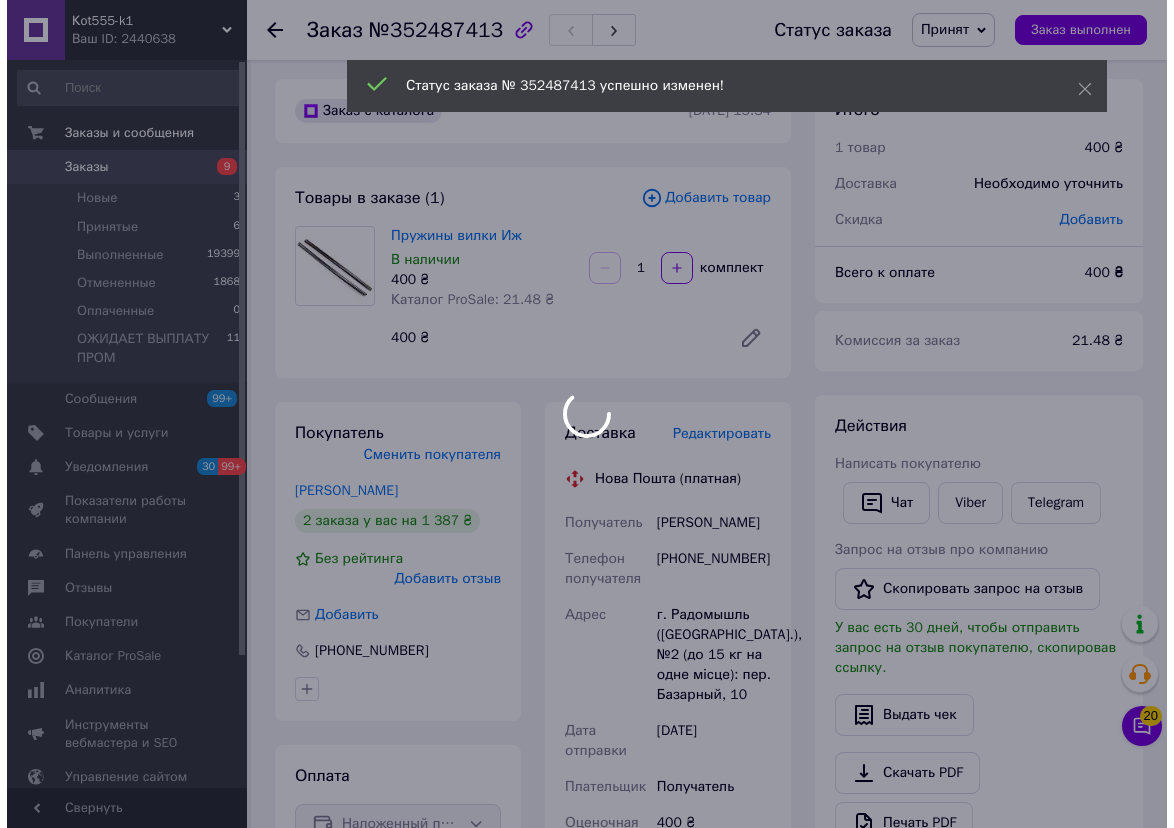 scroll, scrollTop: 0, scrollLeft: 0, axis: both 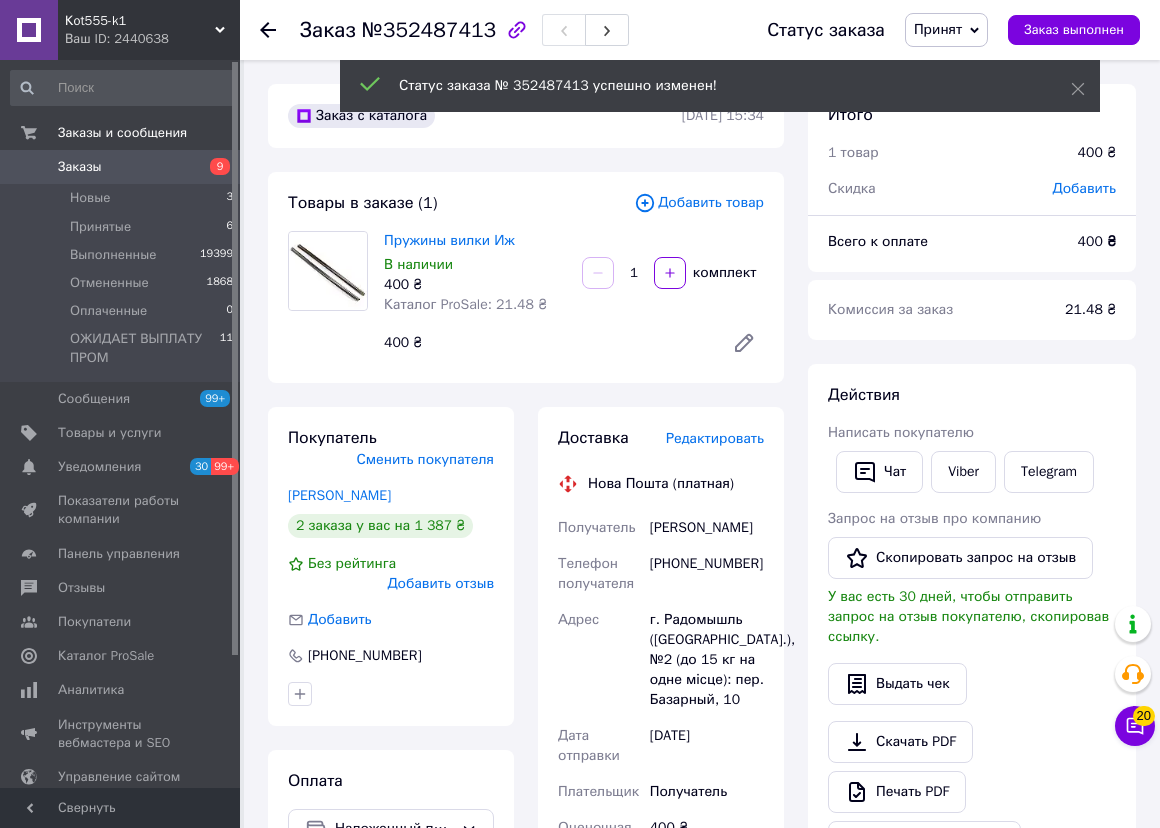 click on "Редактировать" at bounding box center [715, 438] 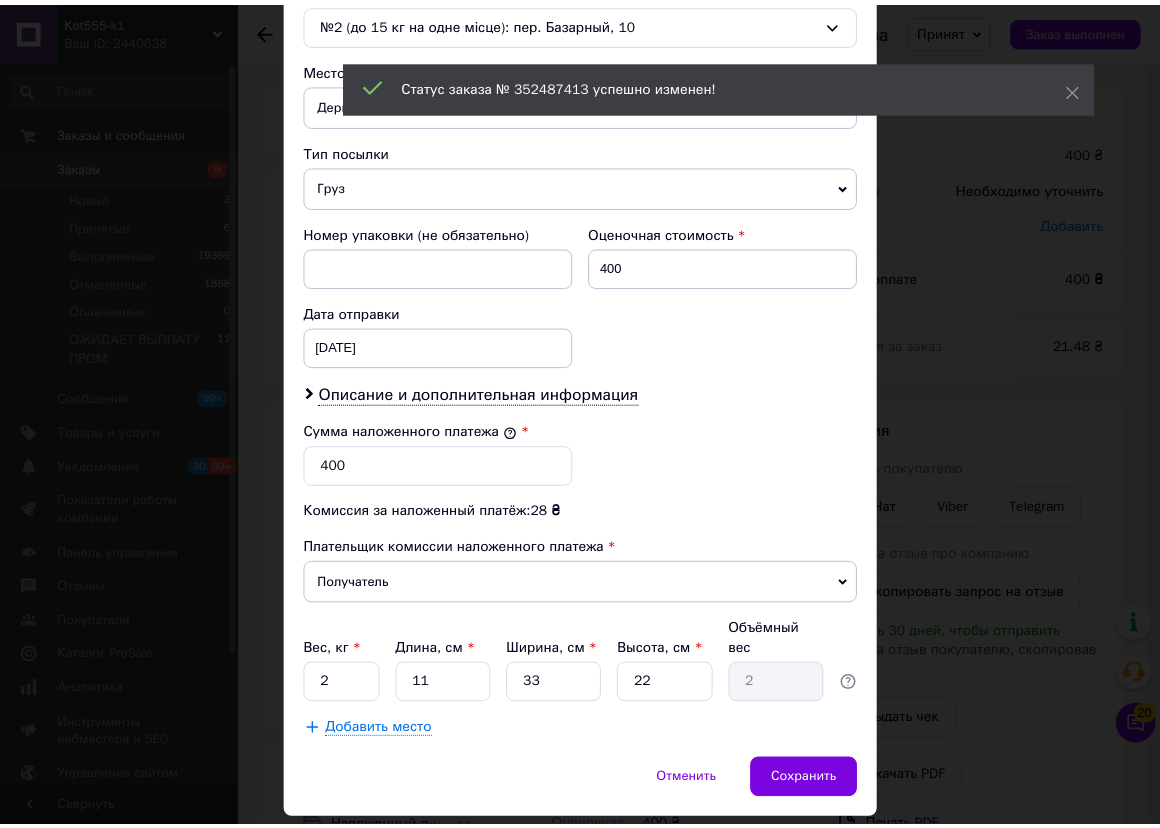 scroll, scrollTop: 694, scrollLeft: 0, axis: vertical 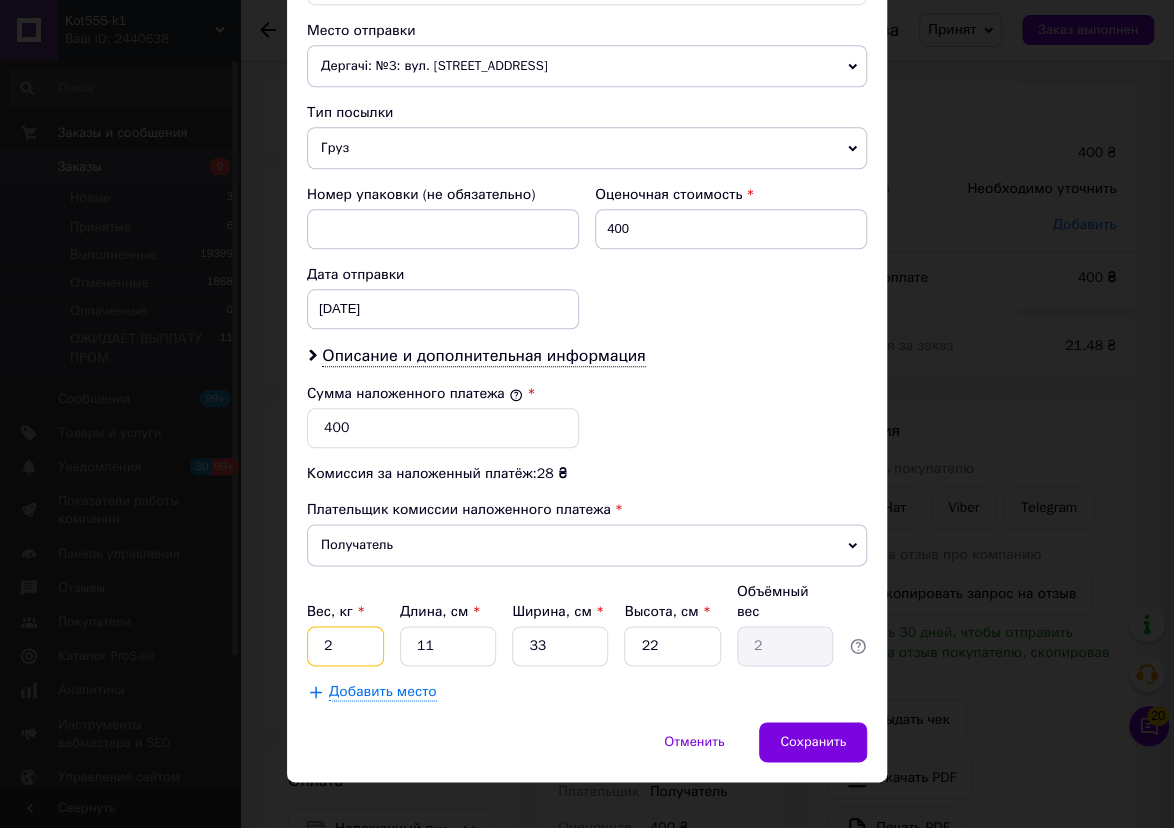 click on "2" at bounding box center [345, 646] 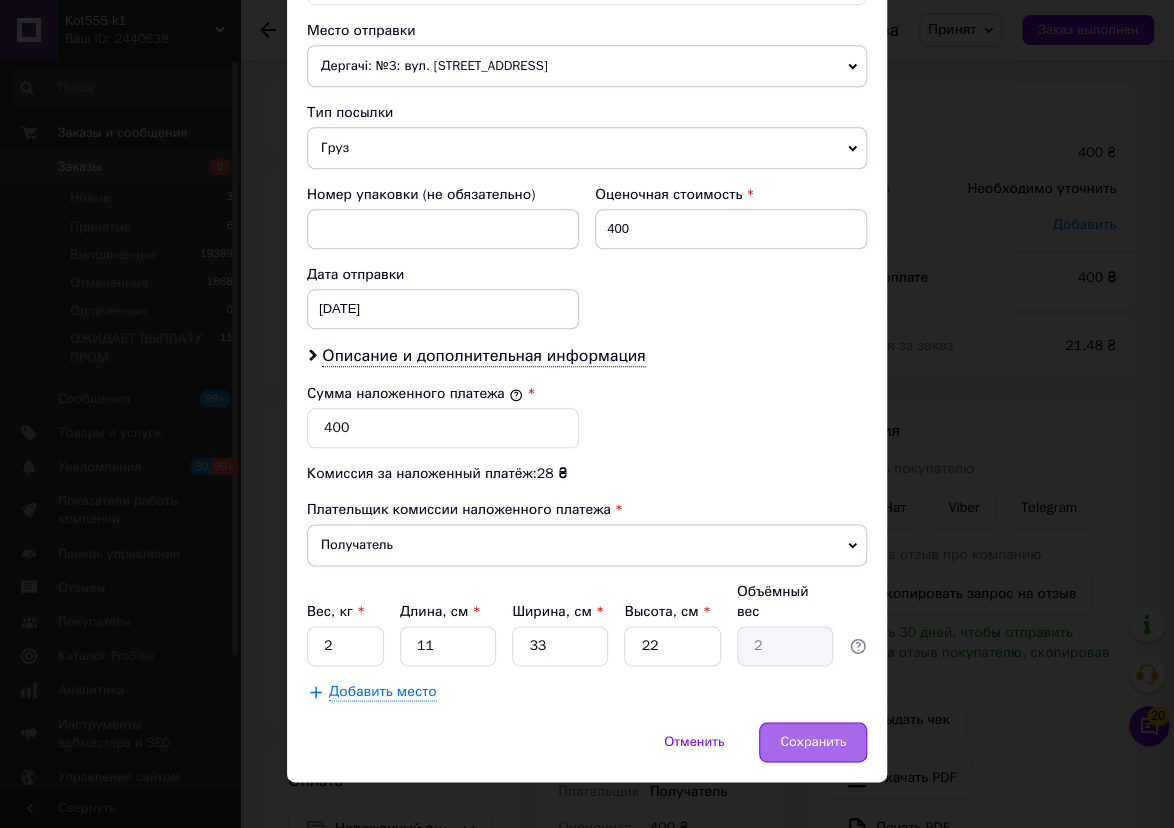 click on "Сохранить" at bounding box center [813, 742] 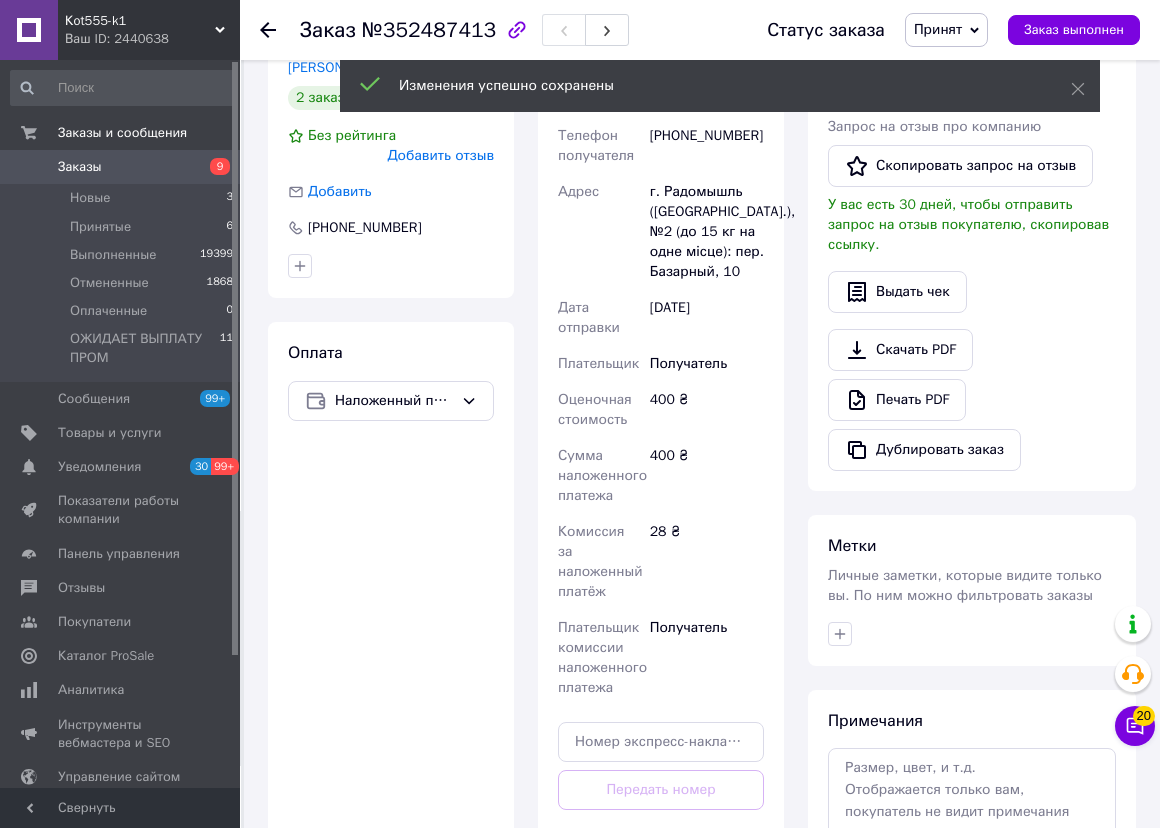 scroll, scrollTop: 818, scrollLeft: 0, axis: vertical 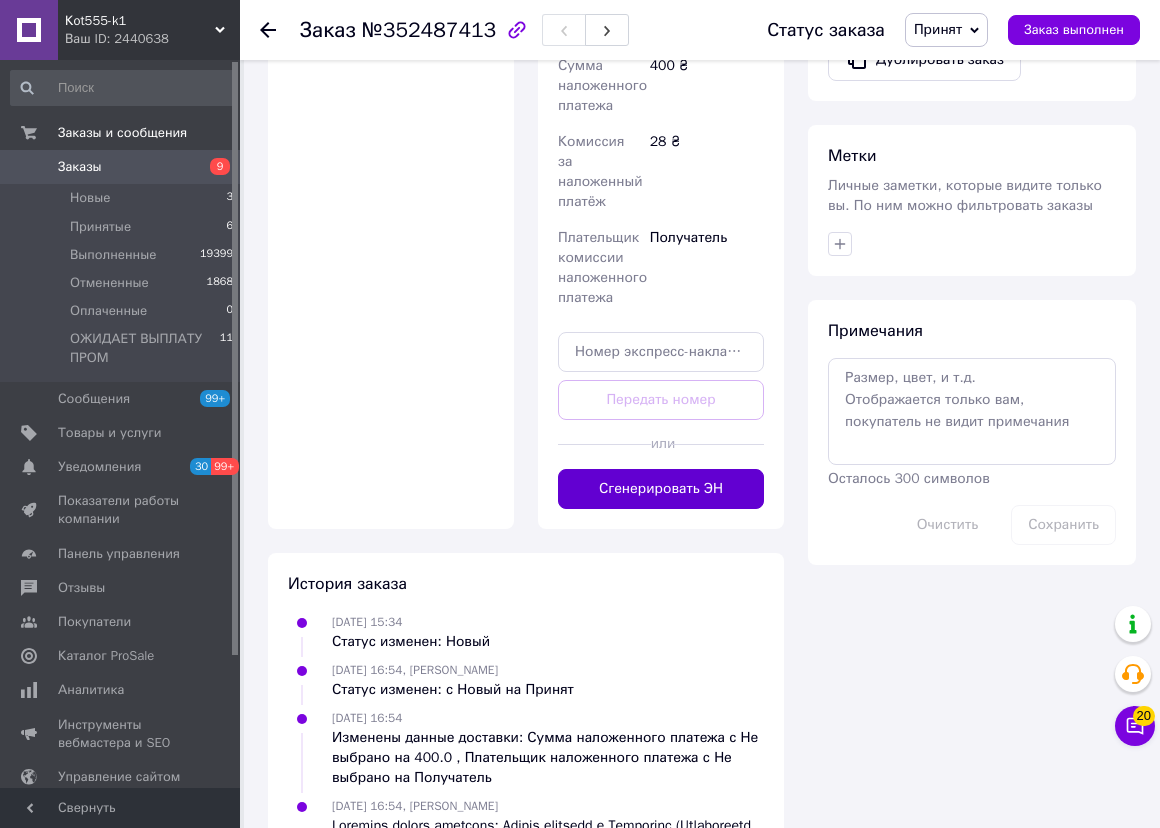 click on "Сгенерировать ЭН" at bounding box center [661, 489] 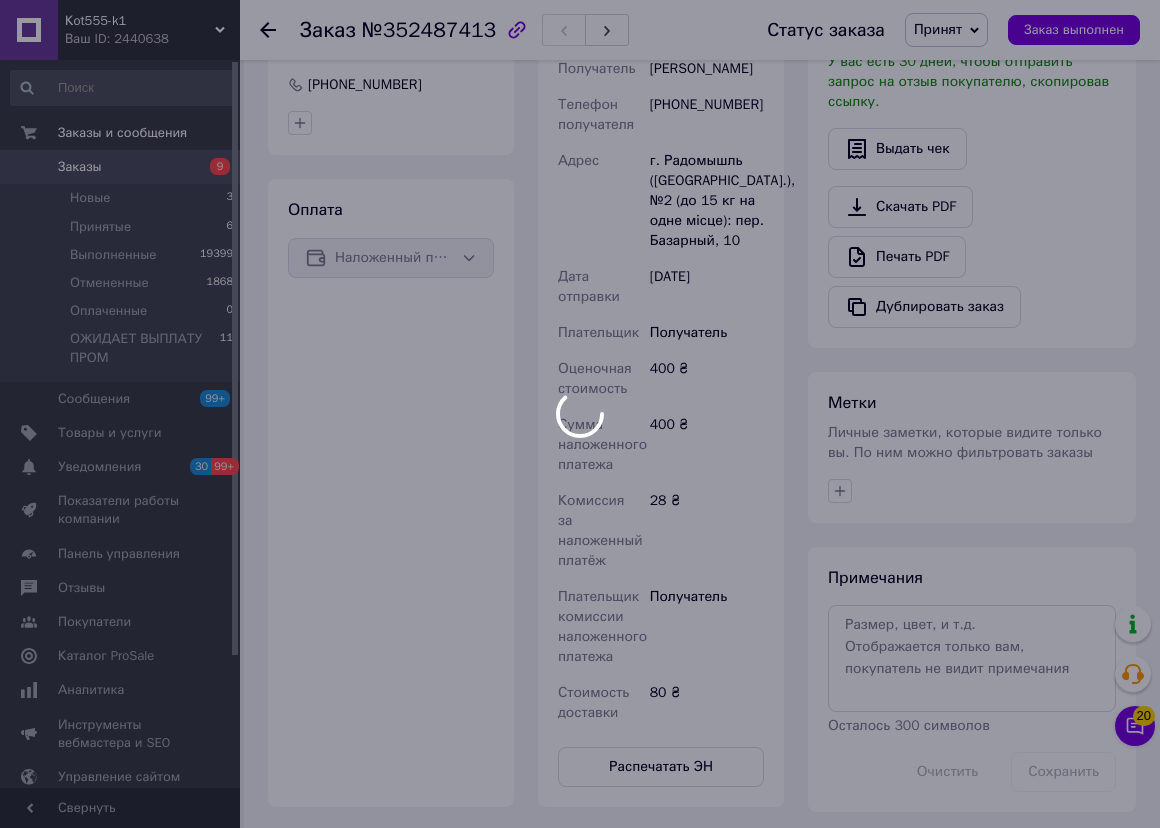 scroll, scrollTop: 545, scrollLeft: 0, axis: vertical 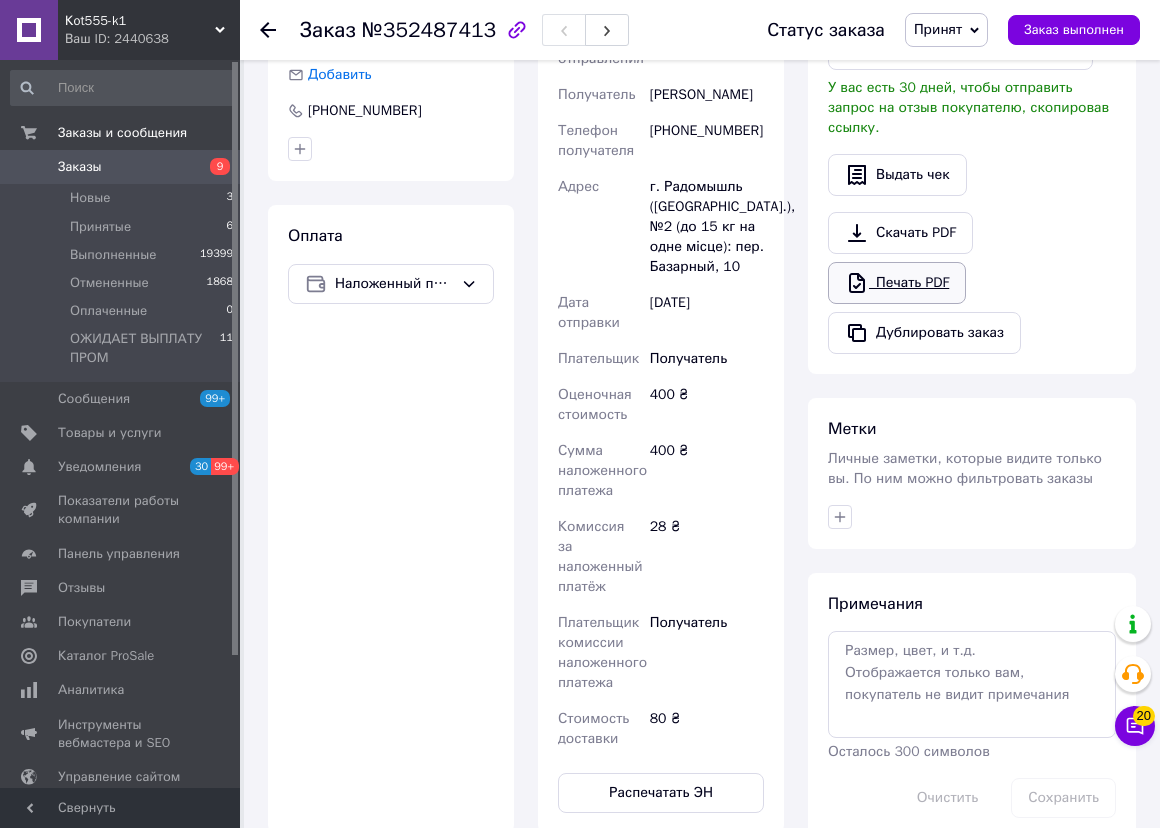 click on "Печать PDF" at bounding box center (897, 283) 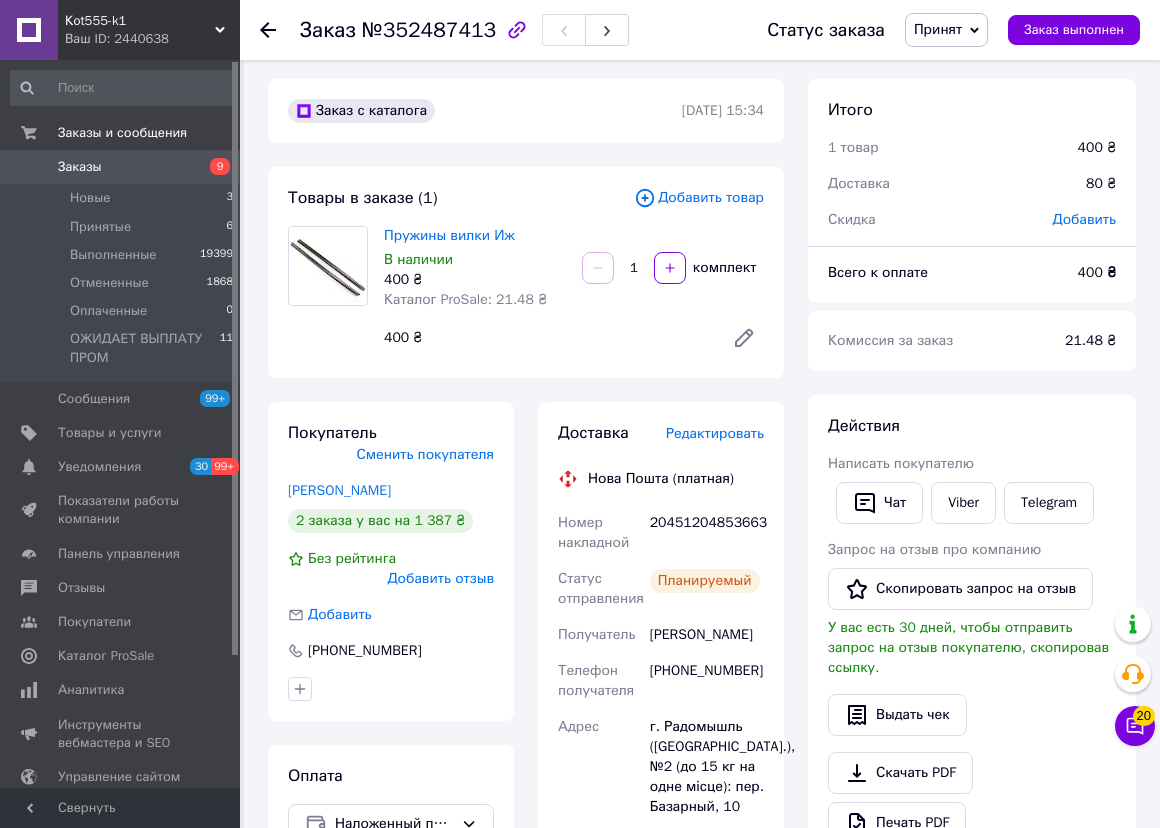 scroll, scrollTop: 0, scrollLeft: 0, axis: both 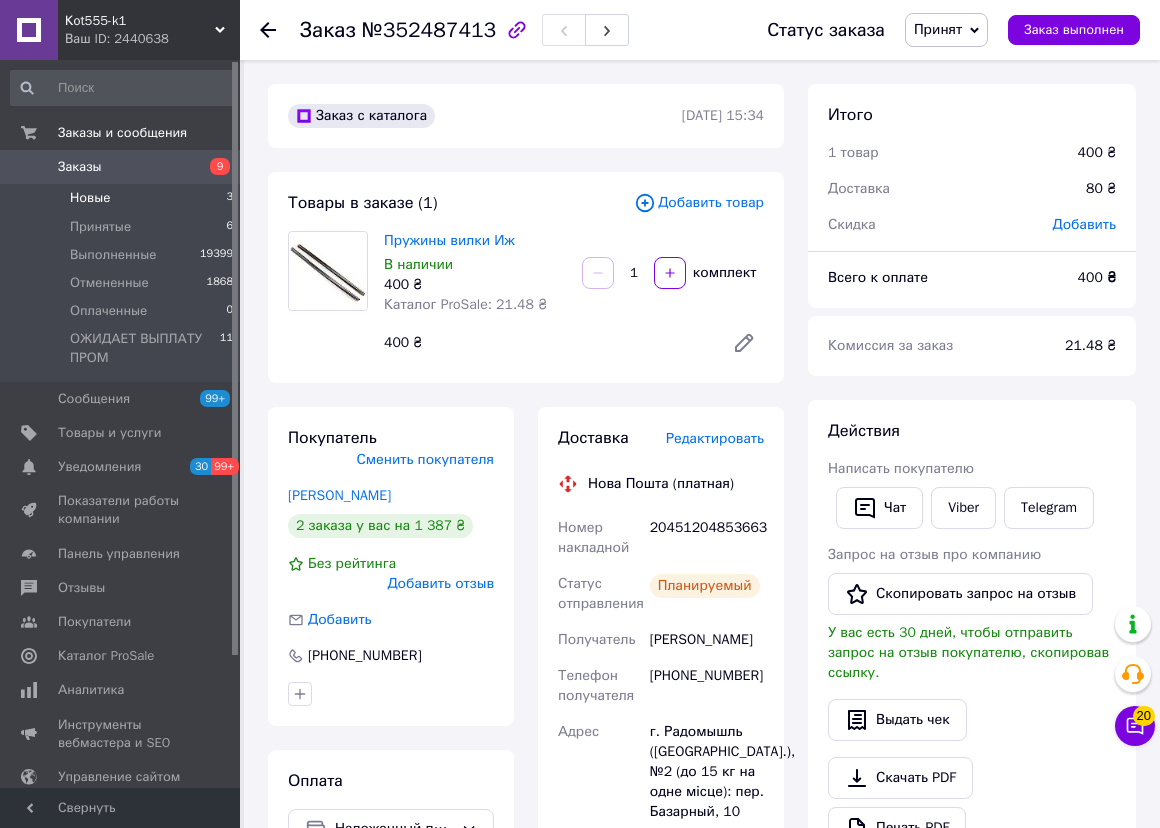 click on "Новые" at bounding box center (90, 198) 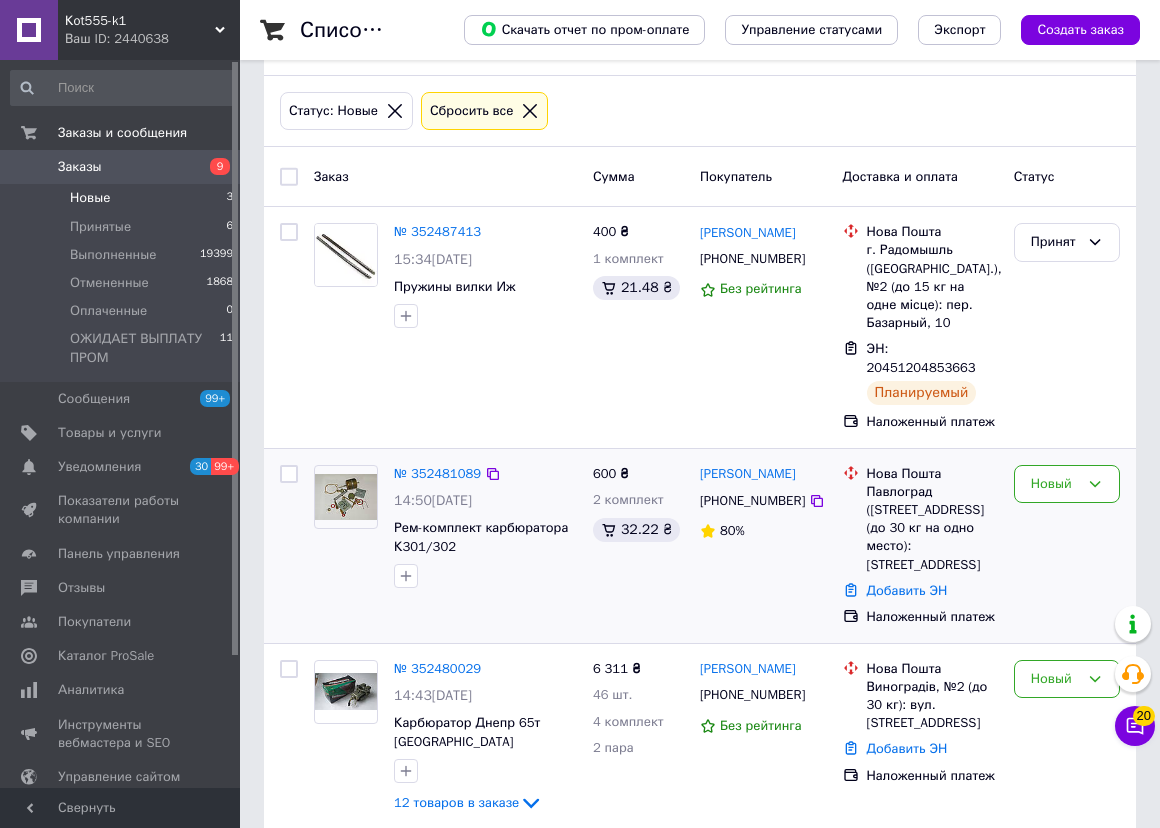 scroll, scrollTop: 106, scrollLeft: 0, axis: vertical 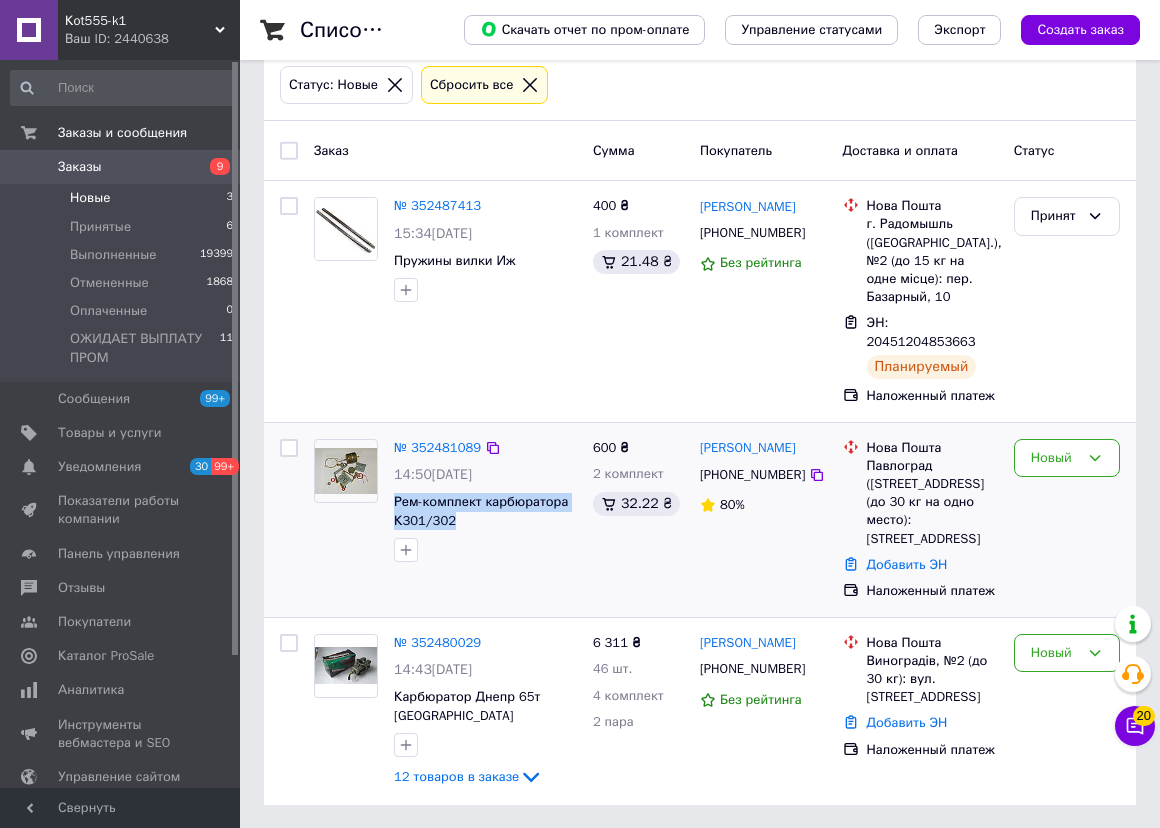 drag, startPoint x: 388, startPoint y: 497, endPoint x: 463, endPoint y: 523, distance: 79.37884 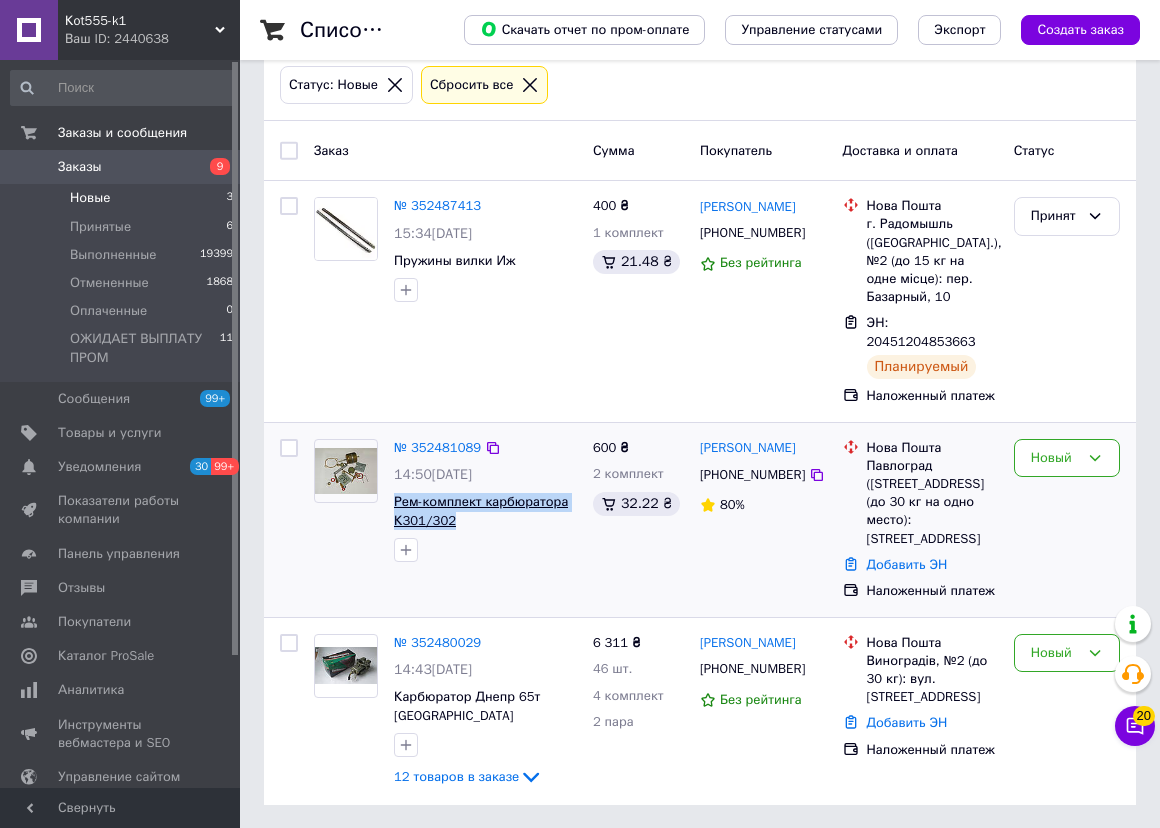 copy on "Рем-комплект карбюратора К301/302" 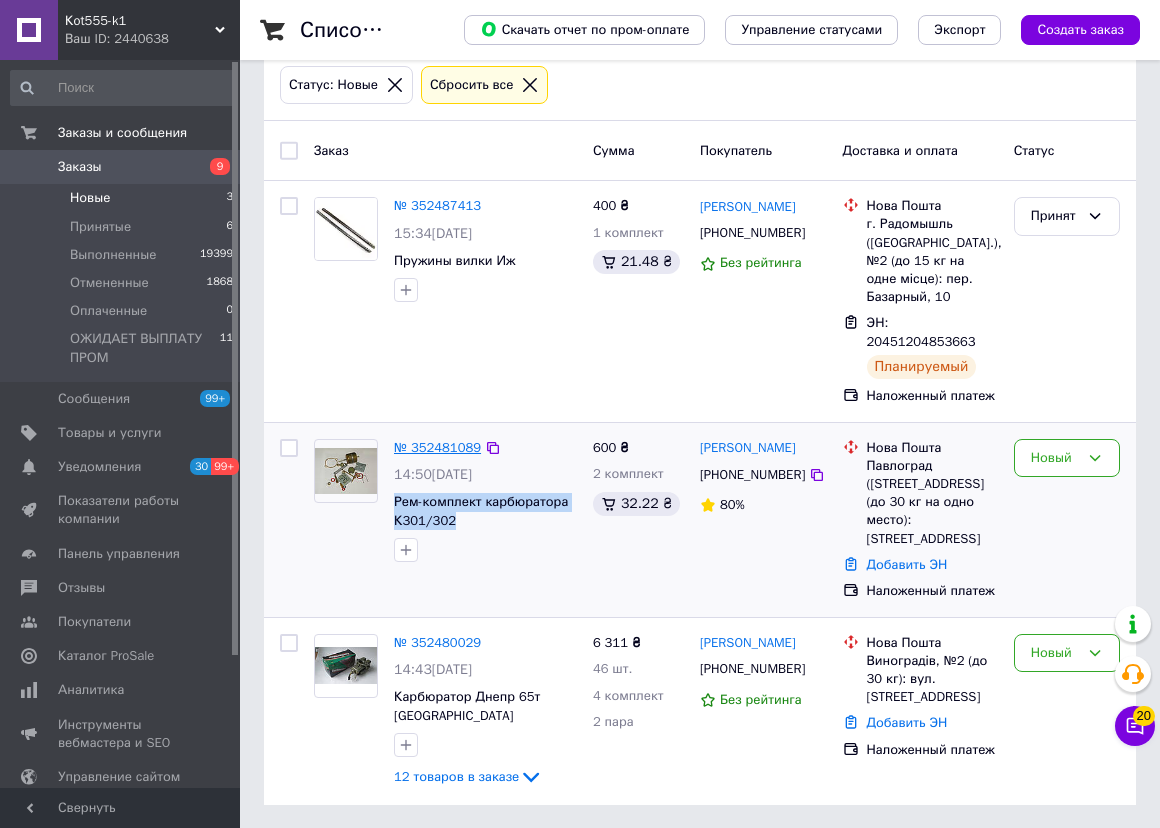 click on "№ 352481089" at bounding box center [437, 447] 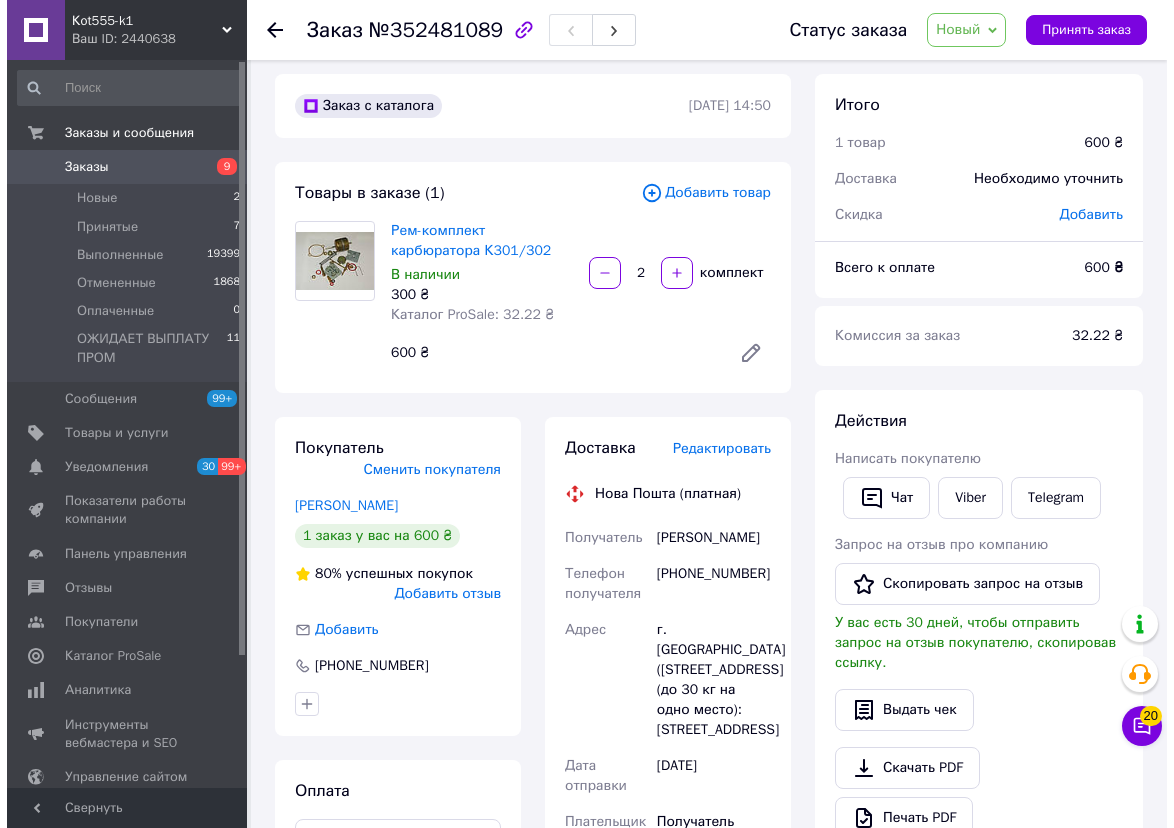 scroll, scrollTop: 0, scrollLeft: 0, axis: both 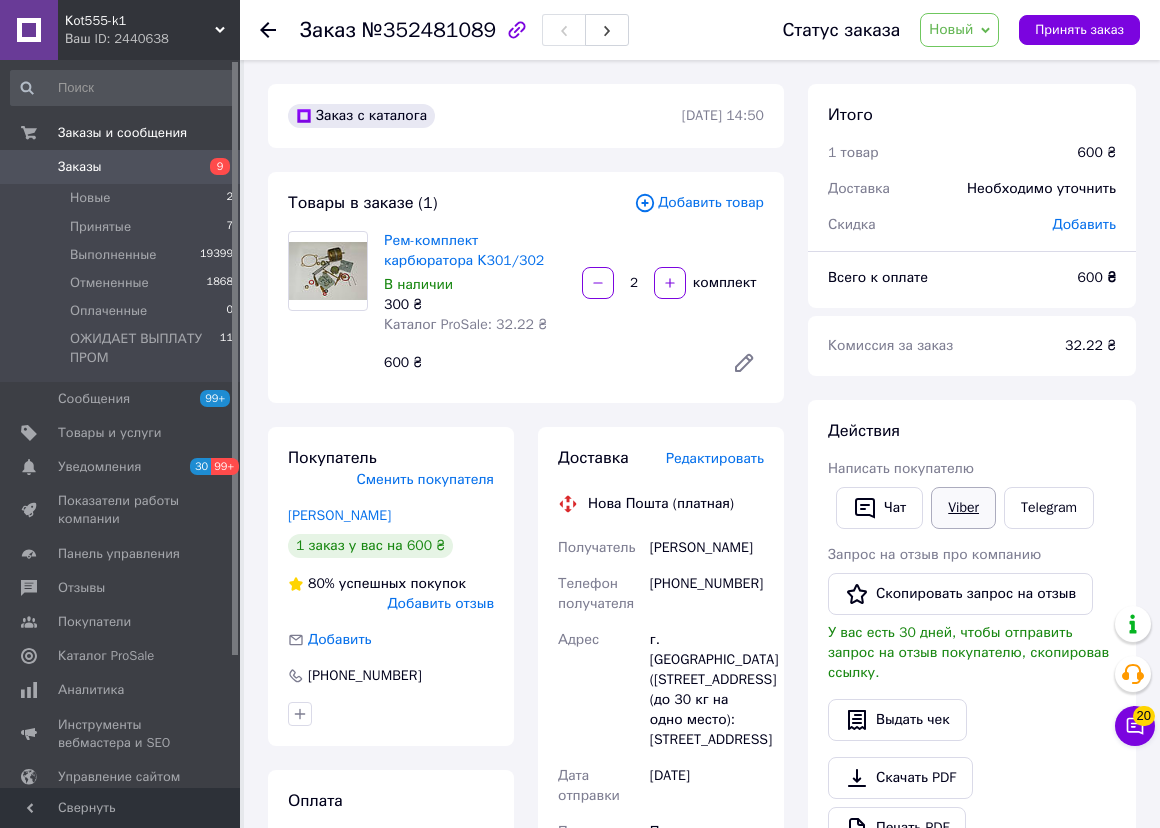 click on "Viber" at bounding box center [963, 508] 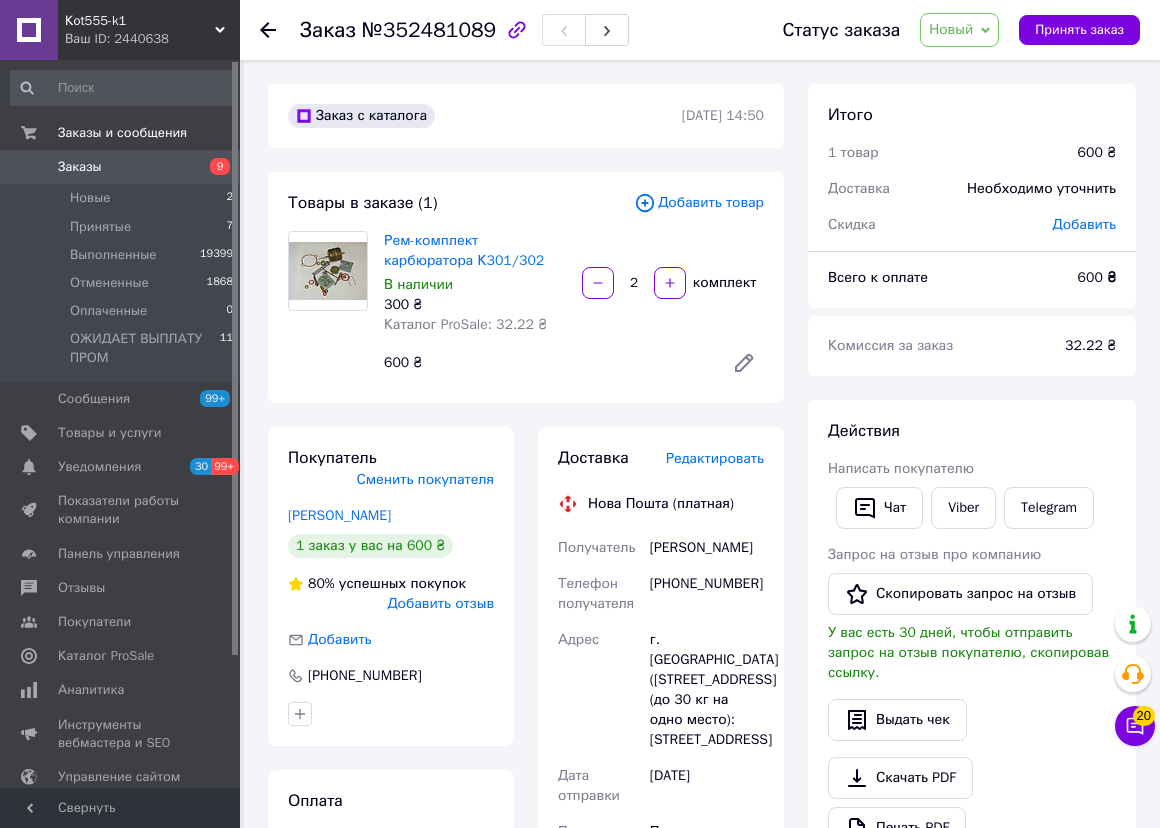 click on "Заказ с каталога [DATE] 14:50 Товары в заказе (1) Добавить товар Рем-комплект карбюратора К301/302 В наличии 300 ₴ Каталог ProSale: 32.22 ₴  2   комплект 600 ₴ Покупатель Сменить покупателя [PERSON_NAME] 1 заказ у вас на 600 ₴ 80%   успешных покупок Добавить отзыв Добавить [PHONE_NUMBER] Оплата Наложенный платеж Доставка Редактировать Нова Пошта (платная) Получатель [PERSON_NAME] Телефон получателя [PHONE_NUMBER] Адрес г. [GEOGRAPHIC_DATA] ([GEOGRAPHIC_DATA].), №7 (до 30 кг на одно место): [STREET_ADDRESS] Дата отправки [DATE] Плательщик Получатель Оценочная стоимость 600 ₴ 600 ₴ 32 ₴ Получатель" at bounding box center (526, 807) 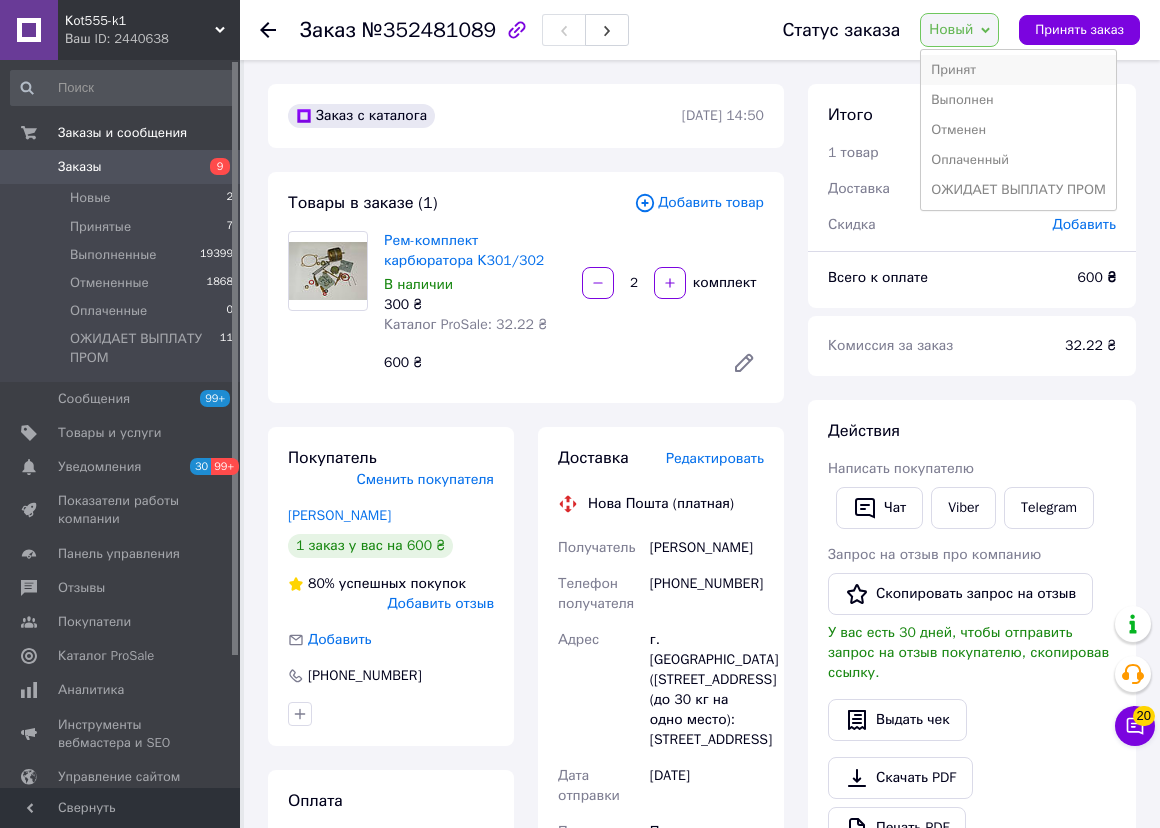 click on "Принят" at bounding box center (1018, 70) 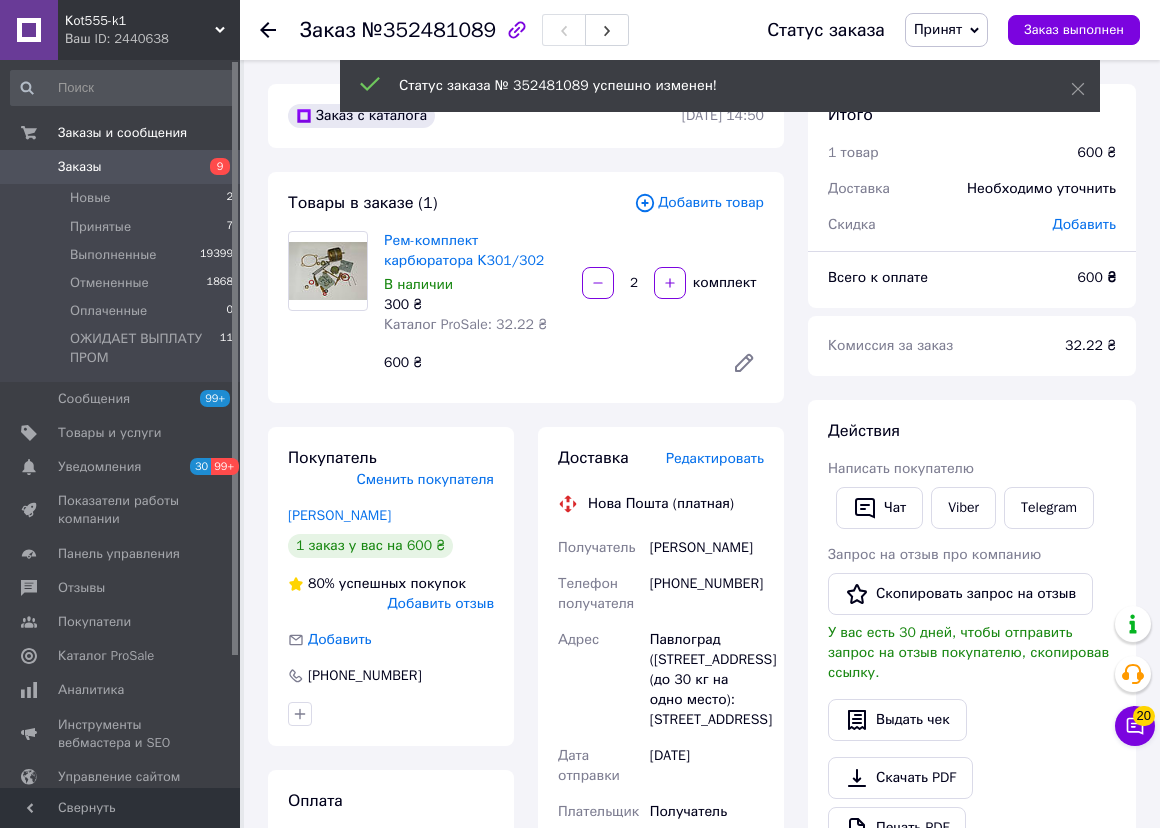 click on "Редактировать" at bounding box center [715, 458] 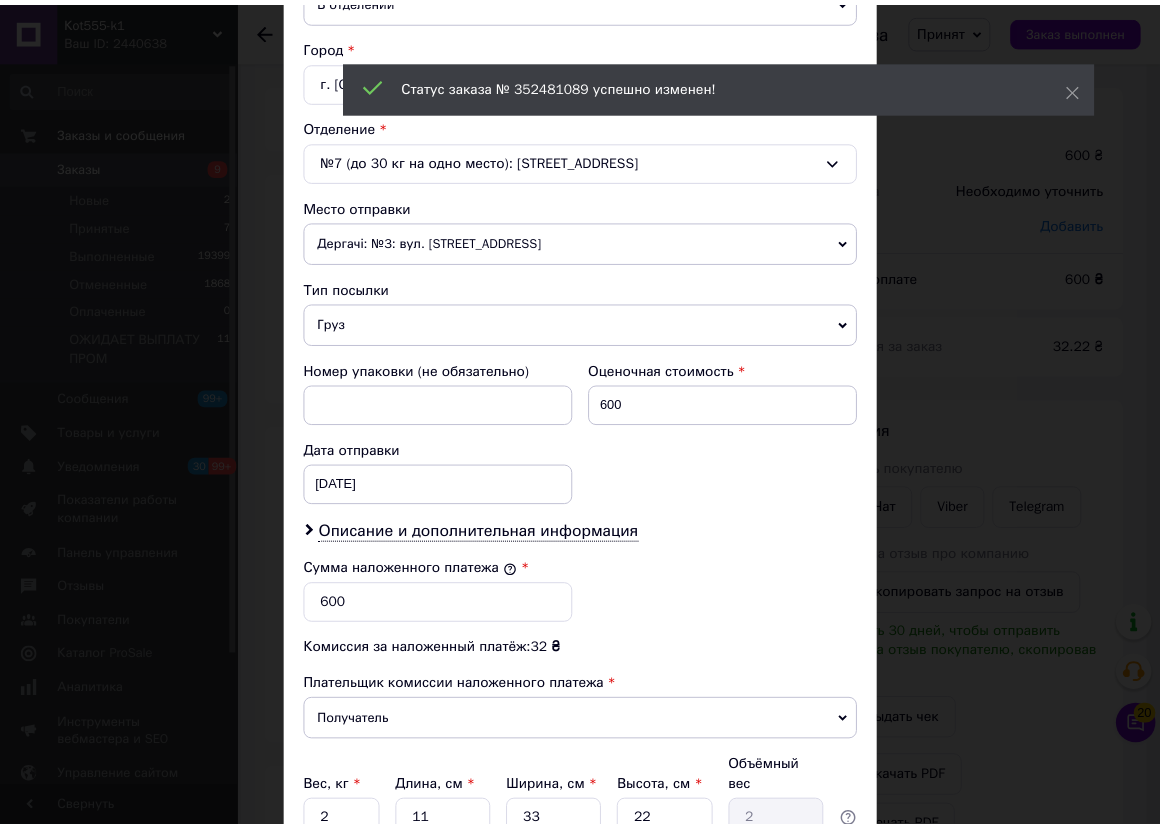 scroll, scrollTop: 694, scrollLeft: 0, axis: vertical 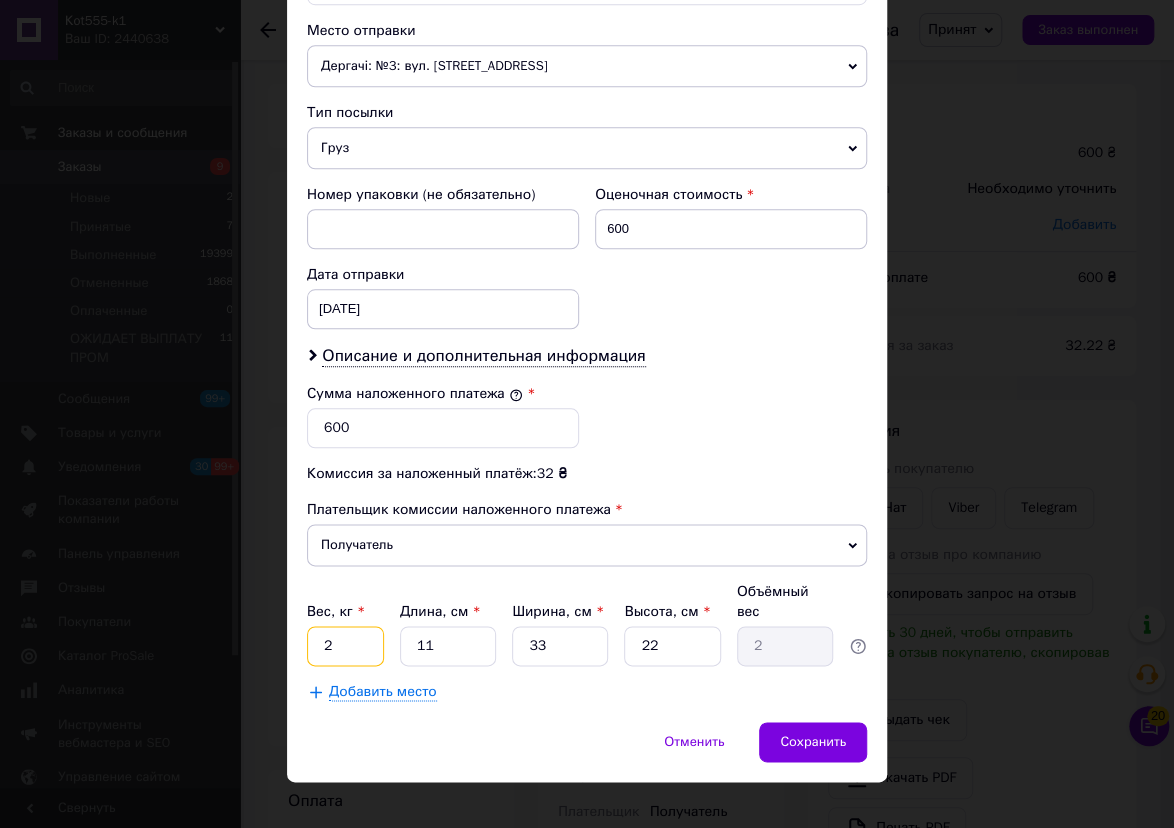 click on "2" at bounding box center (345, 646) 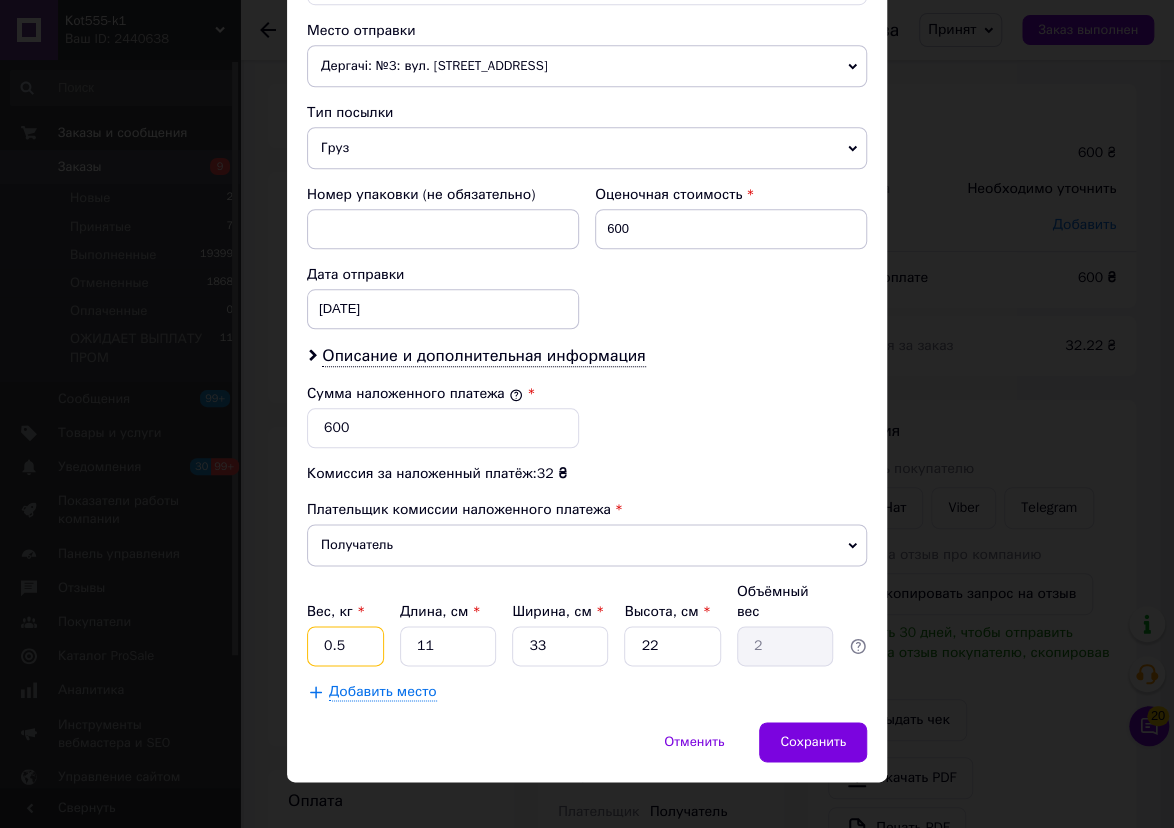 type on "0.5" 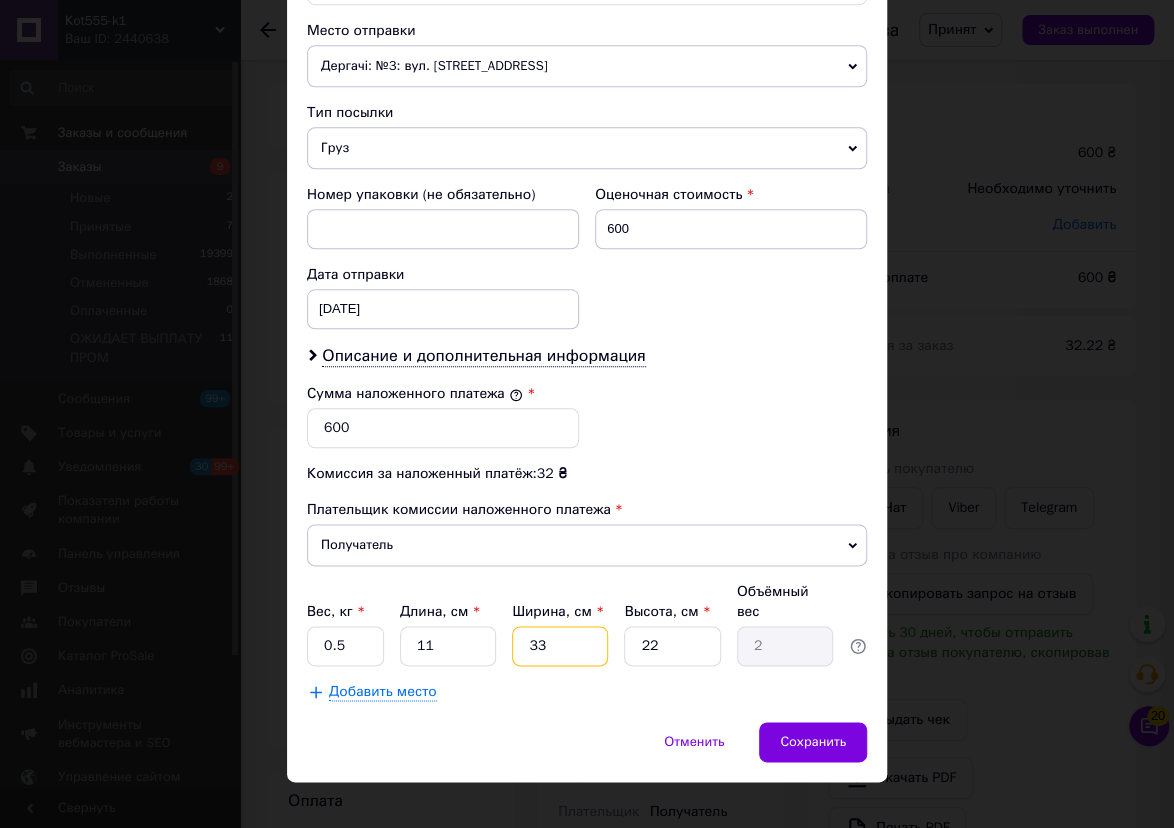 click on "33" at bounding box center (560, 646) 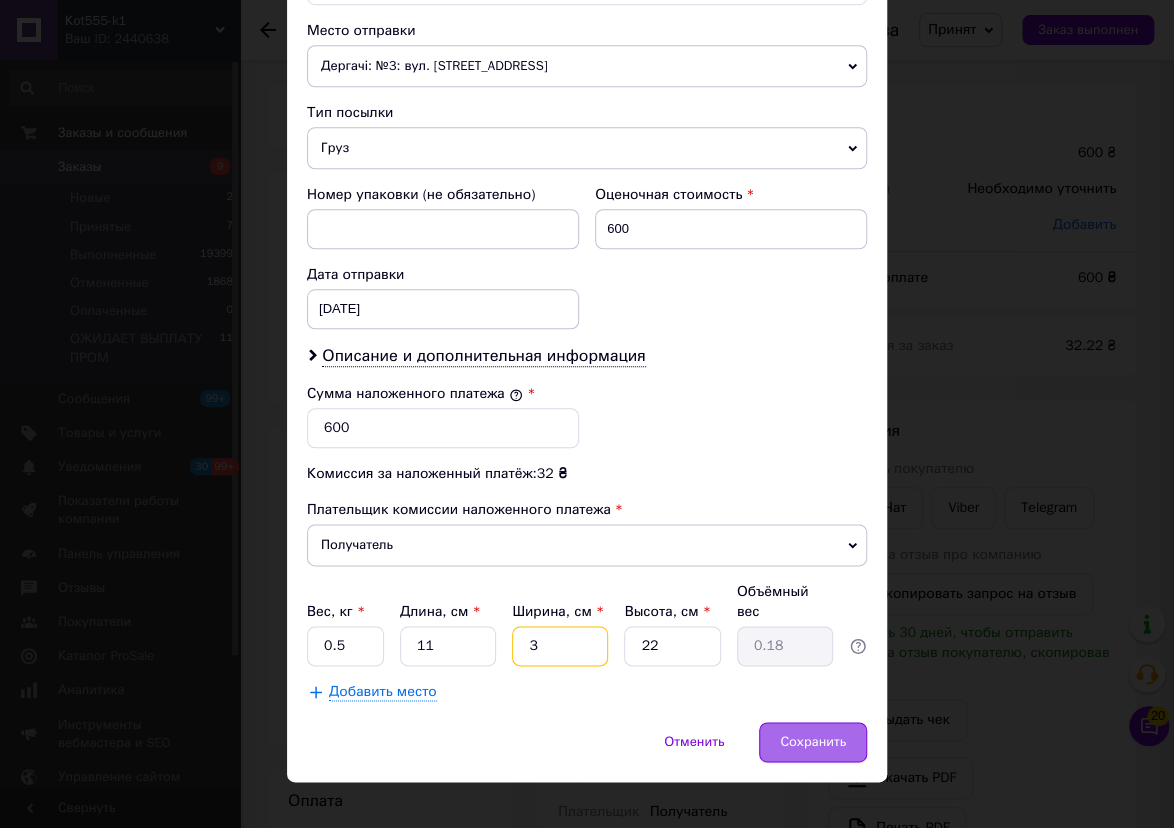 type on "3" 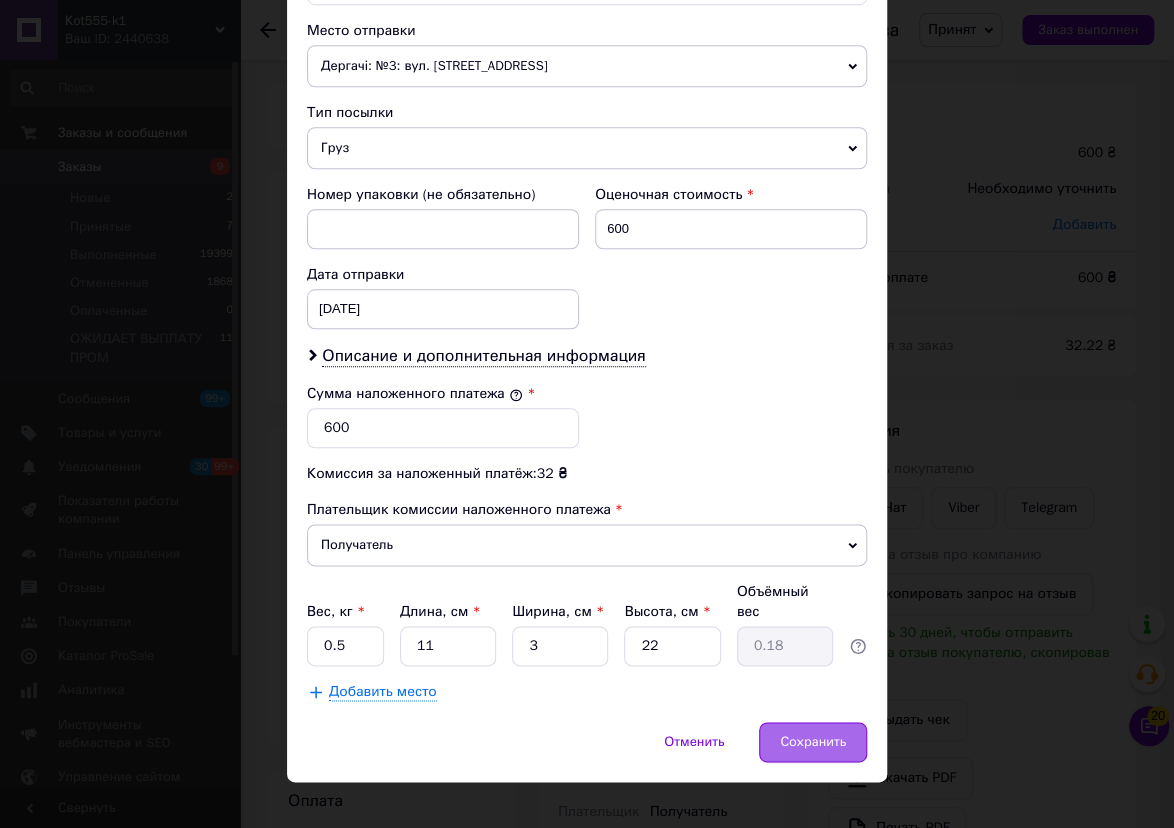 click on "Сохранить" at bounding box center (813, 742) 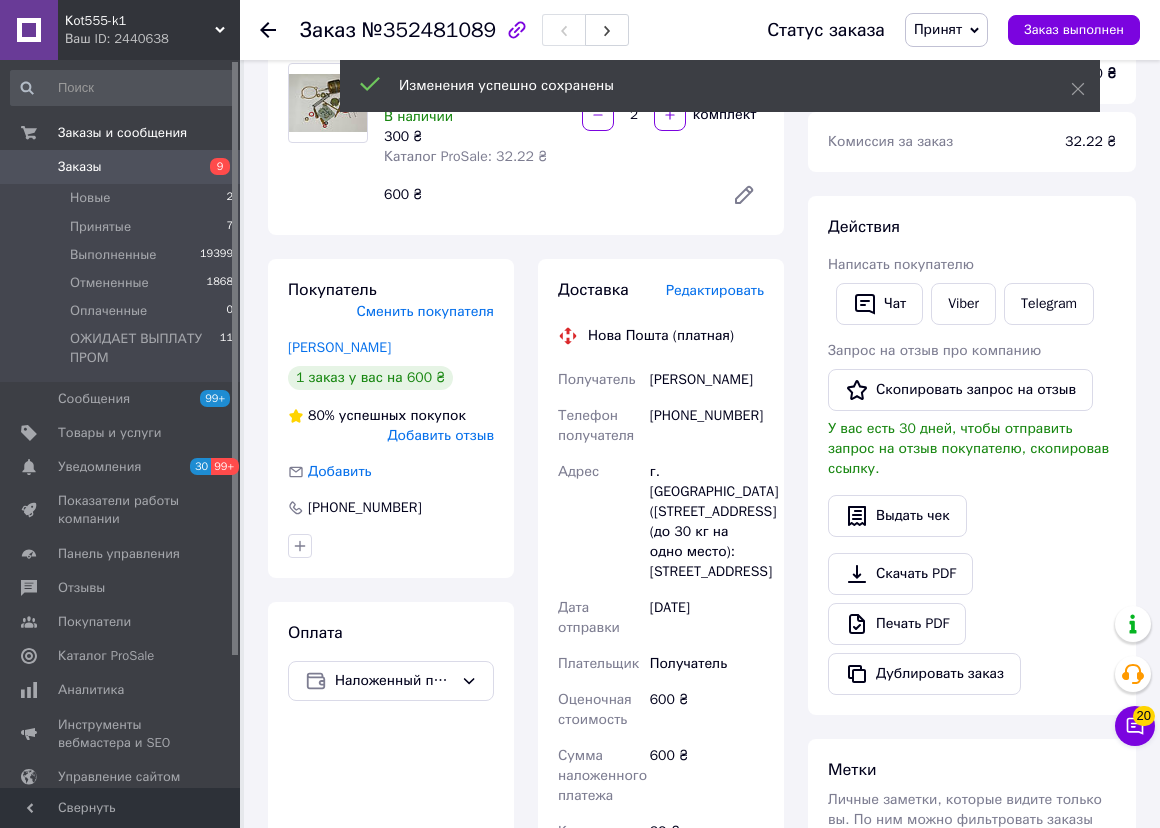 scroll, scrollTop: 545, scrollLeft: 0, axis: vertical 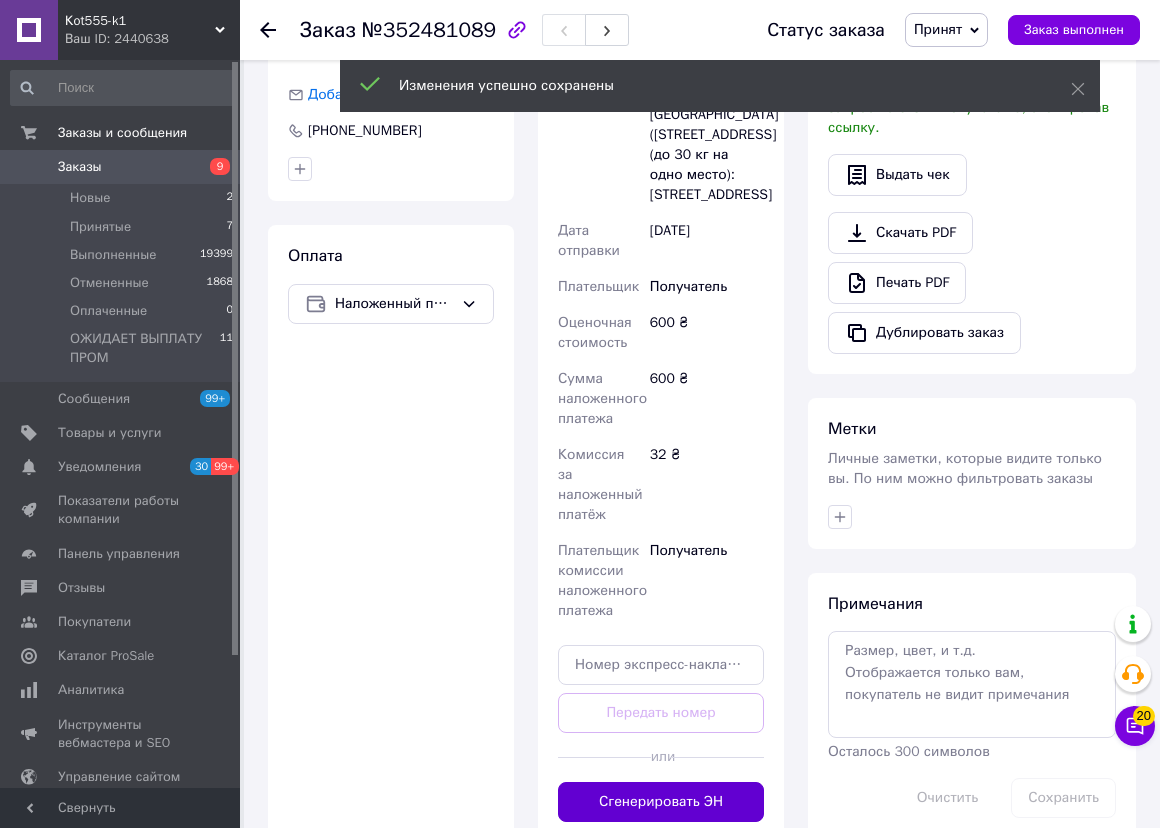 click on "Сгенерировать ЭН" at bounding box center (661, 802) 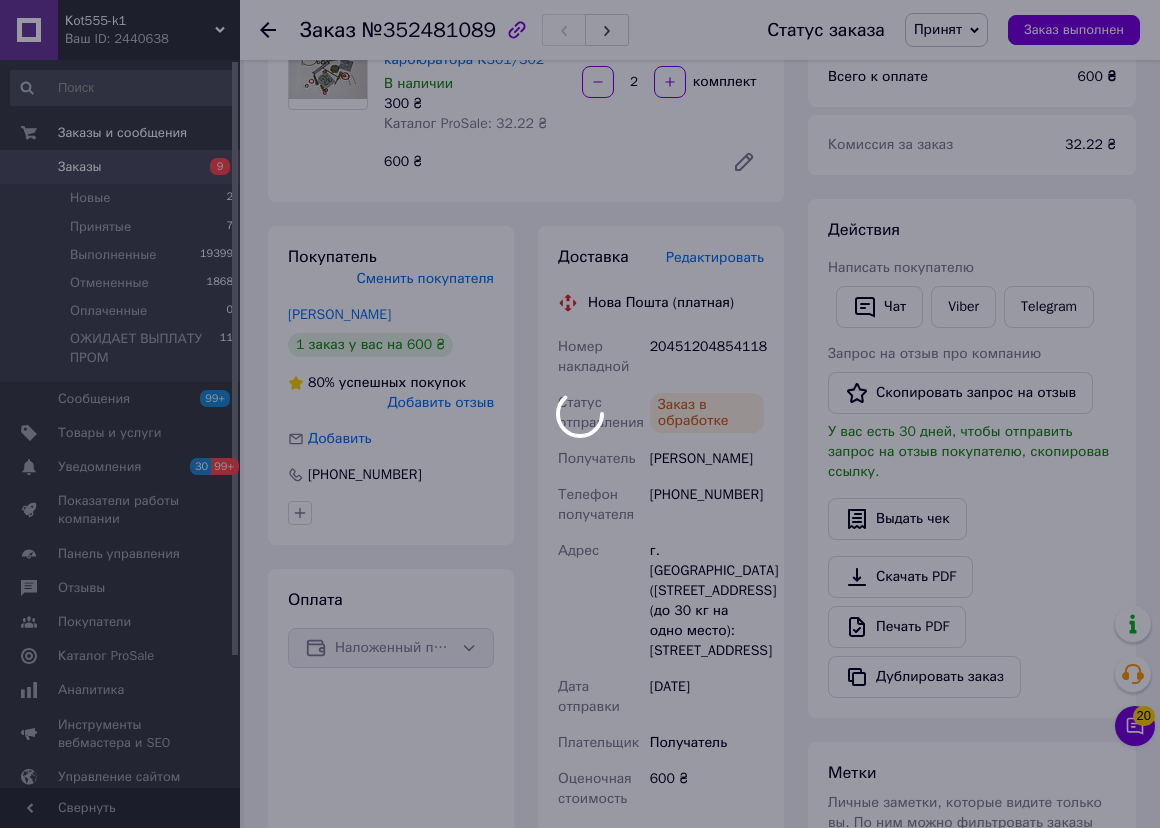 scroll, scrollTop: 181, scrollLeft: 0, axis: vertical 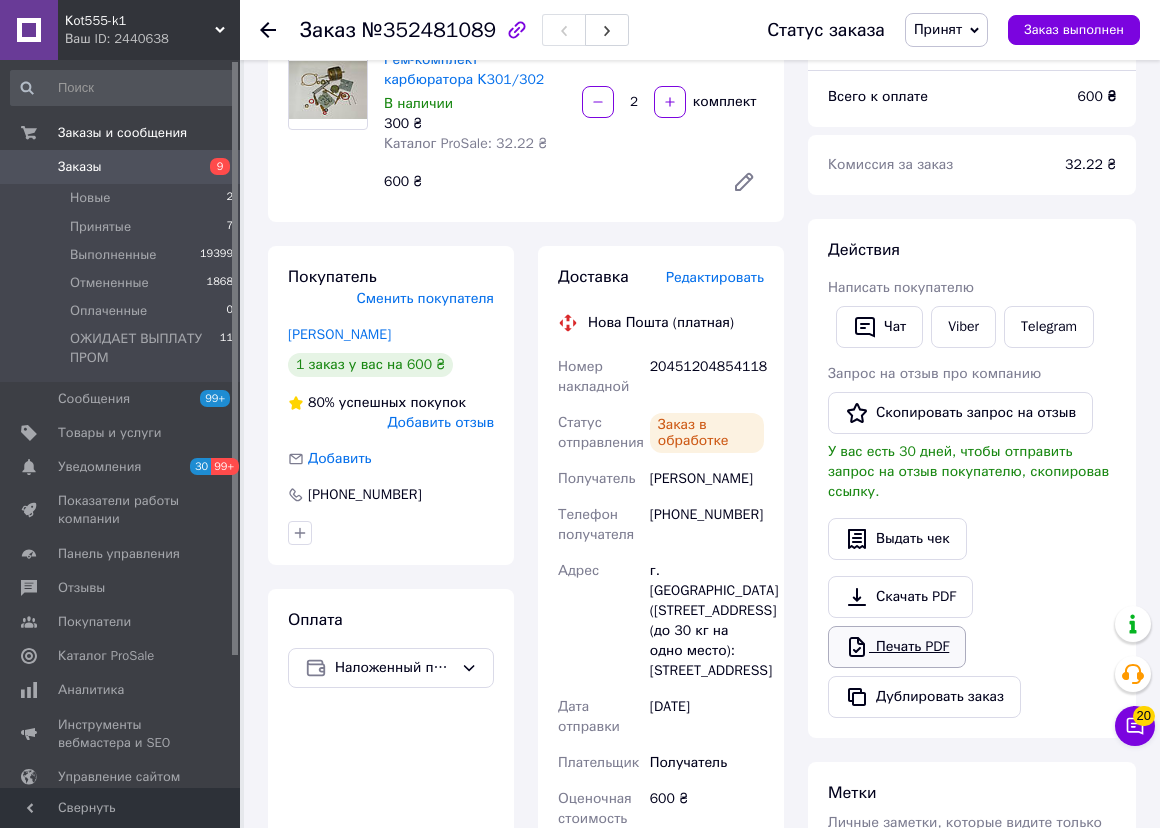 click on "Печать PDF" at bounding box center (897, 647) 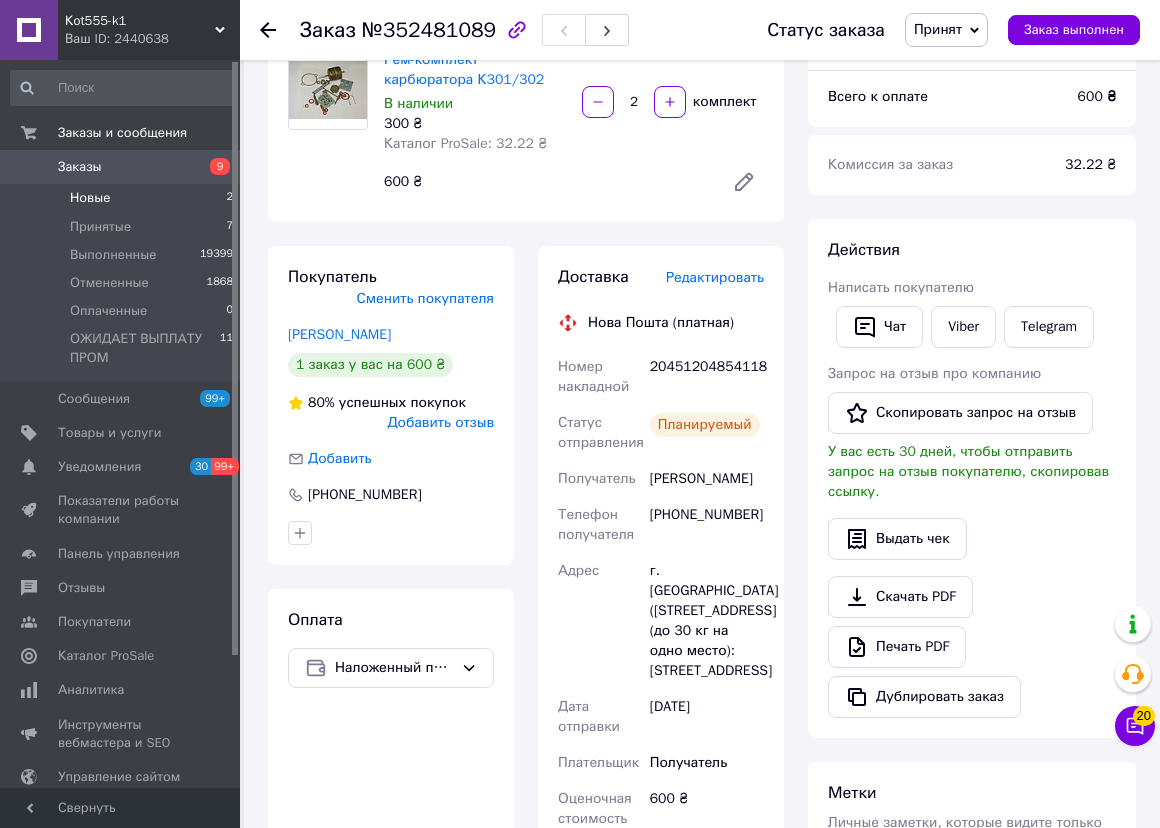 click on "Новые" at bounding box center [90, 198] 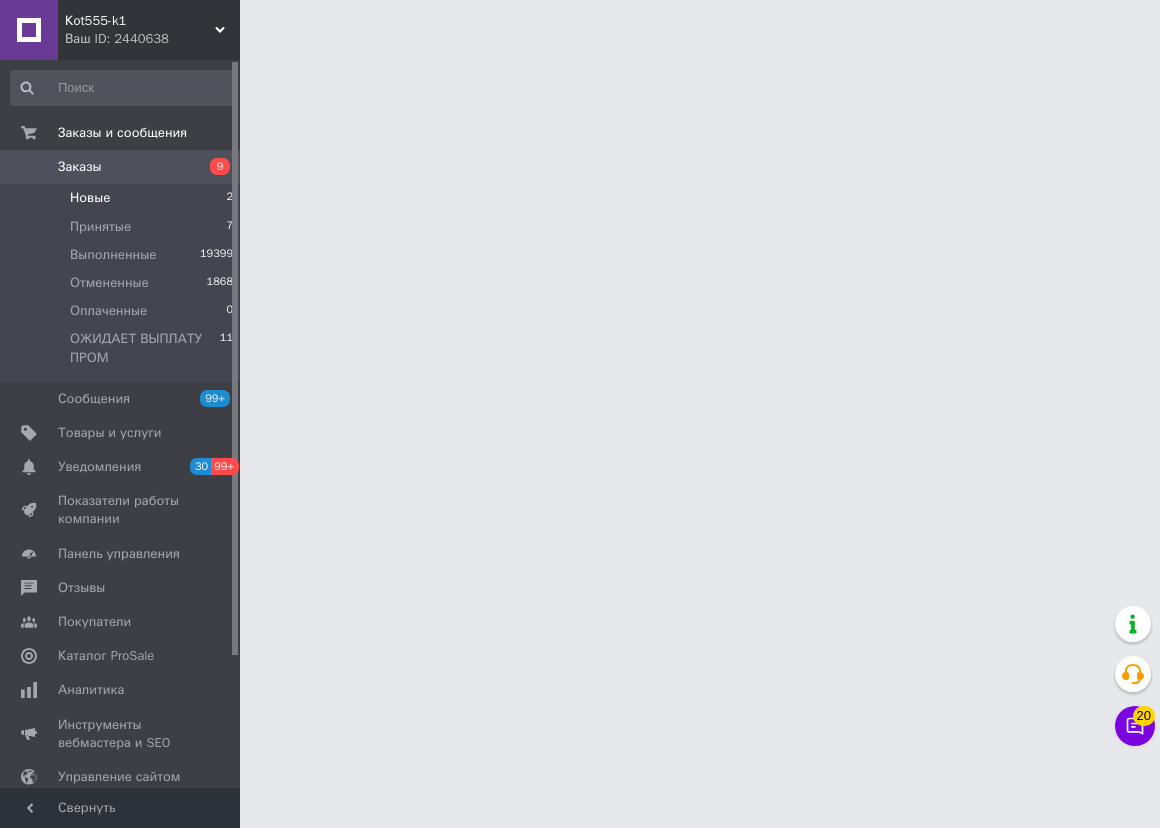 scroll, scrollTop: 0, scrollLeft: 0, axis: both 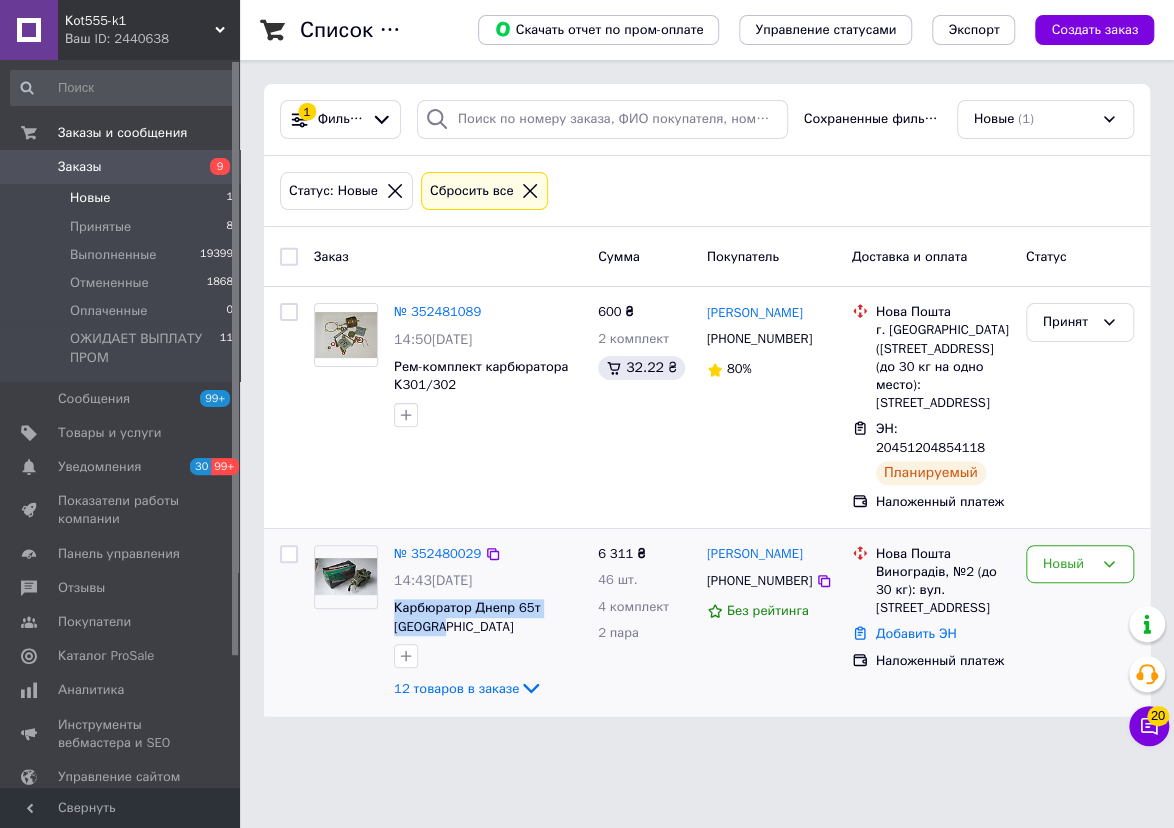 drag, startPoint x: 390, startPoint y: 606, endPoint x: 444, endPoint y: 623, distance: 56.61272 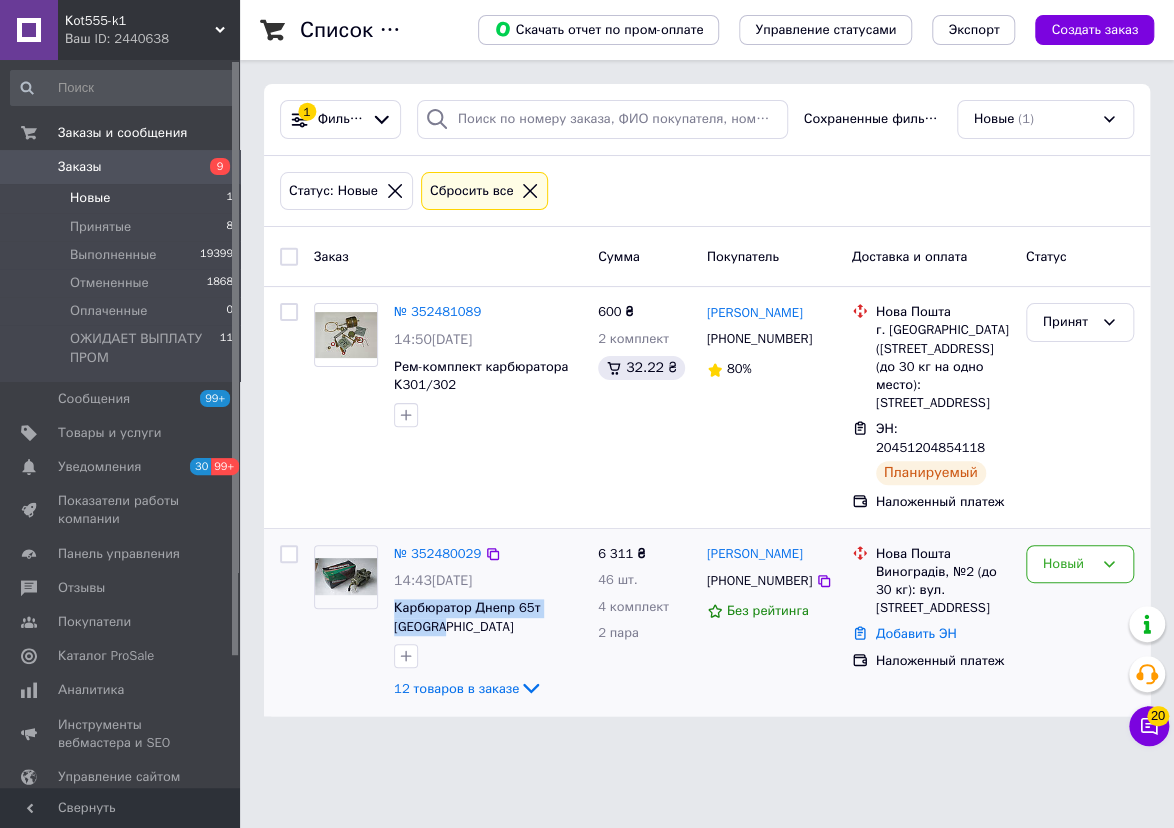 click on "№ 352480029 14:43[DATE] Карбюратор Днепр 65т Тайвань 12 товаров в заказе" at bounding box center [488, 623] 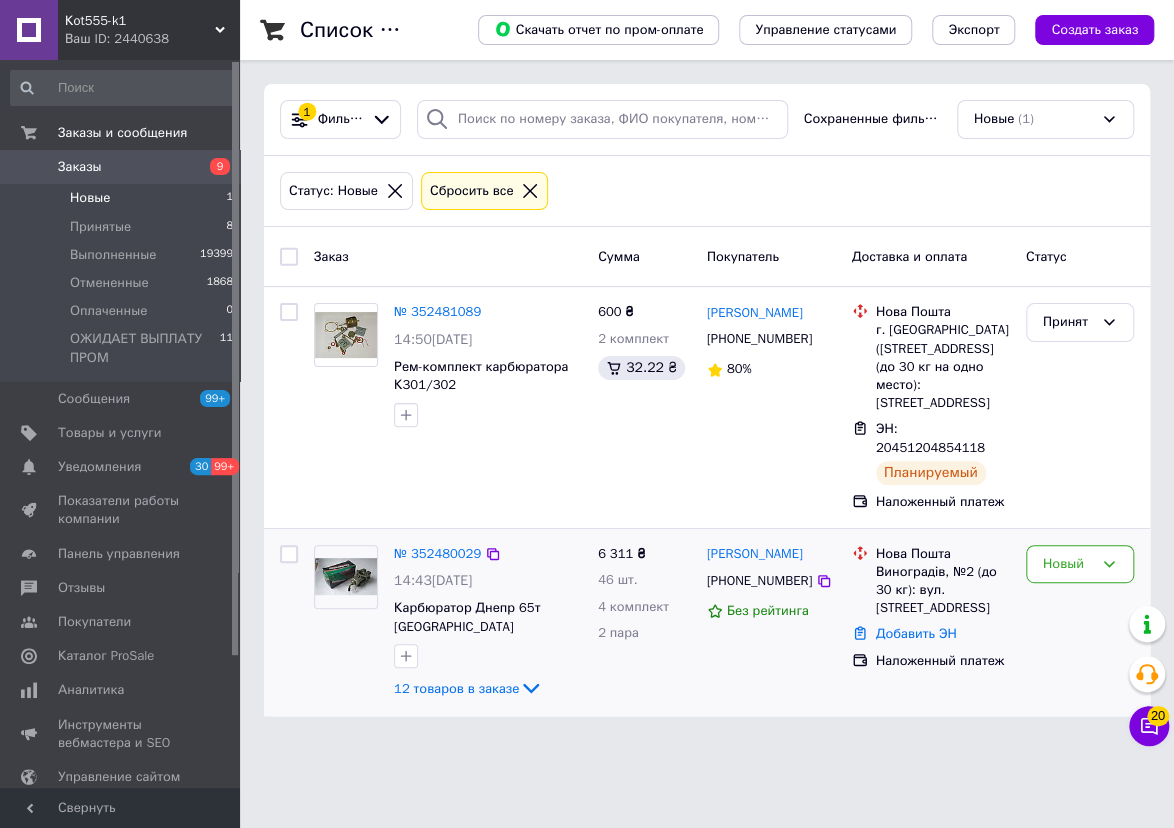 click at bounding box center (488, 656) 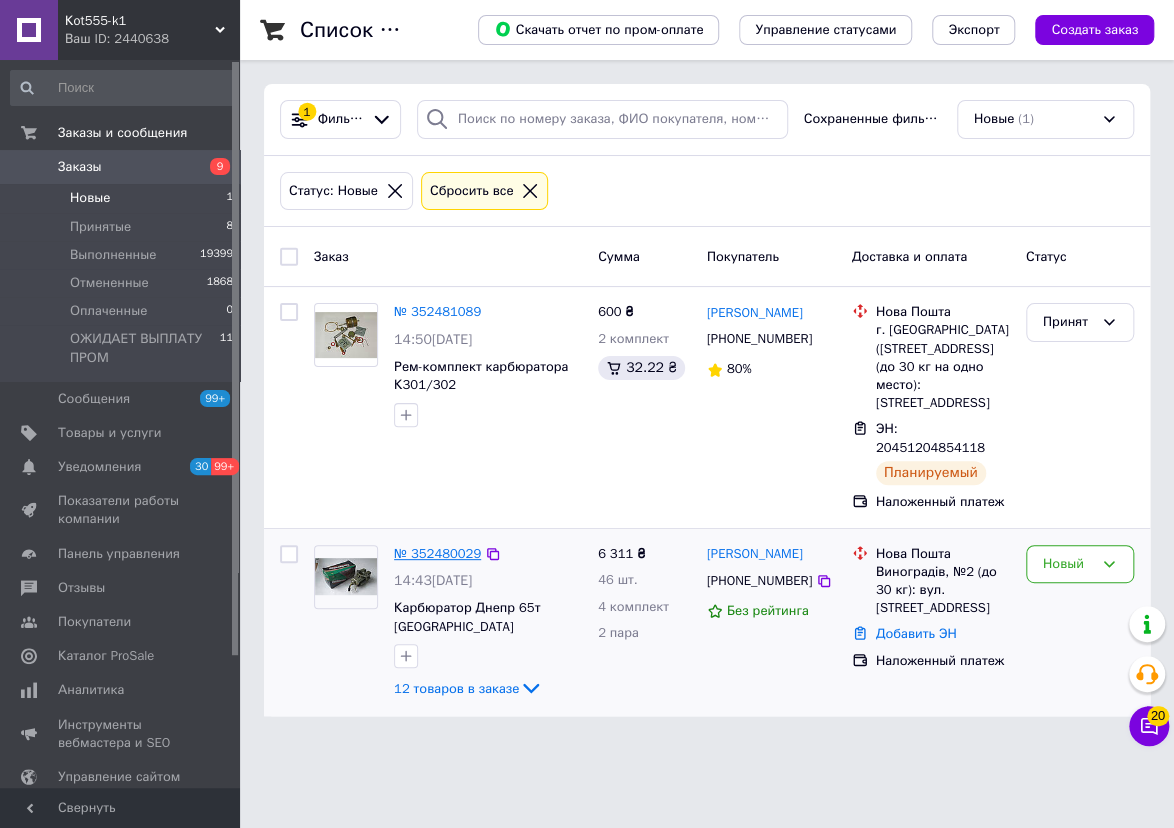click on "№ 352480029" at bounding box center [437, 553] 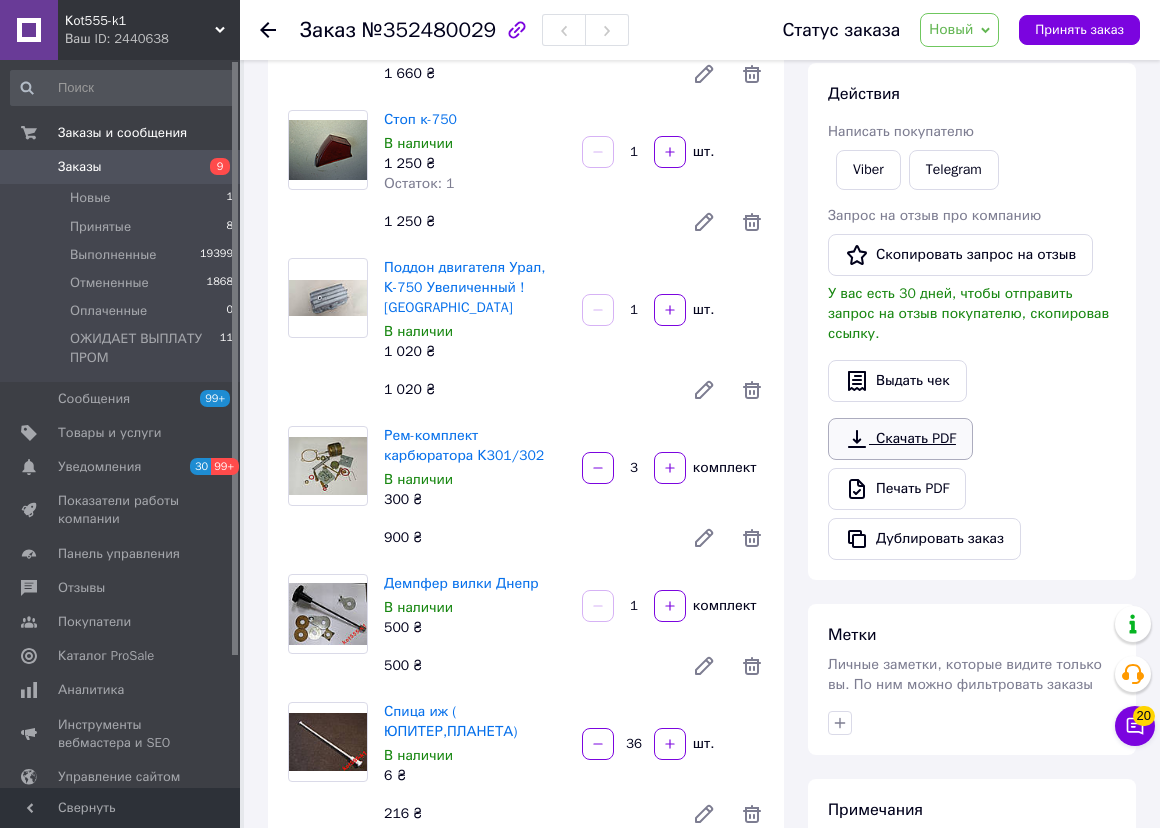 scroll, scrollTop: 90, scrollLeft: 0, axis: vertical 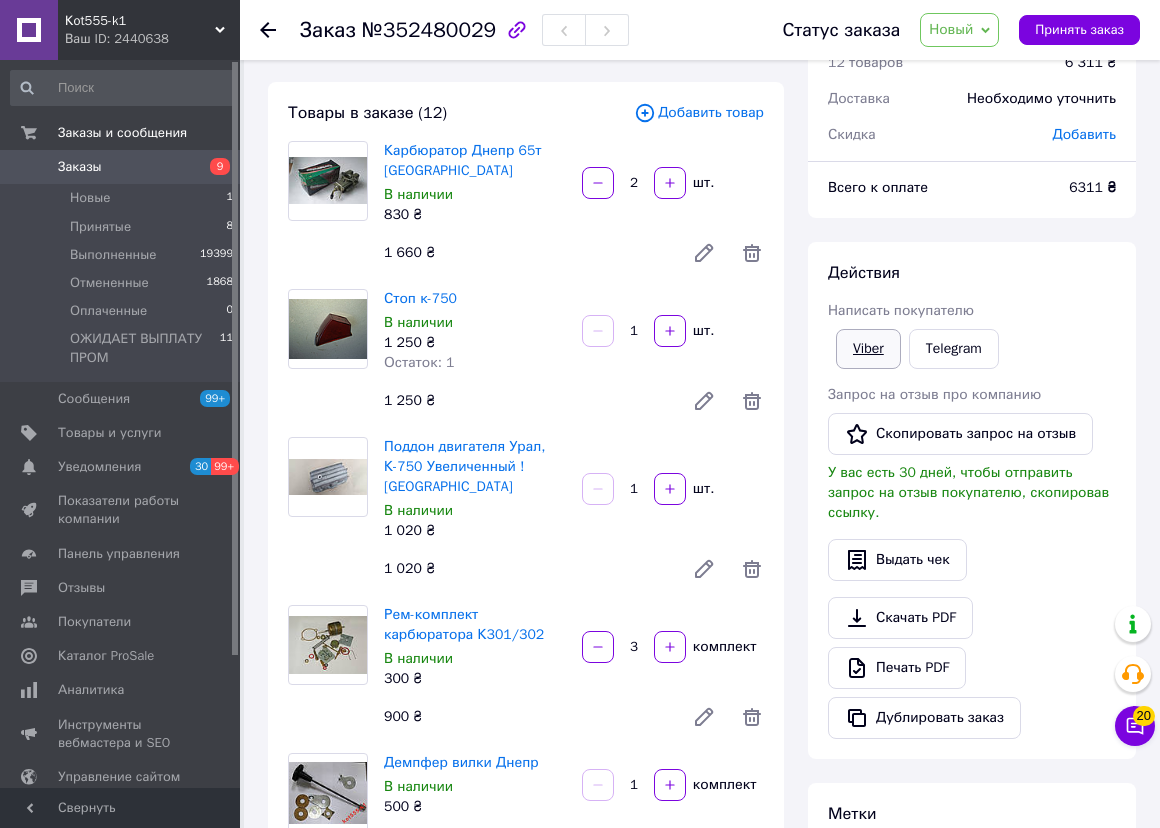 click on "Viber" at bounding box center [868, 349] 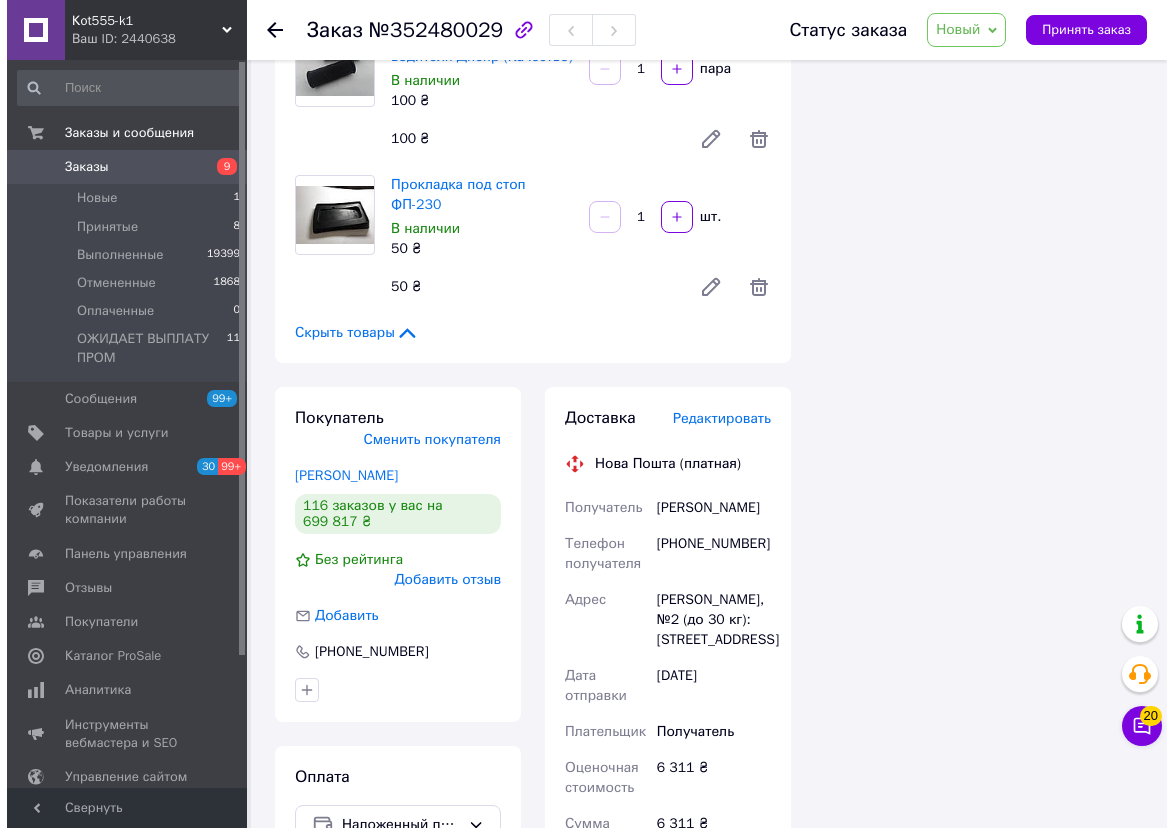 scroll, scrollTop: 1636, scrollLeft: 0, axis: vertical 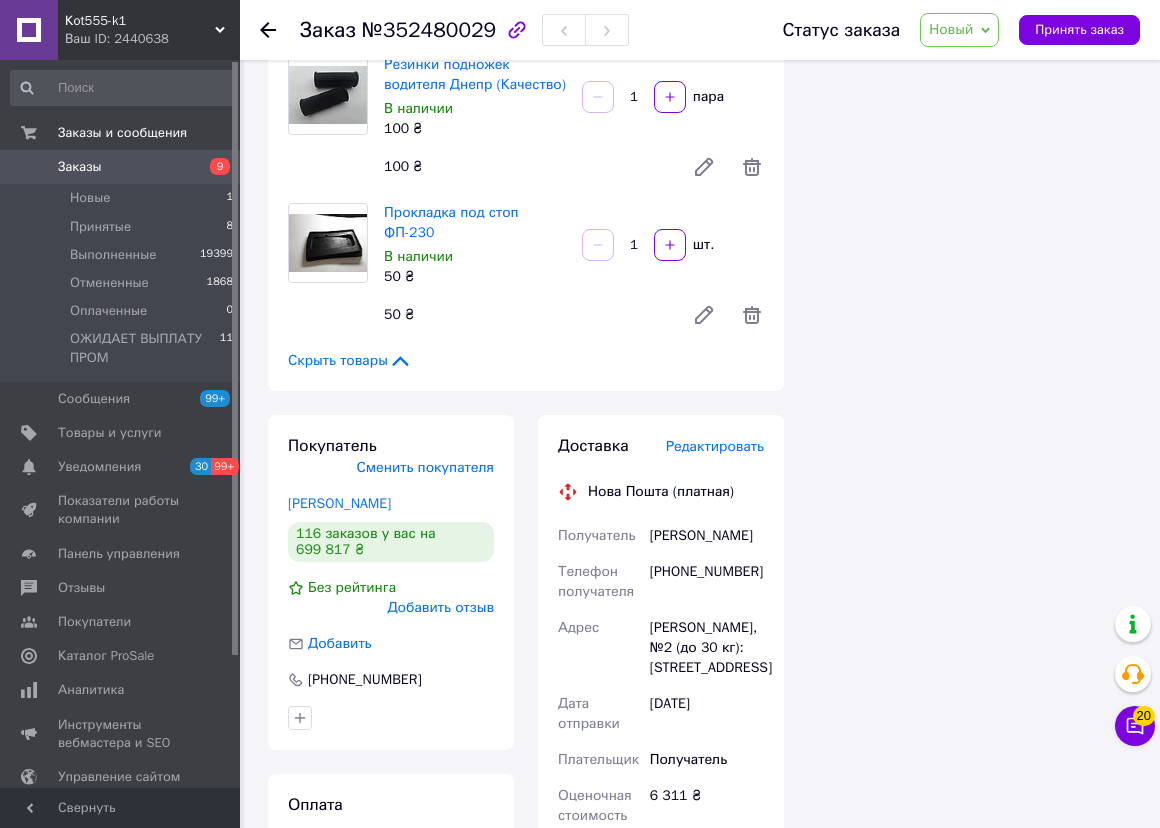 click on "Редактировать" at bounding box center (715, 446) 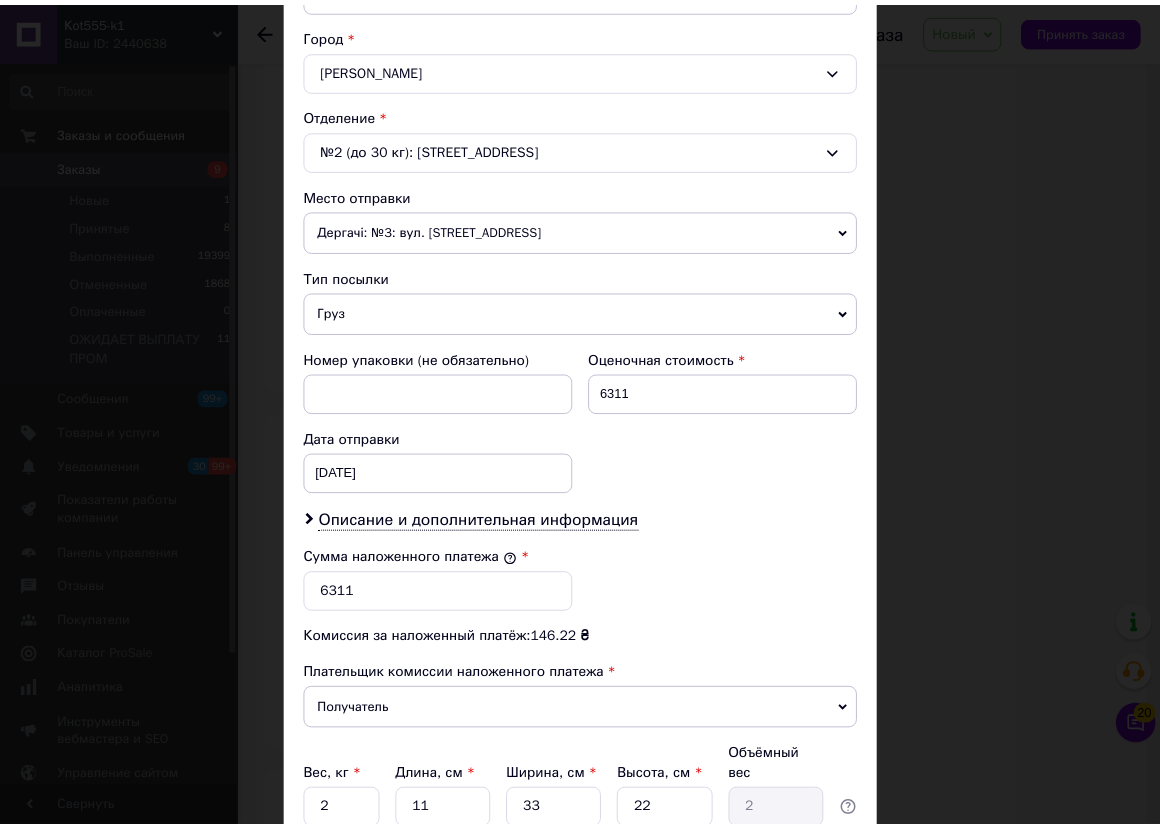 scroll, scrollTop: 694, scrollLeft: 0, axis: vertical 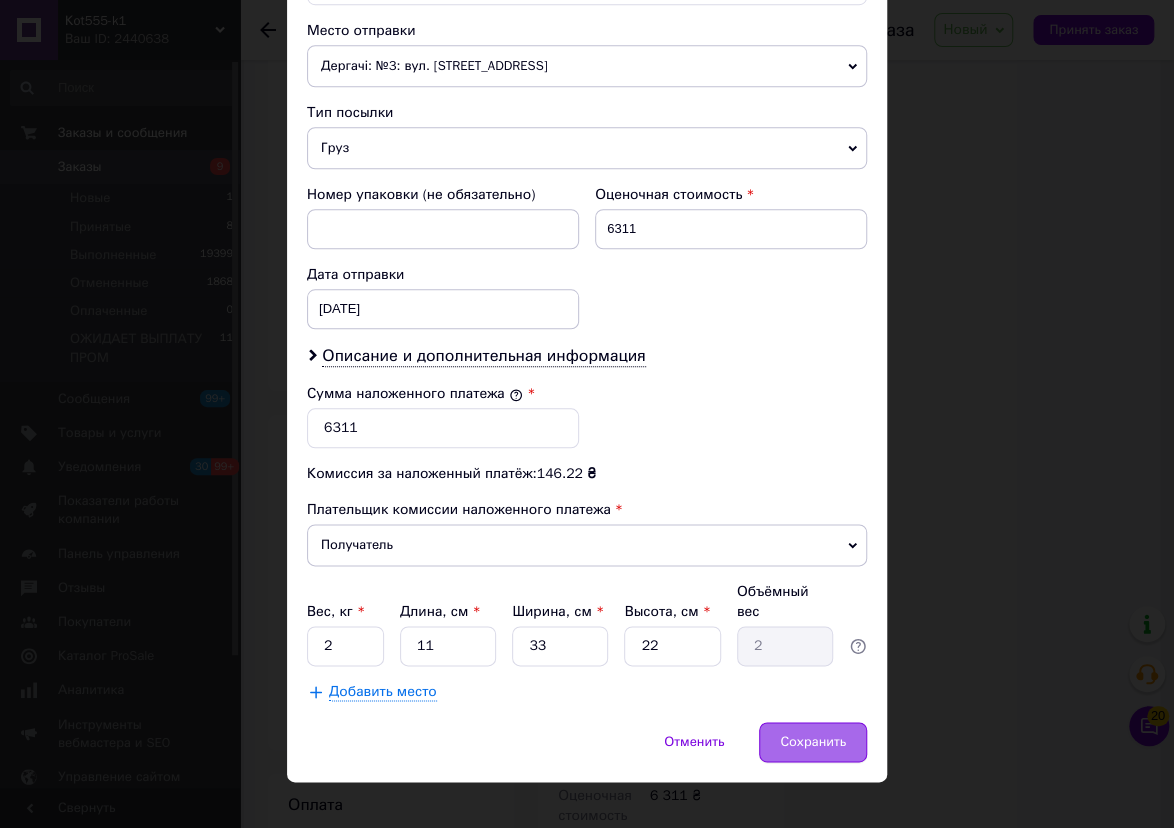click on "Сохранить" at bounding box center (813, 742) 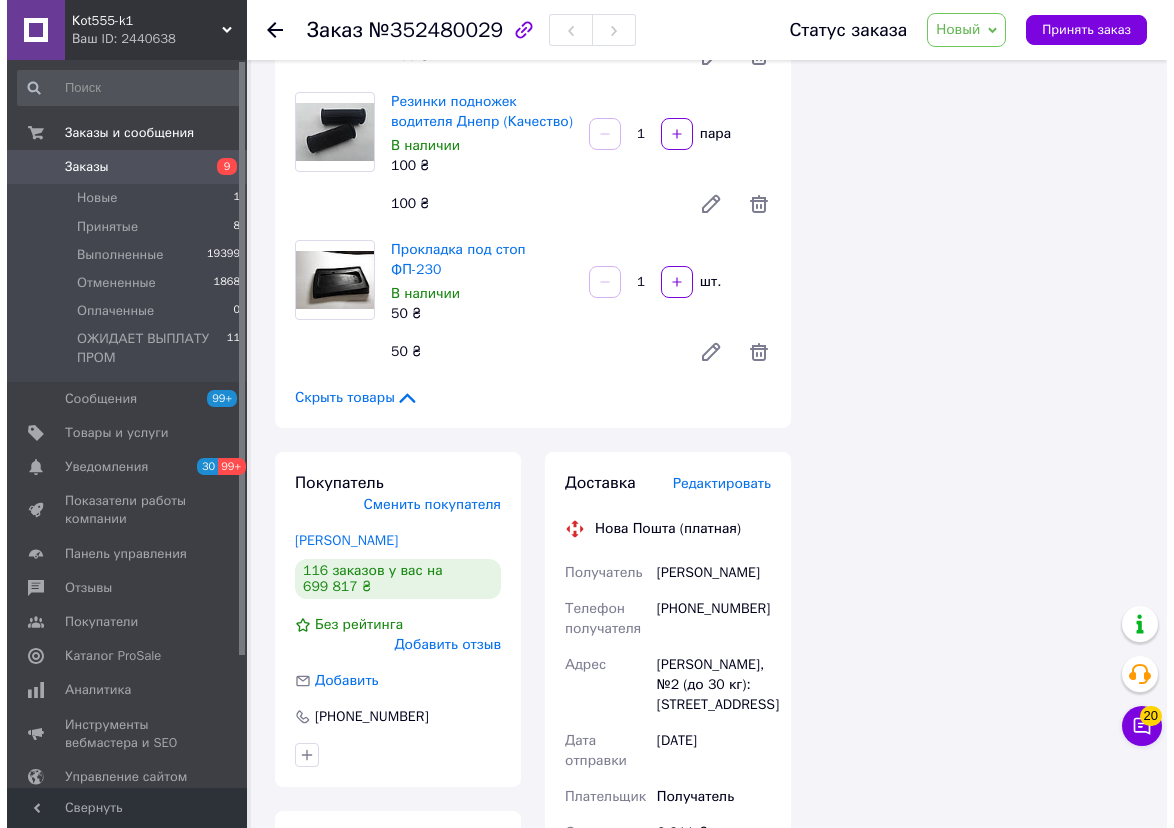 scroll, scrollTop: 1545, scrollLeft: 0, axis: vertical 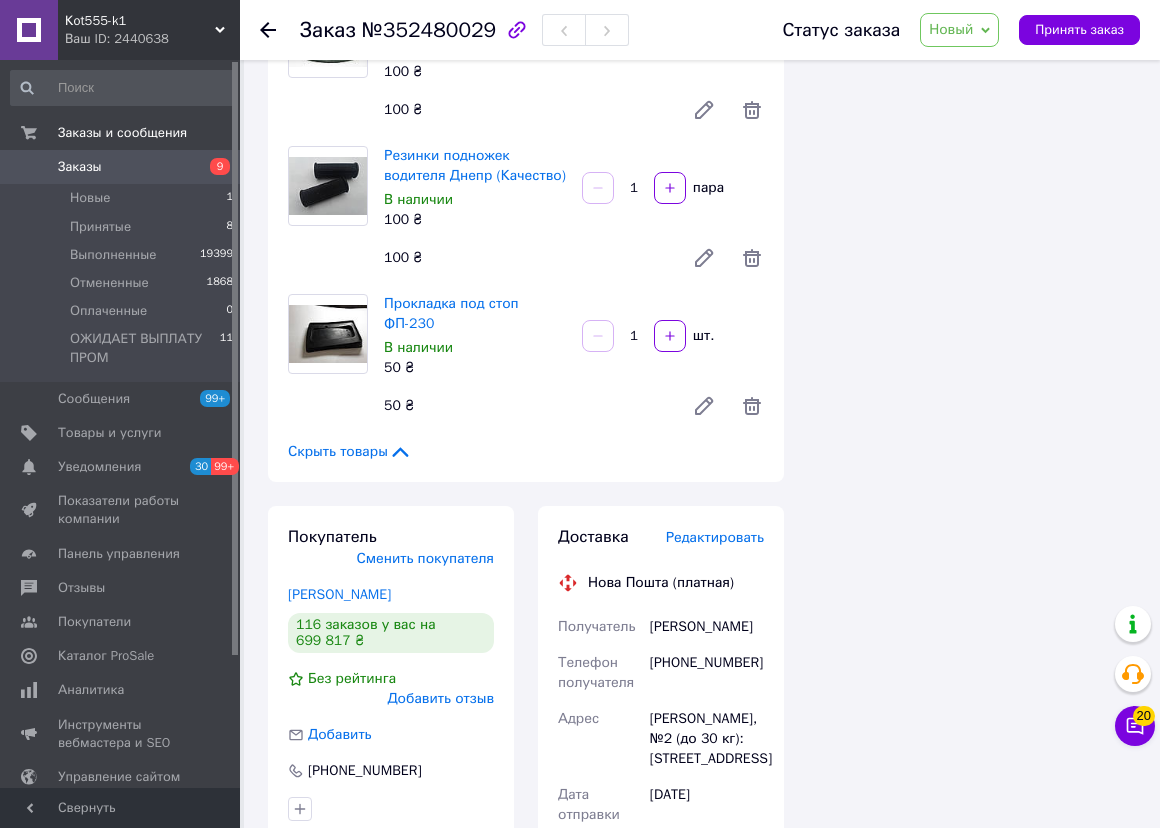 click on "Редактировать" at bounding box center [715, 537] 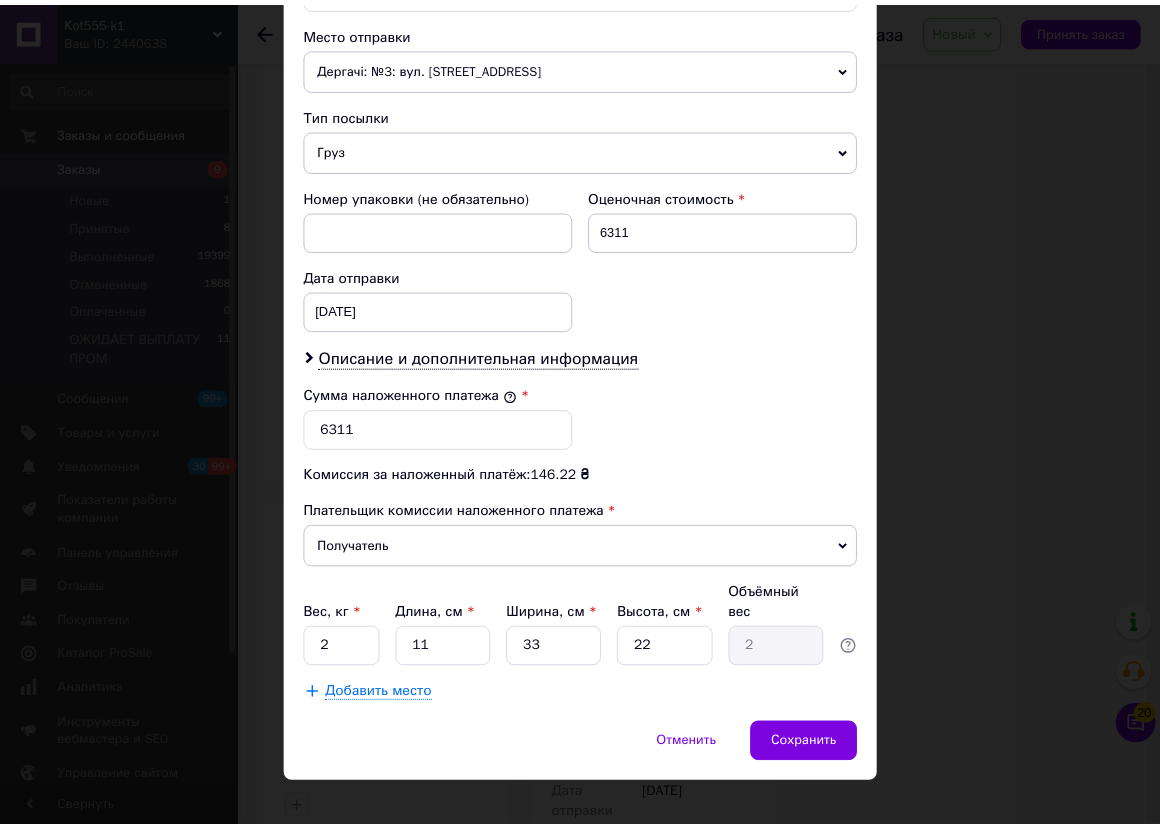 scroll, scrollTop: 694, scrollLeft: 0, axis: vertical 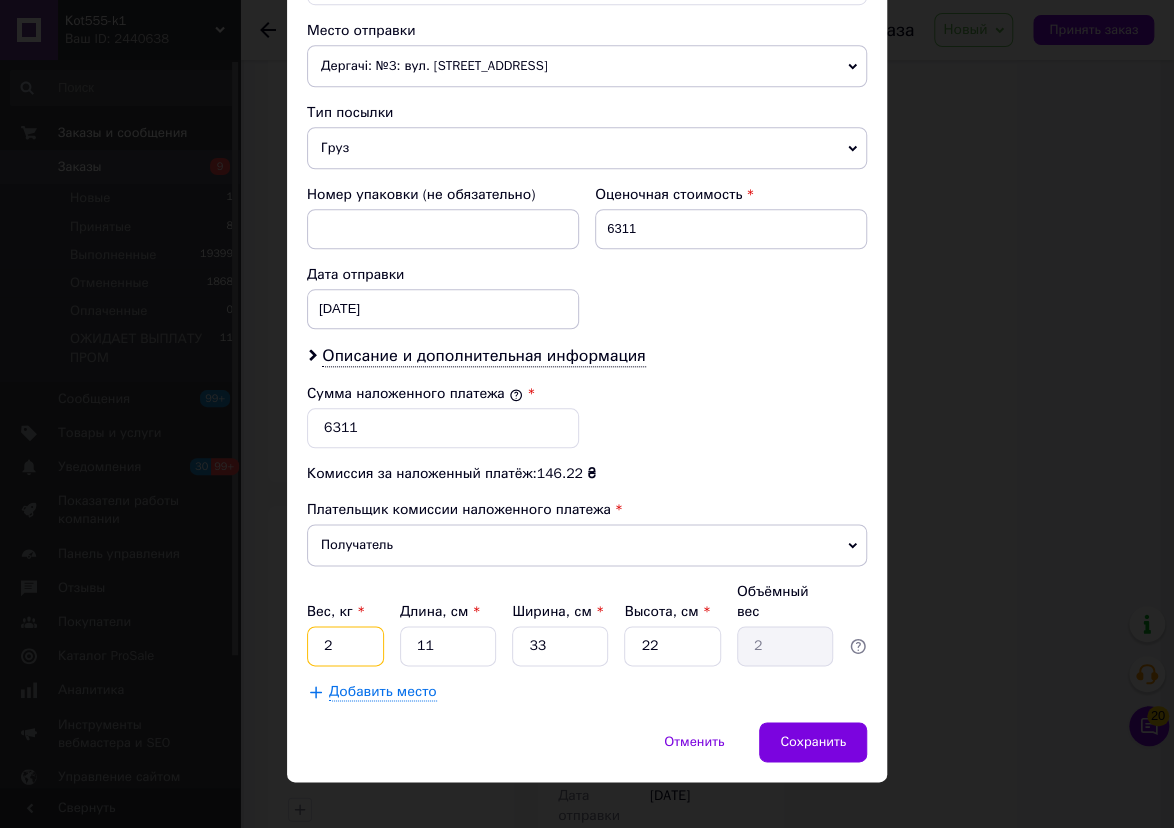 click on "2" at bounding box center [345, 646] 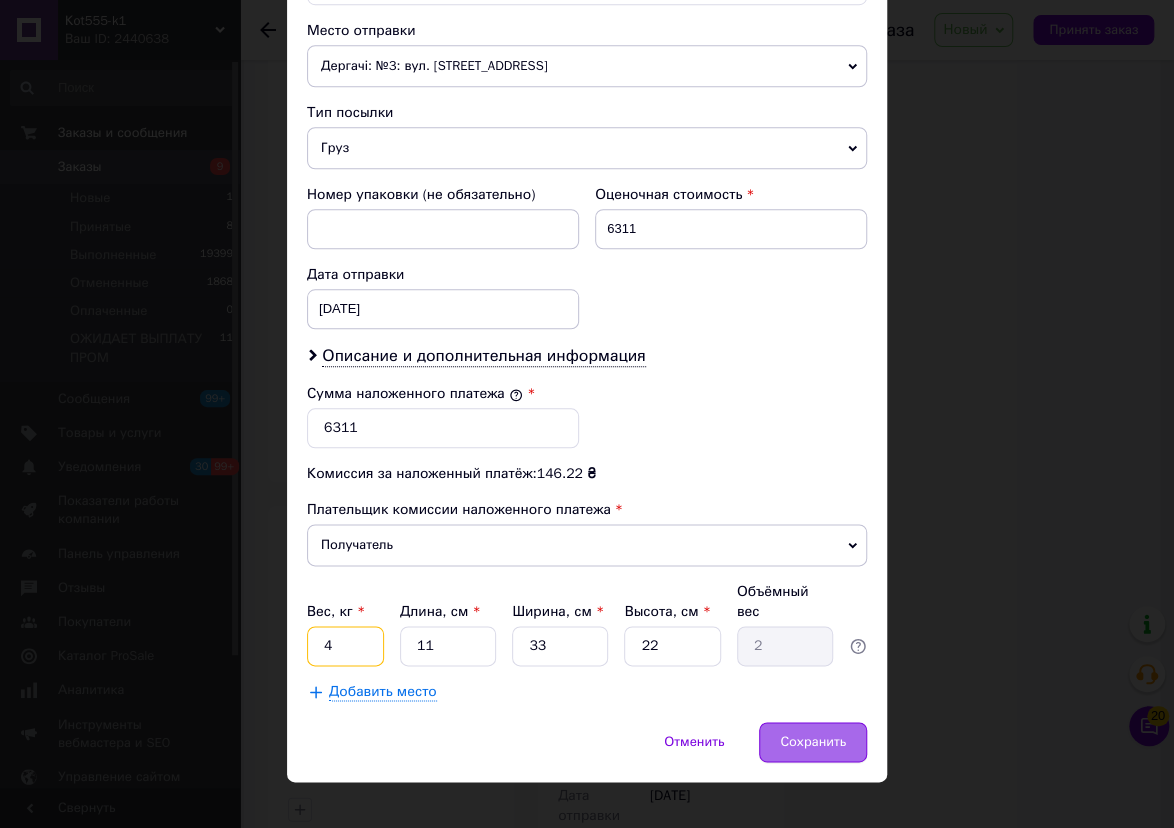 type on "4" 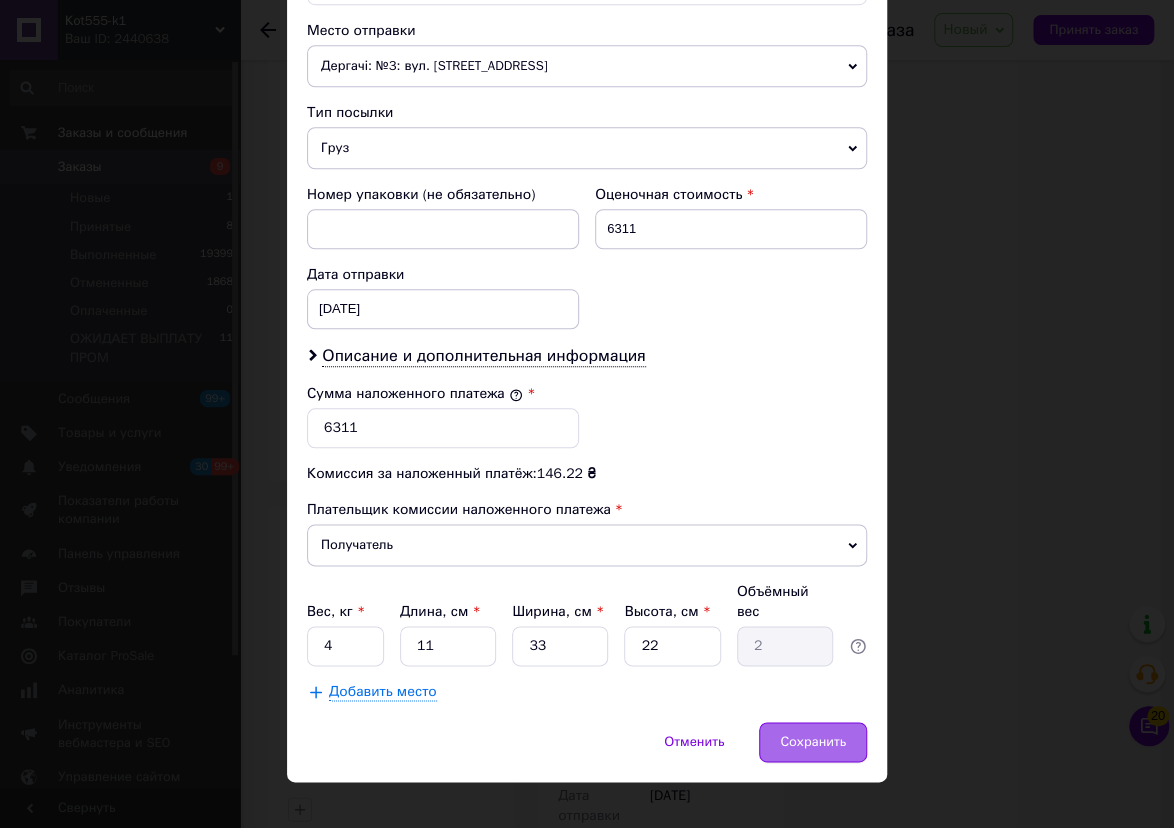 click on "Сохранить" at bounding box center [813, 742] 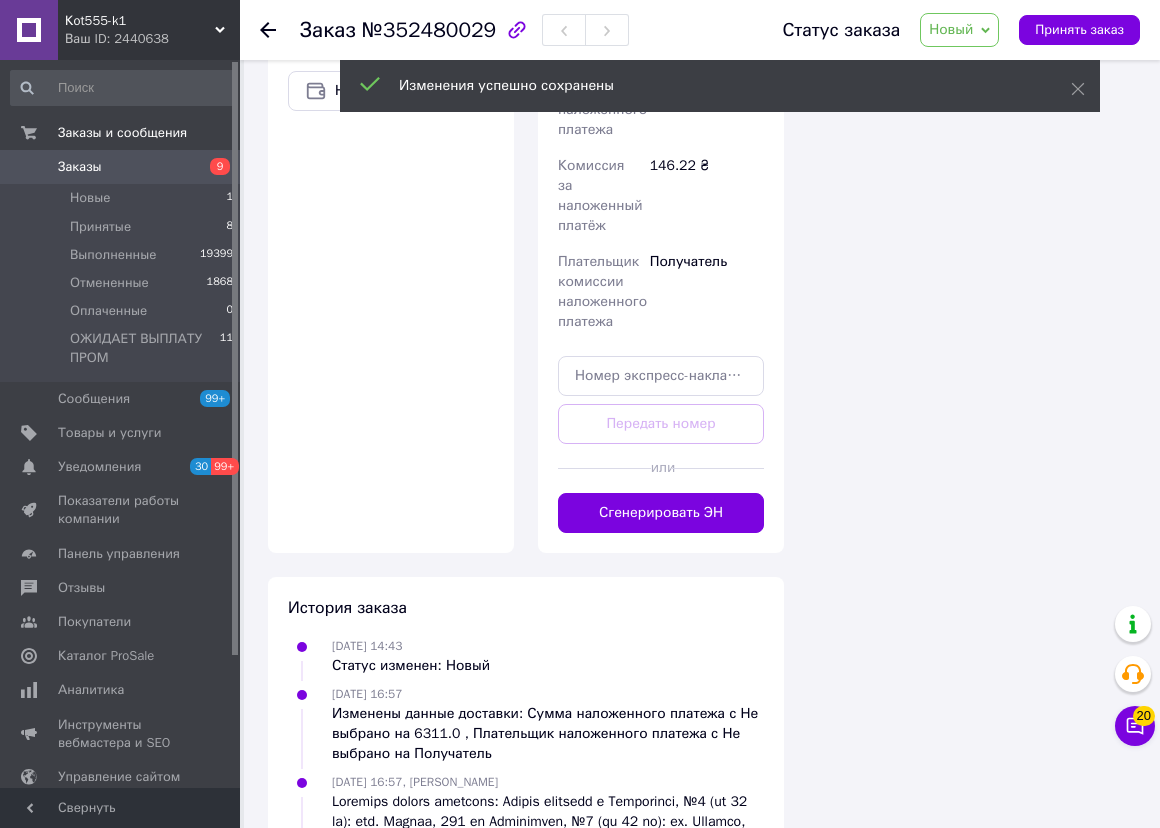 scroll, scrollTop: 2631, scrollLeft: 0, axis: vertical 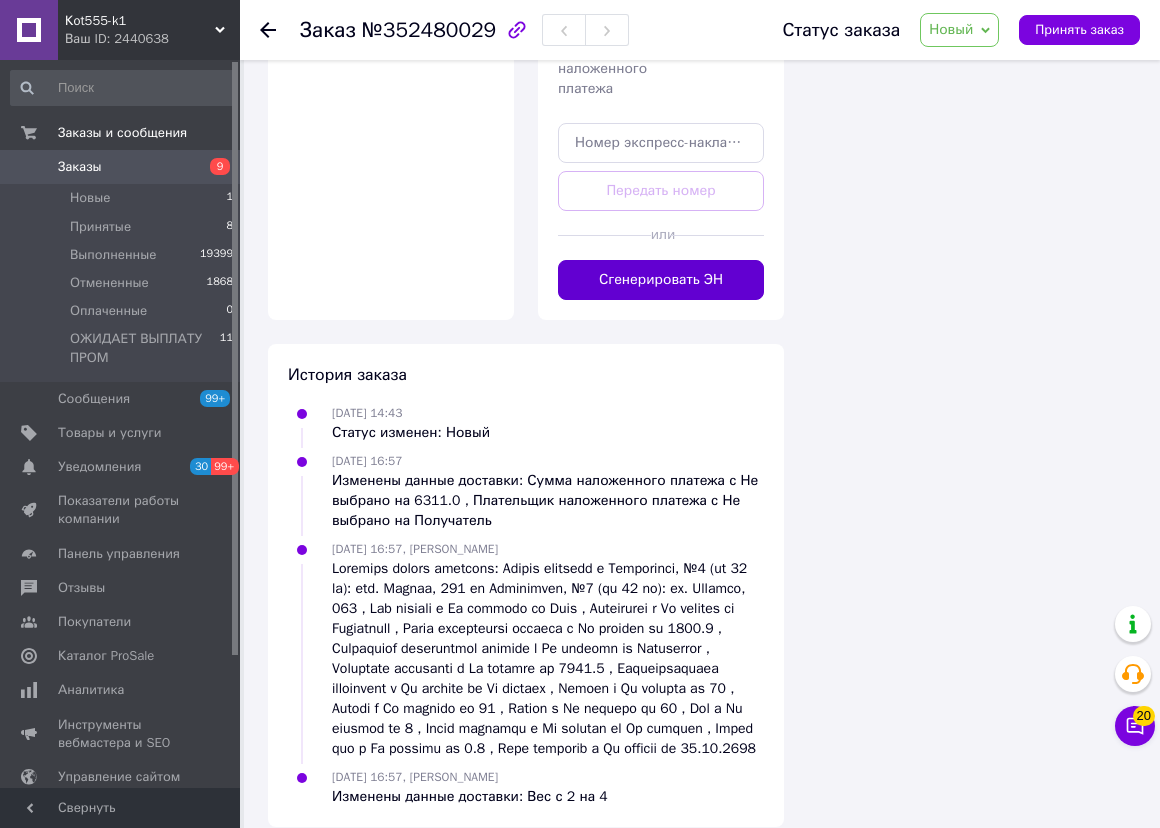 click on "Сгенерировать ЭН" at bounding box center (661, 280) 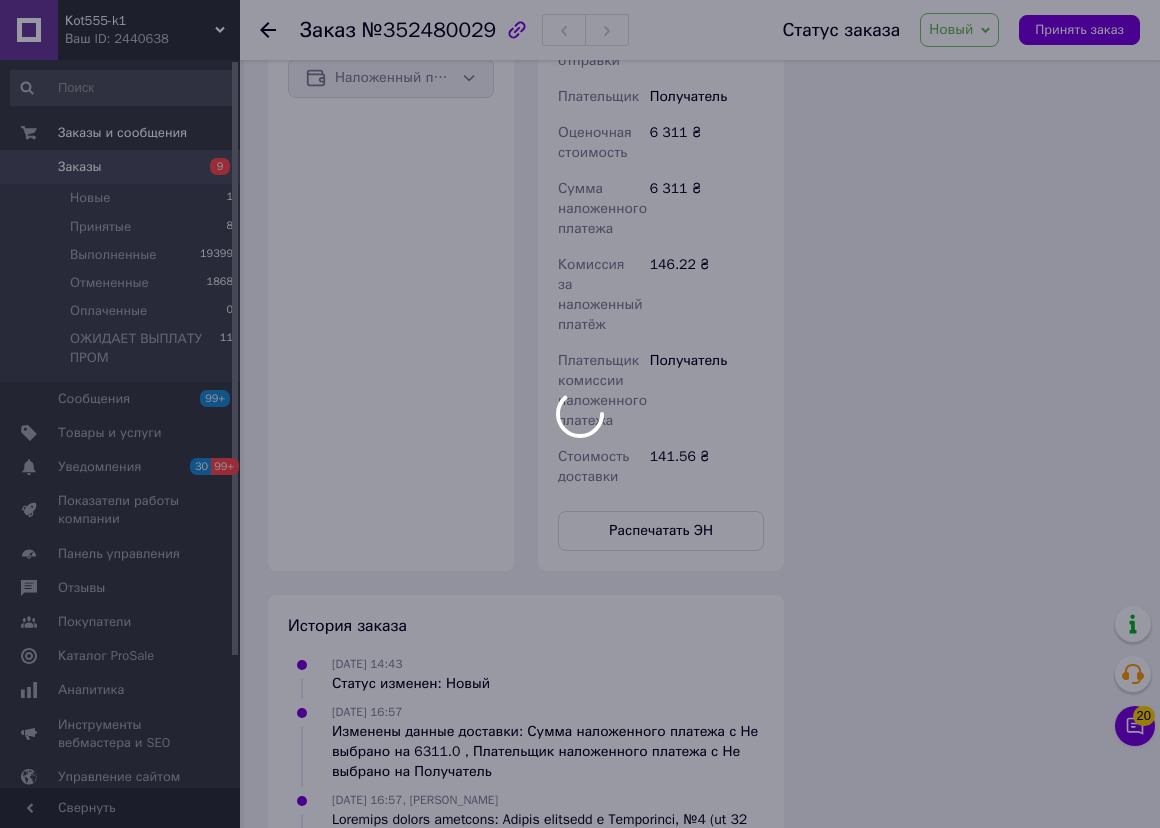 scroll, scrollTop: 2359, scrollLeft: 0, axis: vertical 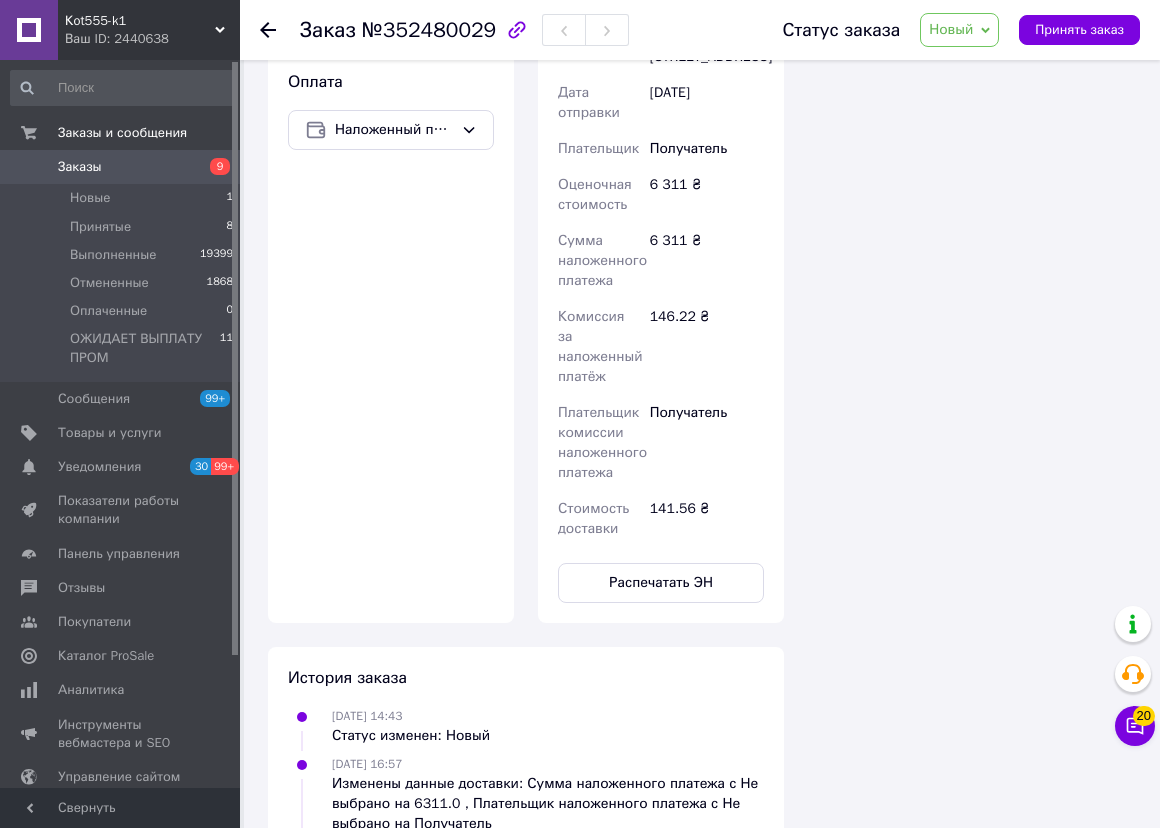 click on "Новый" at bounding box center [951, 29] 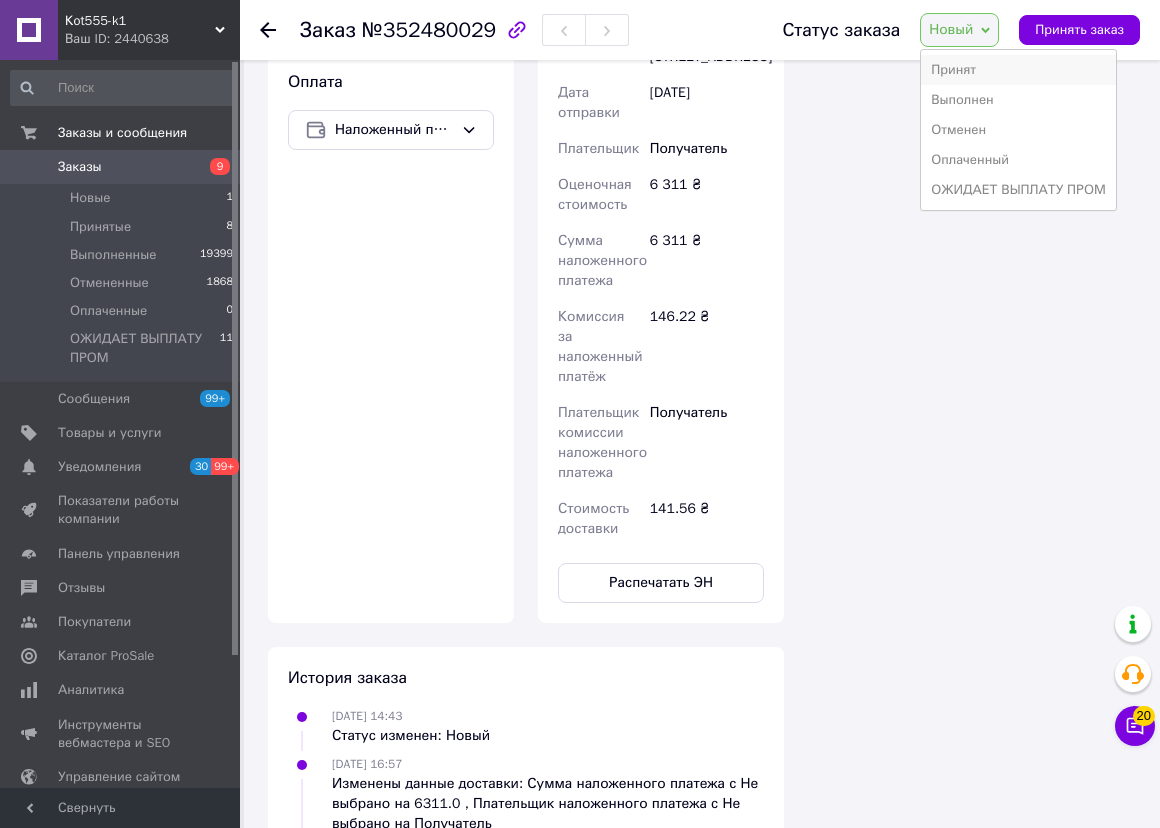 click on "Принят" at bounding box center (1018, 70) 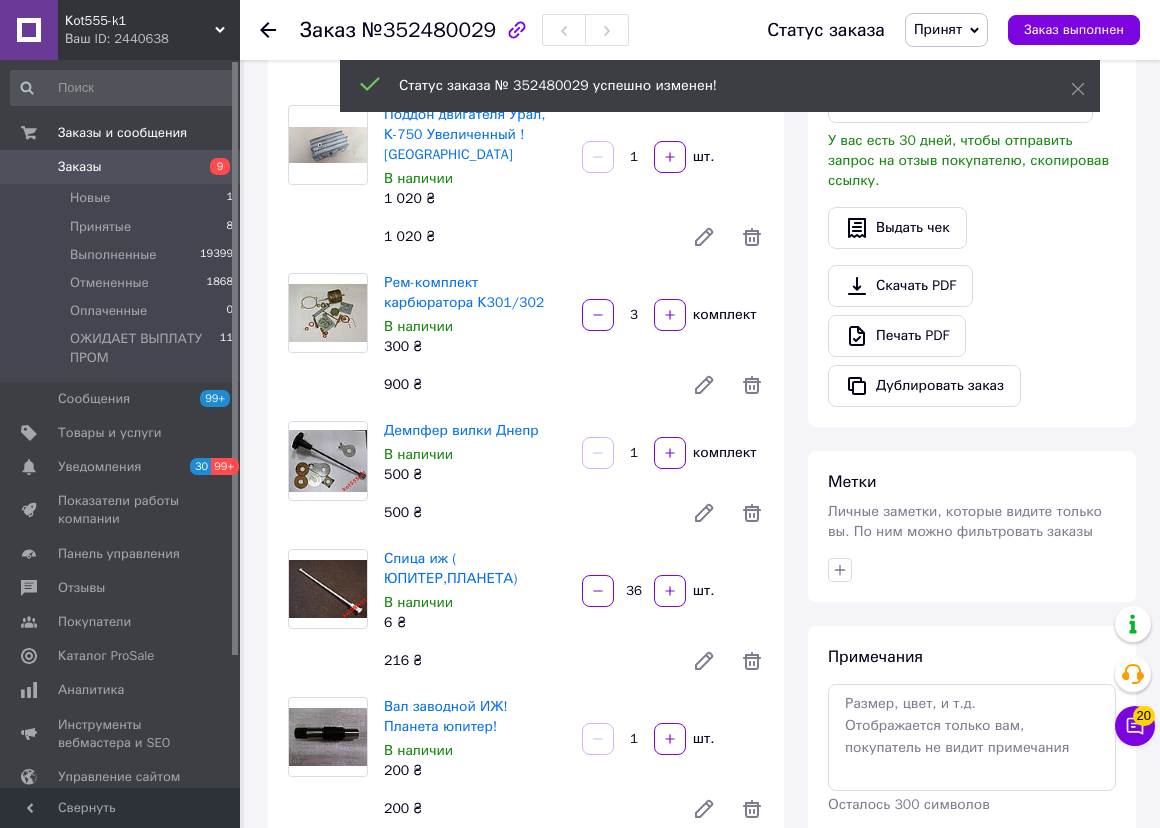 scroll, scrollTop: 454, scrollLeft: 0, axis: vertical 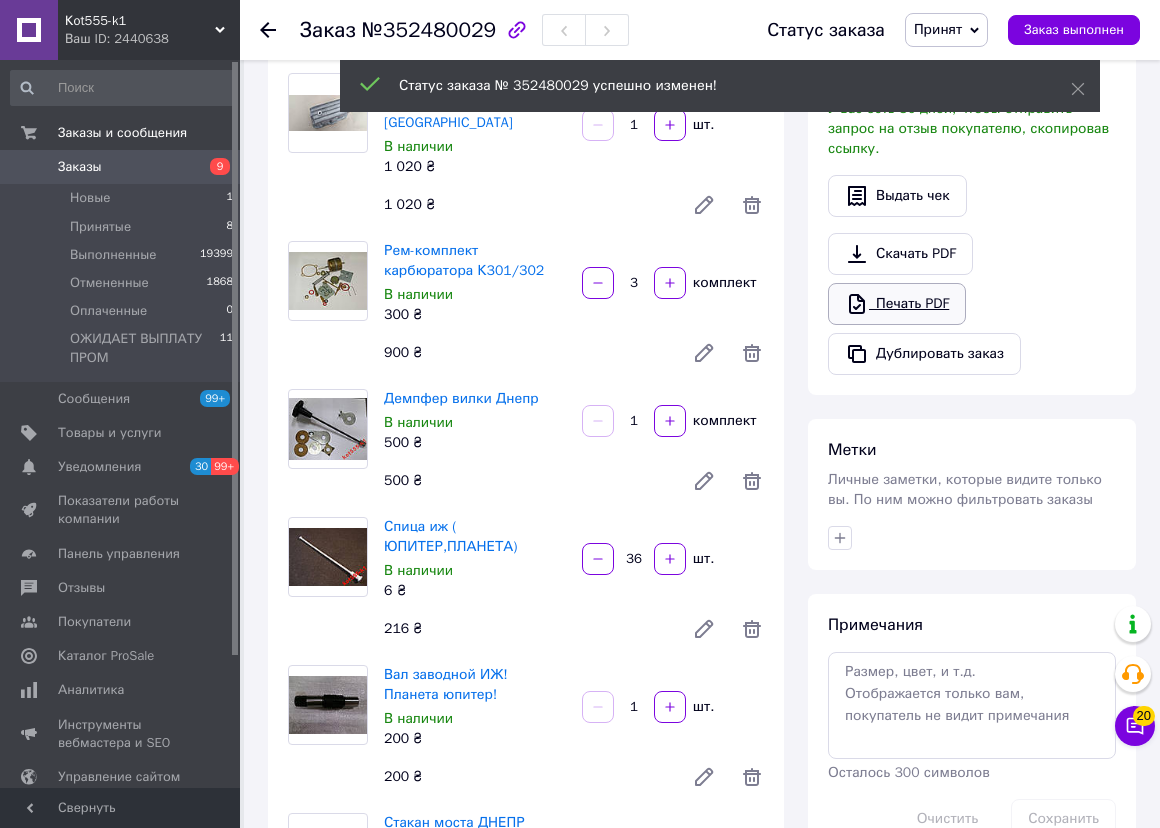 click on "Печать PDF" at bounding box center (897, 304) 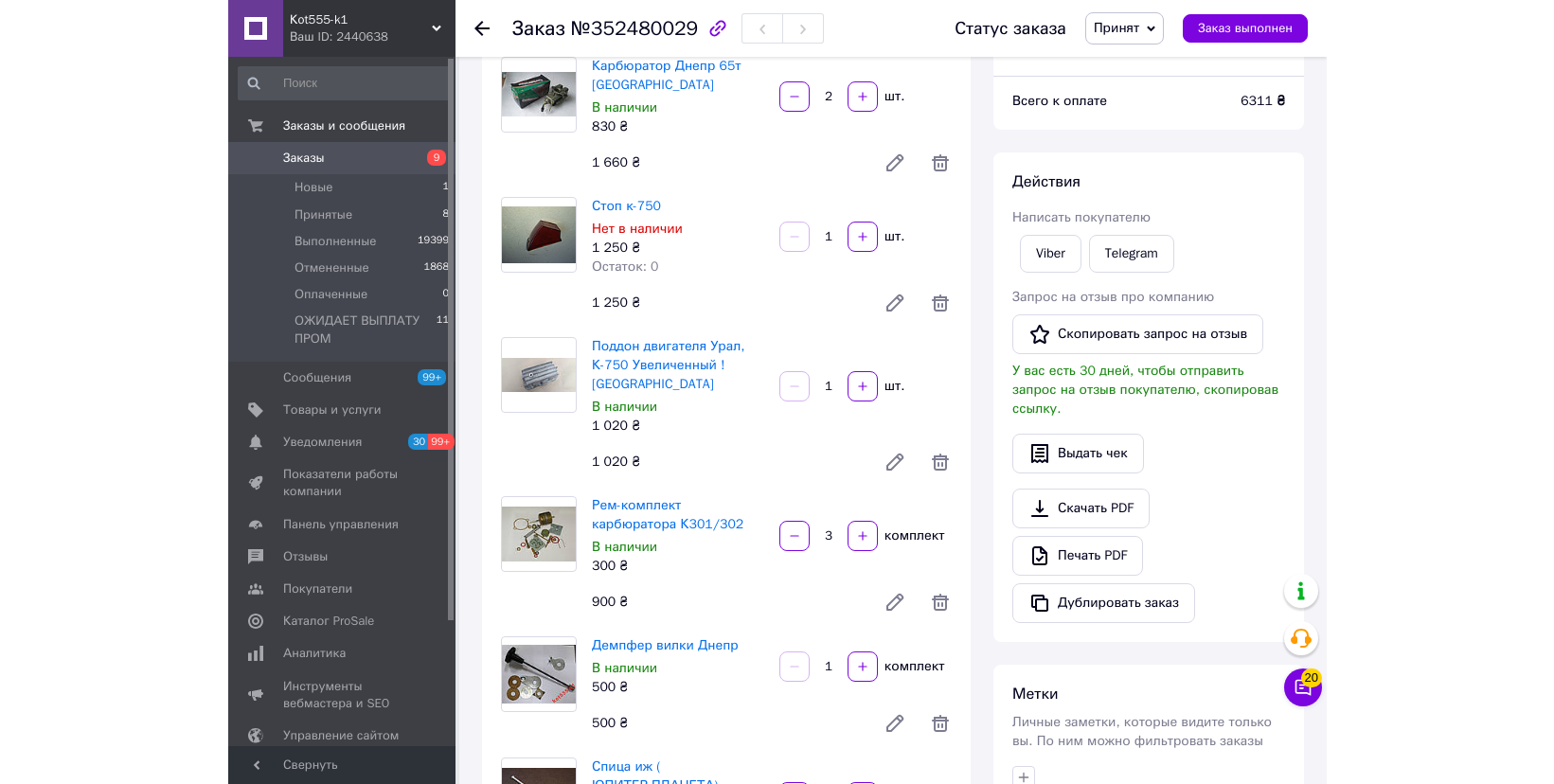 scroll, scrollTop: 0, scrollLeft: 0, axis: both 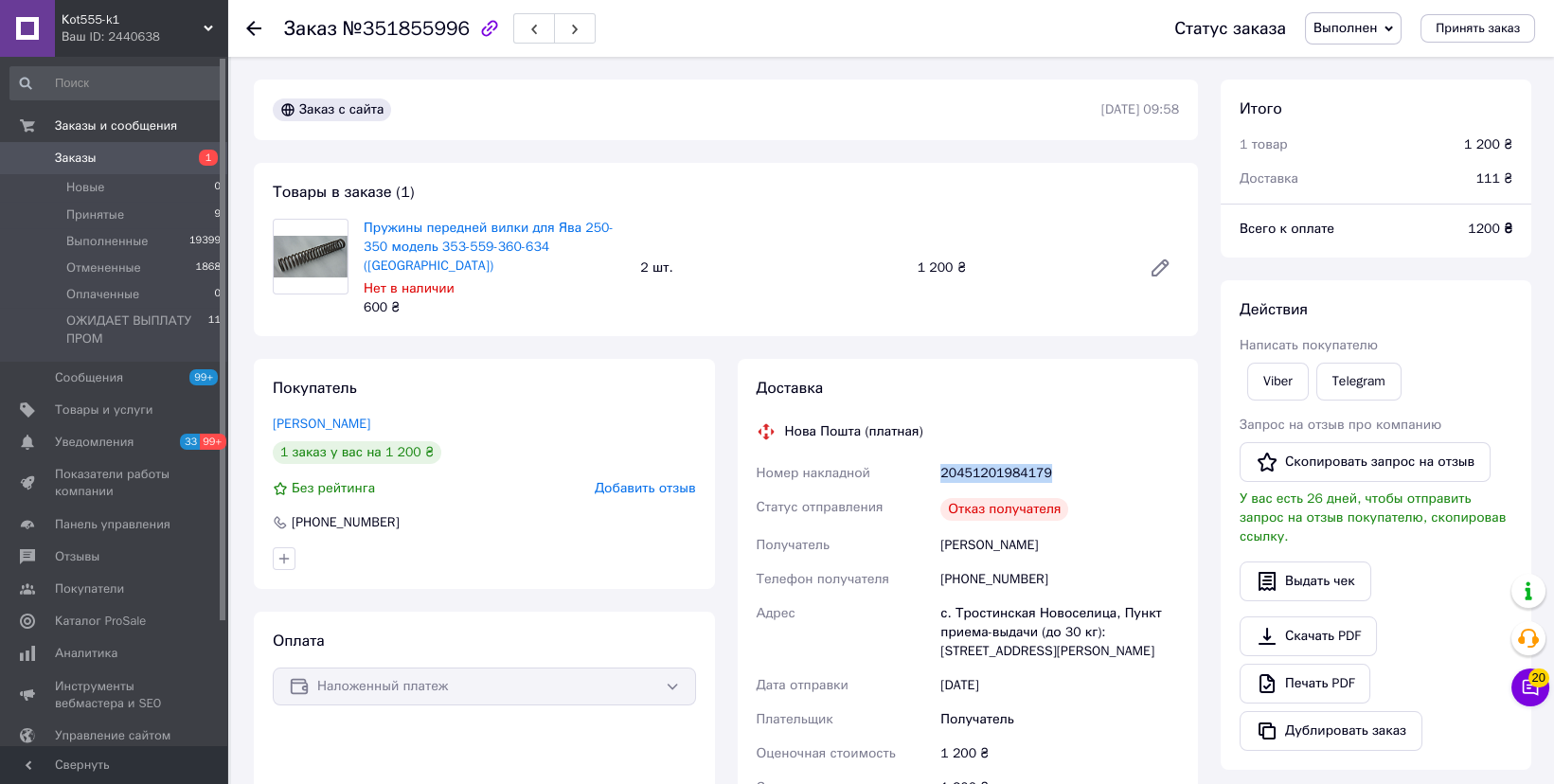 drag, startPoint x: 1044, startPoint y: 454, endPoint x: 942, endPoint y: 454, distance: 102 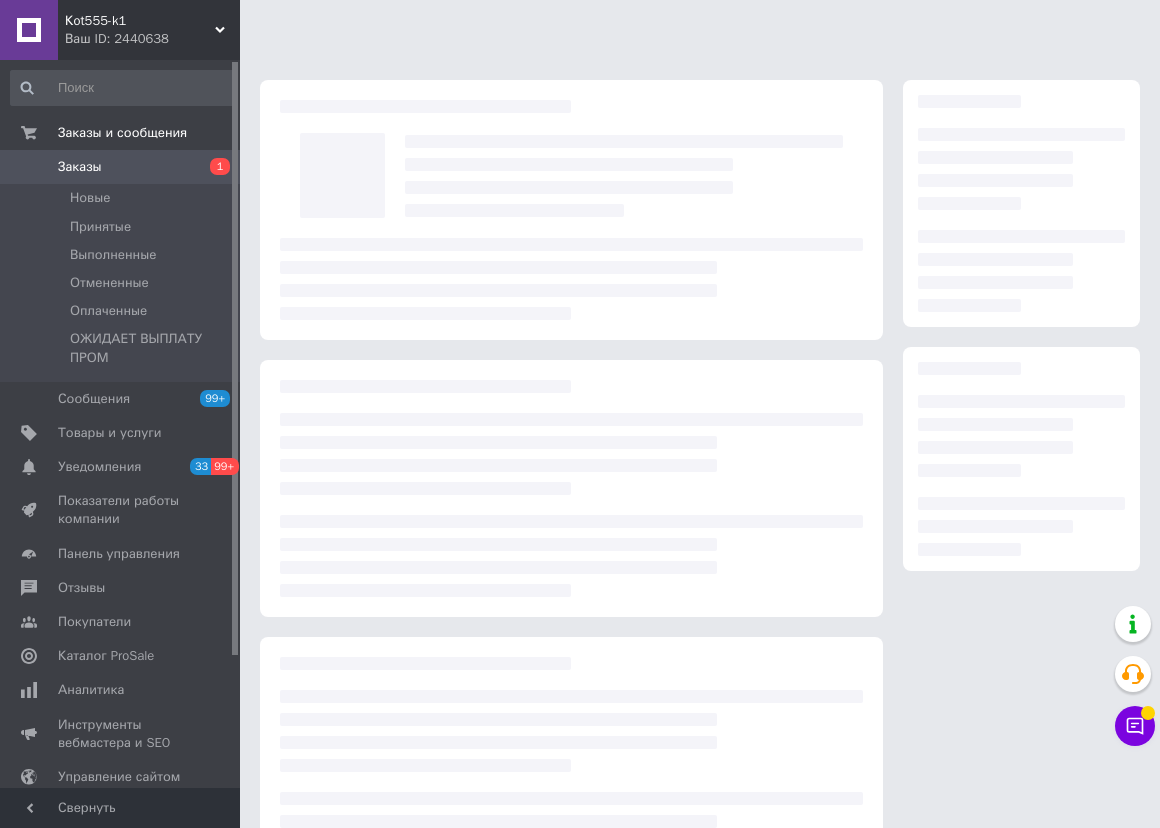 scroll, scrollTop: 0, scrollLeft: 0, axis: both 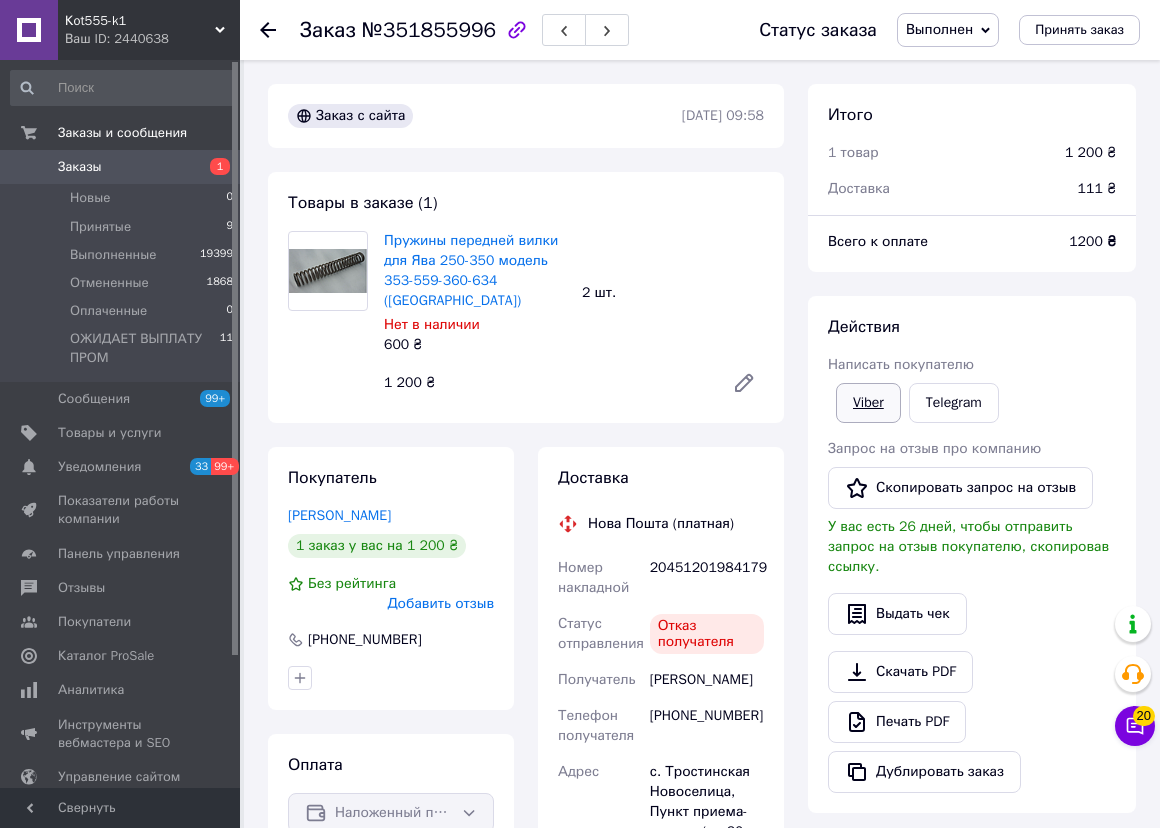 click on "Viber" at bounding box center [868, 403] 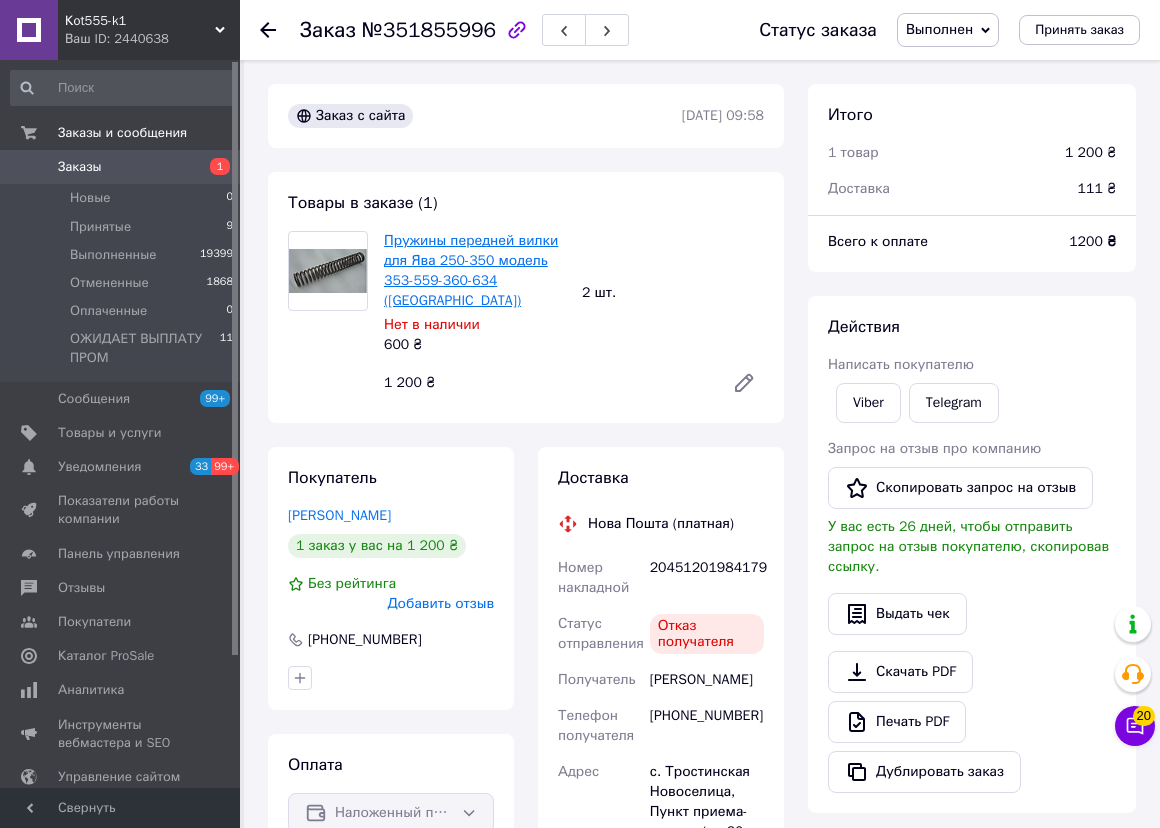 click on "Пружины передней вилки для Ява 250-350 модель 353-559-360-634 ([GEOGRAPHIC_DATA])" at bounding box center [471, 270] 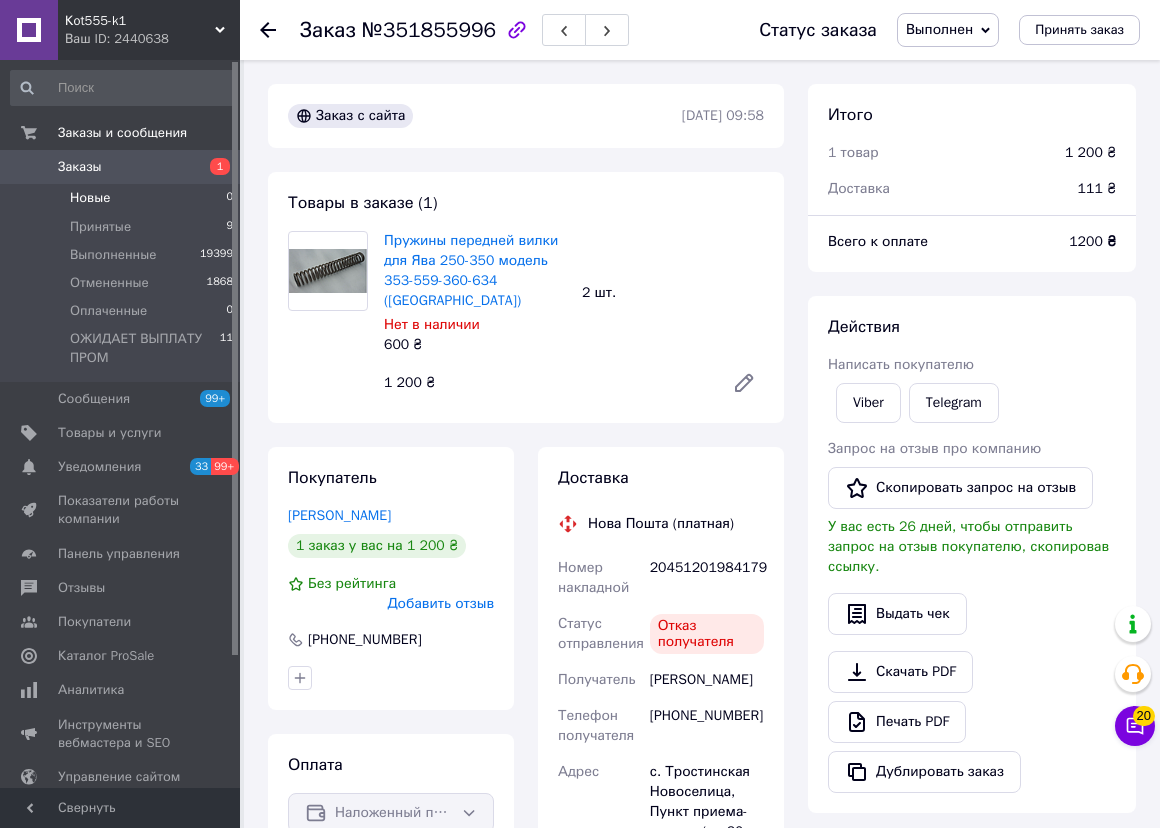 click on "Новые" at bounding box center (90, 198) 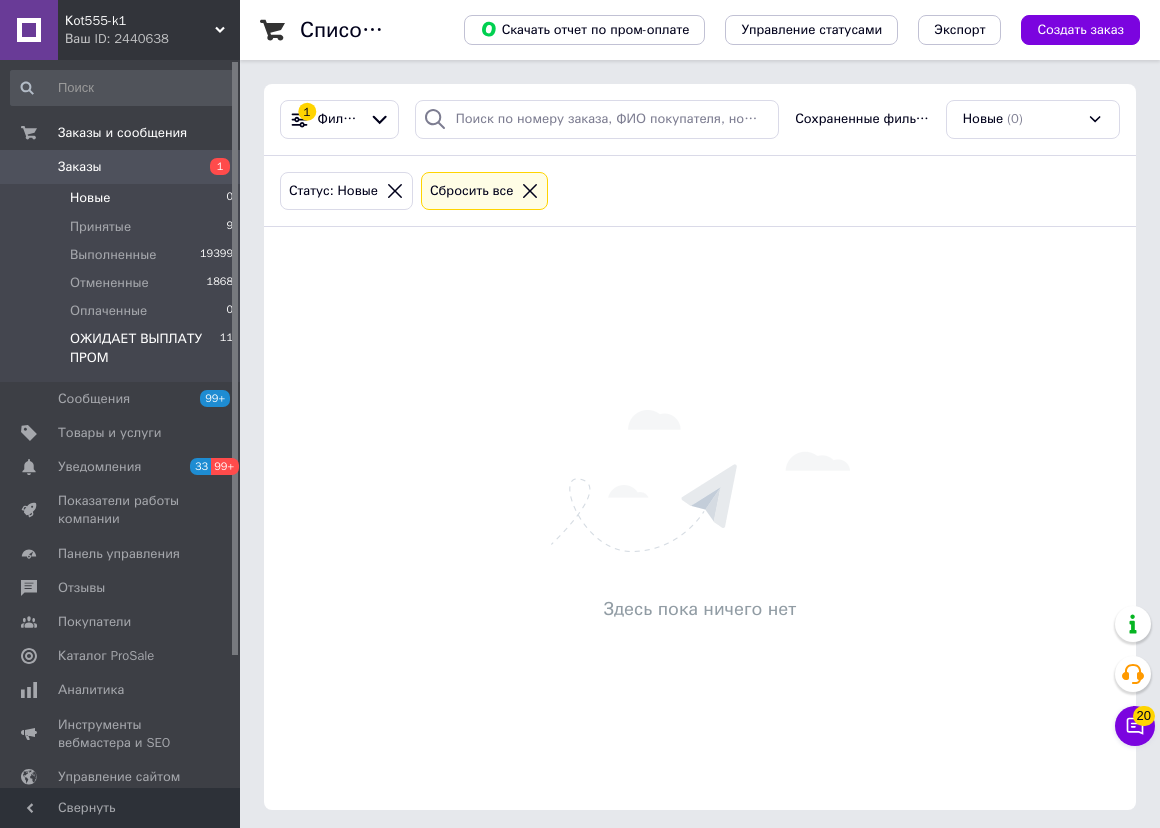 click on "ОЖИДАЕТ ВЫПЛАТУ ПРОМ" at bounding box center [145, 348] 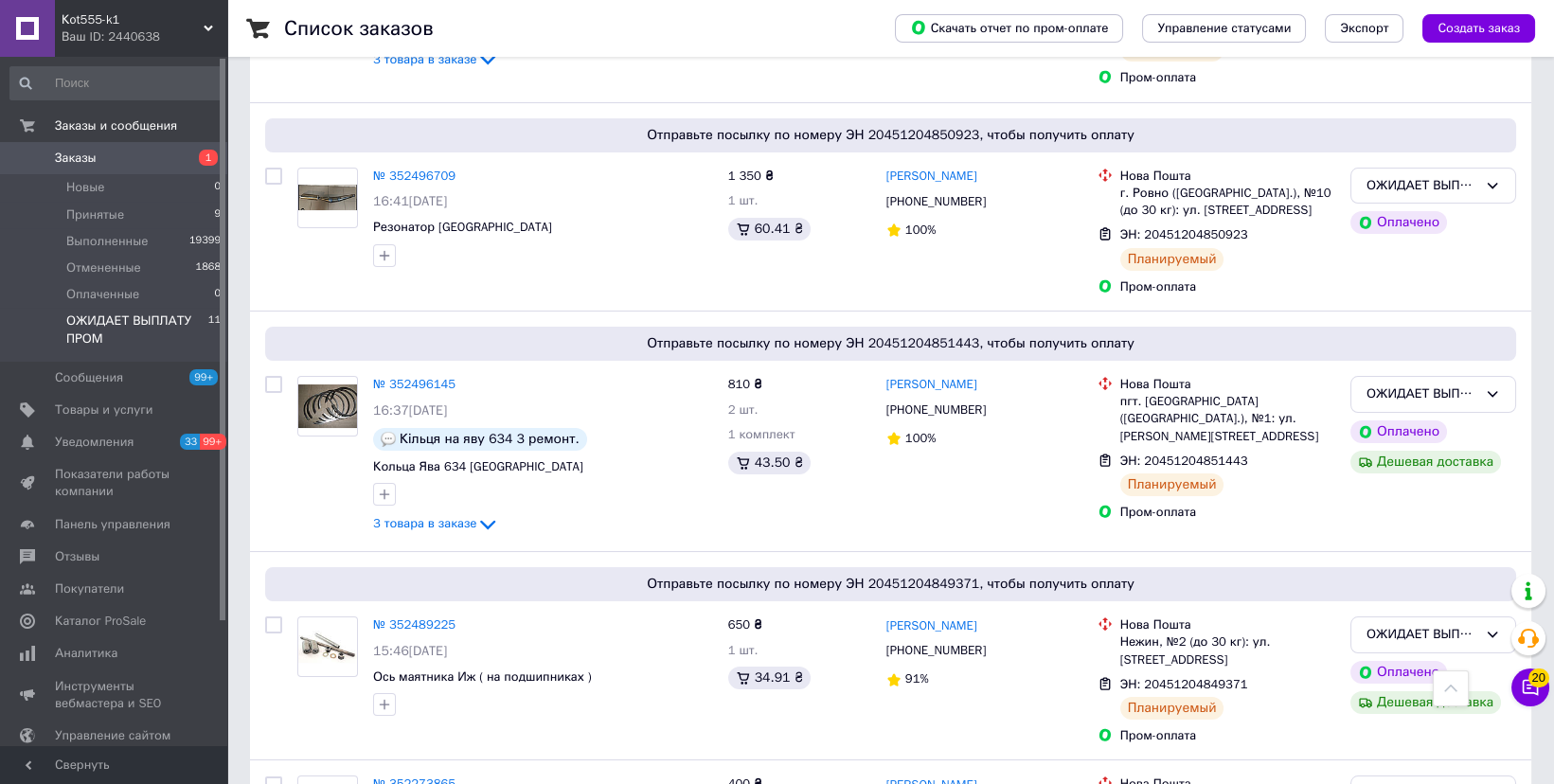 scroll, scrollTop: 0, scrollLeft: 0, axis: both 